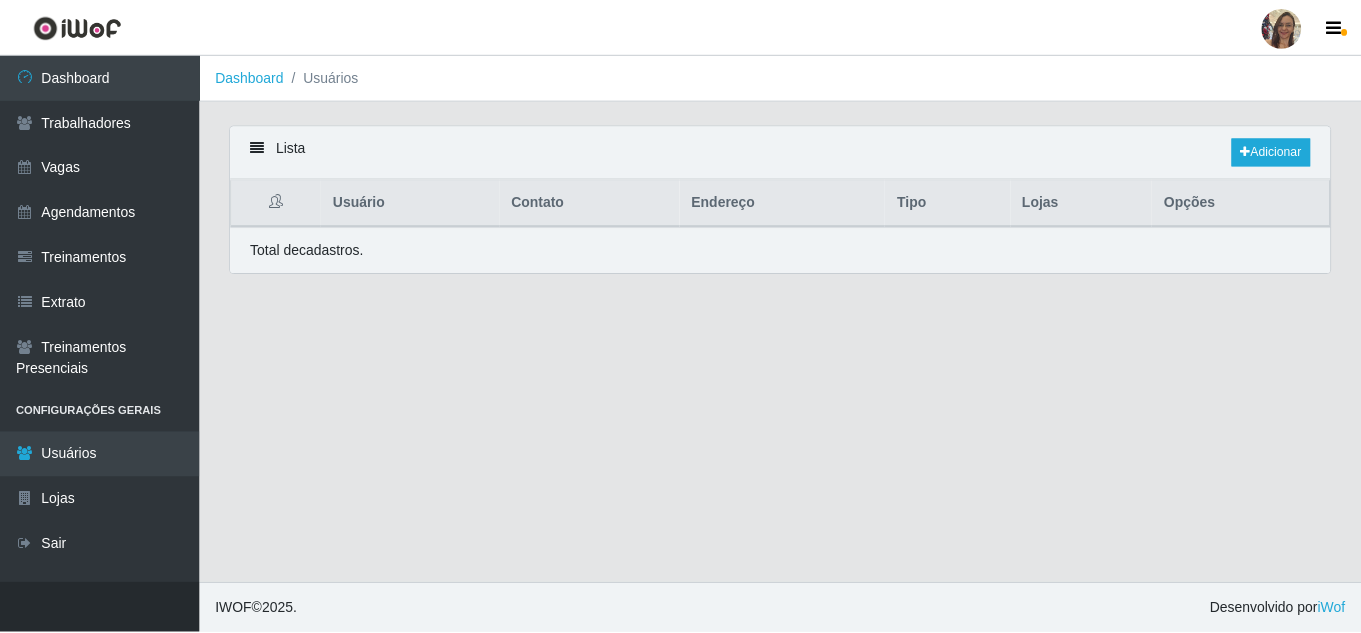 scroll, scrollTop: 0, scrollLeft: 0, axis: both 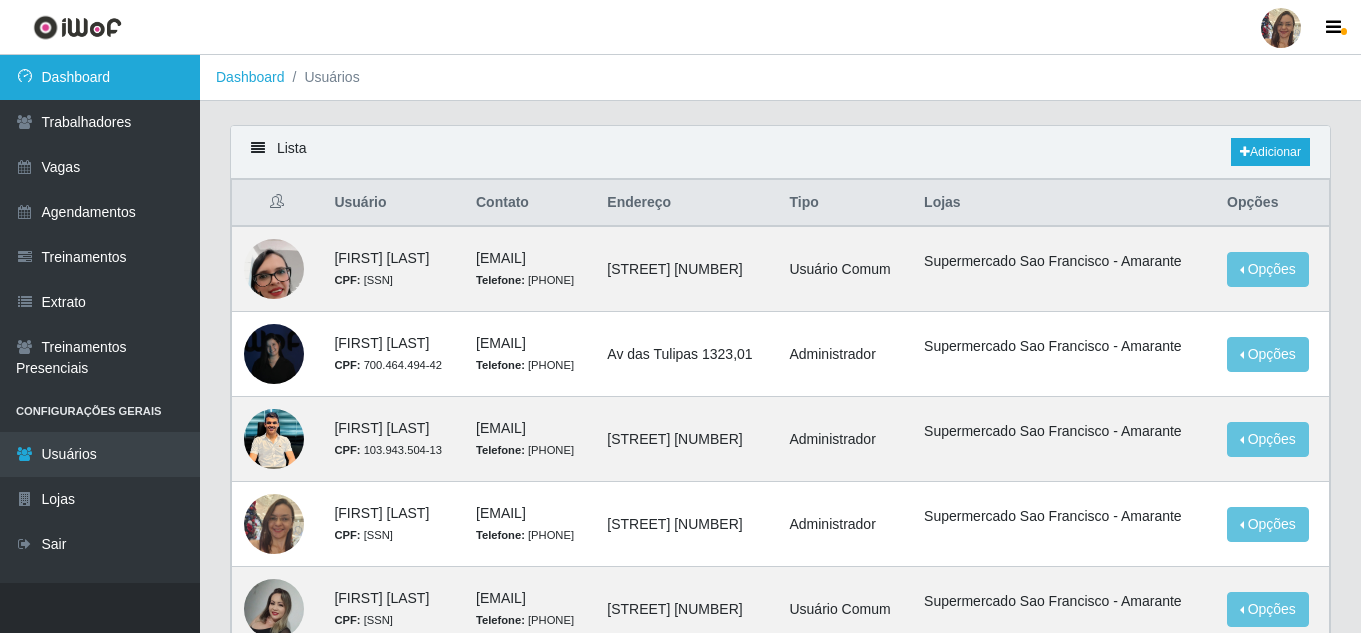 click on "Dashboard" at bounding box center (100, 77) 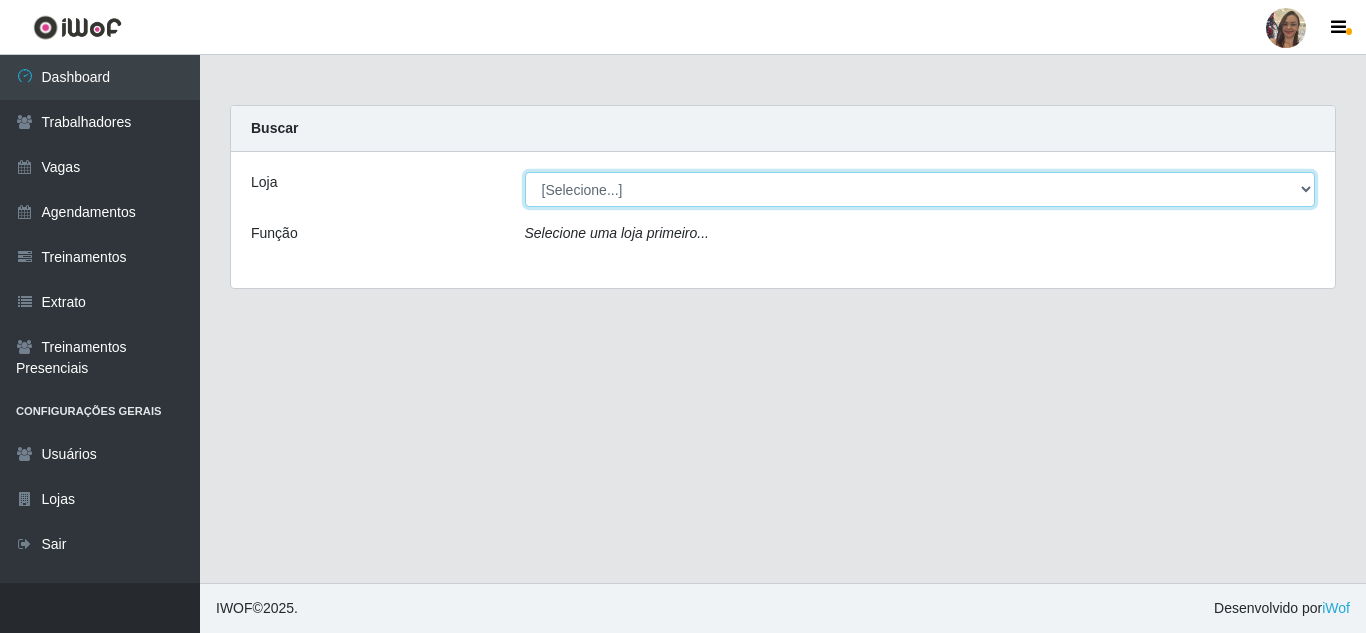 click on "[Selecione...] Supermercado Sao Francisco - Amarante" at bounding box center [920, 189] 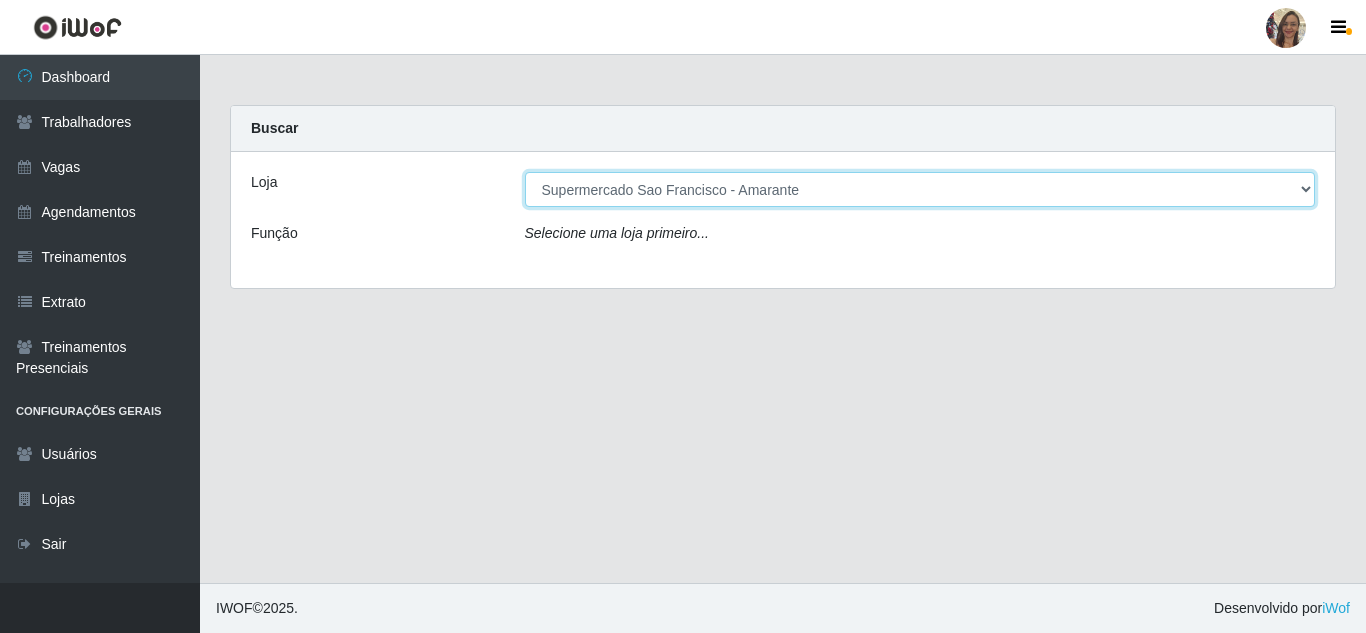 click on "[Selecione...] Supermercado Sao Francisco - Amarante" at bounding box center (920, 189) 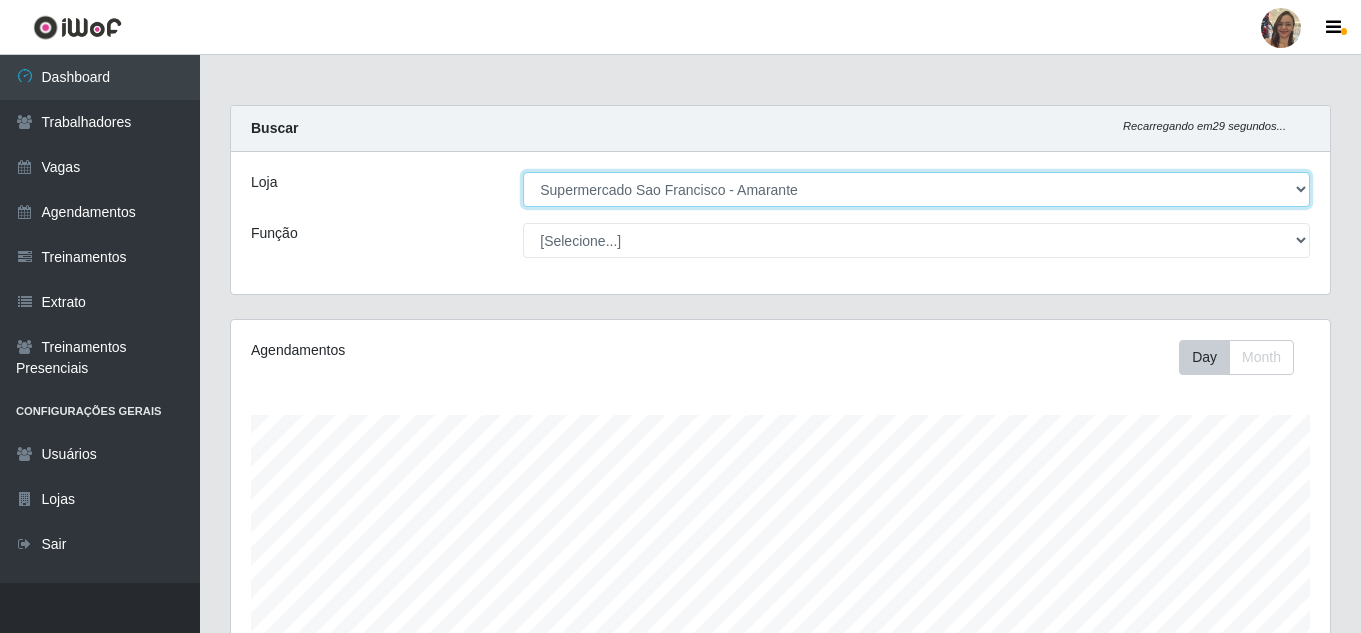 scroll, scrollTop: 999585, scrollLeft: 998901, axis: both 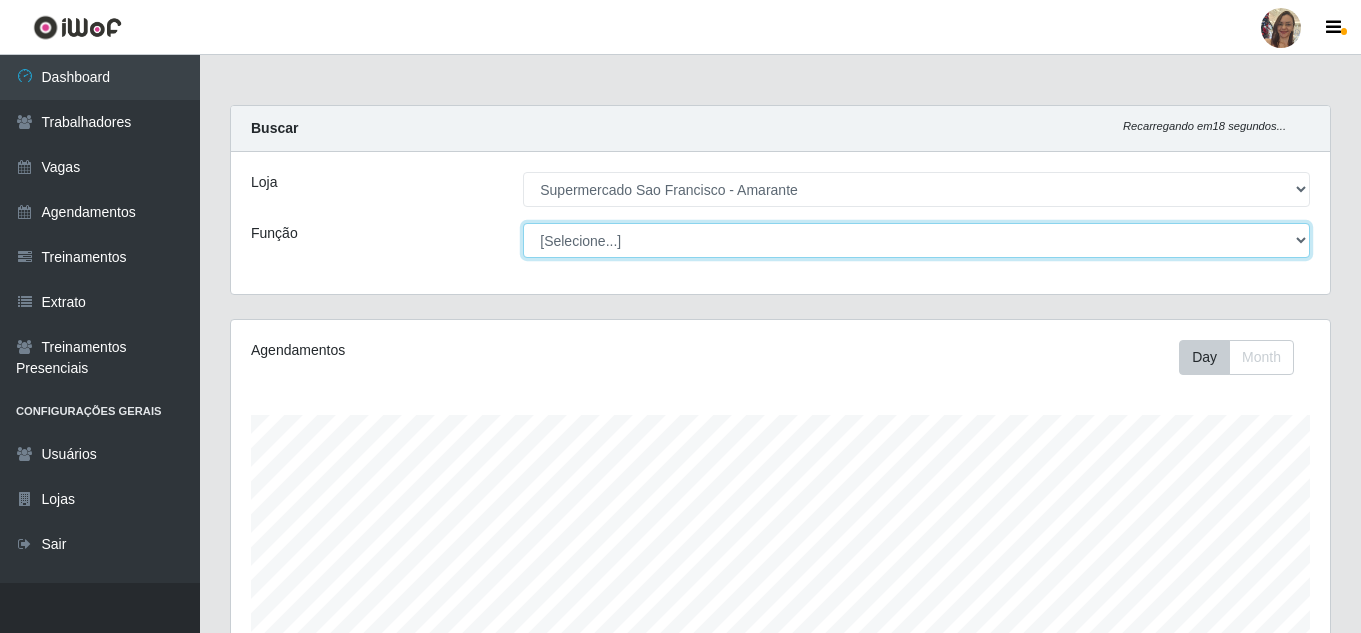 drag, startPoint x: 627, startPoint y: 206, endPoint x: 643, endPoint y: 246, distance: 43.081318 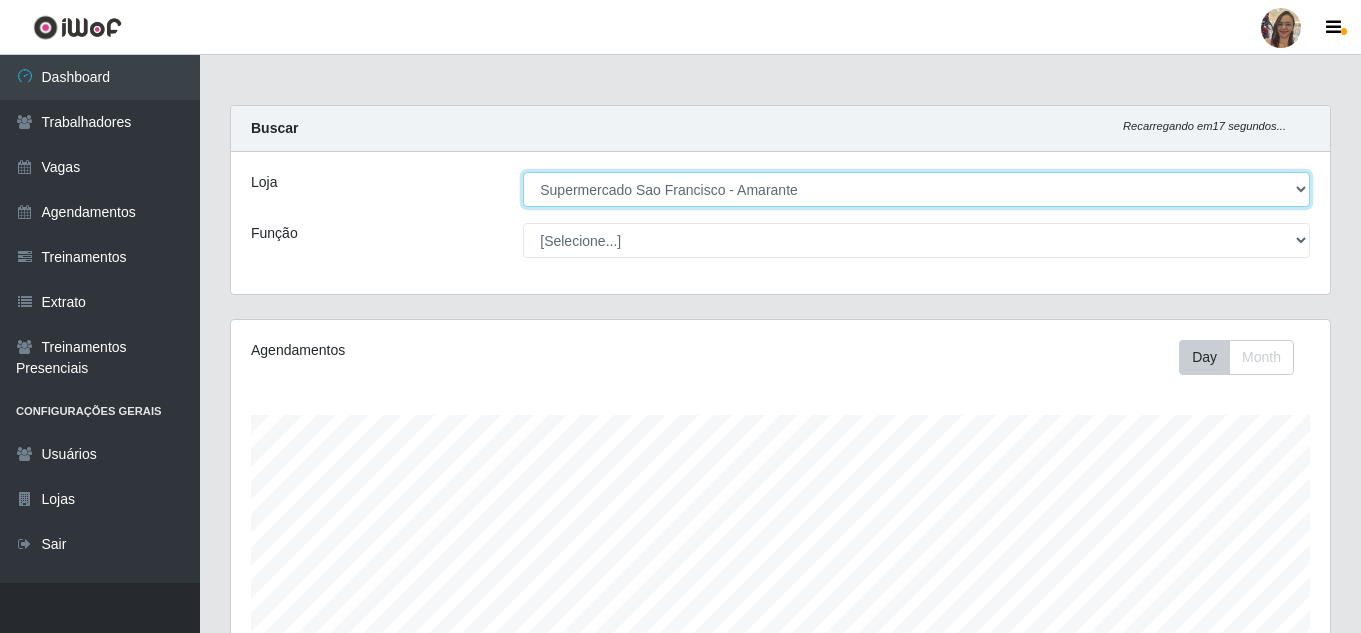 click on "[Selecione...] Supermercado Sao Francisco - Amarante" at bounding box center [916, 189] 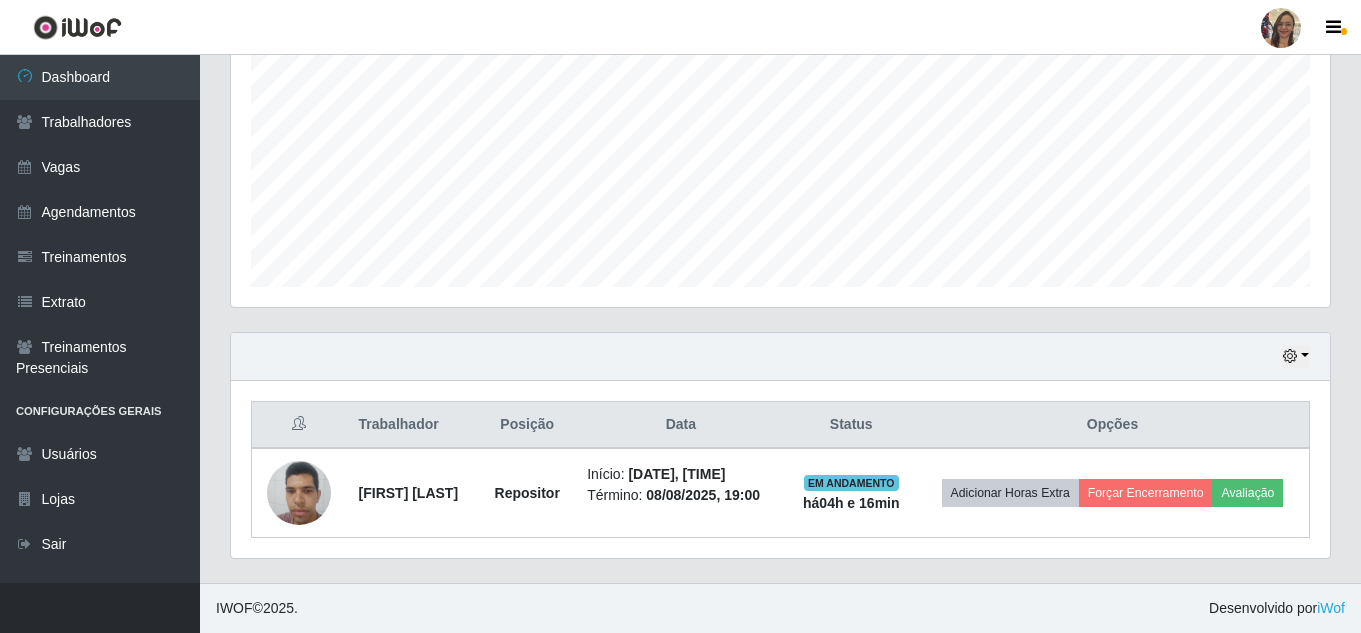 scroll, scrollTop: 443, scrollLeft: 0, axis: vertical 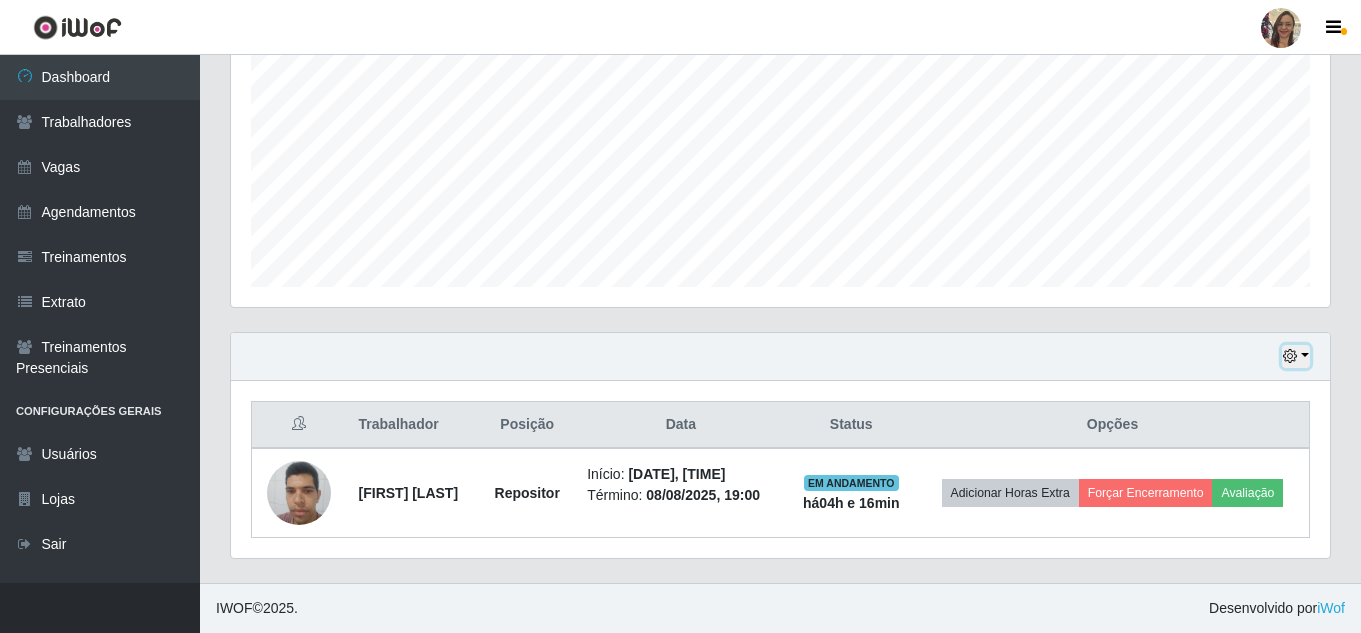 click at bounding box center (1296, 356) 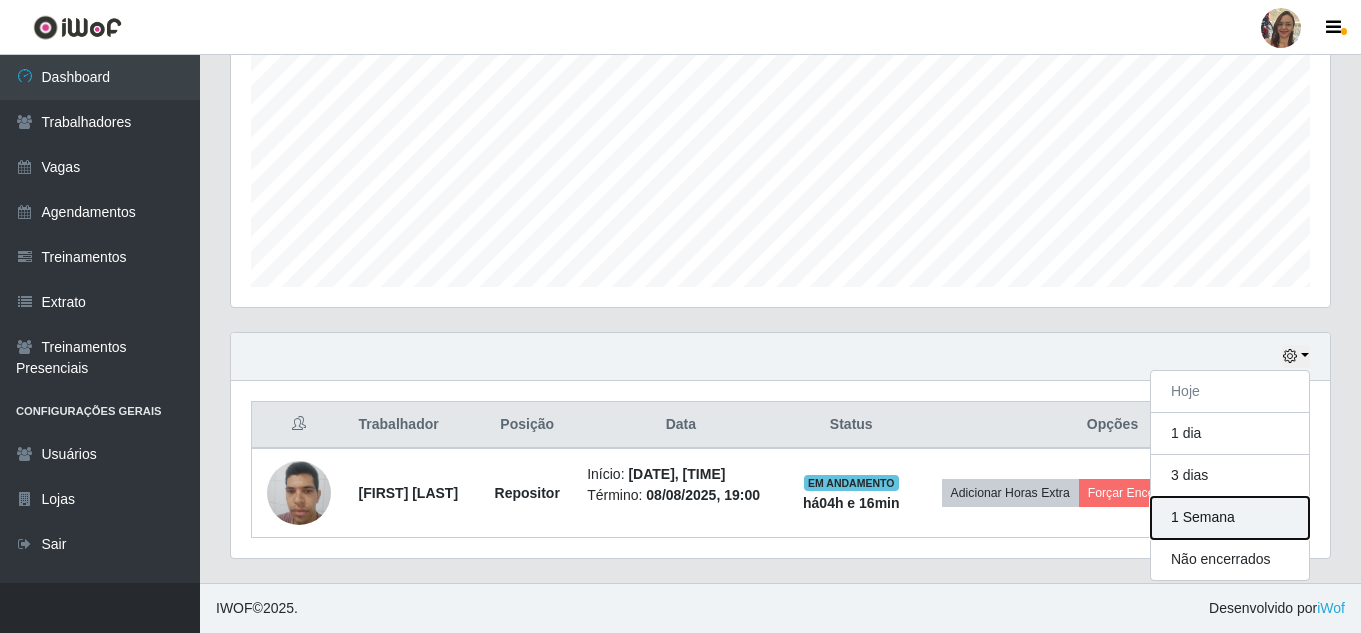 click on "1 Semana" at bounding box center [1230, 518] 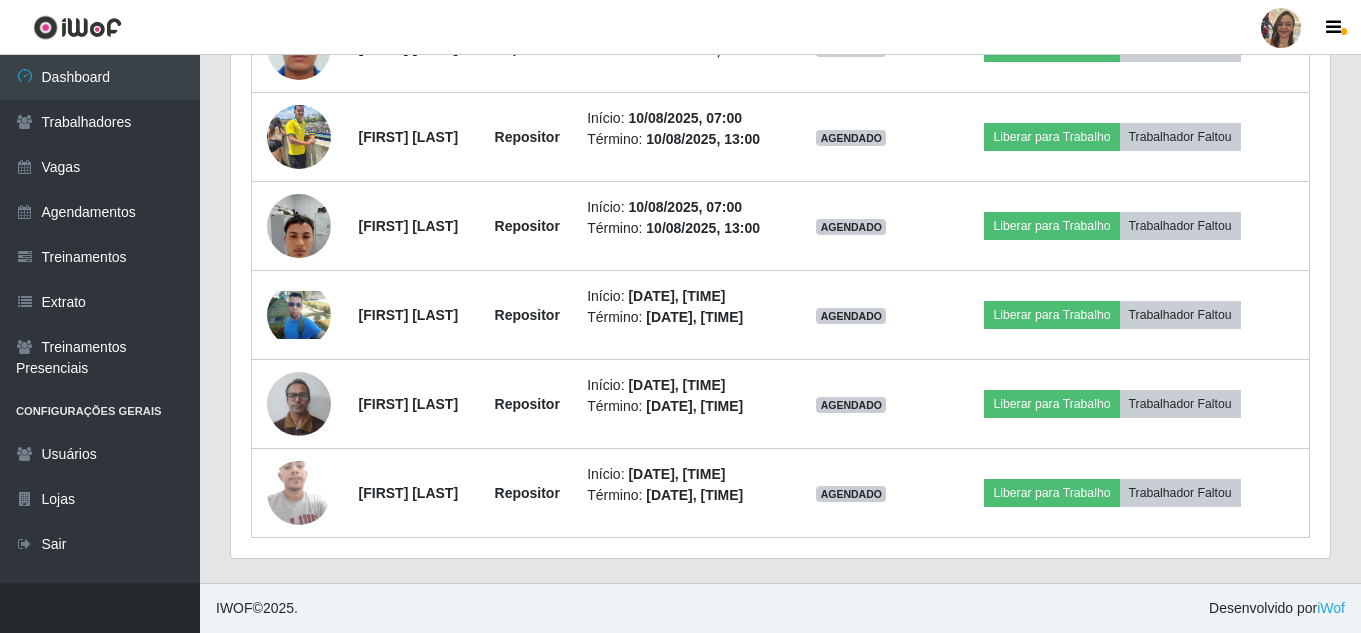 scroll, scrollTop: 1343, scrollLeft: 0, axis: vertical 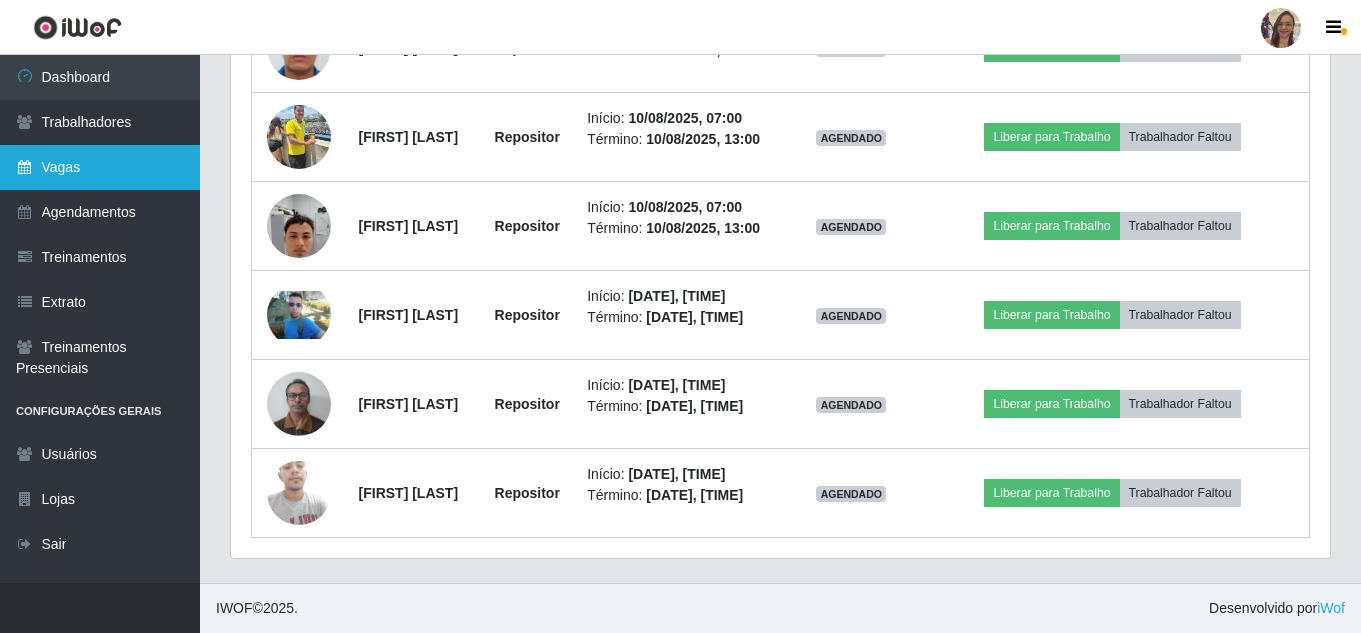 click on "Vagas" at bounding box center (100, 167) 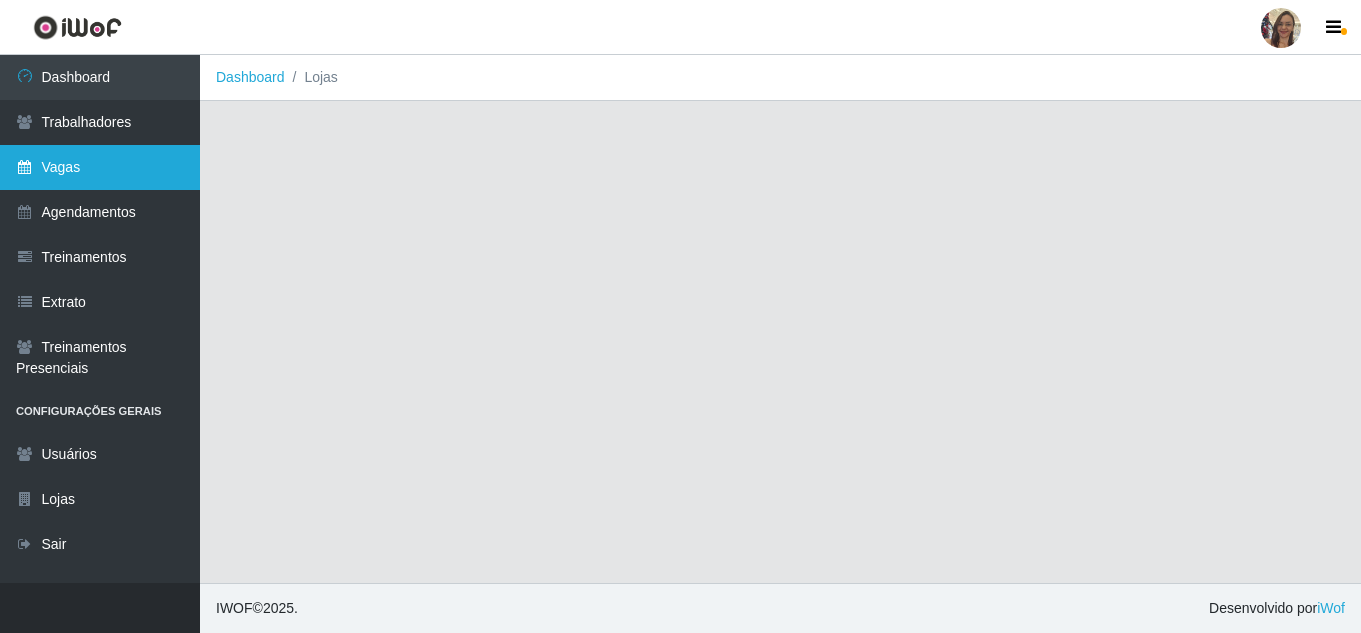 scroll, scrollTop: 0, scrollLeft: 0, axis: both 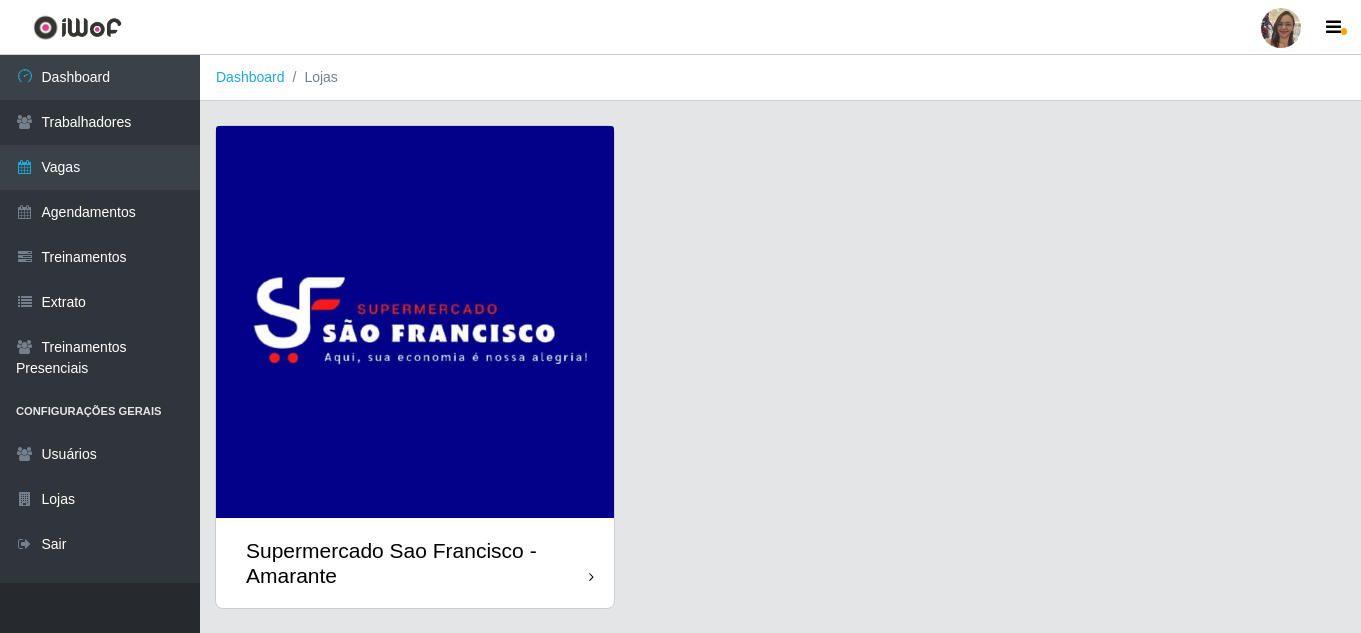 click at bounding box center [415, 322] 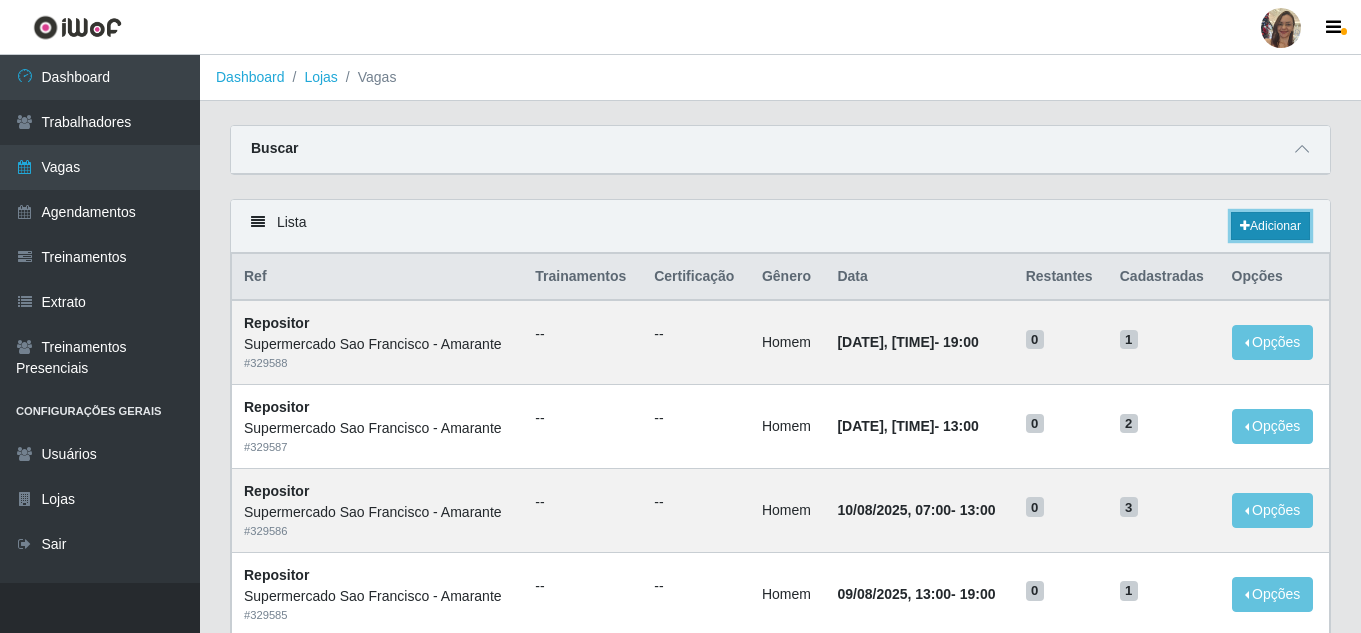 click on "Adicionar" at bounding box center (1270, 226) 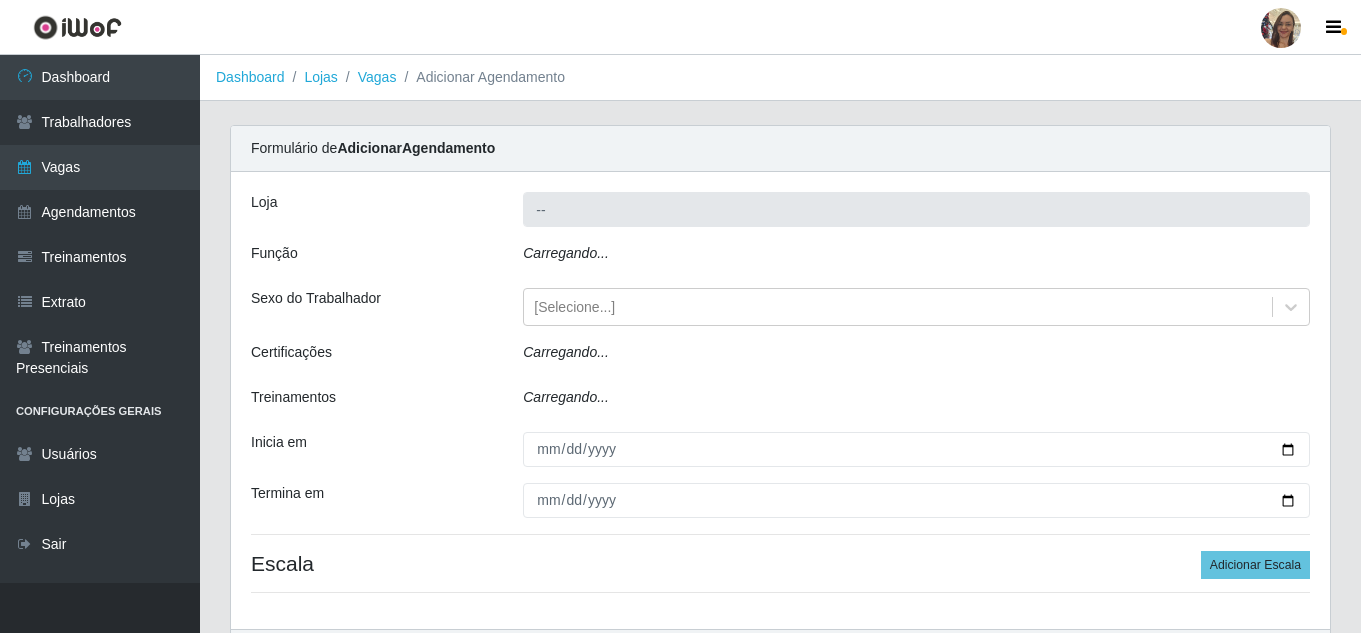 type on "Supermercado Sao Francisco - Amarante" 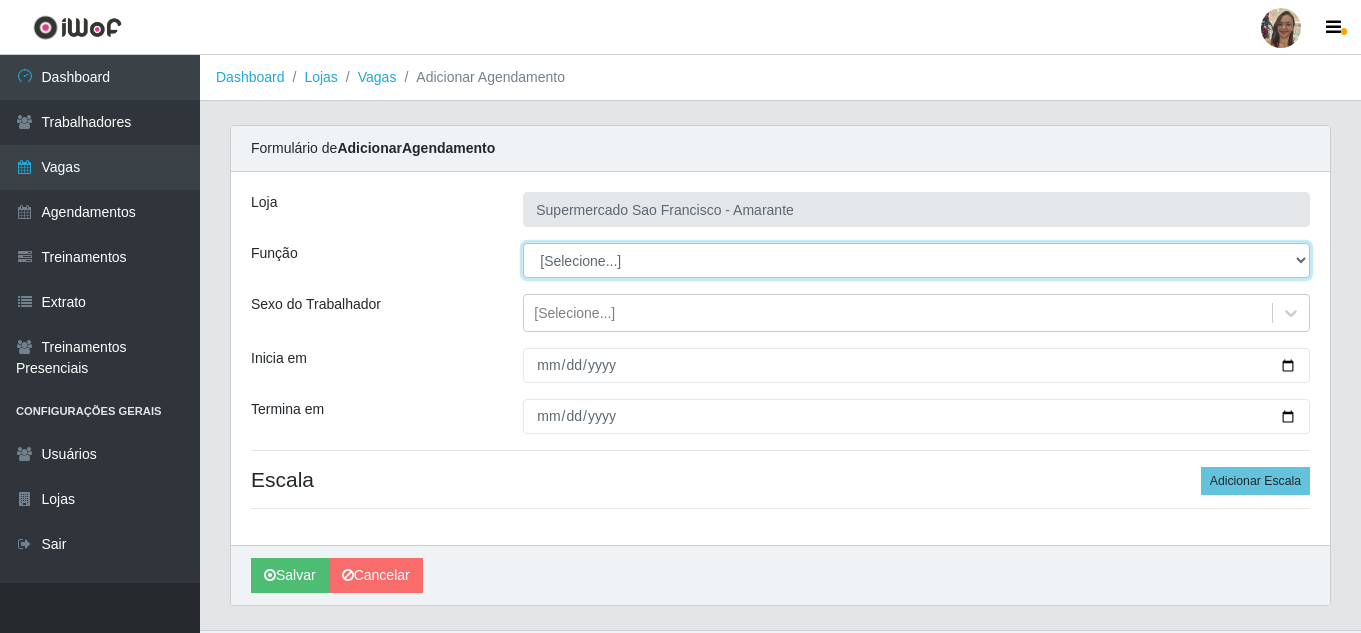 click on "[Selecione...] ASG ASG + ASG ++ Balconista de Açougue  Balconista de Açougue + Balconista de Açougue ++ Embalador Embalador + Embalador ++ Operador de Caixa Operador de Caixa ++ Operador de Loja Operador de Loja + Operador de Loja ++ Repositor  Repositor + Repositor ++" at bounding box center (916, 260) 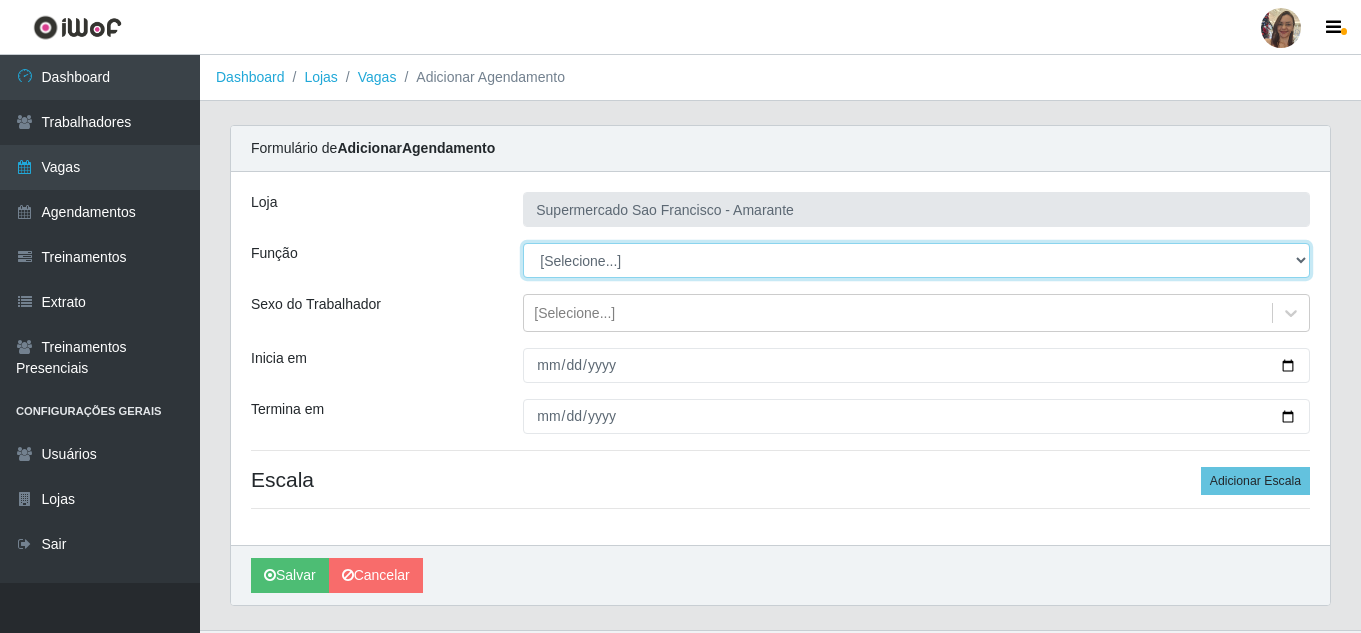 select on "24" 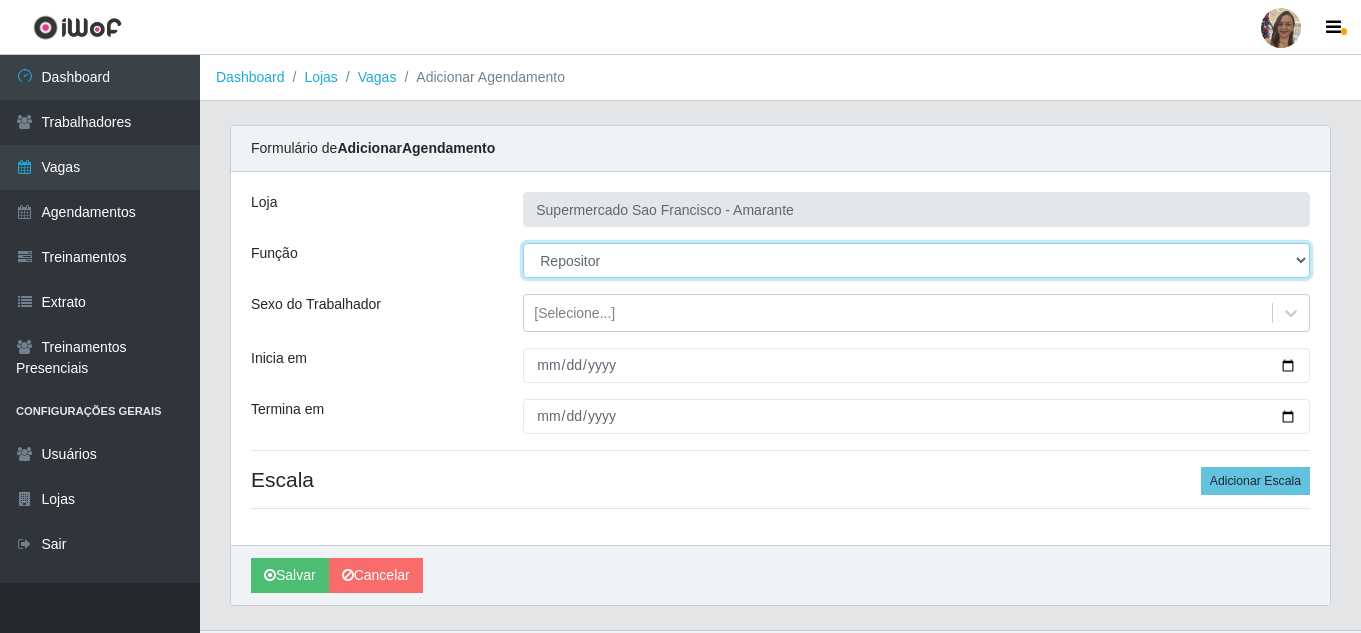 click on "[Selecione...] ASG ASG + ASG ++ Balconista de Açougue  Balconista de Açougue + Balconista de Açougue ++ Embalador Embalador + Embalador ++ Operador de Caixa Operador de Caixa ++ Operador de Loja Operador de Loja + Operador de Loja ++ Repositor  Repositor + Repositor ++" at bounding box center [916, 260] 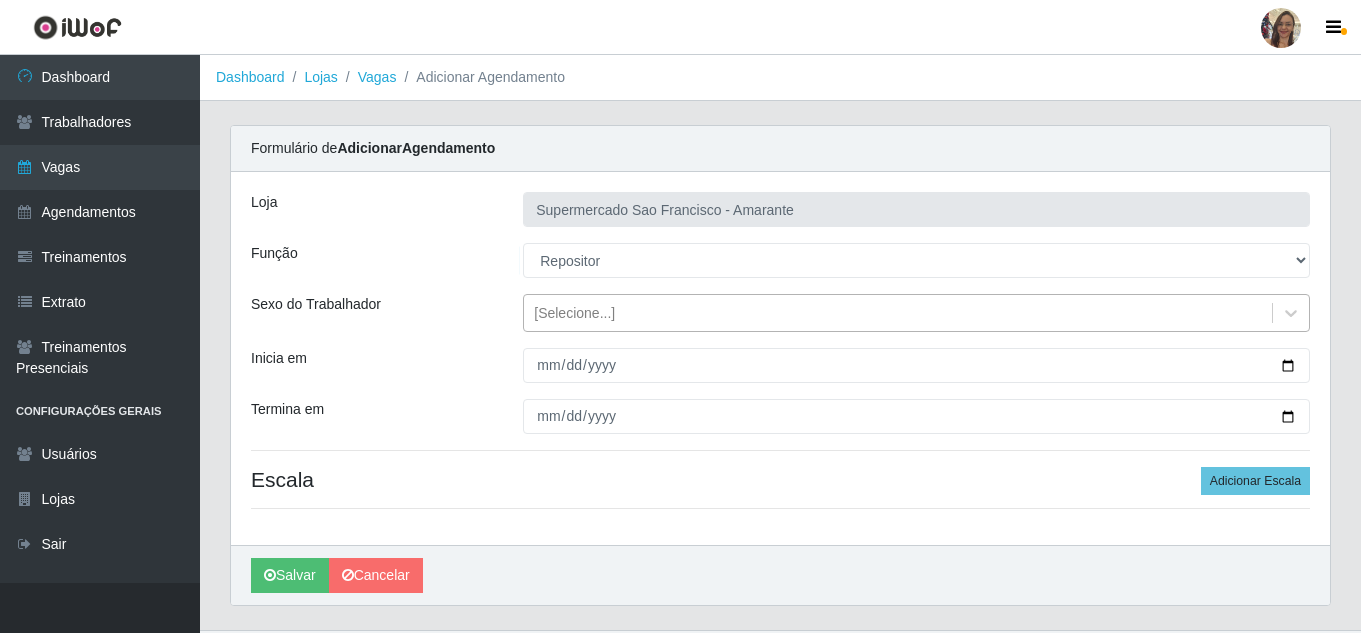 click on "[Selecione...]" at bounding box center [574, 313] 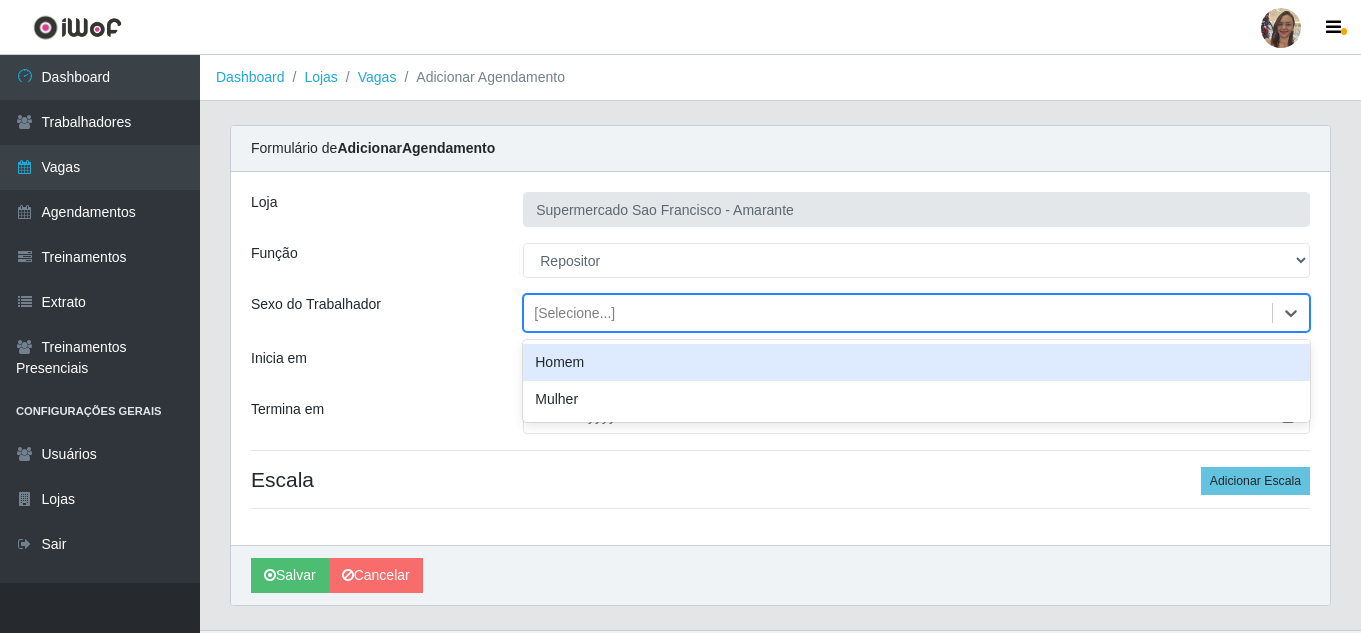 click on "Homem" at bounding box center [916, 362] 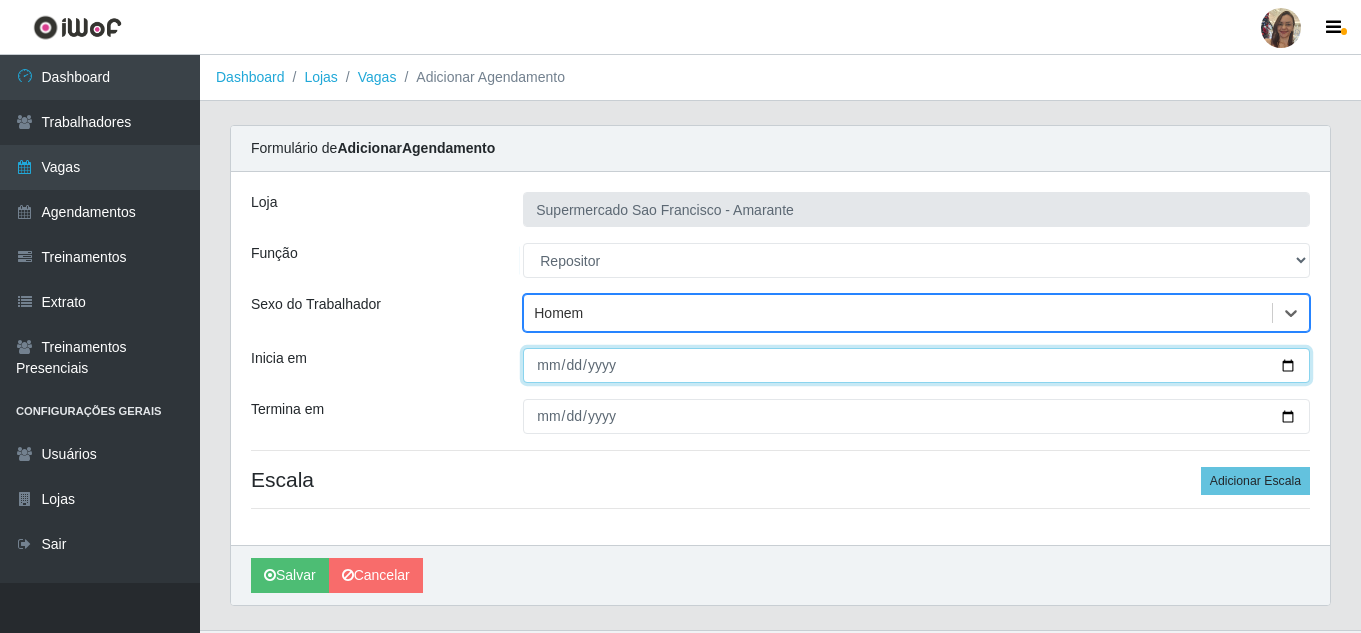 click on "Inicia em" at bounding box center (916, 365) 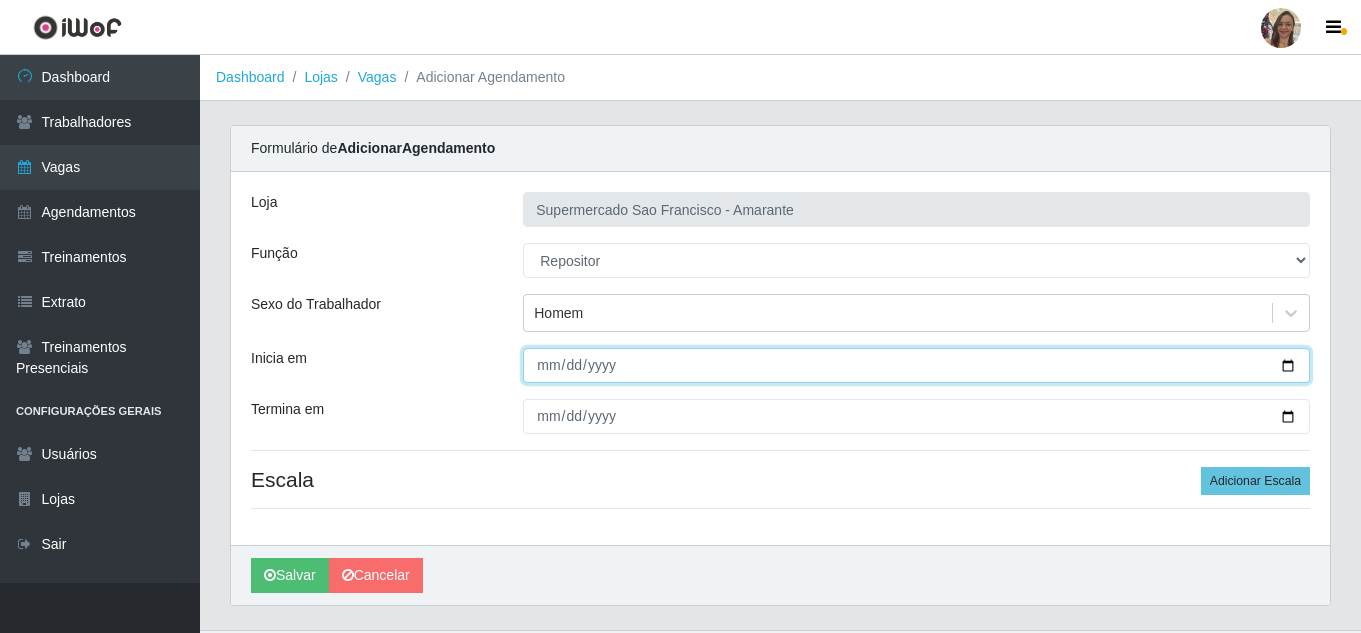 type on "[DATE]" 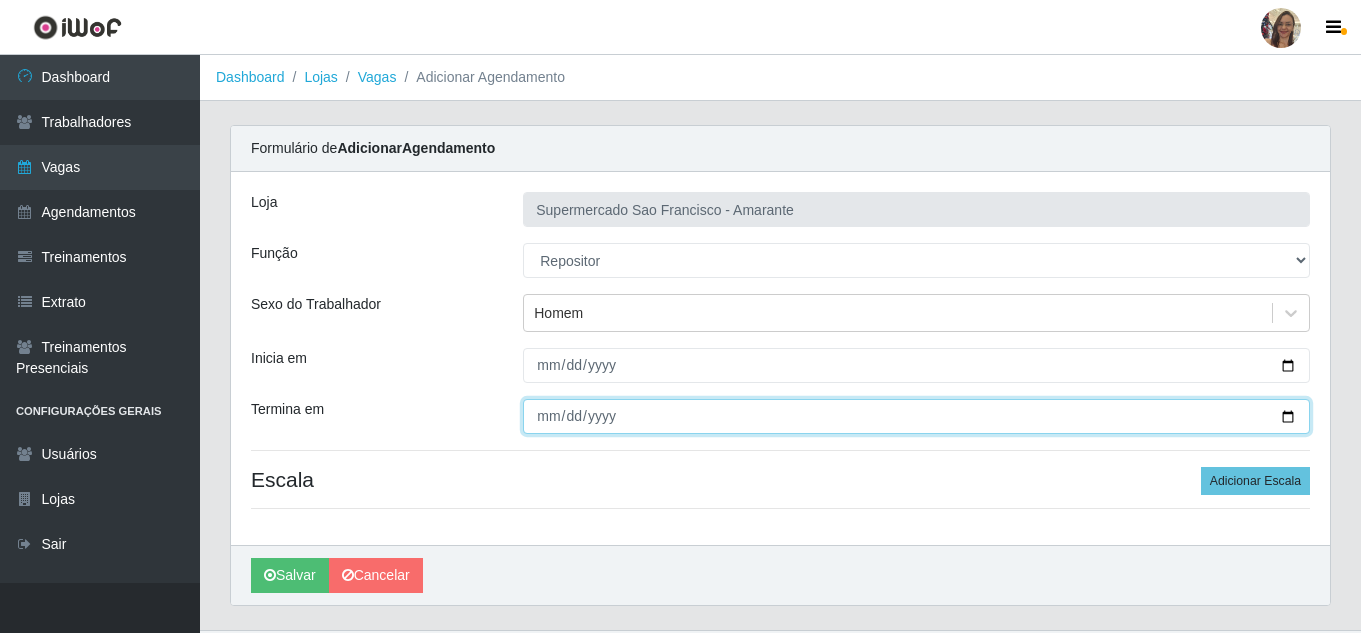 click on "Termina em" at bounding box center [916, 416] 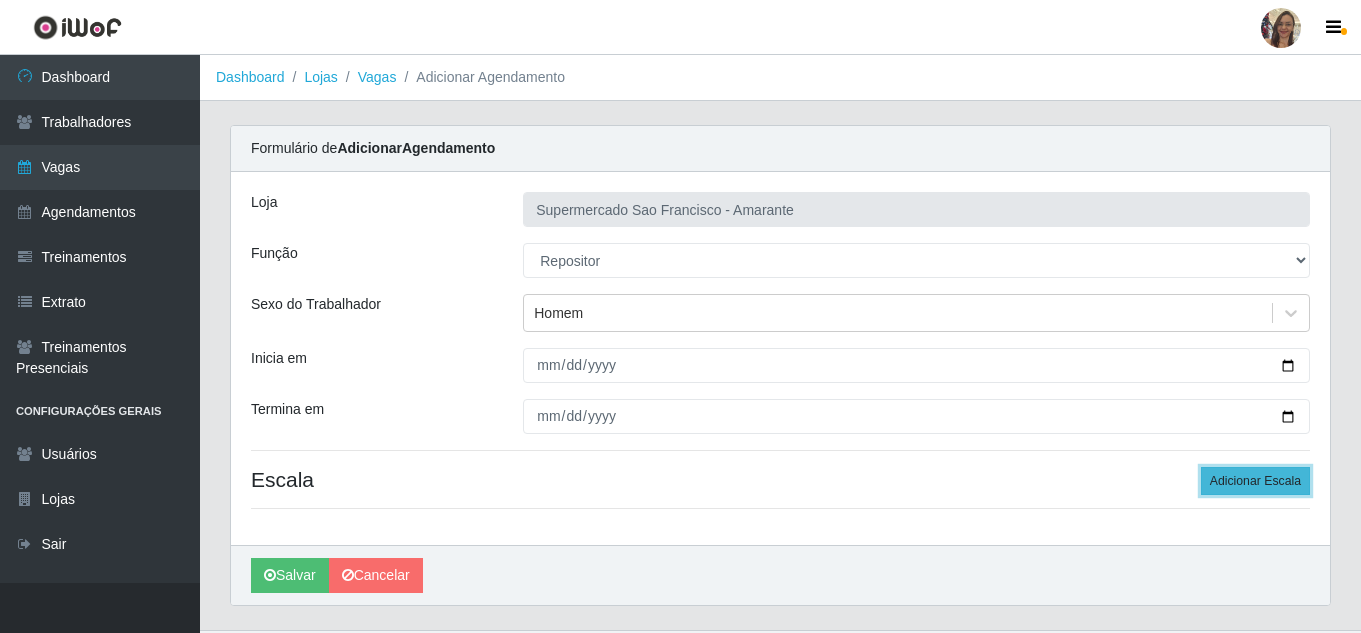 click on "Adicionar Escala" at bounding box center [1255, 481] 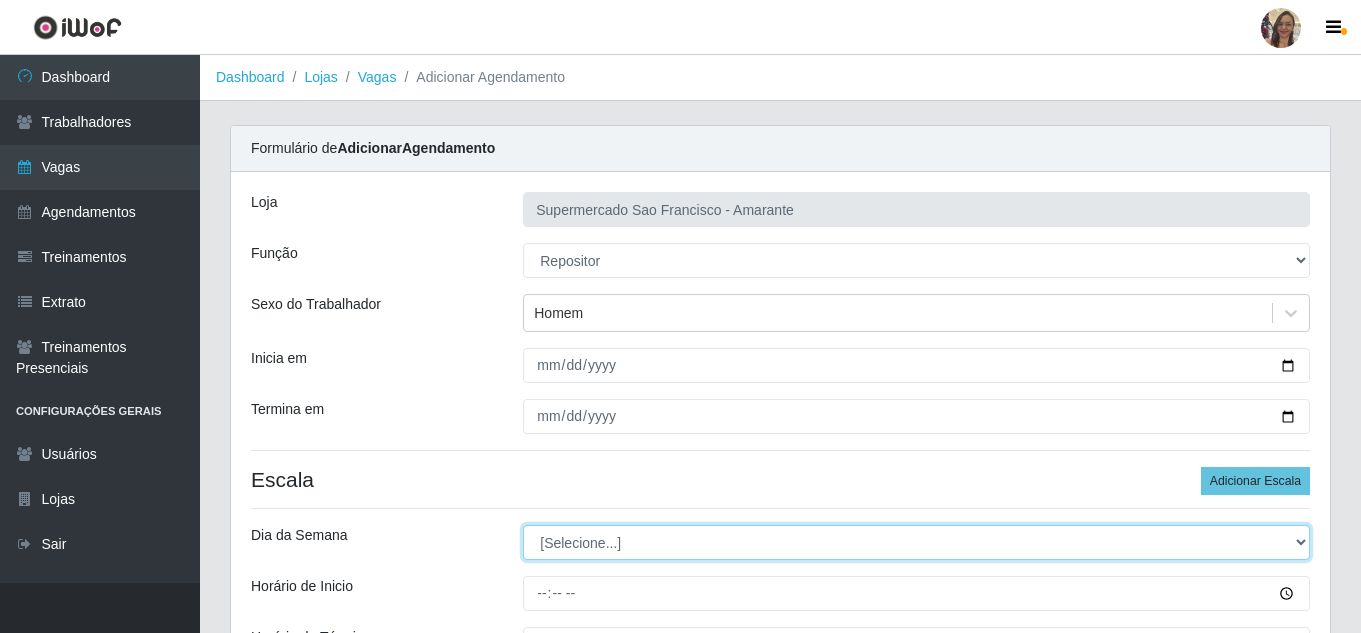click on "[Selecione...] Segunda Terça Quarta Quinta Sexta Sábado Domingo" at bounding box center [916, 542] 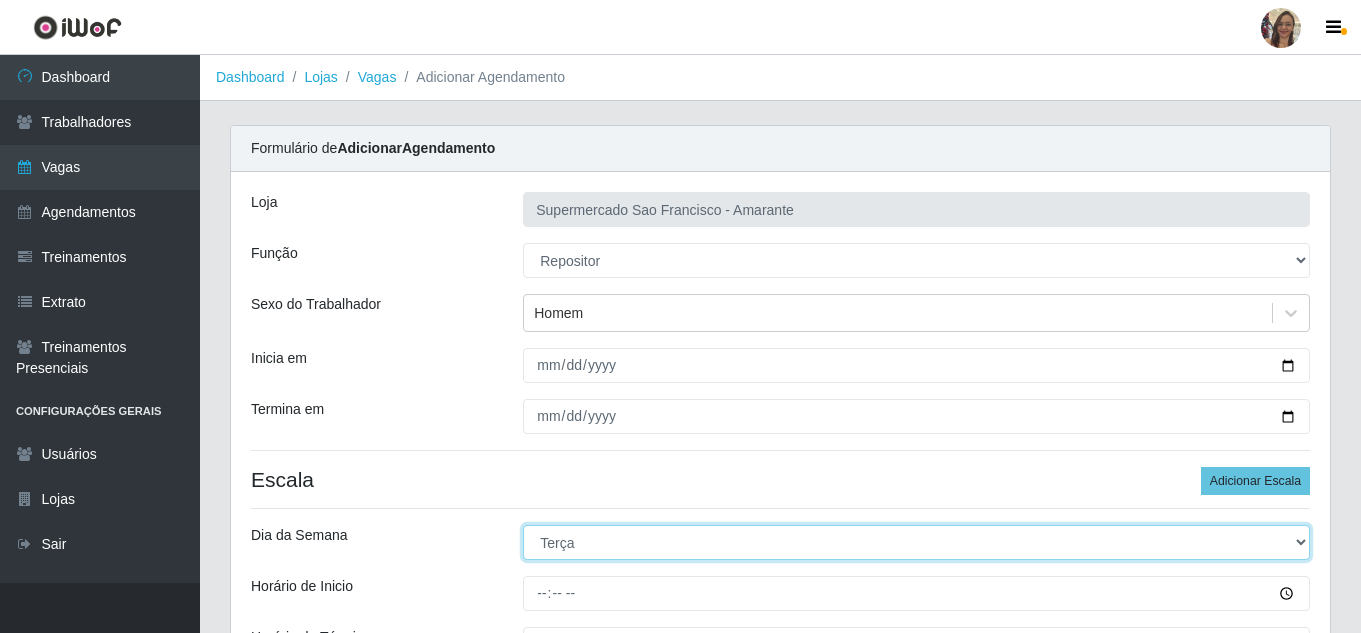 click on "[Selecione...] Segunda Terça Quarta Quinta Sexta Sábado Domingo" at bounding box center [916, 542] 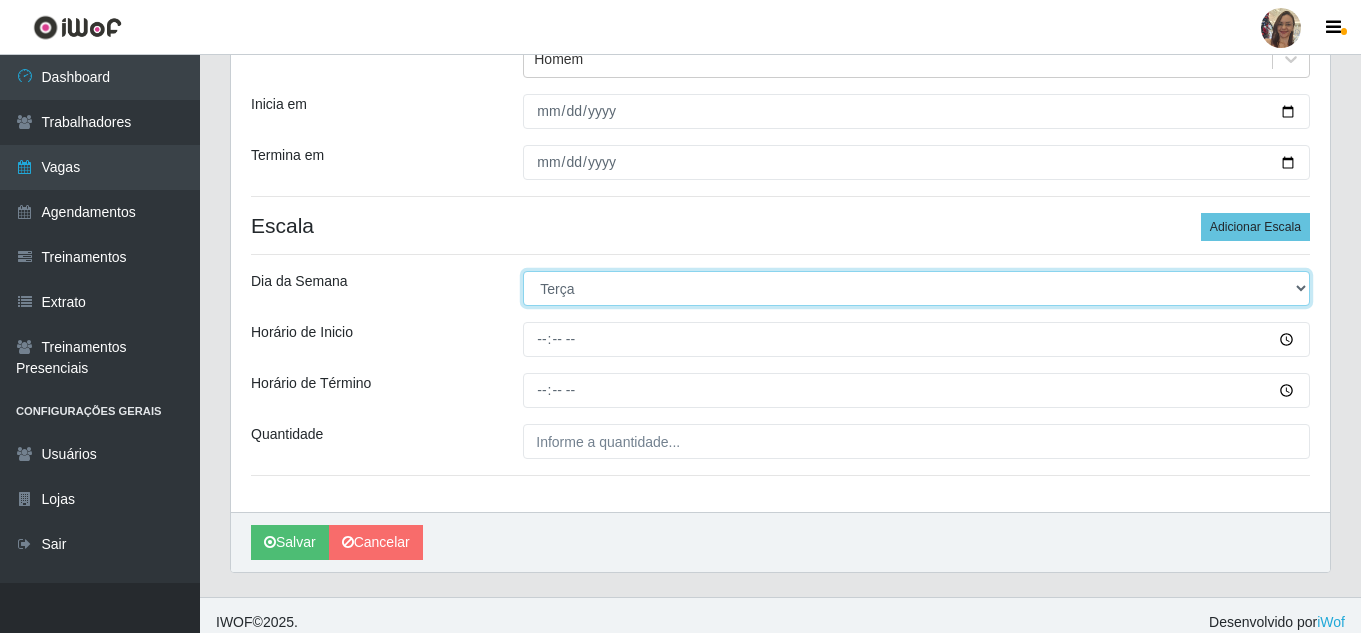 scroll, scrollTop: 268, scrollLeft: 0, axis: vertical 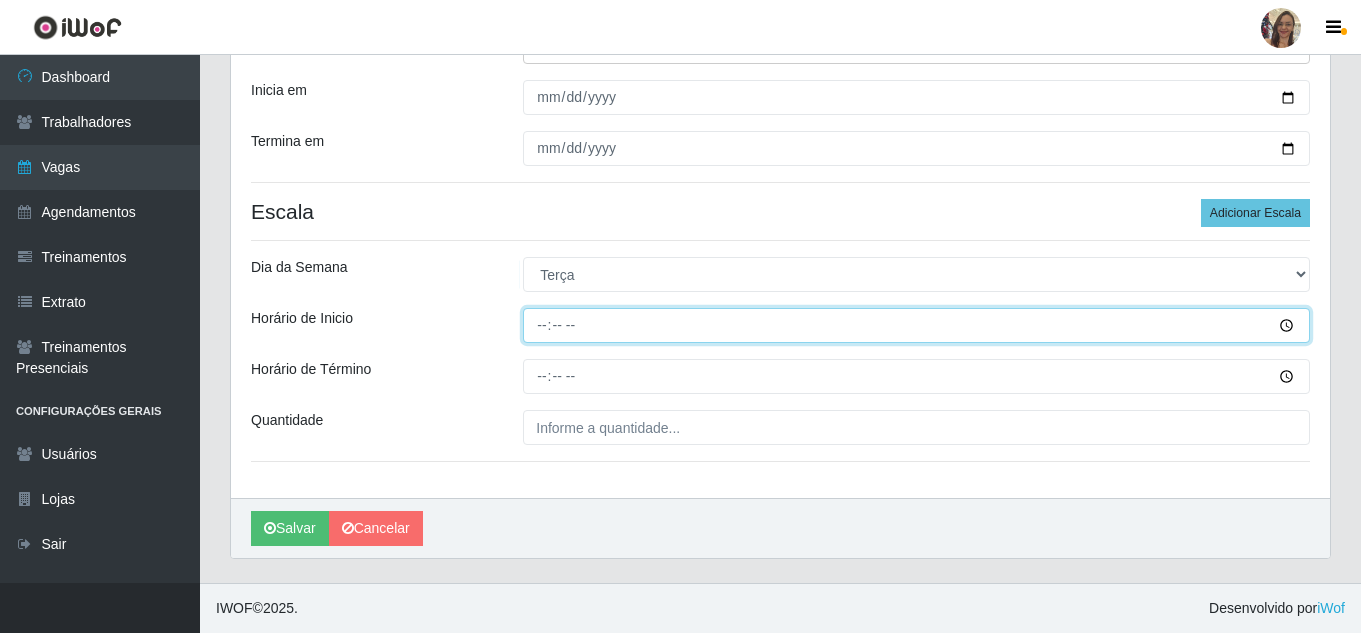 click on "Horário de Inicio" at bounding box center [916, 325] 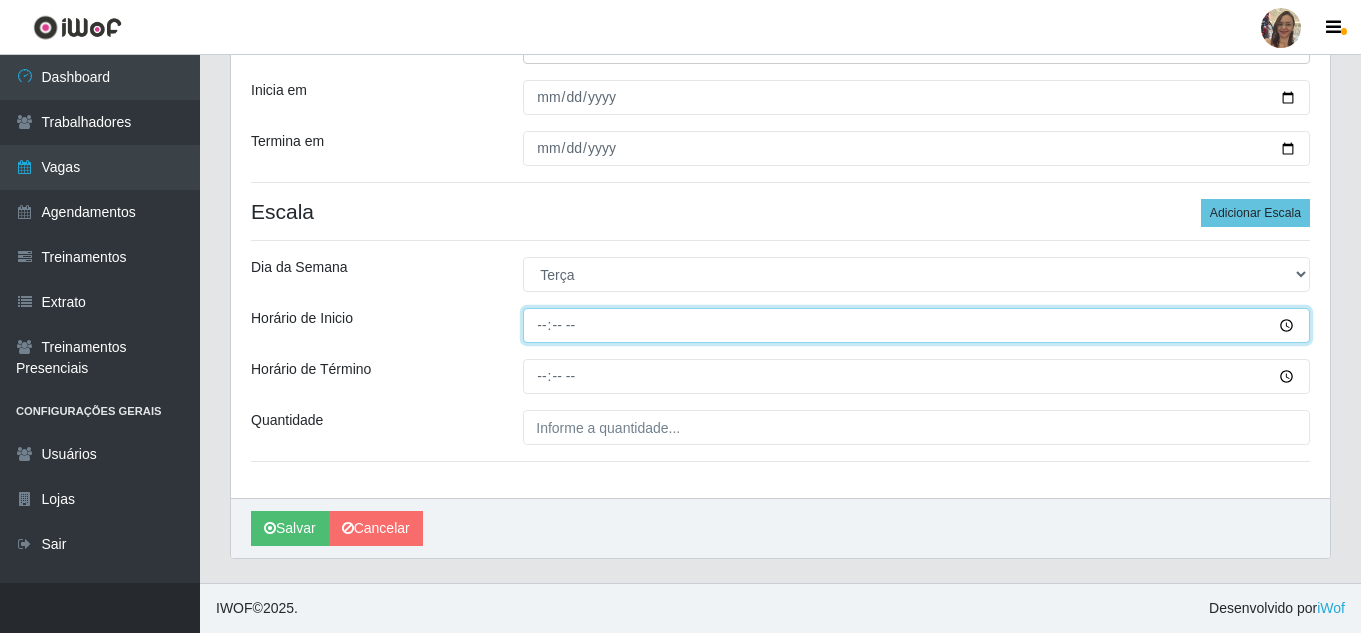 type on "07:00" 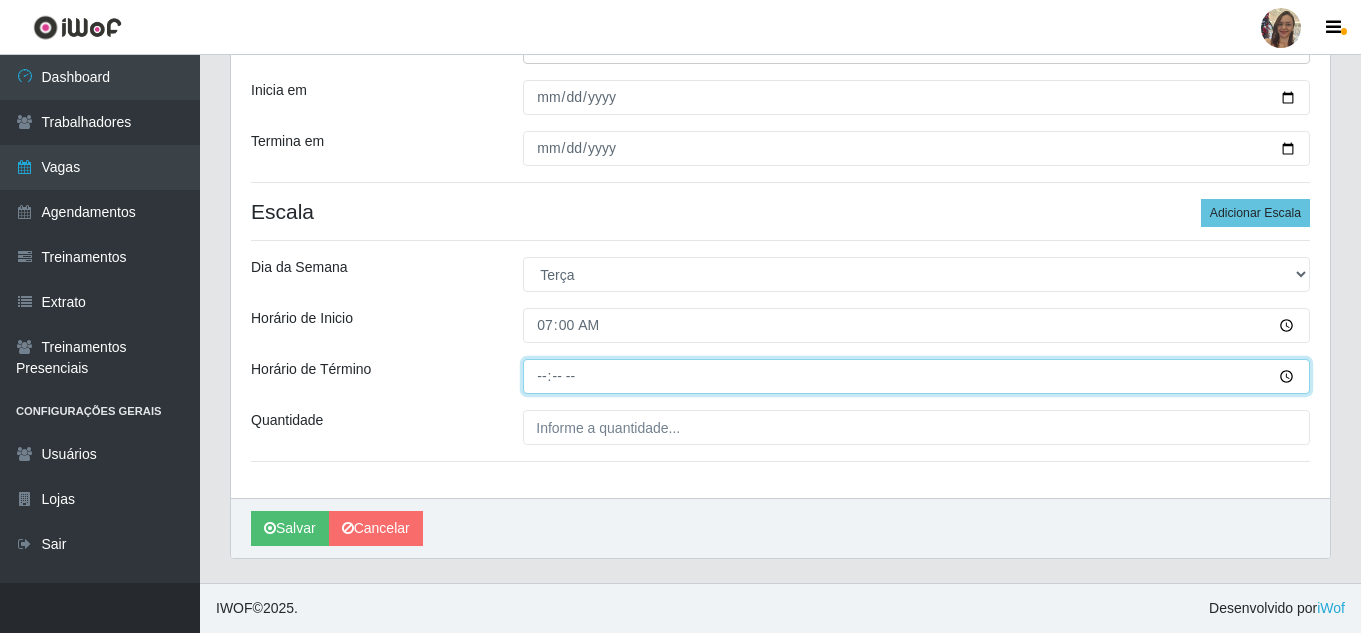 click on "Horário de Término" at bounding box center [916, 376] 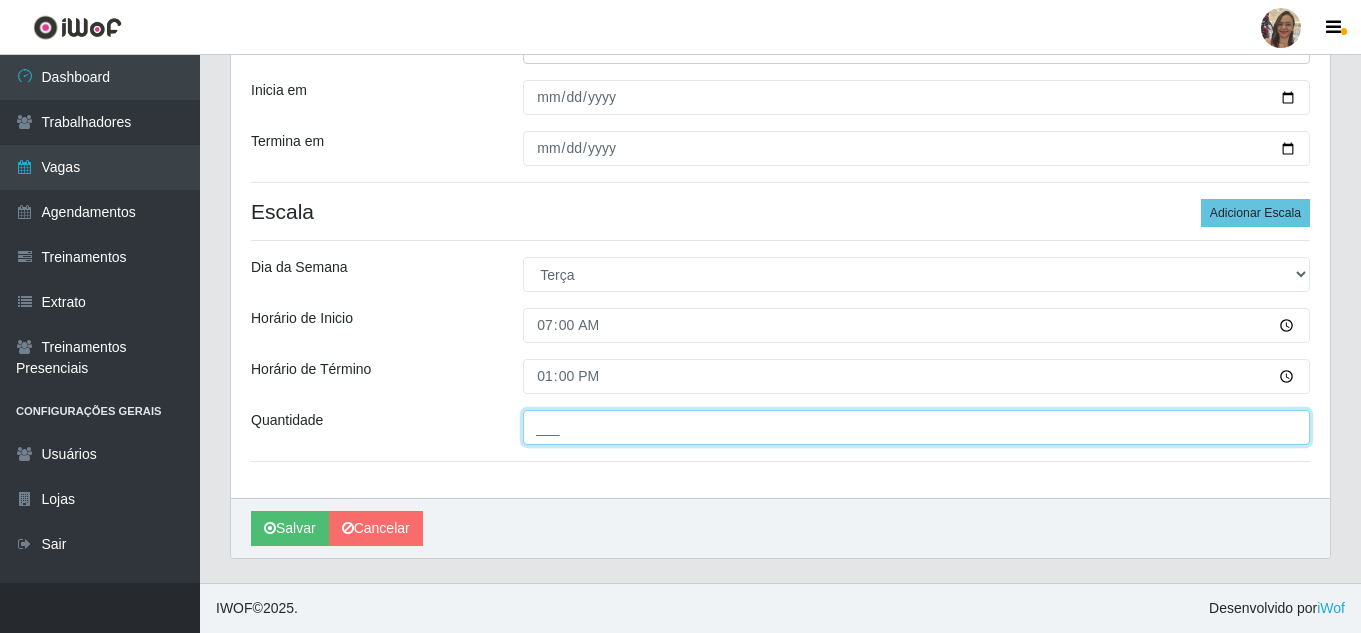 click on "___" at bounding box center [916, 427] 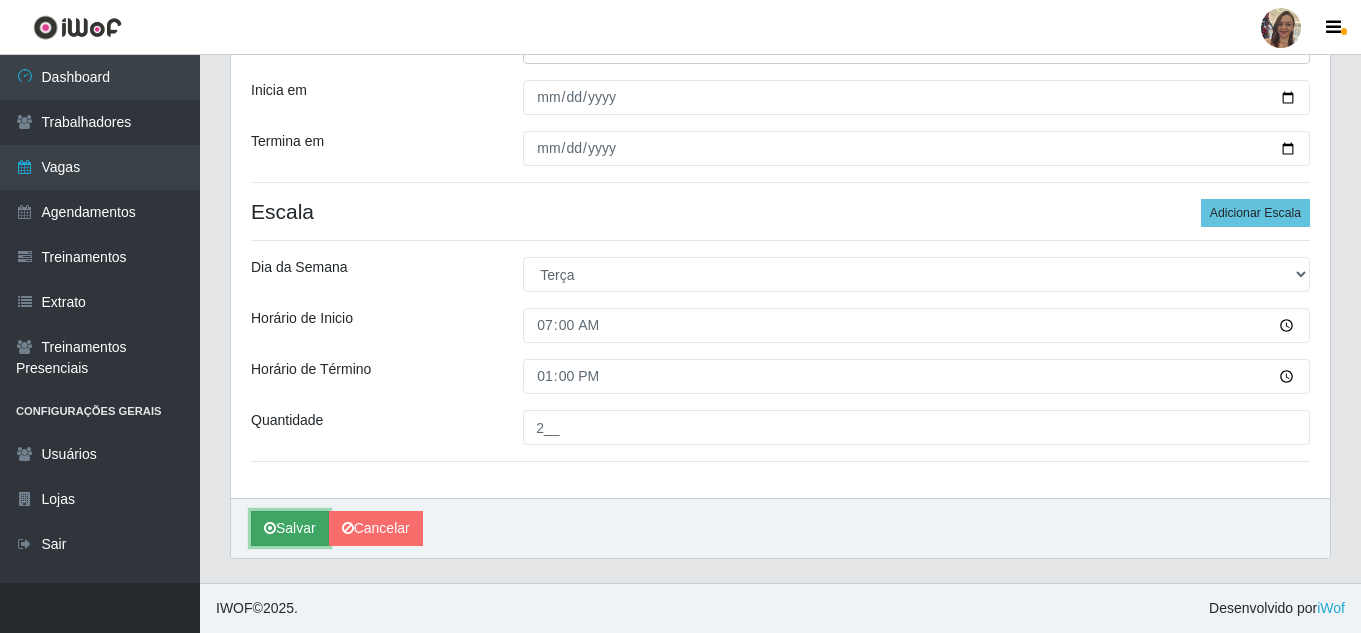 click on "Salvar" at bounding box center [290, 528] 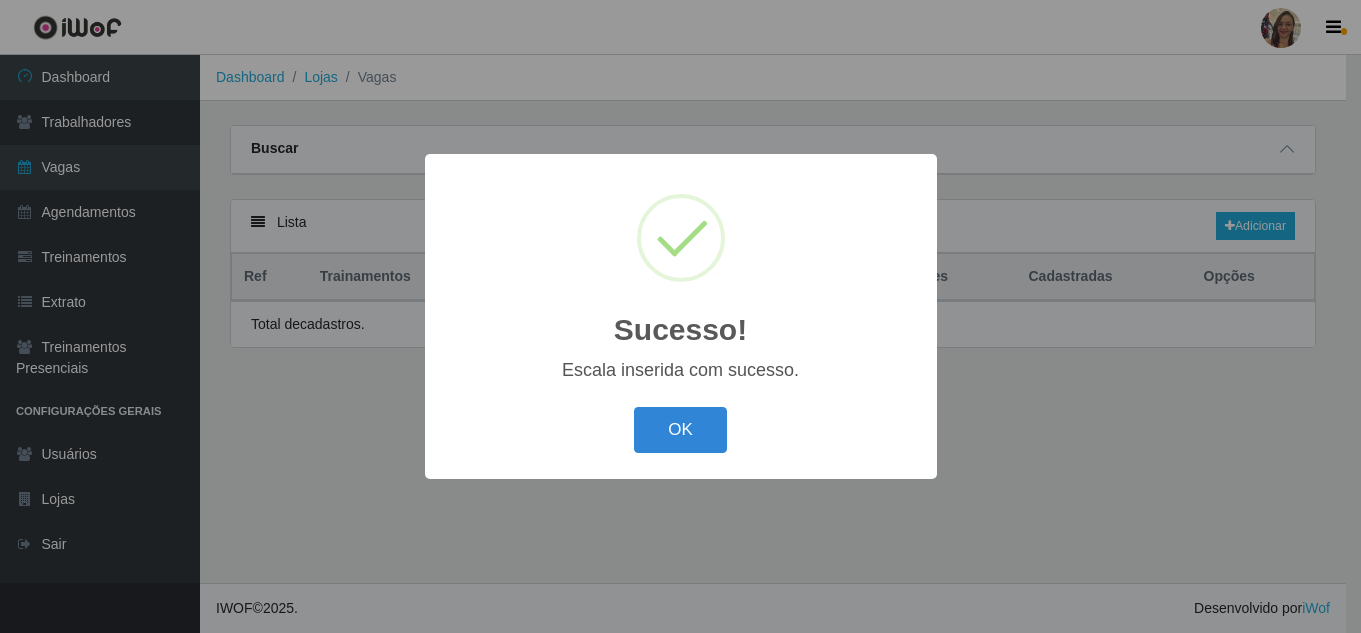 scroll, scrollTop: 0, scrollLeft: 0, axis: both 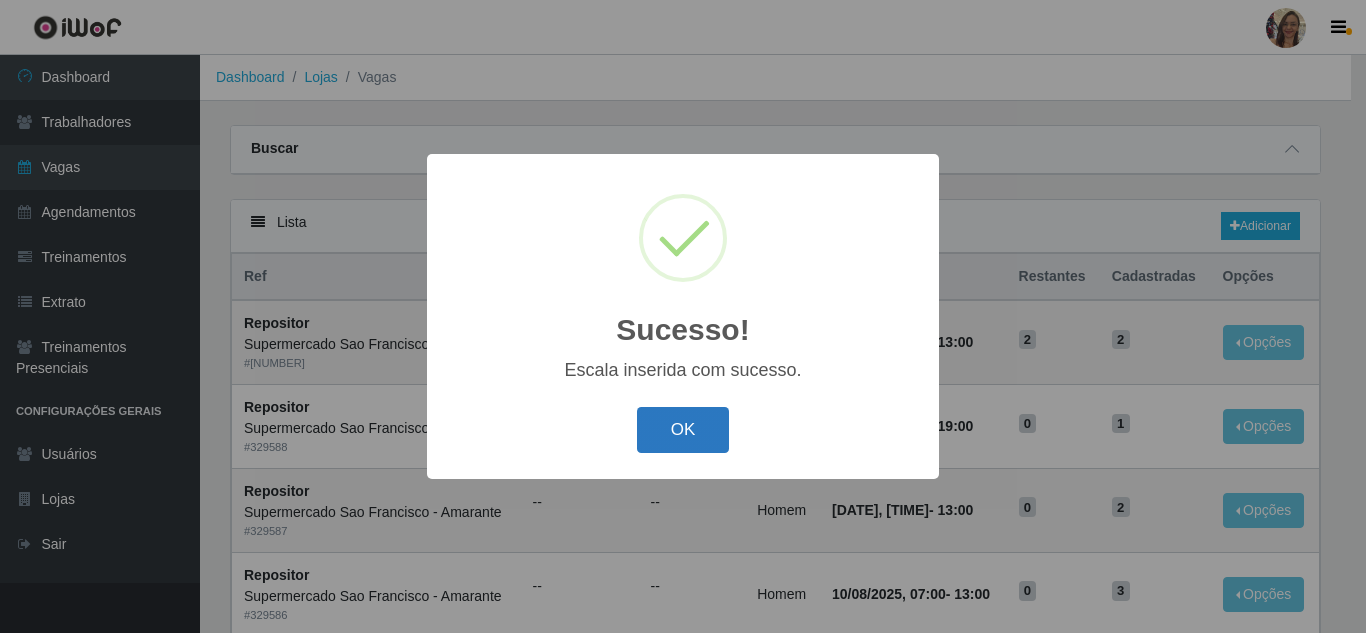 click on "OK" at bounding box center [683, 430] 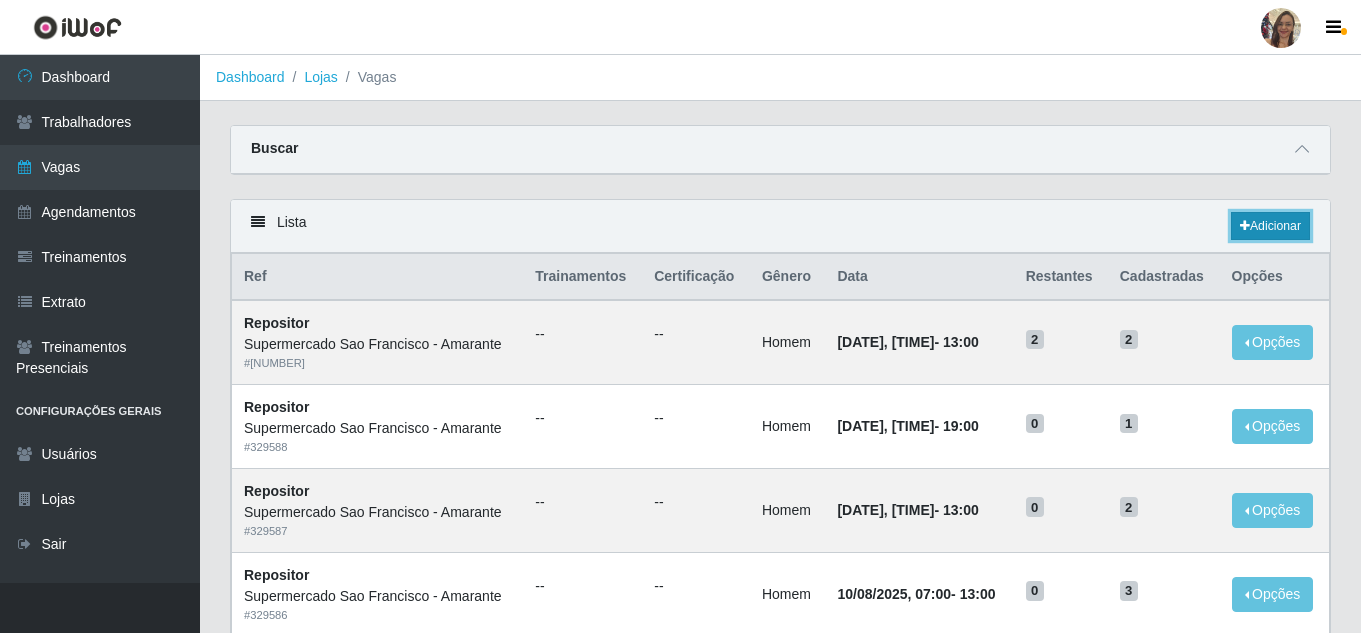 click on "Adicionar" at bounding box center [1270, 226] 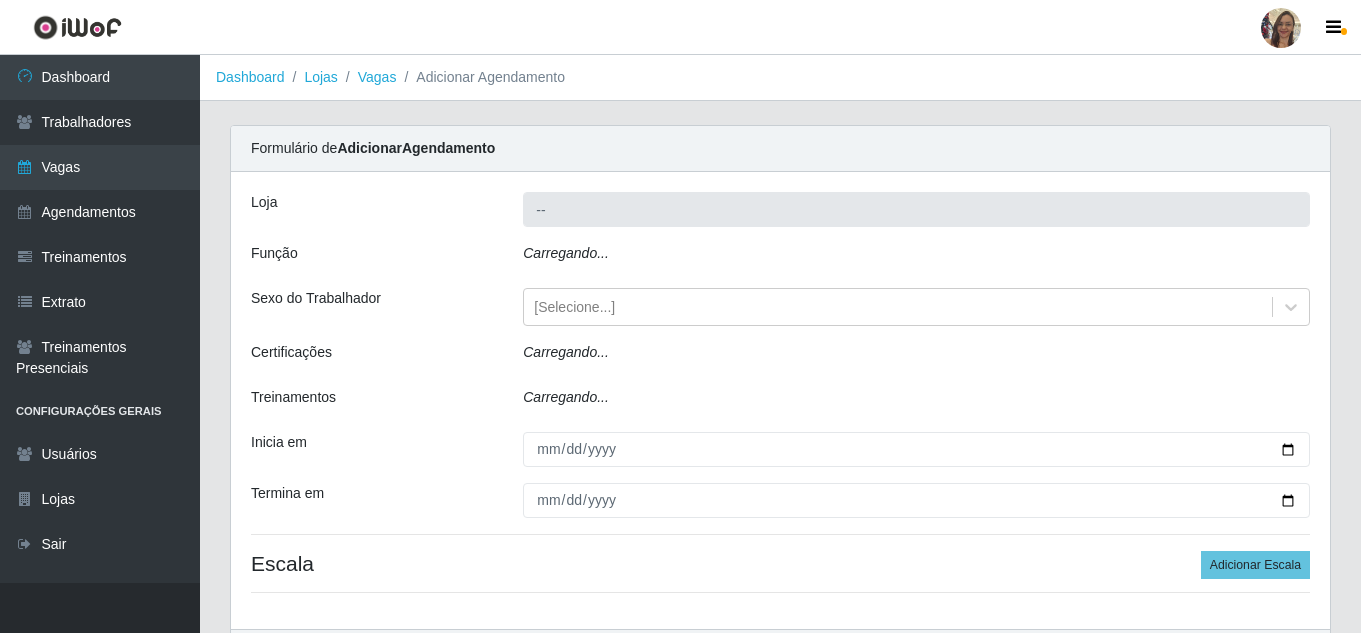 type on "Supermercado Sao Francisco - Amarante" 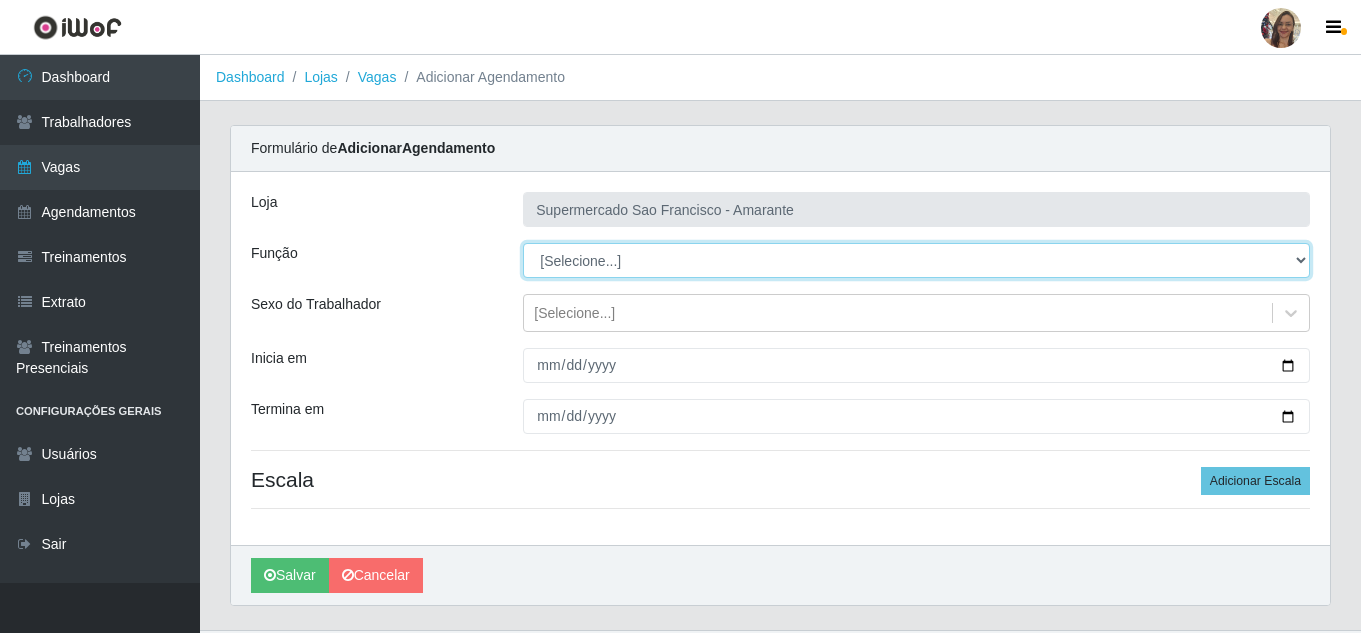 click on "[Selecione...] ASG ASG + ASG ++ Balconista de Açougue  Balconista de Açougue + Balconista de Açougue ++ Embalador Embalador + Embalador ++ Operador de Caixa Operador de Caixa ++ Operador de Loja Operador de Loja + Operador de Loja ++ Repositor  Repositor + Repositor ++" at bounding box center [916, 260] 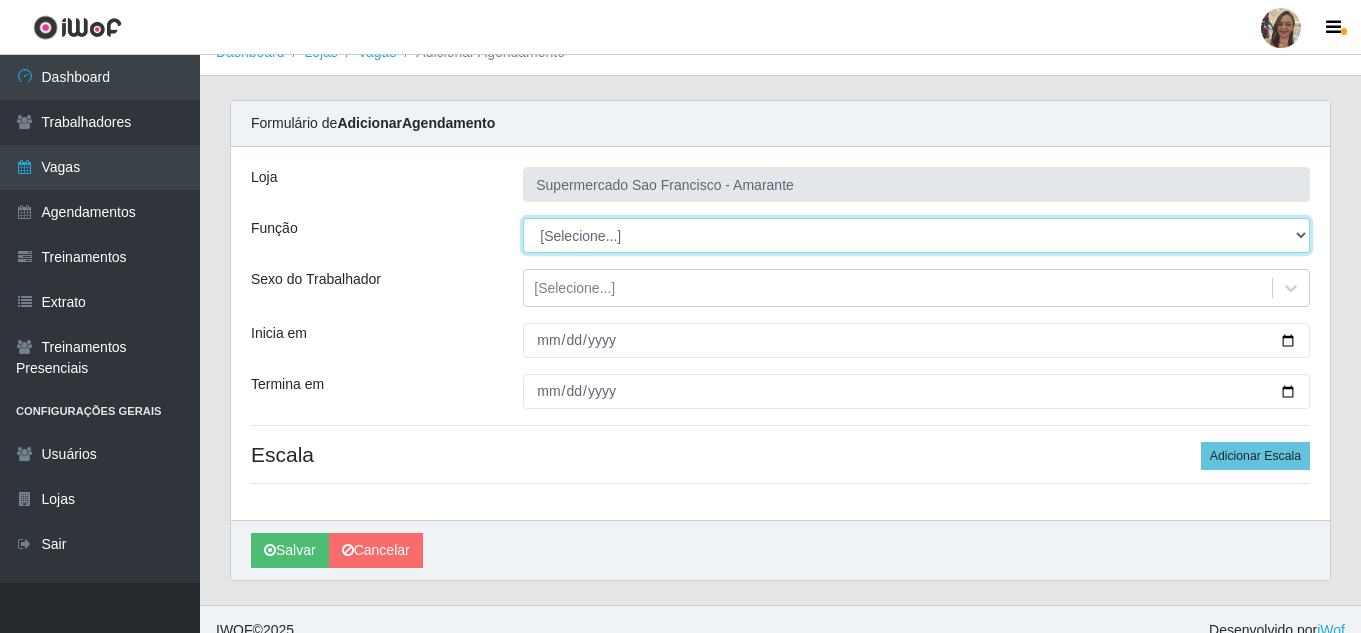 scroll, scrollTop: 47, scrollLeft: 0, axis: vertical 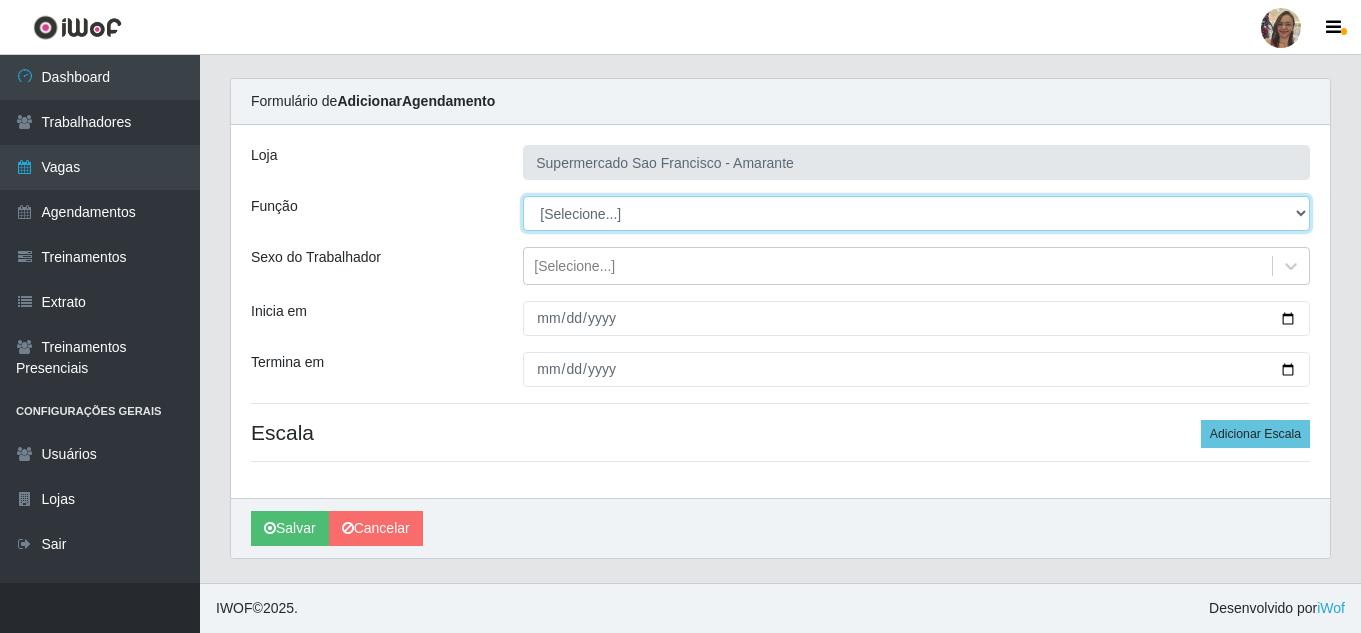 click on "[Selecione...] ASG ASG + ASG ++ Balconista de Açougue  Balconista de Açougue + Balconista de Açougue ++ Embalador Embalador + Embalador ++ Operador de Caixa Operador de Caixa ++ Operador de Loja Operador de Loja + Operador de Loja ++ Repositor  Repositor + Repositor ++" at bounding box center (916, 213) 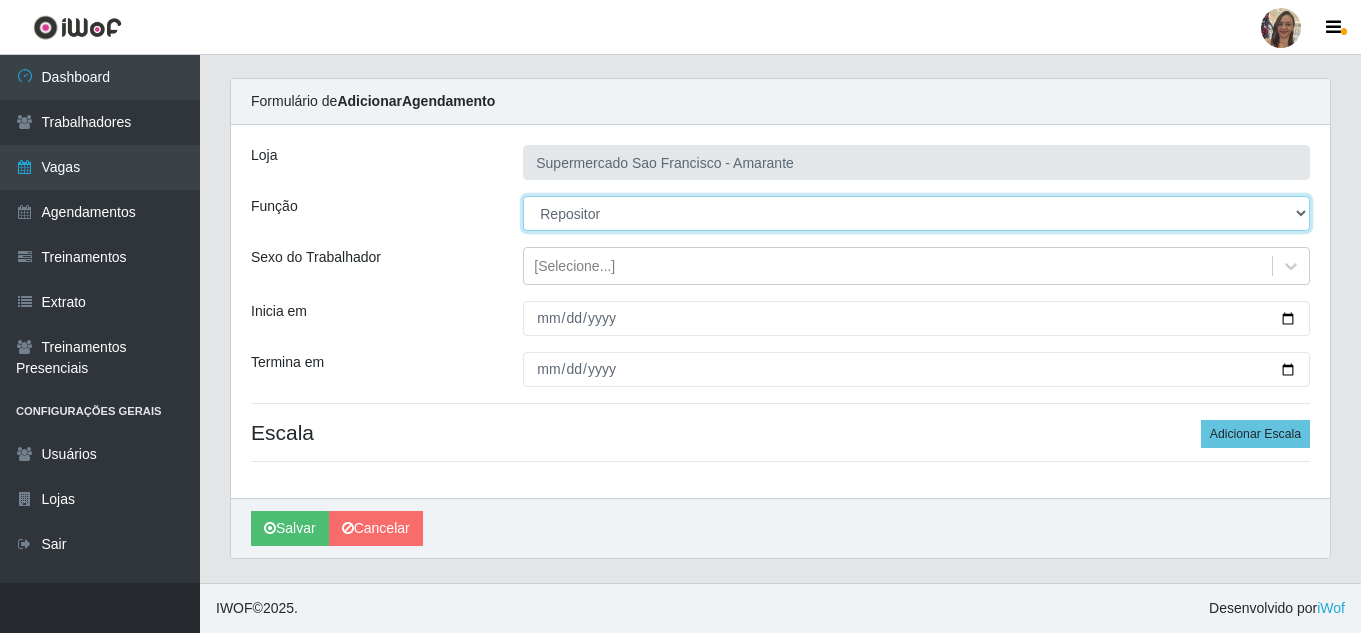 click on "[Selecione...] ASG ASG + ASG ++ Balconista de Açougue  Balconista de Açougue + Balconista de Açougue ++ Embalador Embalador + Embalador ++ Operador de Caixa Operador de Caixa ++ Operador de Loja Operador de Loja + Operador de Loja ++ Repositor  Repositor + Repositor ++" at bounding box center [916, 213] 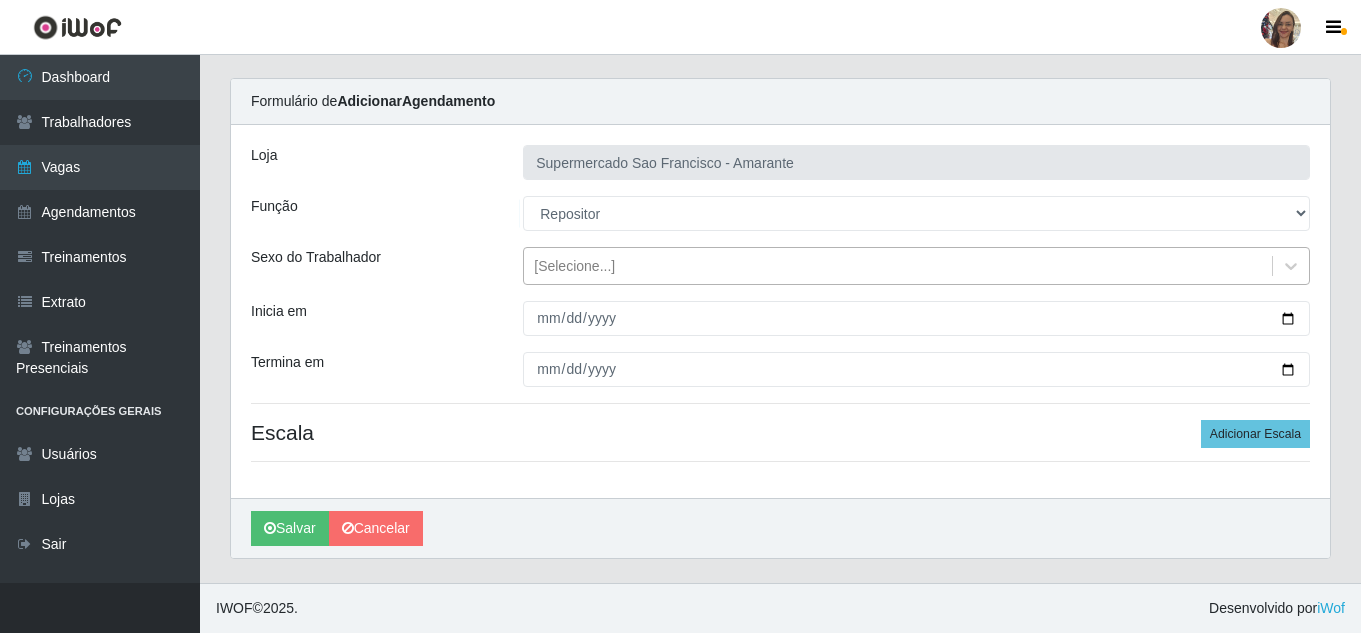 click on "[Selecione...]" at bounding box center [574, 266] 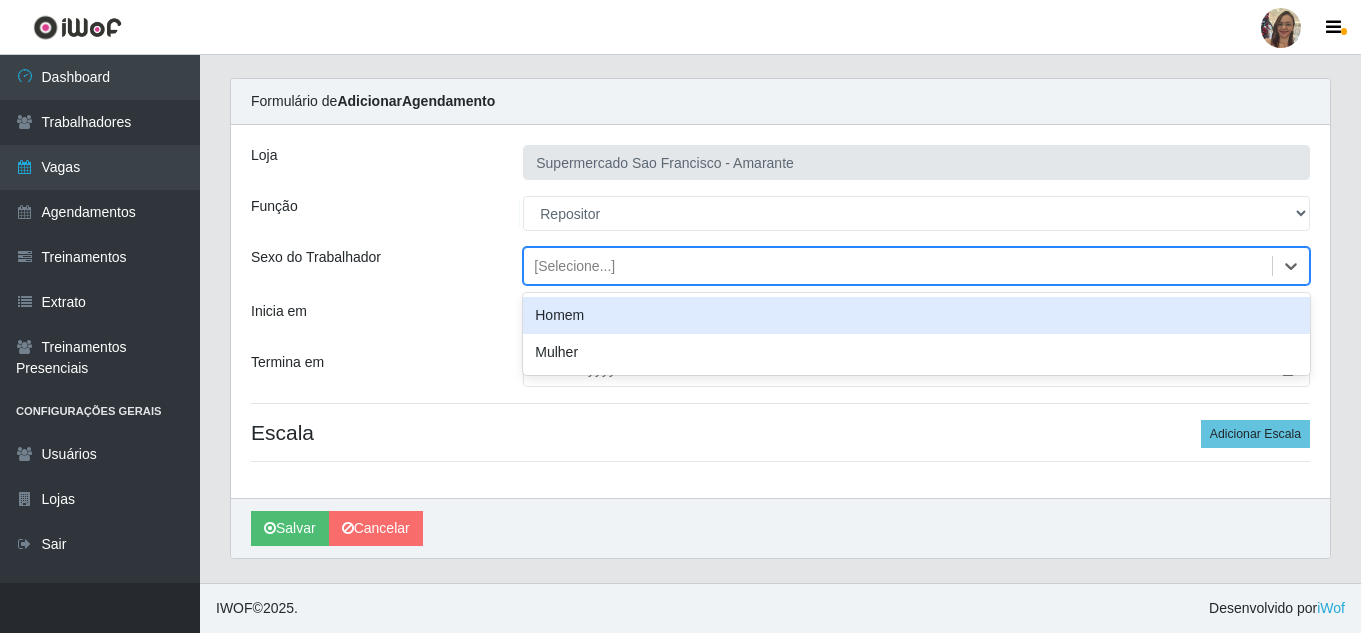 click on "Homem" at bounding box center (916, 315) 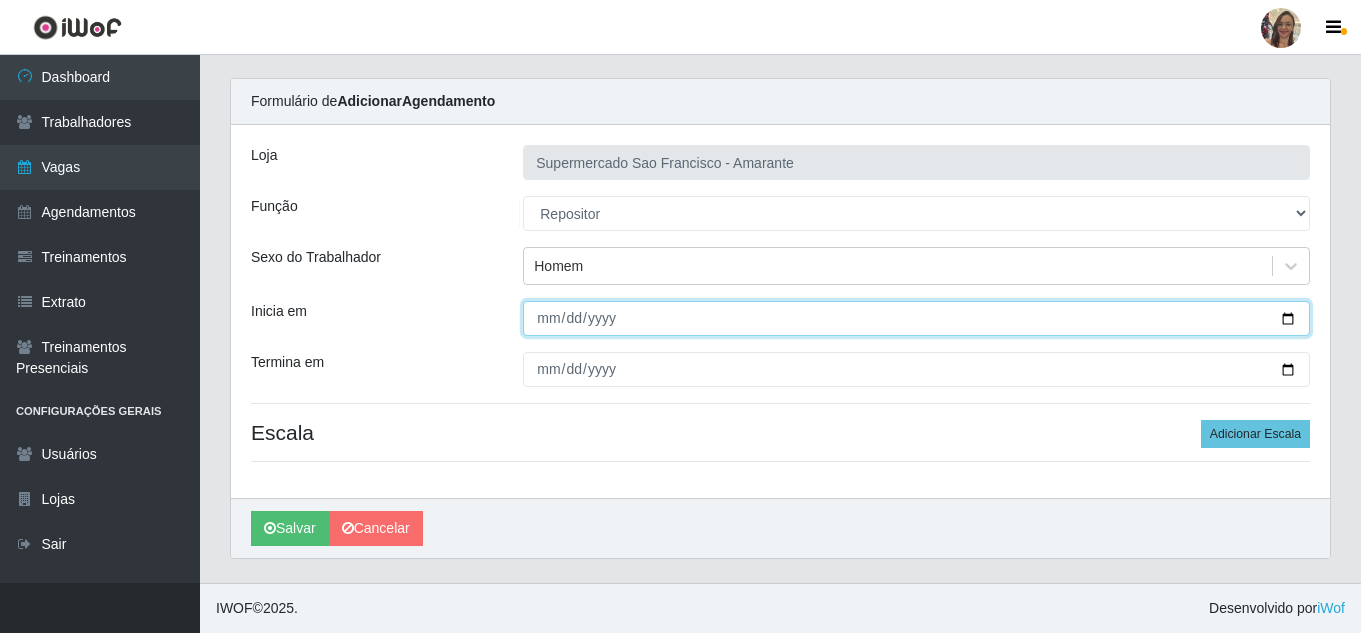 click on "Inicia em" at bounding box center [916, 318] 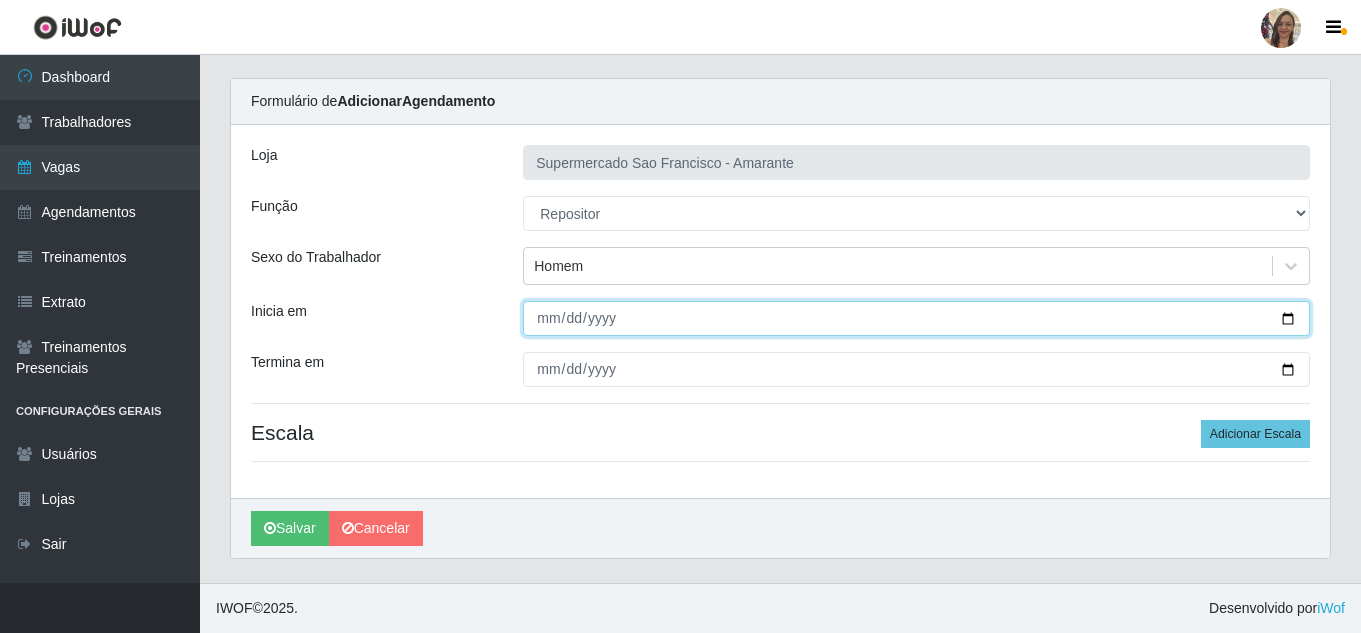 type on "[DATE]" 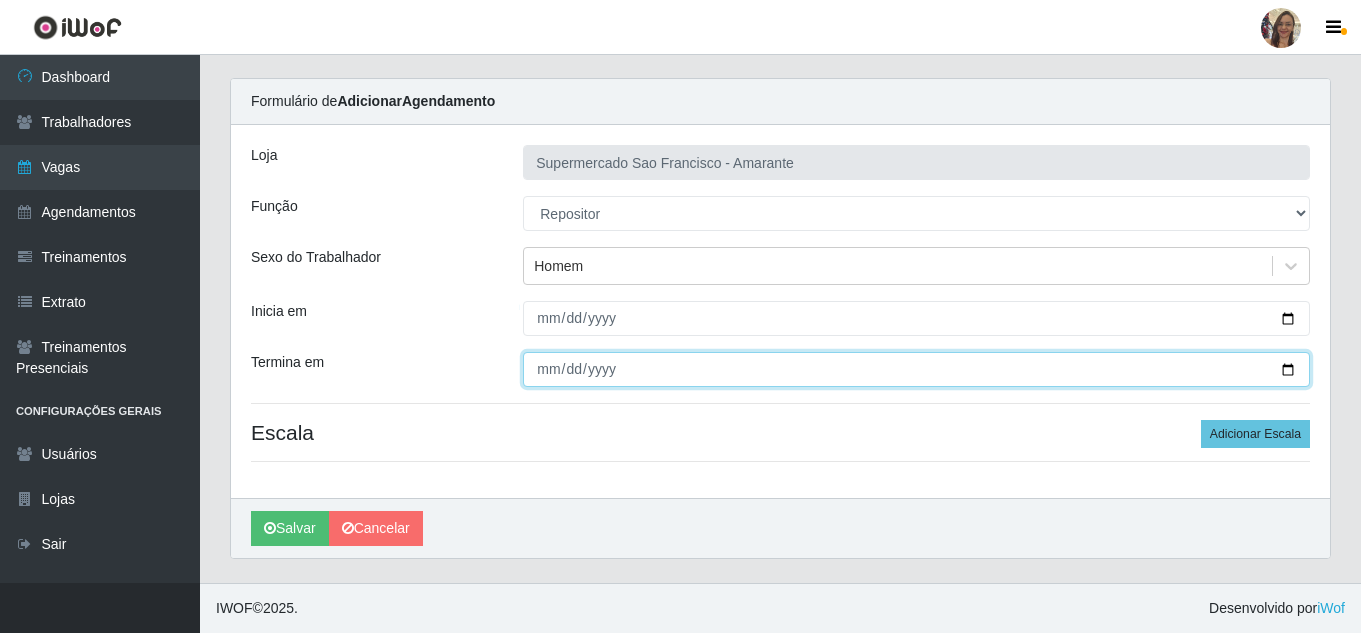 click on "Termina em" at bounding box center [916, 369] 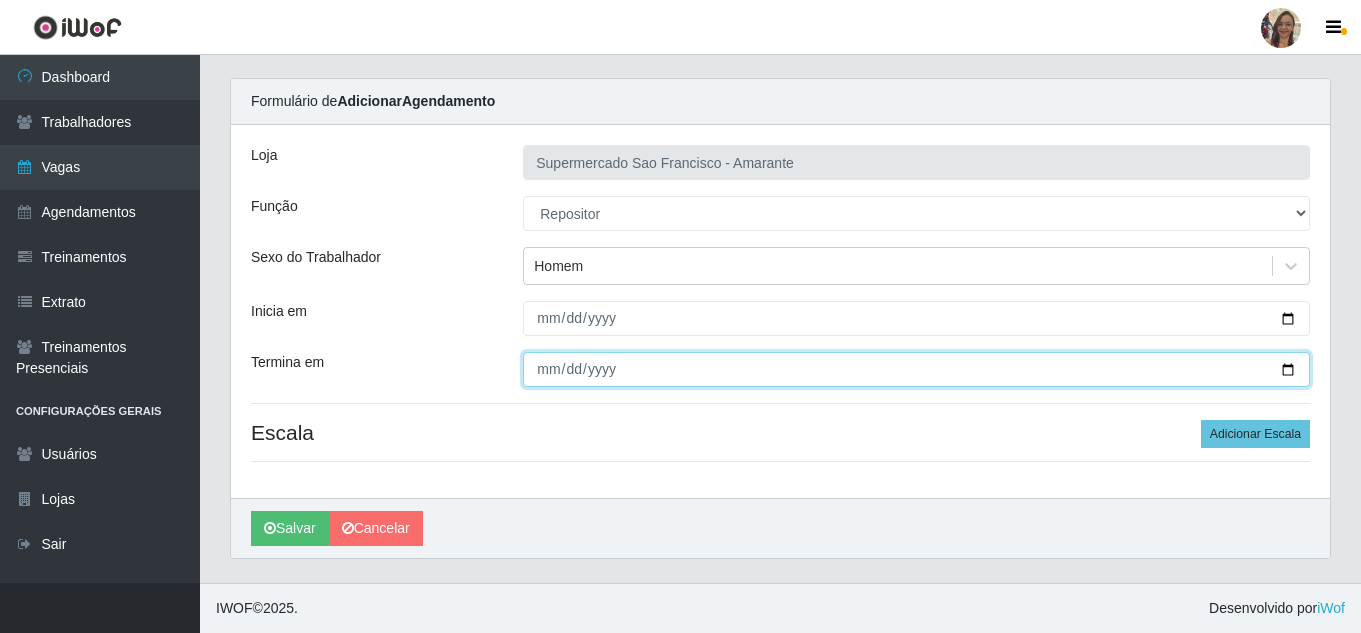 type on "[DATE]" 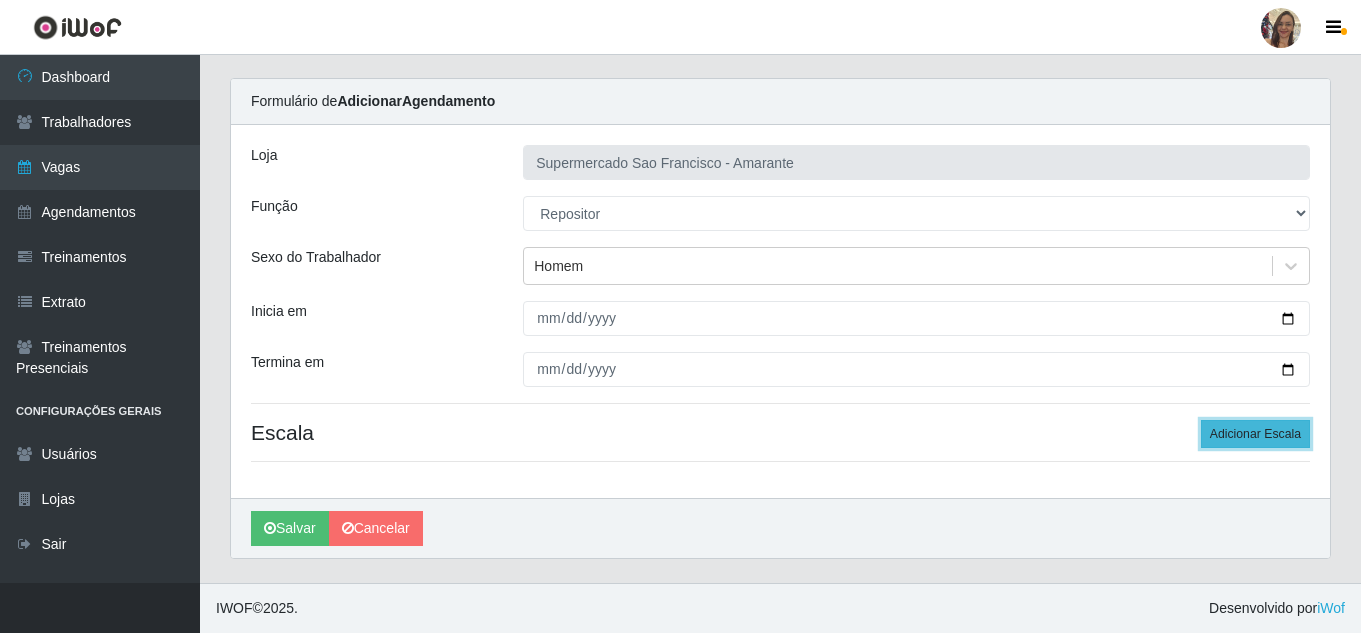 click on "Adicionar Escala" at bounding box center [1255, 434] 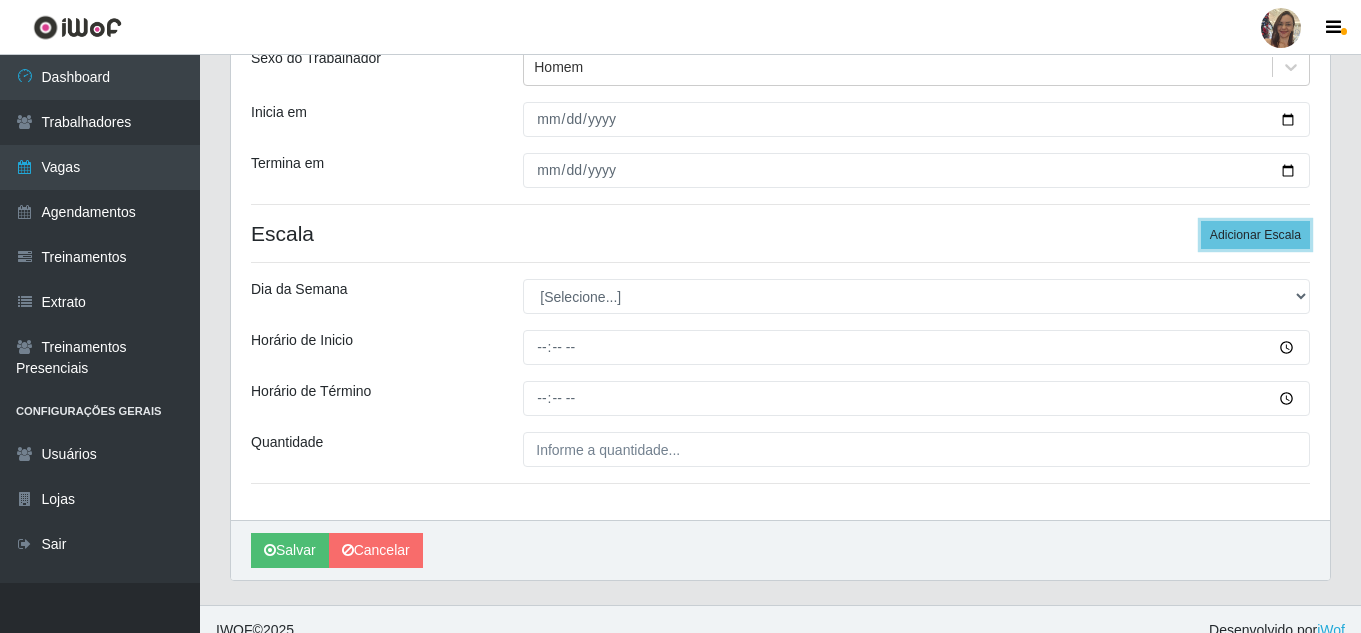scroll, scrollTop: 247, scrollLeft: 0, axis: vertical 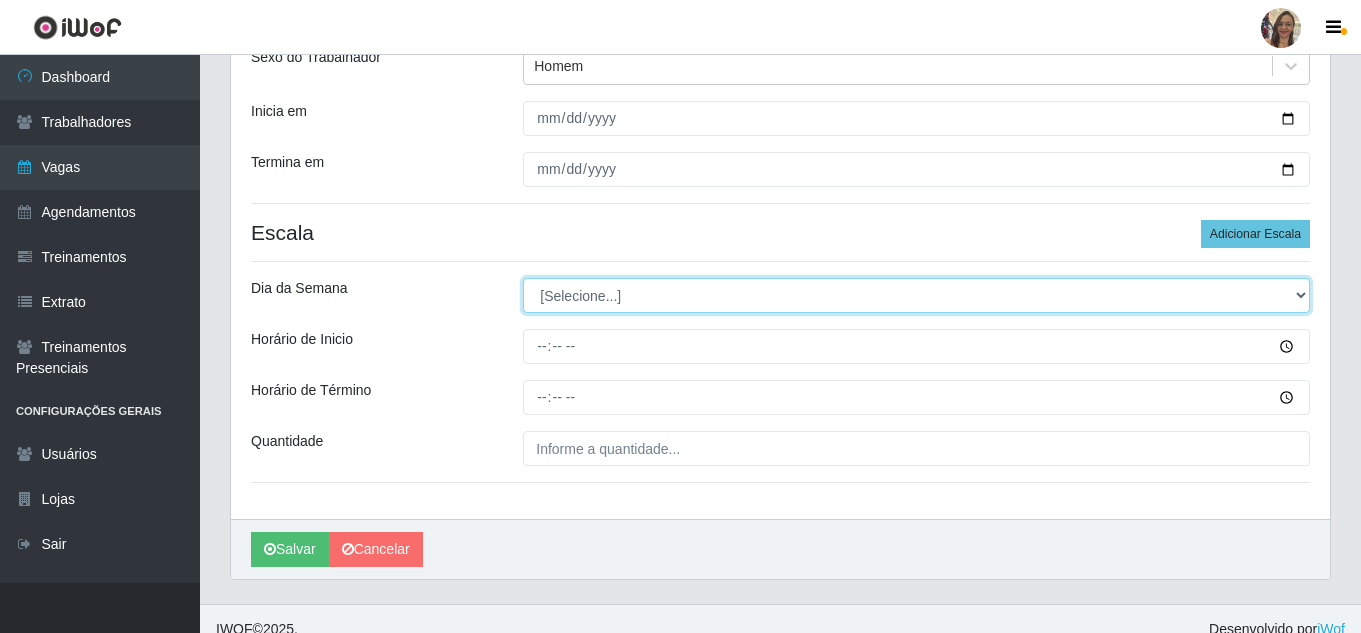 click on "[Selecione...] Segunda Terça Quarta Quinta Sexta Sábado Domingo" at bounding box center [916, 295] 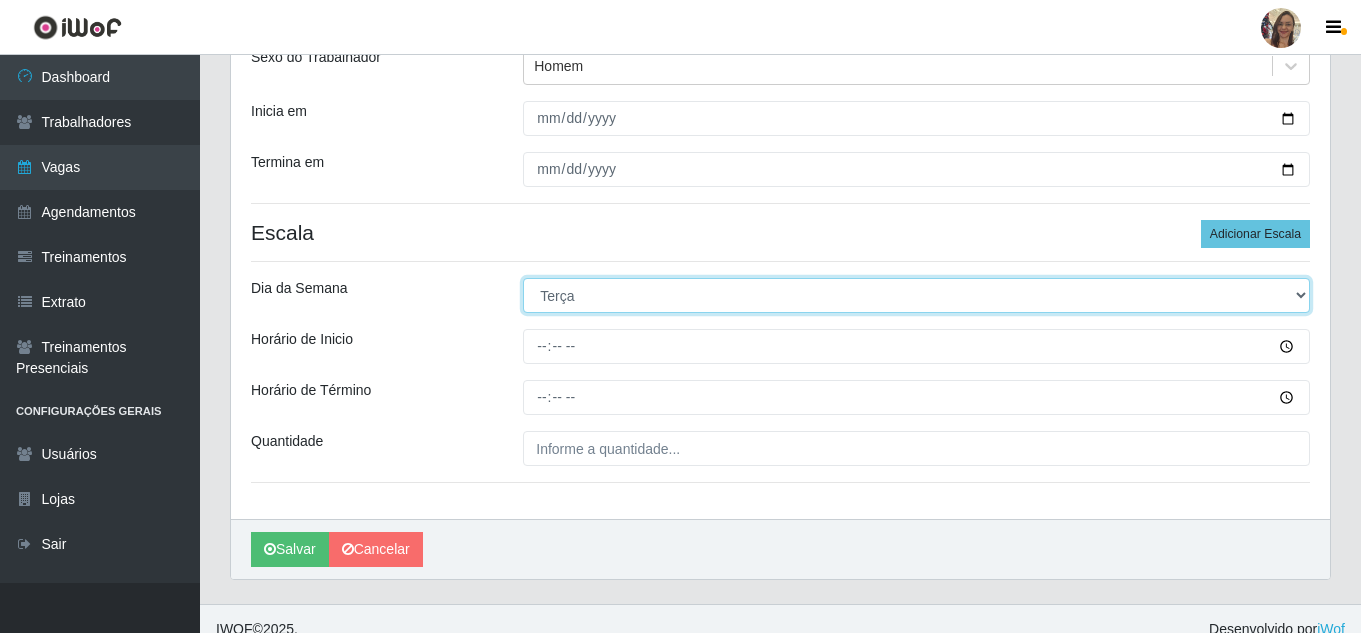 click on "[Selecione...] Segunda Terça Quarta Quinta Sexta Sábado Domingo" at bounding box center [916, 295] 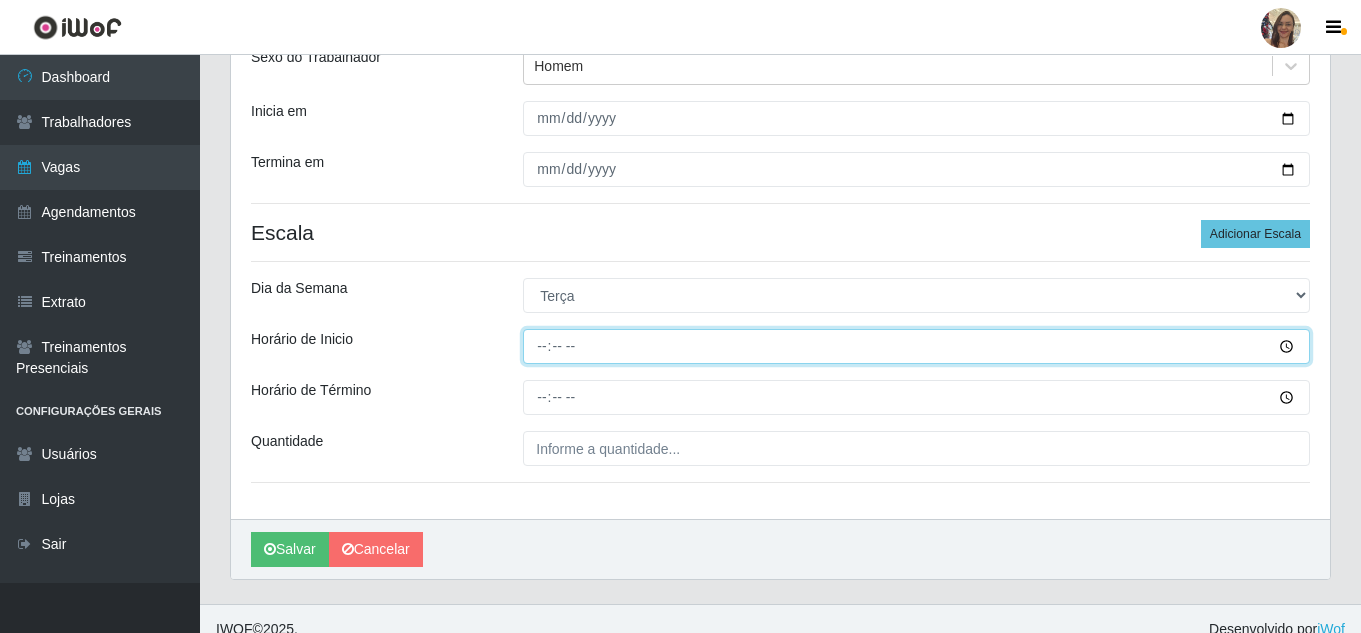 click on "Horário de Inicio" at bounding box center [916, 346] 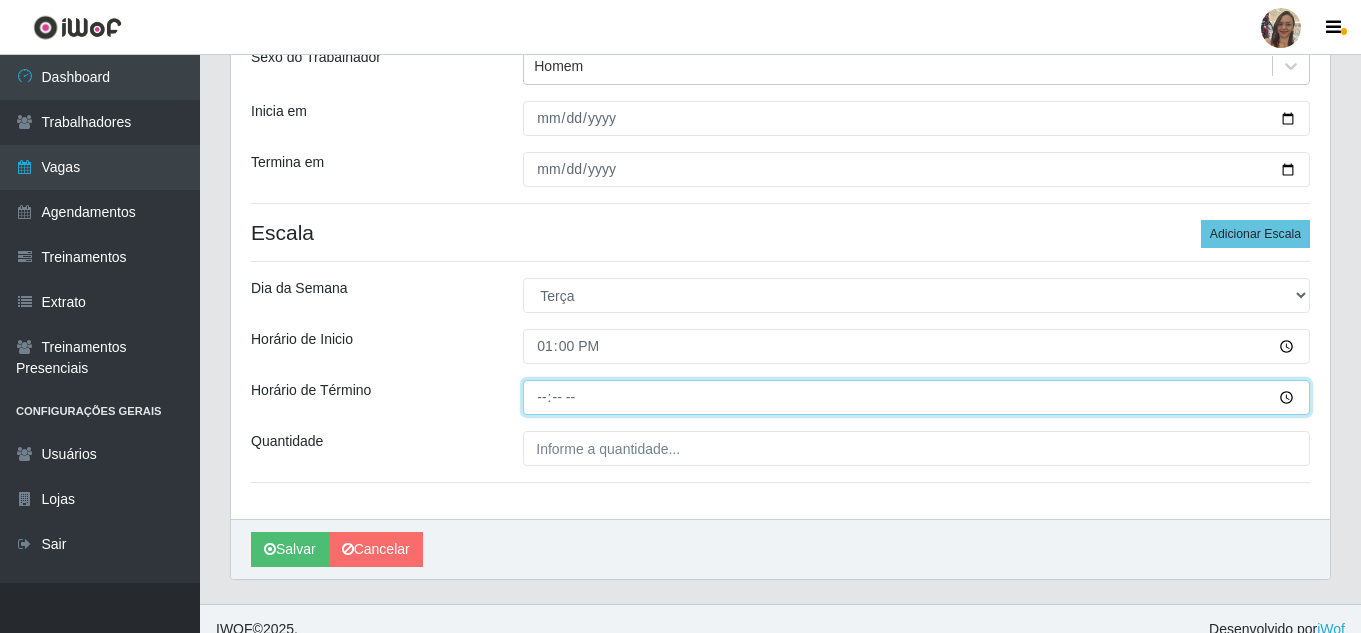 click on "Horário de Término" at bounding box center [916, 397] 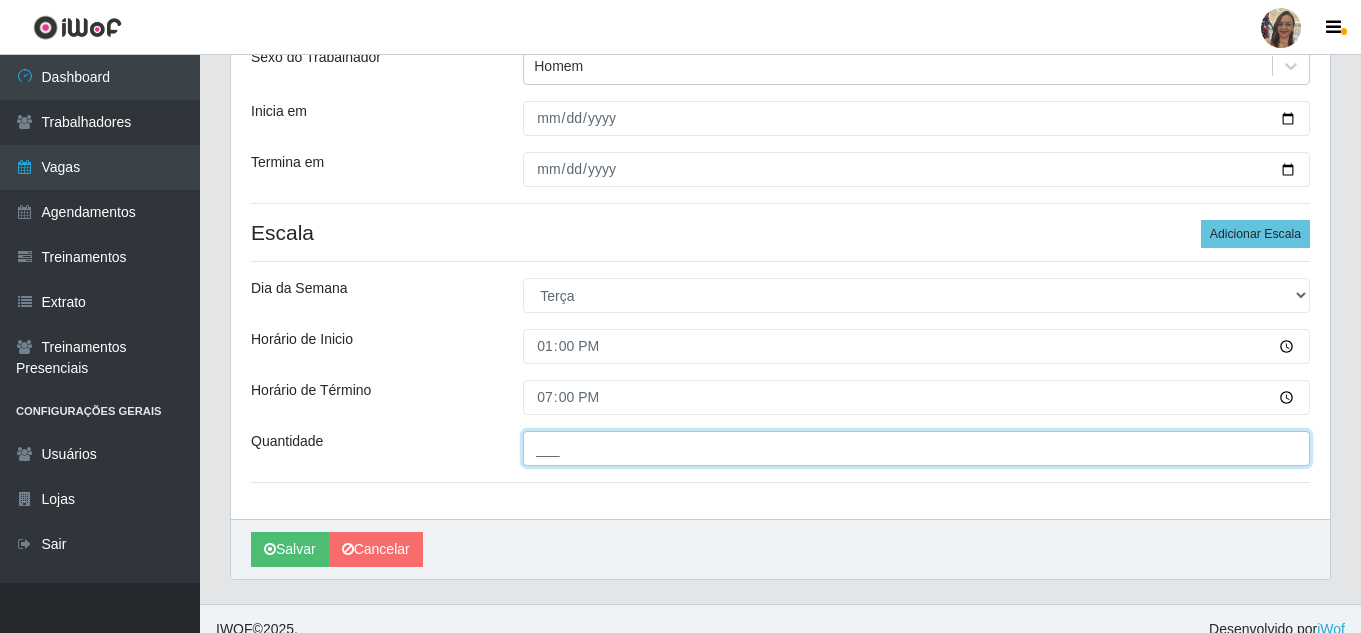 click on "___" at bounding box center (916, 448) 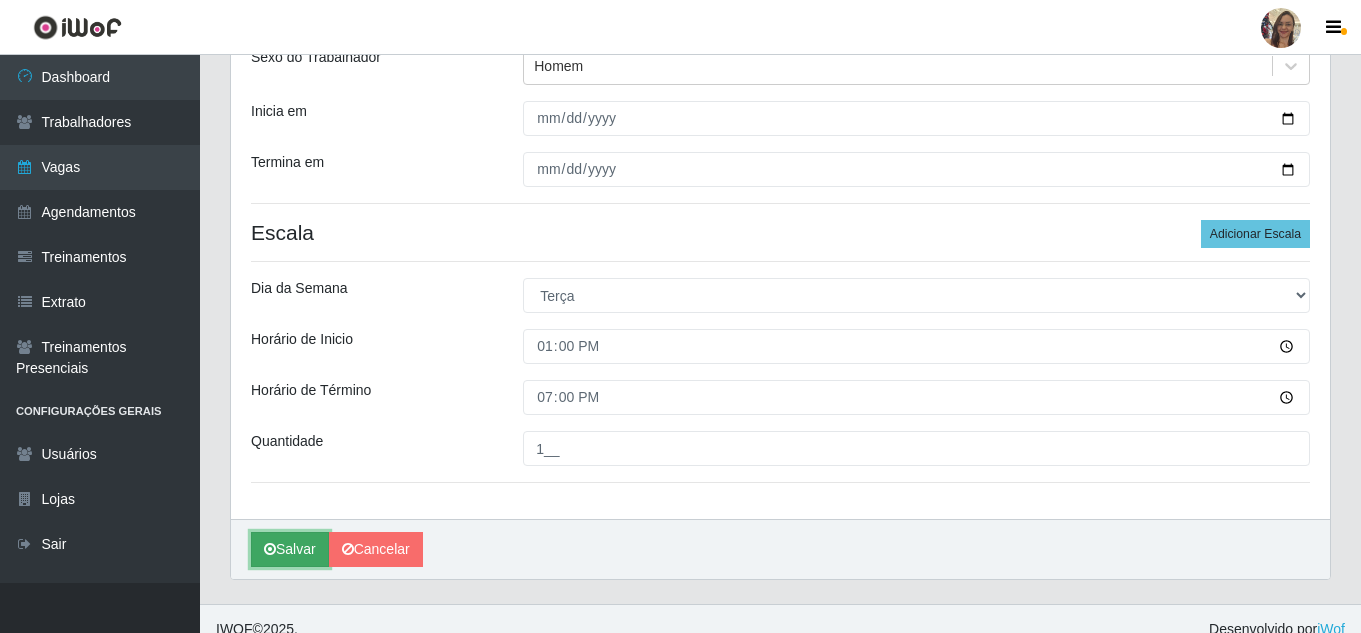 click on "Salvar" at bounding box center (290, 549) 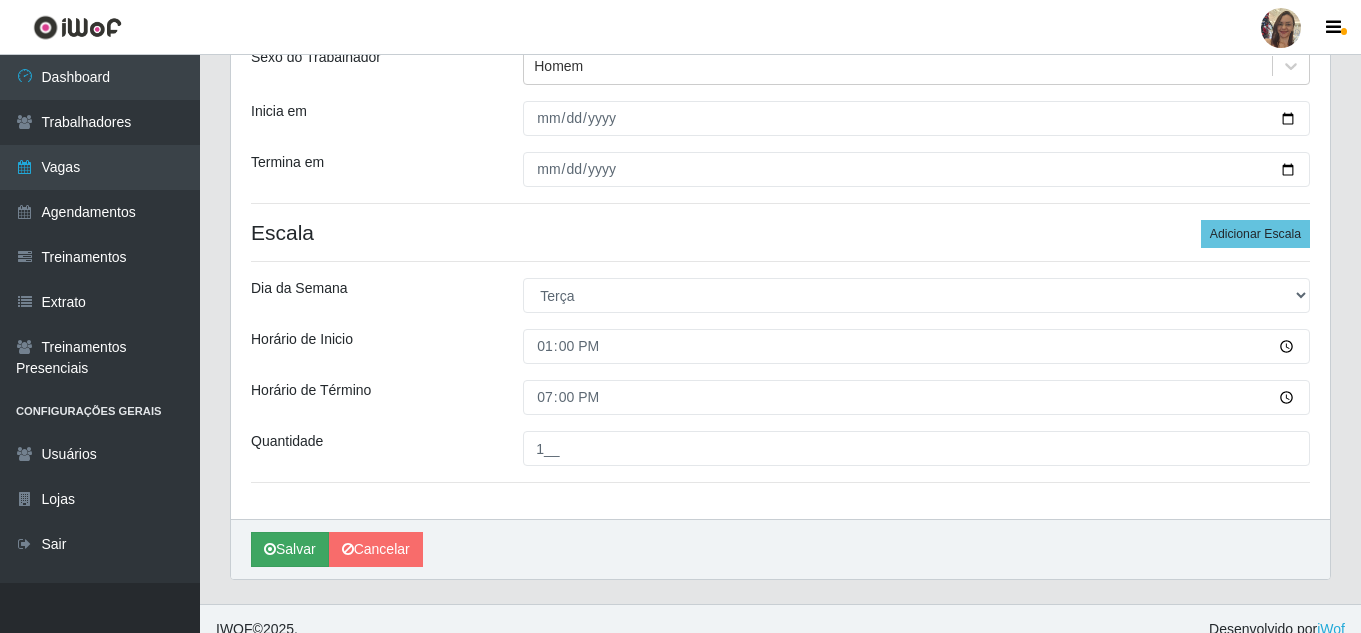 scroll, scrollTop: 0, scrollLeft: 0, axis: both 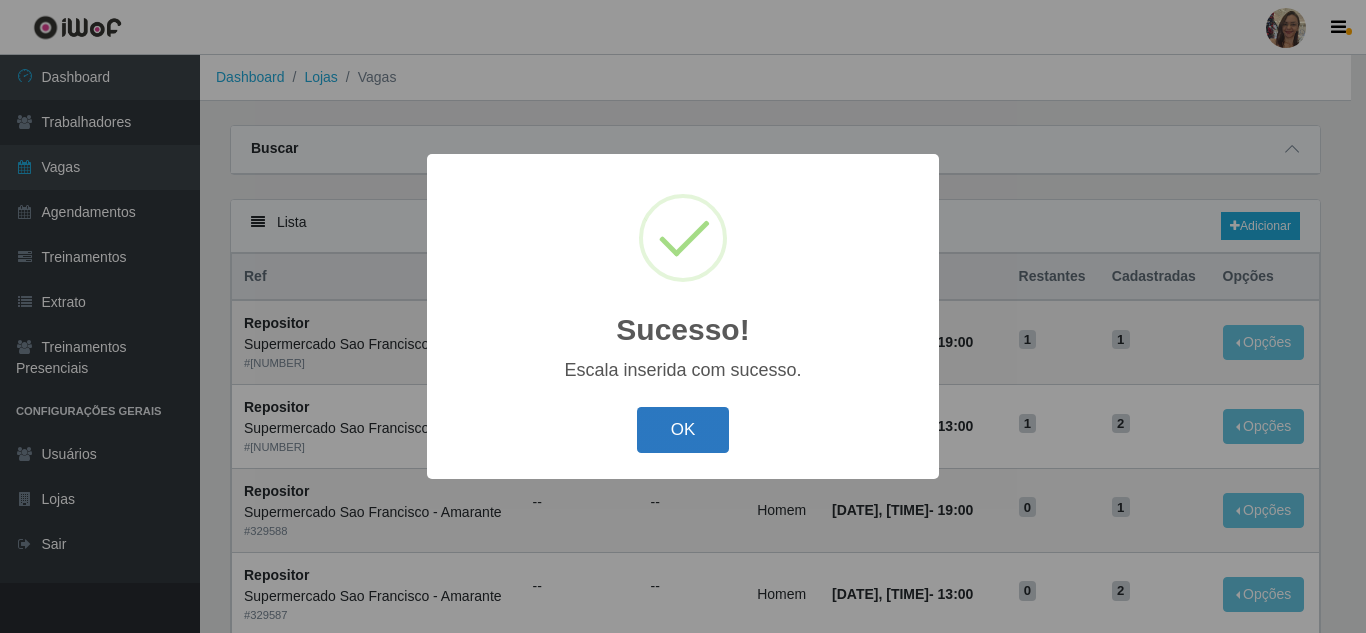 click on "OK" at bounding box center [683, 430] 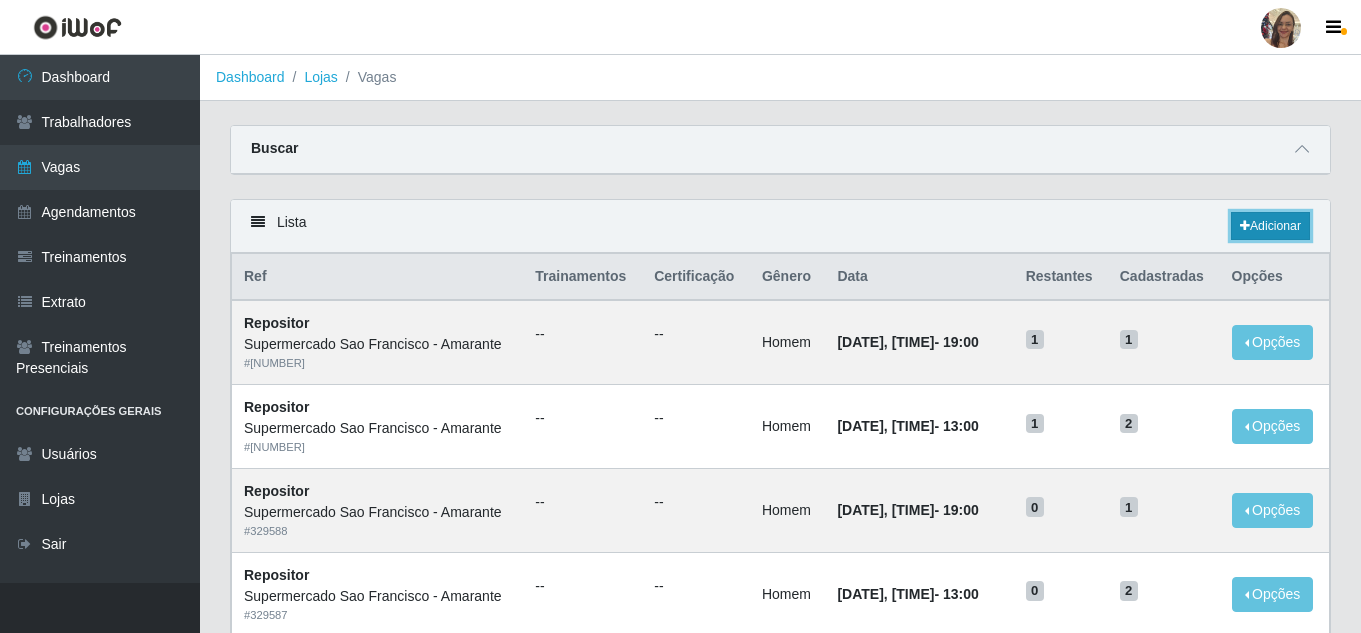 click on "Adicionar" at bounding box center (1270, 226) 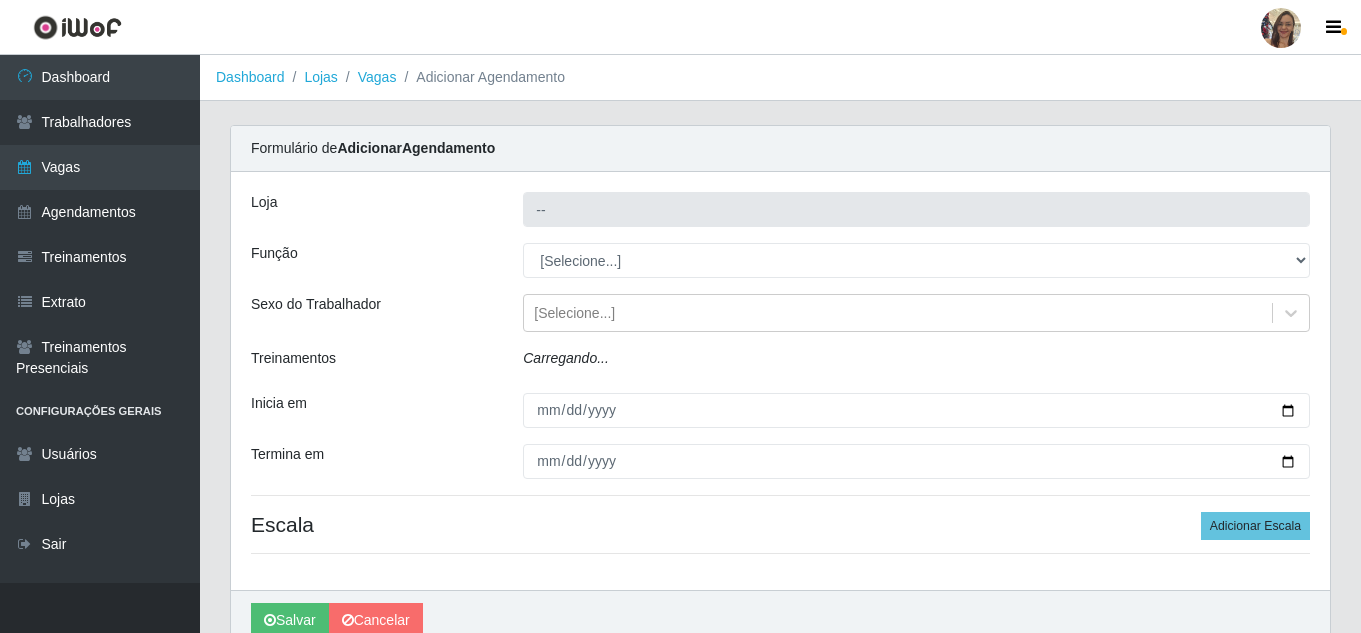 type on "Supermercado Sao Francisco - Amarante" 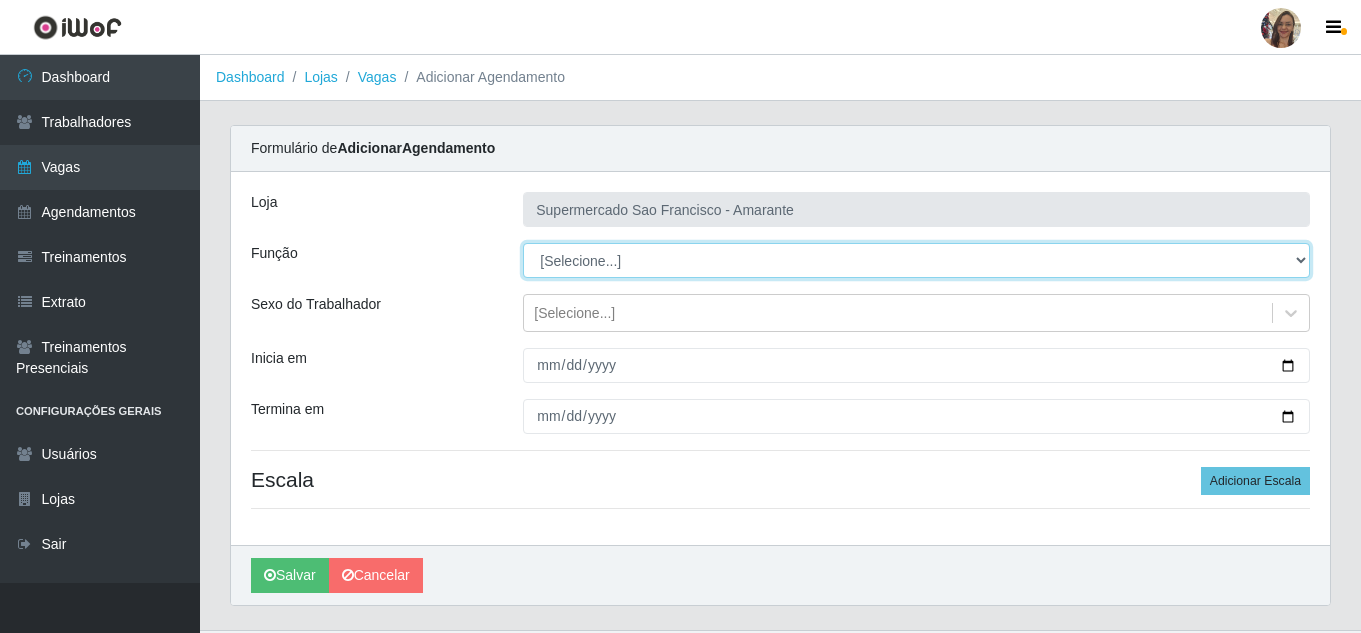 click on "[Selecione...] ASG ASG + ASG ++ Balconista de Açougue  Balconista de Açougue + Balconista de Açougue ++ Embalador Embalador + Embalador ++ Operador de Caixa Operador de Caixa ++ Operador de Loja Operador de Loja + Operador de Loja ++ Repositor  Repositor + Repositor ++" at bounding box center (916, 260) 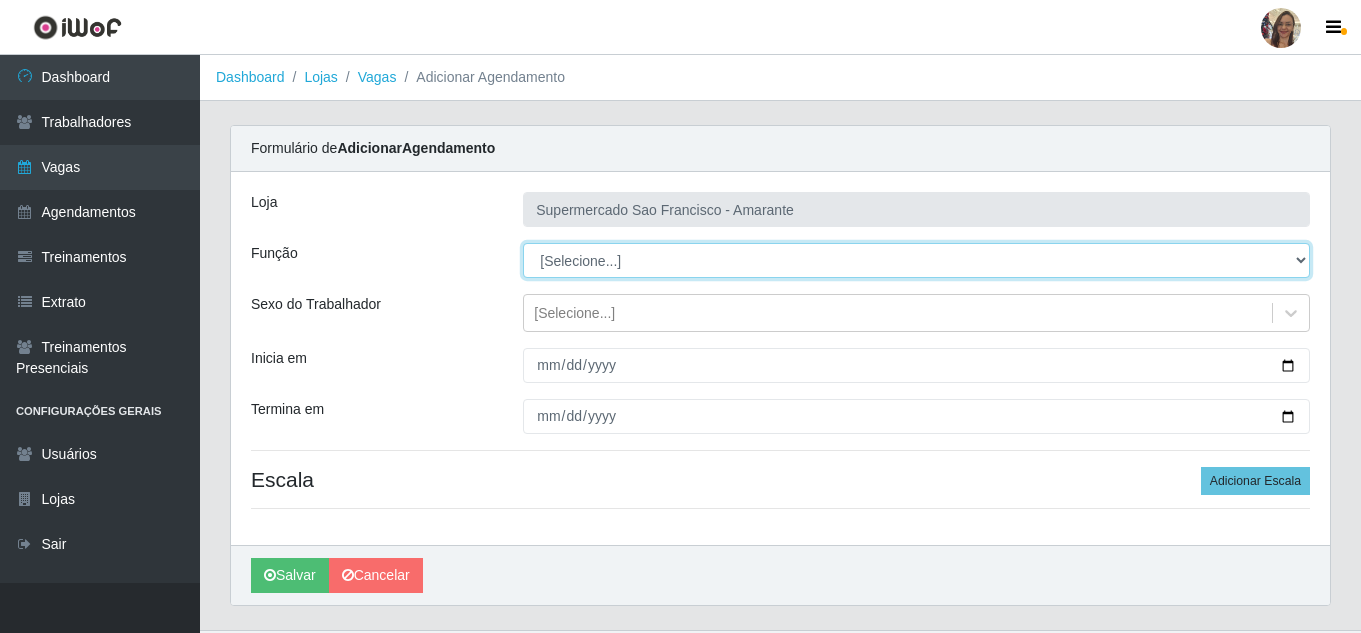 select on "24" 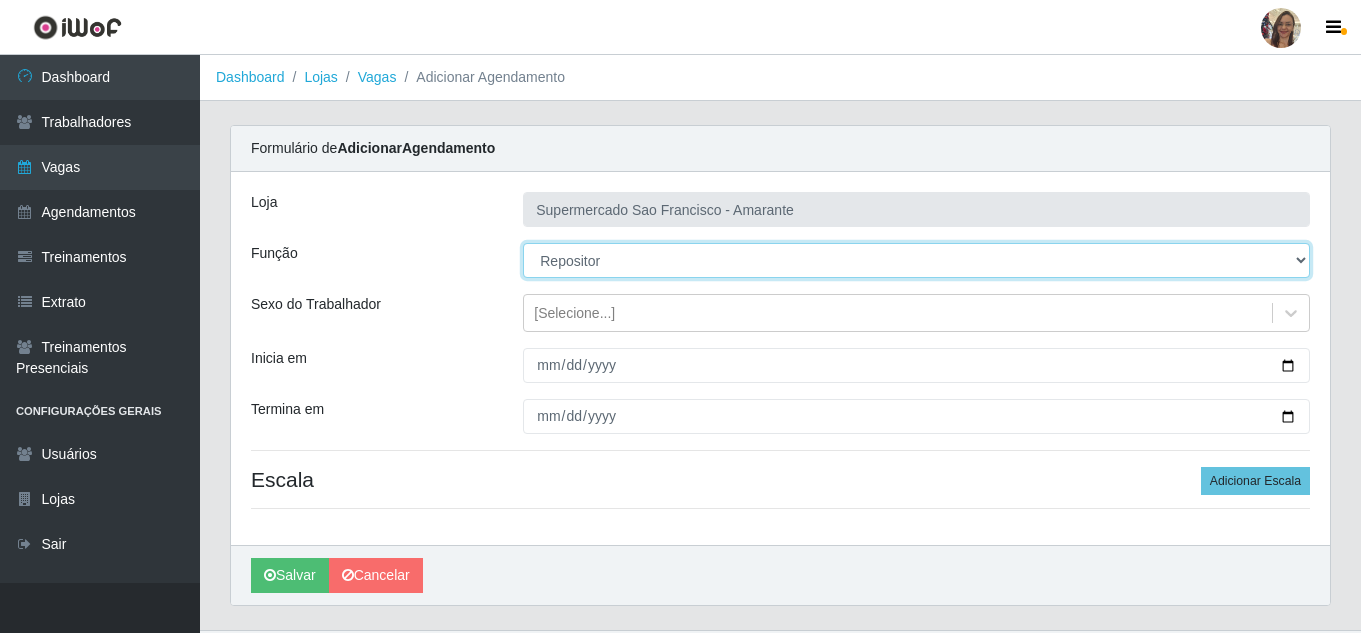 click on "[Selecione...] ASG ASG + ASG ++ Balconista de Açougue  Balconista de Açougue + Balconista de Açougue ++ Embalador Embalador + Embalador ++ Operador de Caixa Operador de Caixa ++ Operador de Loja Operador de Loja + Operador de Loja ++ Repositor  Repositor + Repositor ++" at bounding box center (916, 260) 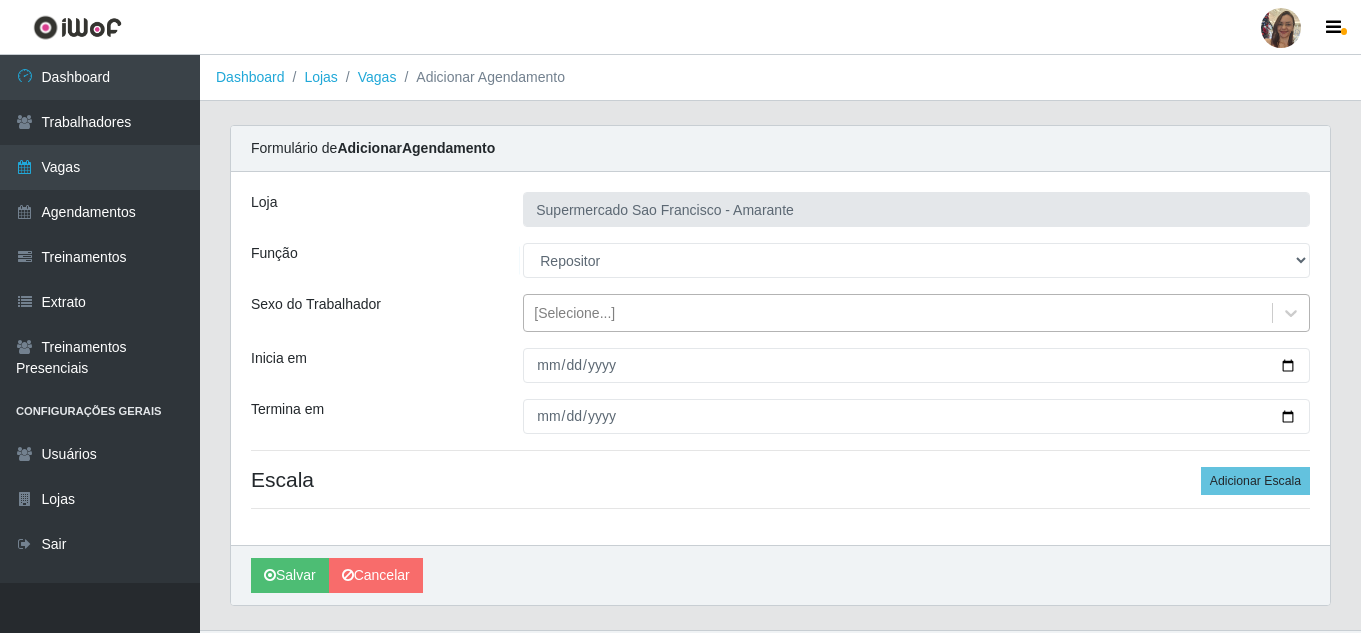 click on "[Selecione...]" at bounding box center [574, 313] 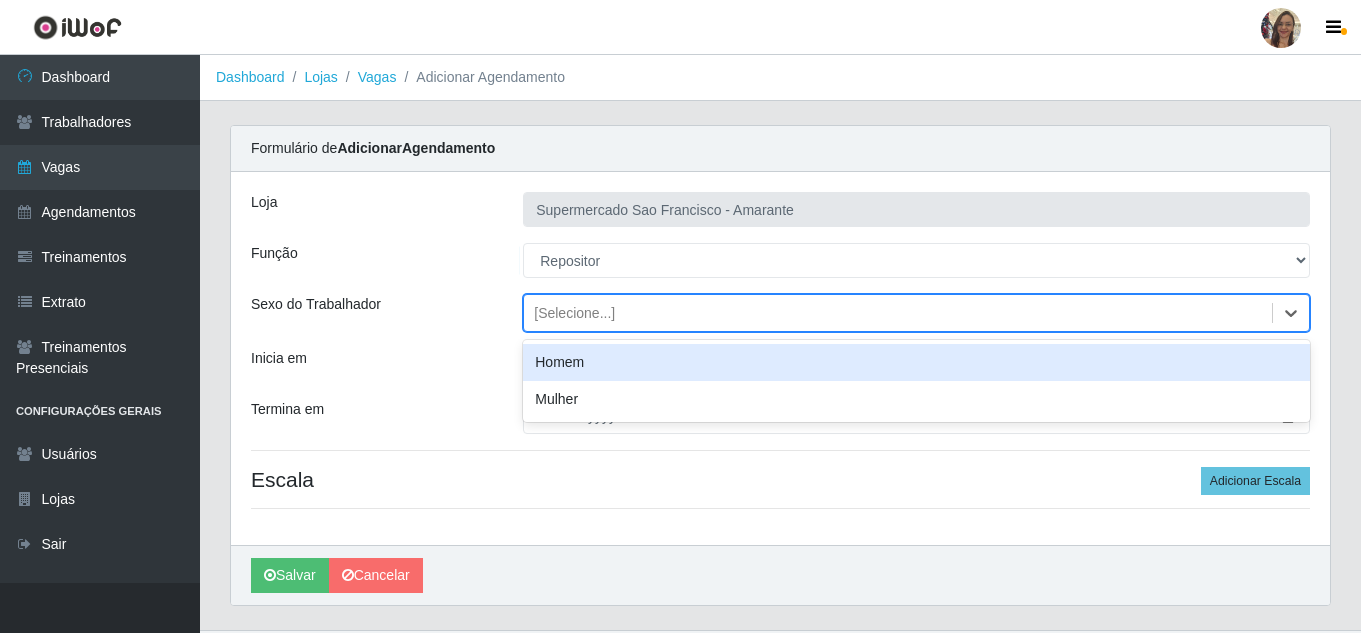 click on "Homem" at bounding box center [916, 362] 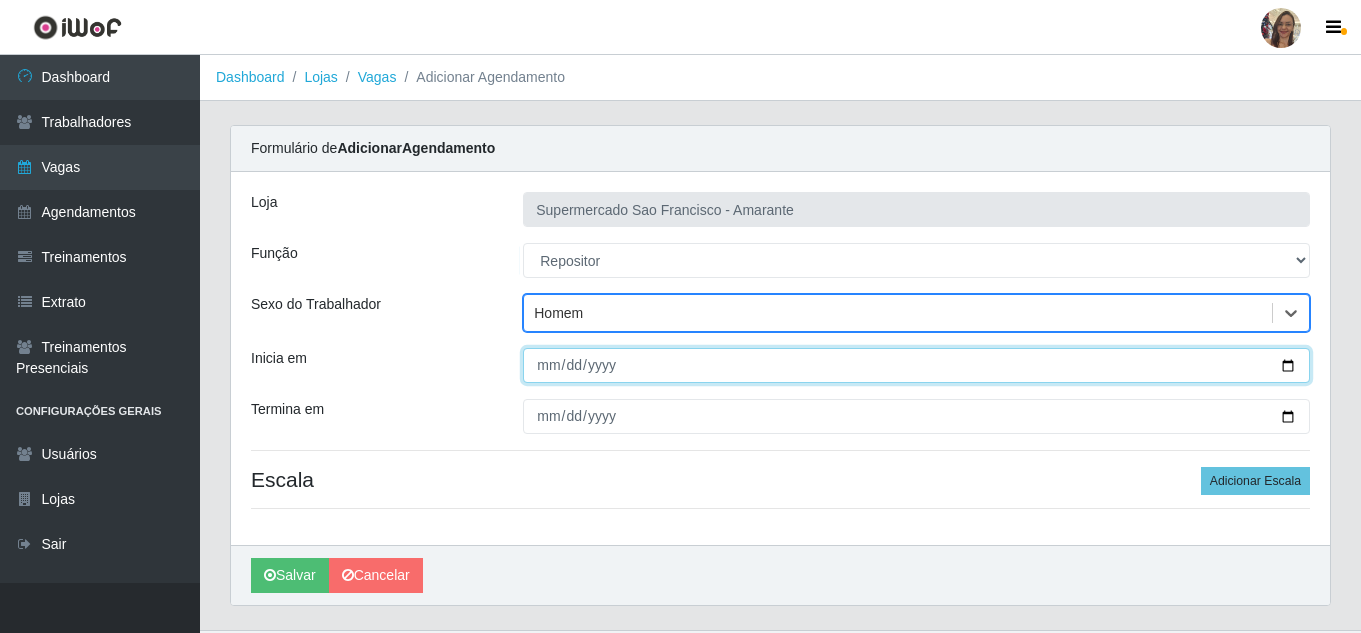 click on "Inicia em" at bounding box center [916, 365] 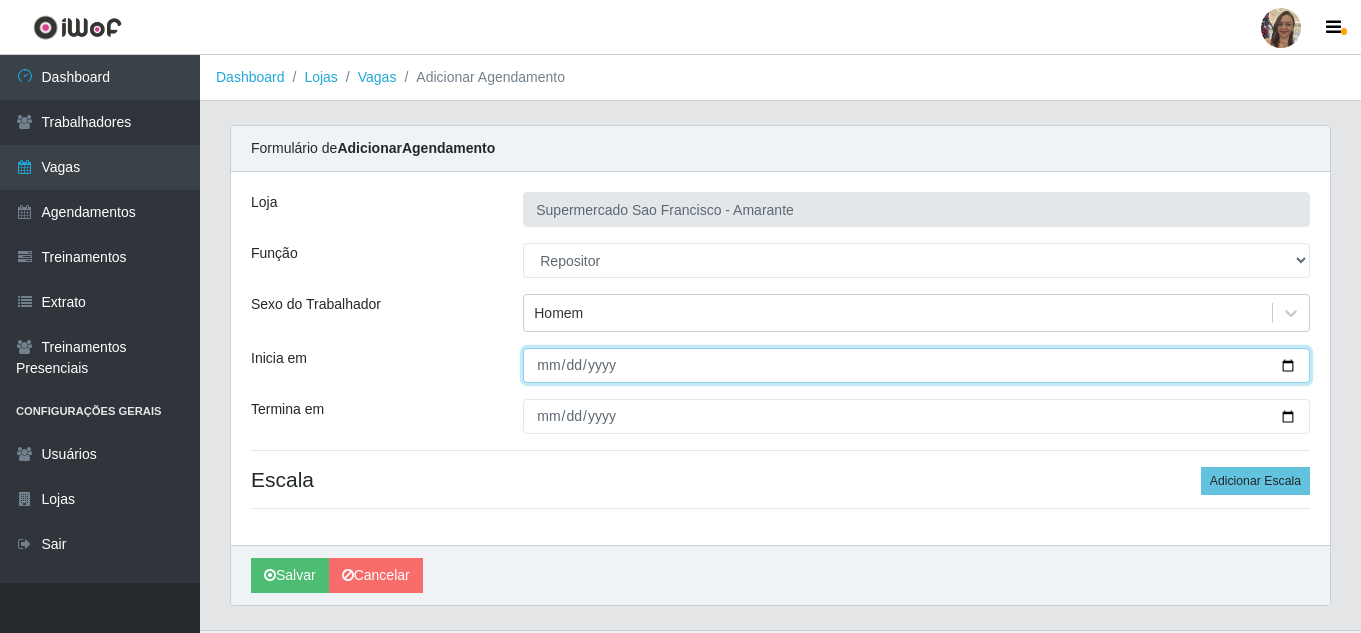 type on "[DATE]" 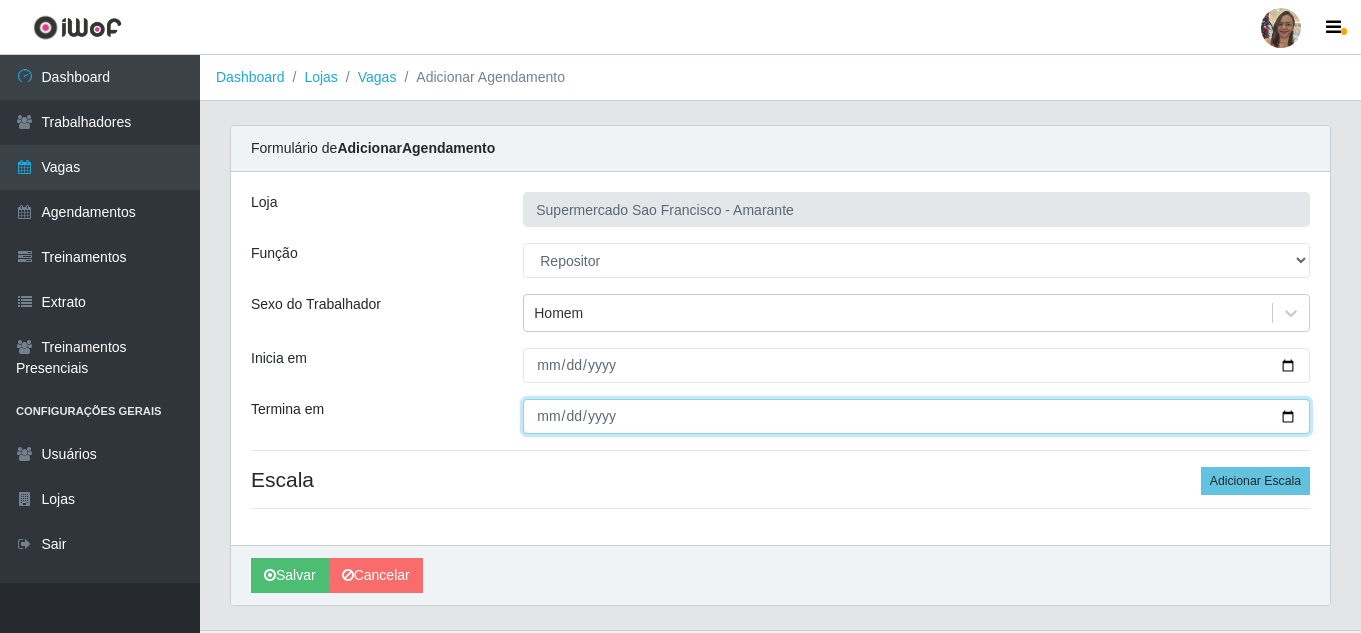click on "Termina em" at bounding box center (916, 416) 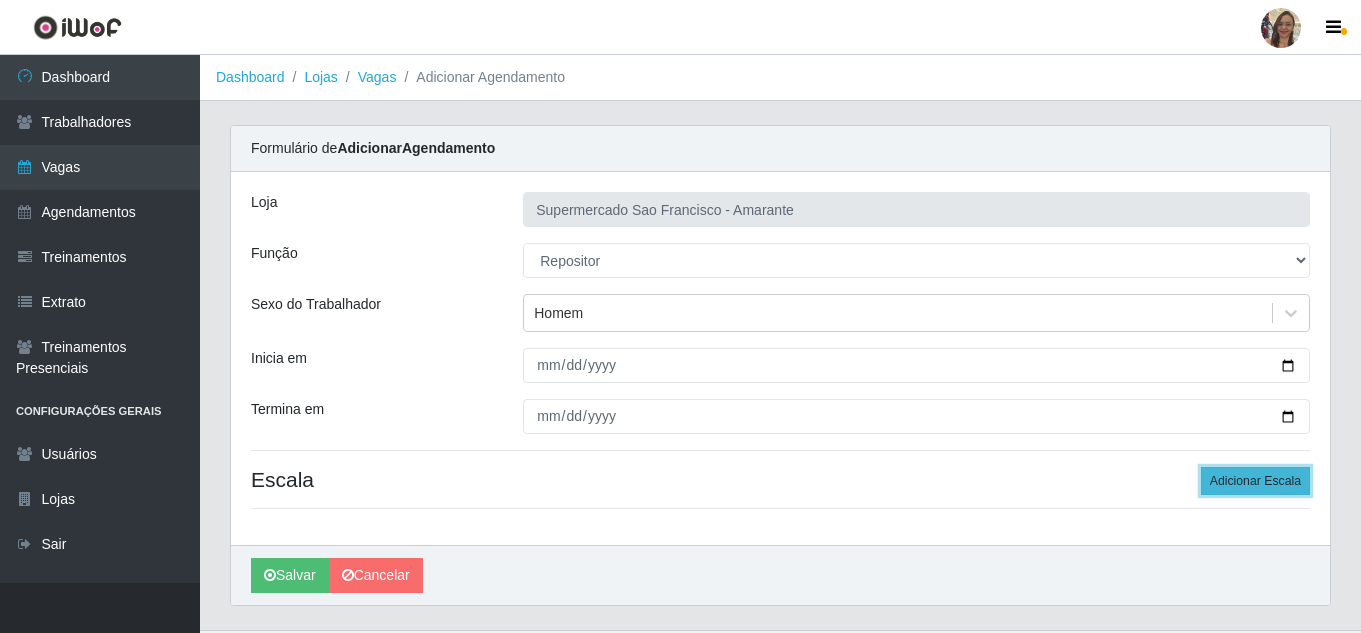 click on "Adicionar Escala" at bounding box center (1255, 481) 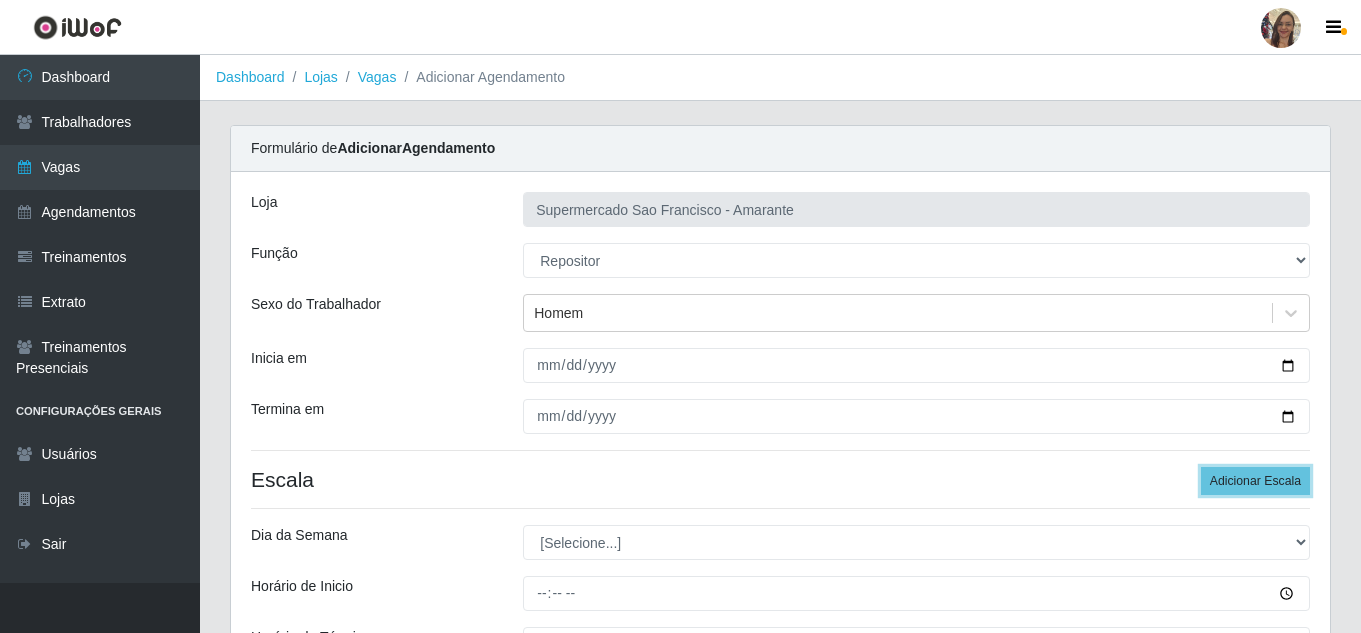 scroll, scrollTop: 100, scrollLeft: 0, axis: vertical 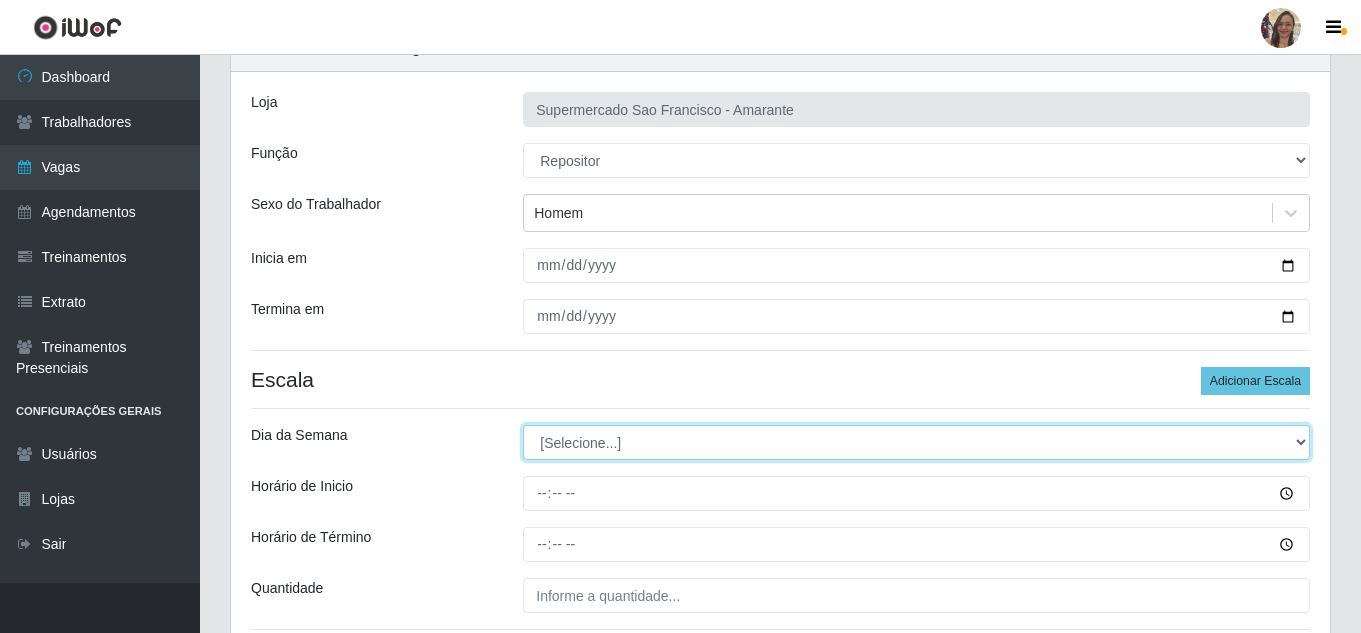 click on "[Selecione...] Segunda Terça Quarta Quinta Sexta Sábado Domingo" at bounding box center [916, 442] 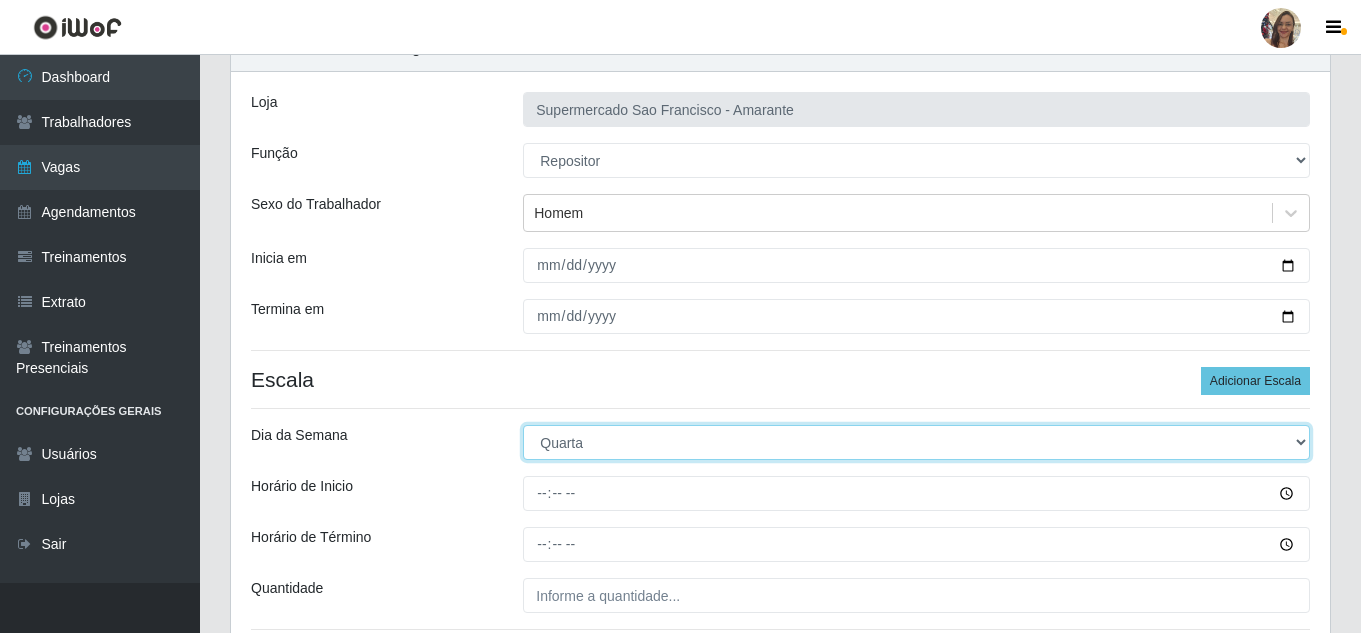 click on "[Selecione...] Segunda Terça Quarta Quinta Sexta Sábado Domingo" at bounding box center [916, 442] 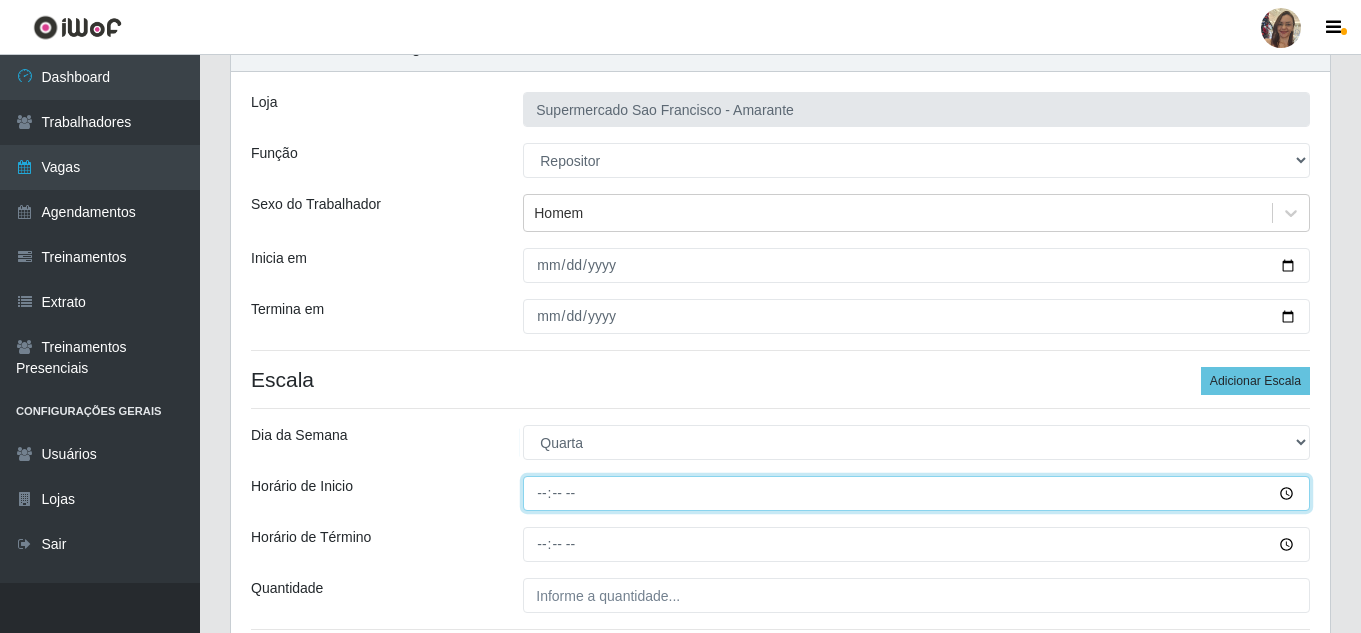 click on "Horário de Inicio" at bounding box center (916, 493) 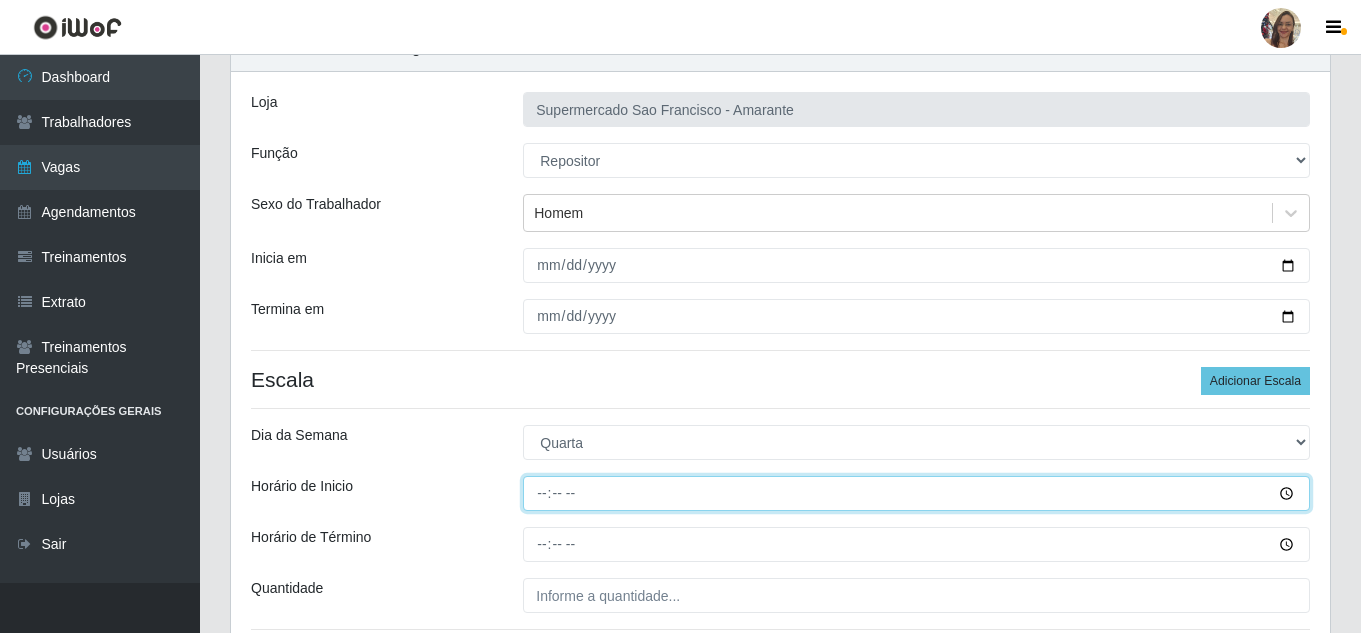 type on "07:00" 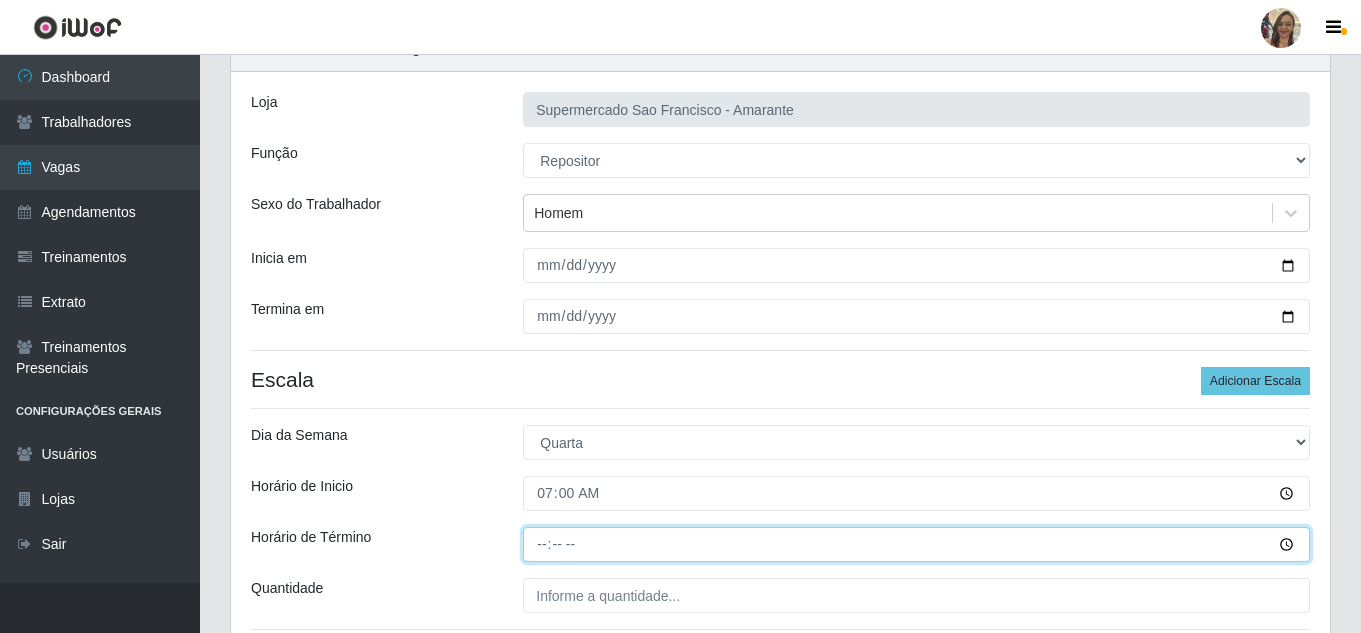 click on "Horário de Término" at bounding box center (916, 544) 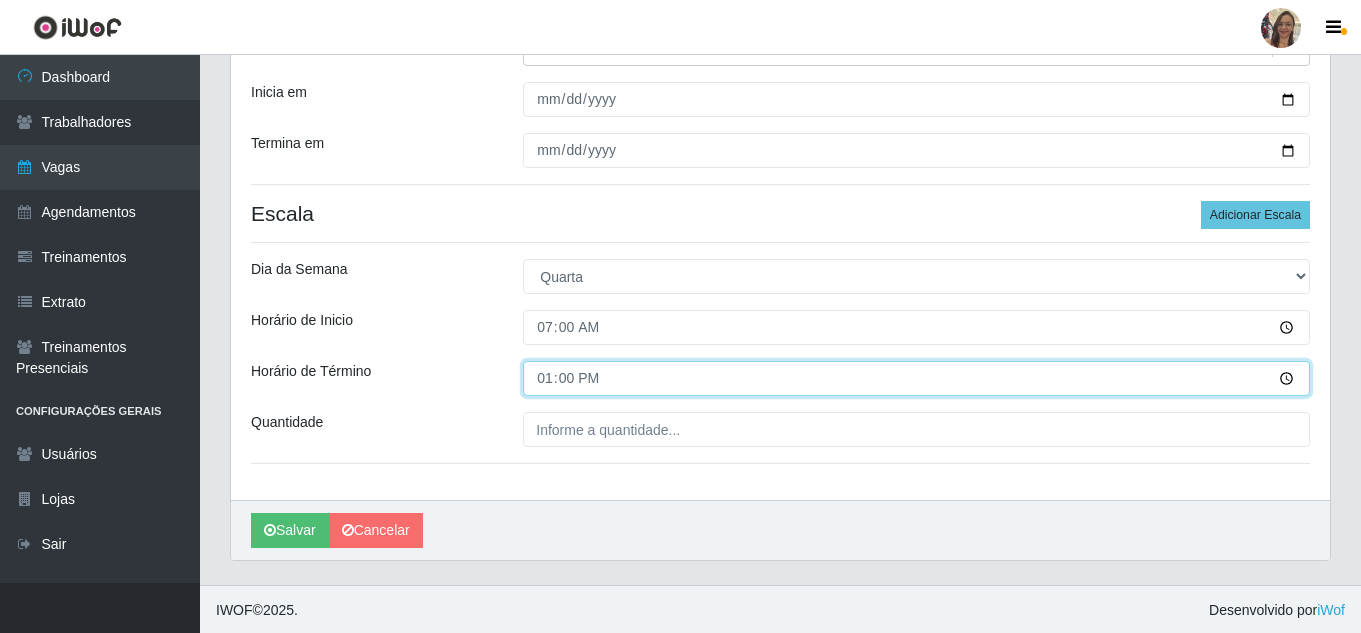 scroll, scrollTop: 268, scrollLeft: 0, axis: vertical 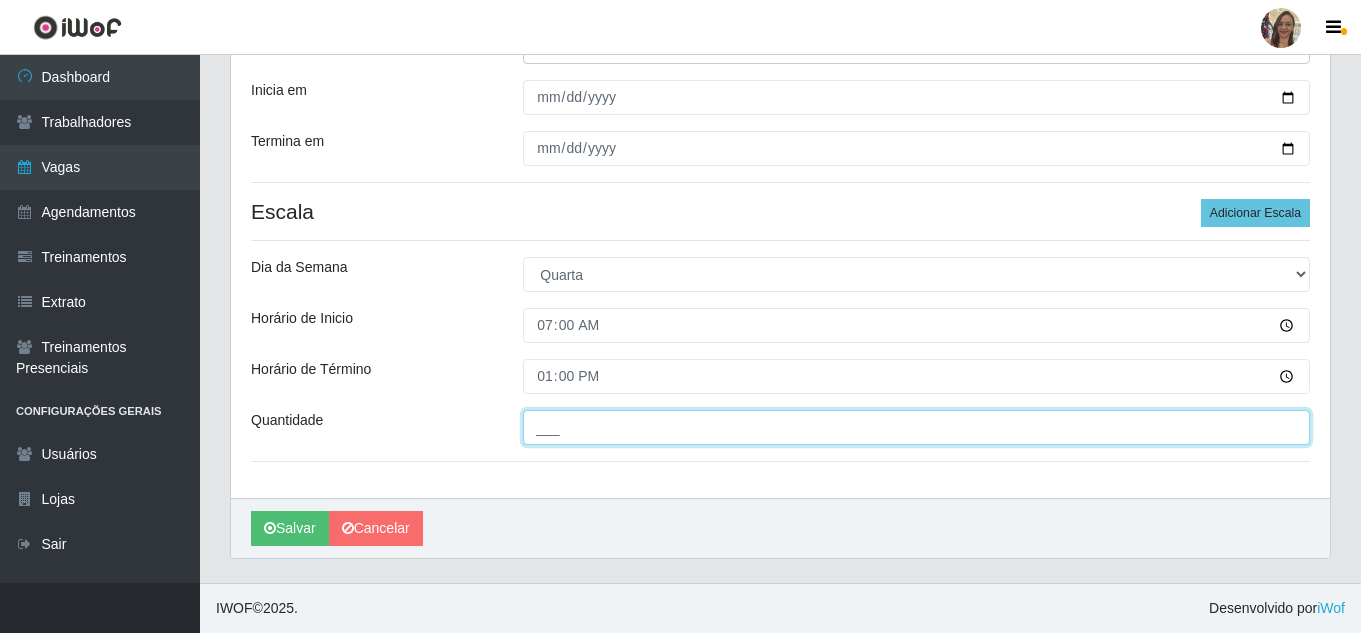 click on "___" at bounding box center (916, 427) 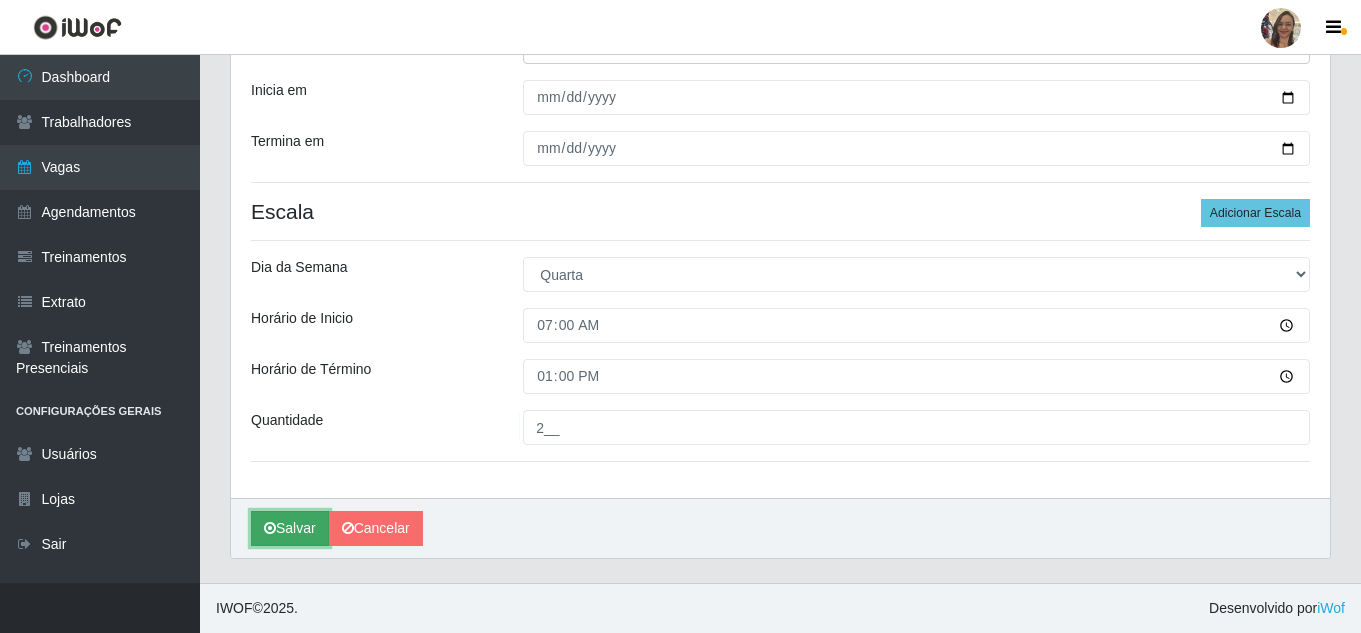 click on "Salvar" at bounding box center [290, 528] 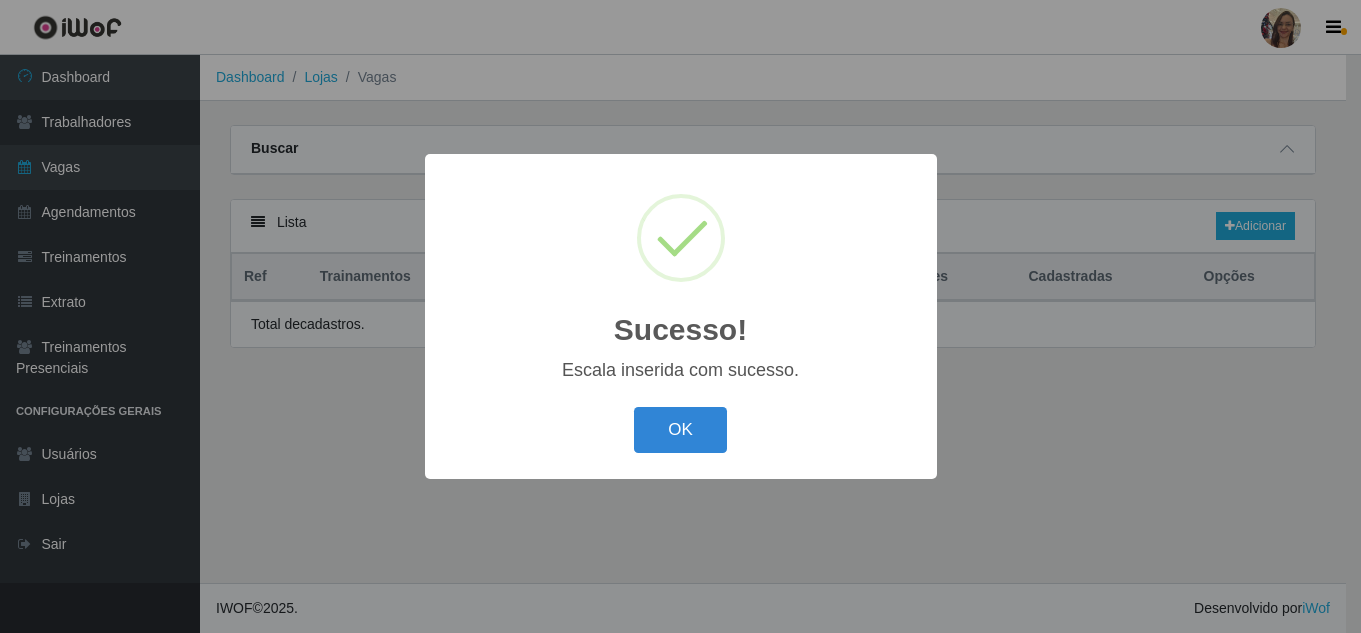 scroll, scrollTop: 0, scrollLeft: 0, axis: both 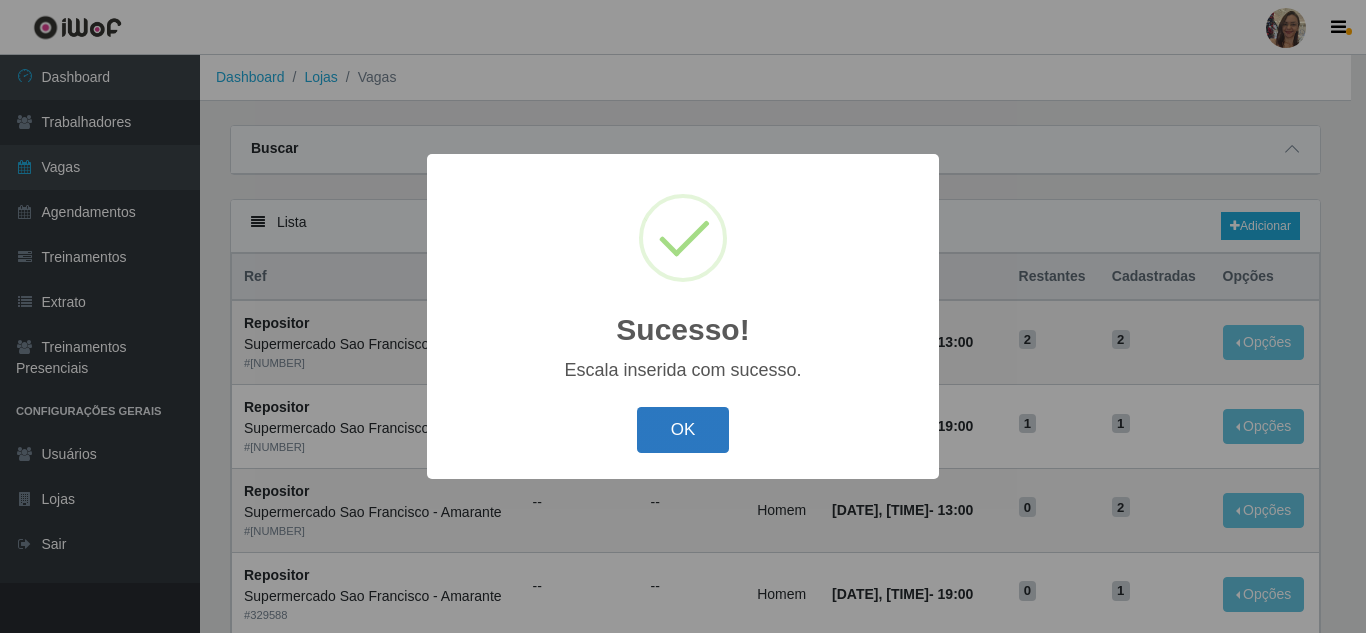 click on "OK" at bounding box center [683, 430] 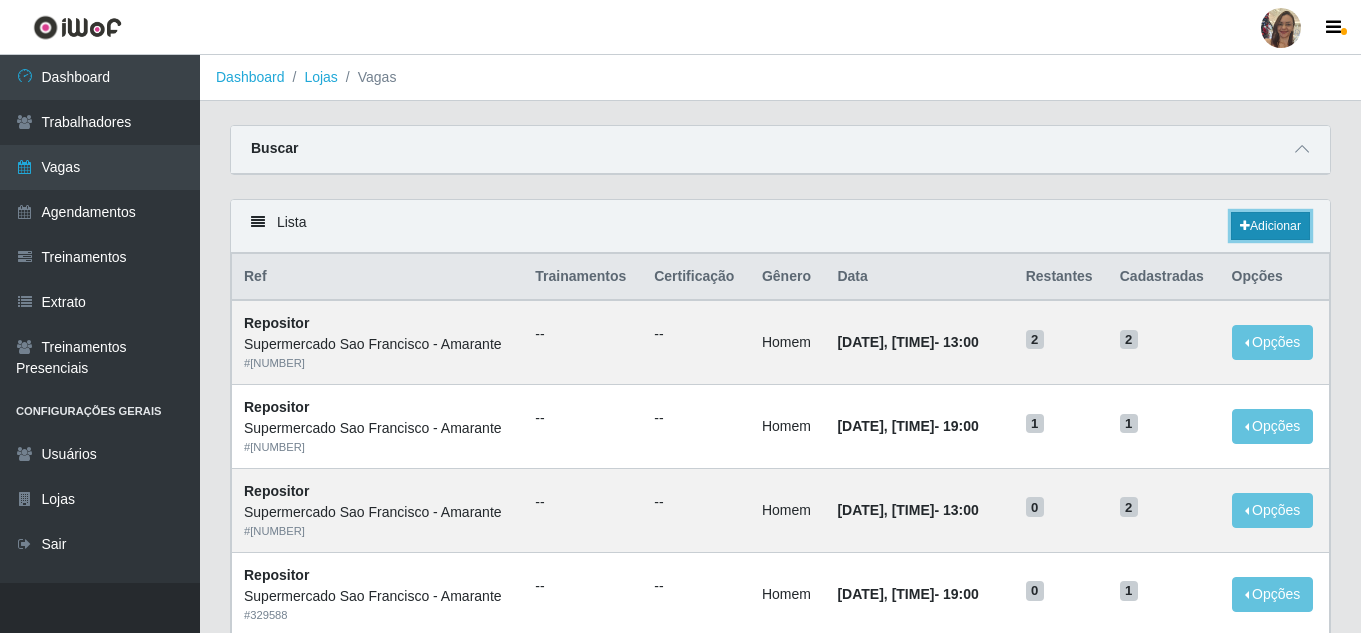 click on "Adicionar" at bounding box center (1270, 226) 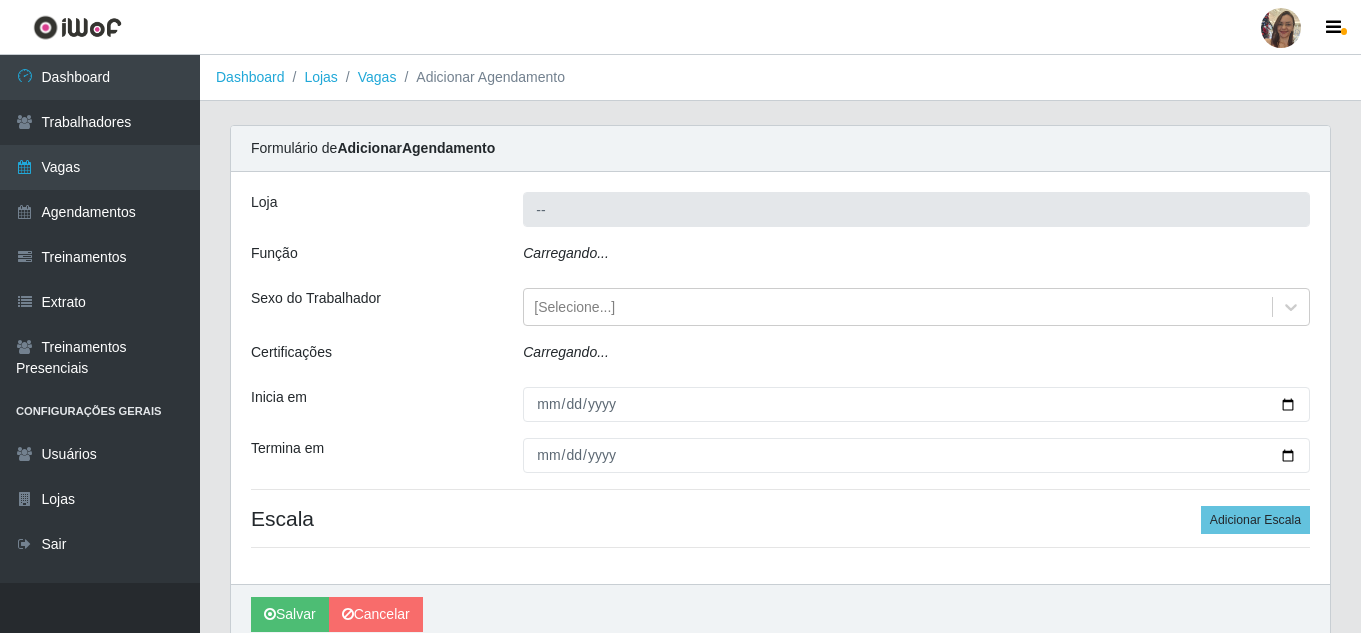 type on "Supermercado Sao Francisco - Amarante" 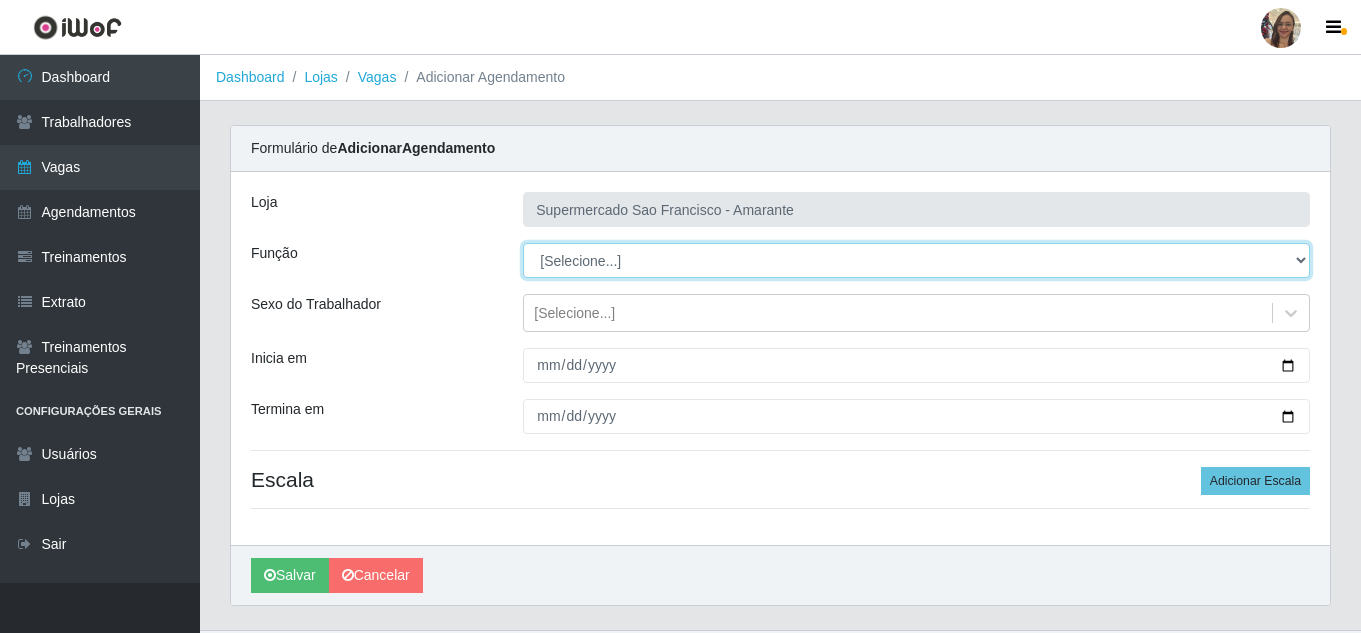 click on "[Selecione...] ASG ASG + ASG ++ Balconista de Açougue  Balconista de Açougue + Balconista de Açougue ++ Embalador Embalador + Embalador ++ Operador de Caixa Operador de Caixa ++ Operador de Loja Operador de Loja + Operador de Loja ++ Repositor  Repositor + Repositor ++" at bounding box center (916, 260) 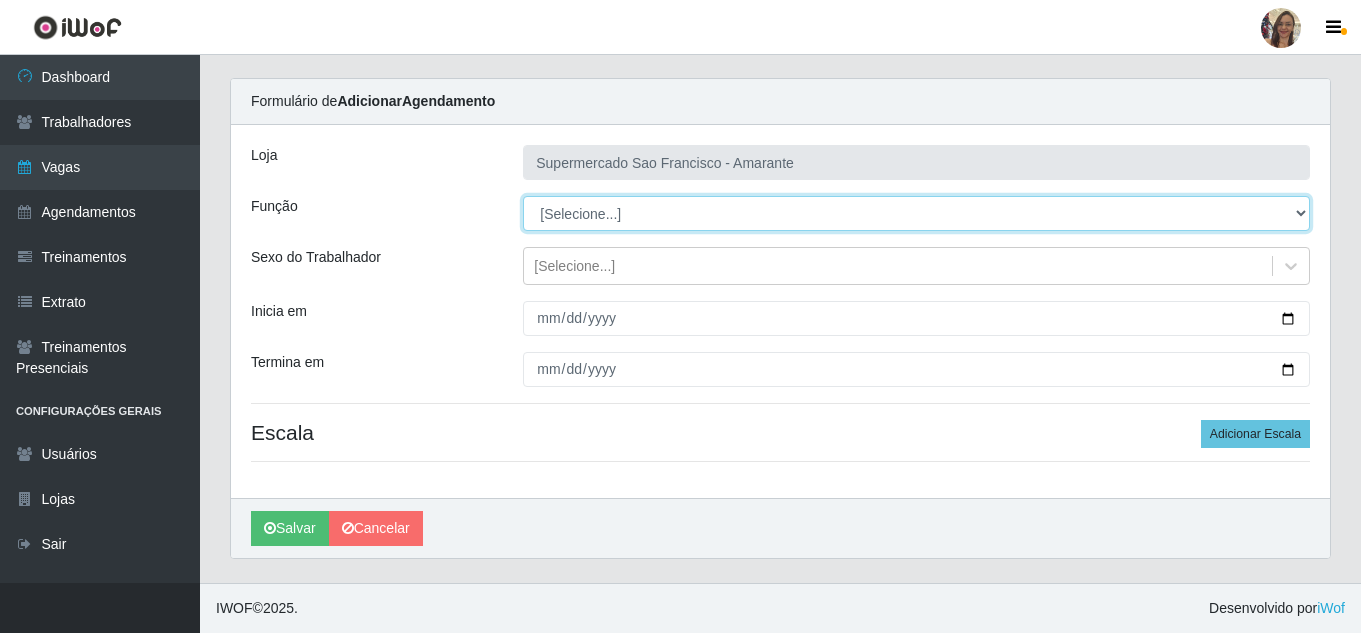 click on "[Selecione...] ASG ASG + ASG ++ Balconista de Açougue  Balconista de Açougue + Balconista de Açougue ++ Embalador Embalador + Embalador ++ Operador de Caixa Operador de Caixa ++ Operador de Loja Operador de Loja + Operador de Loja ++ Repositor  Repositor + Repositor ++" at bounding box center [916, 213] 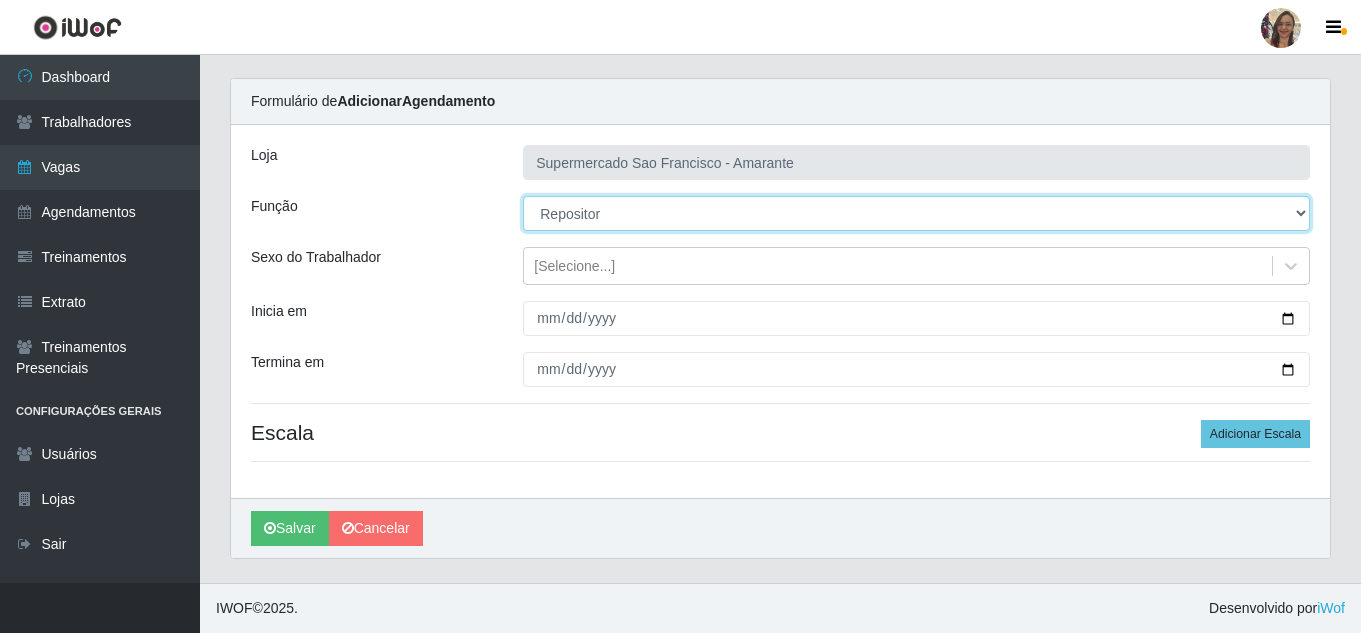 click on "[Selecione...] ASG ASG + ASG ++ Balconista de Açougue  Balconista de Açougue + Balconista de Açougue ++ Embalador Embalador + Embalador ++ Operador de Caixa Operador de Caixa ++ Operador de Loja Operador de Loja + Operador de Loja ++ Repositor  Repositor + Repositor ++" at bounding box center (916, 213) 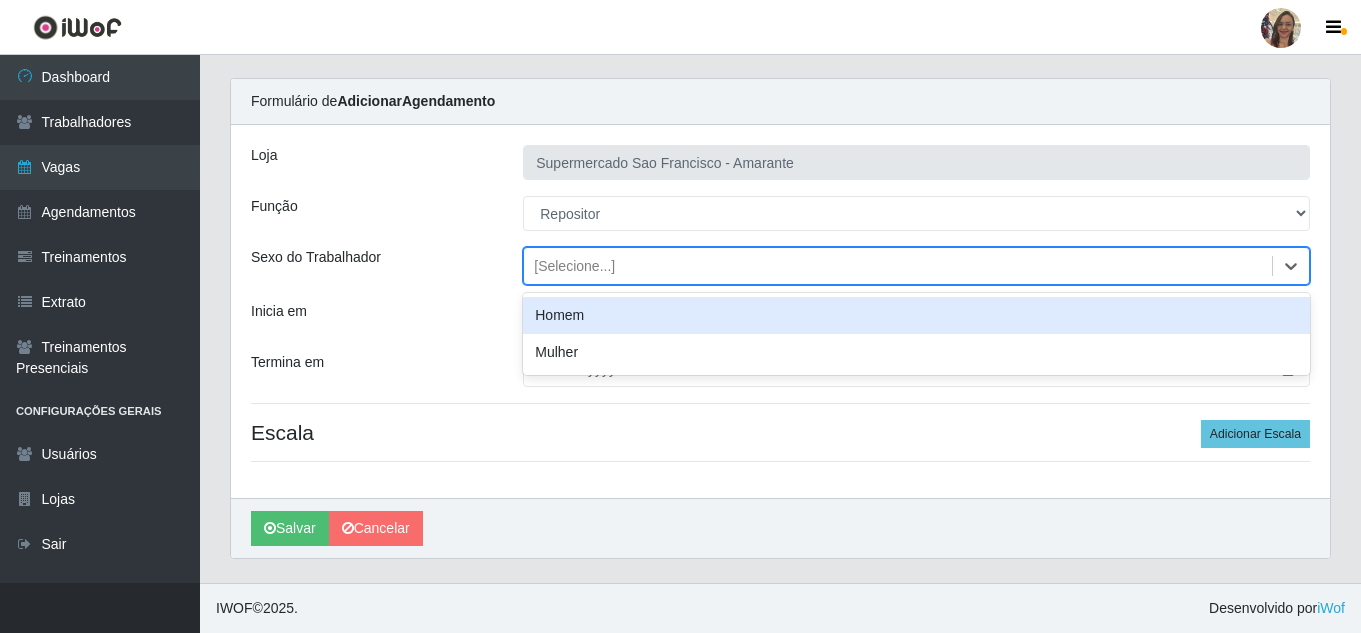 click on "[Selecione...]" at bounding box center [574, 266] 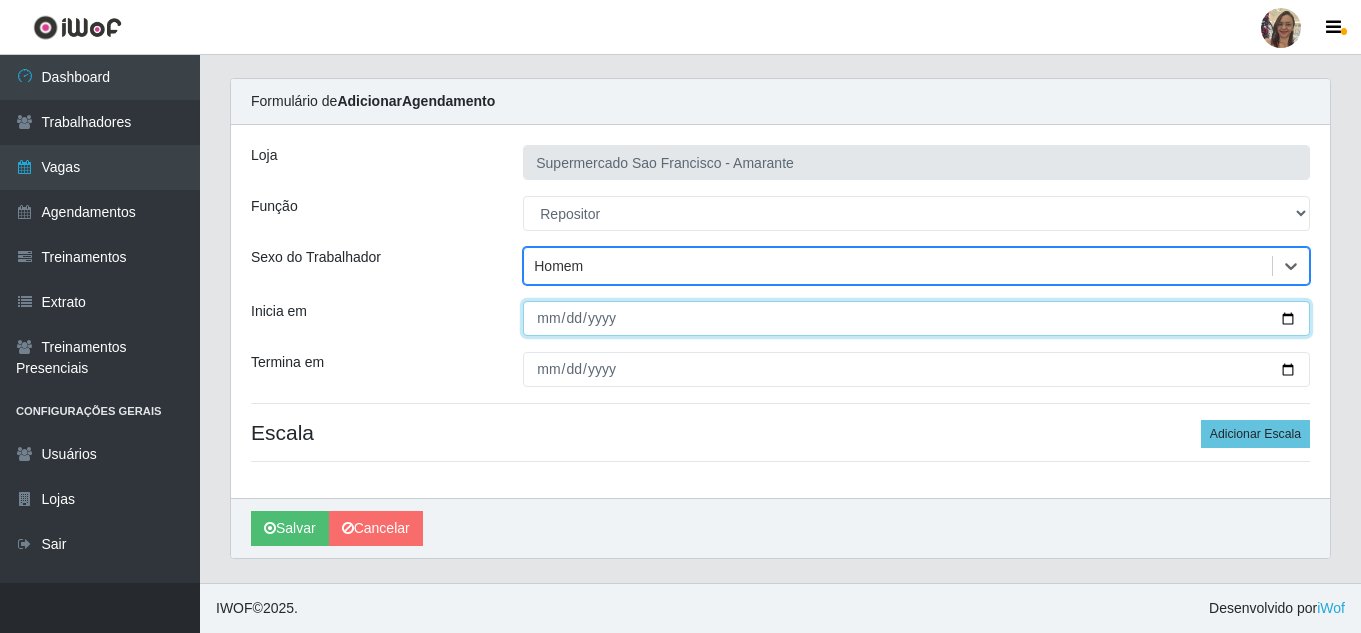 click on "Inicia em" at bounding box center (916, 318) 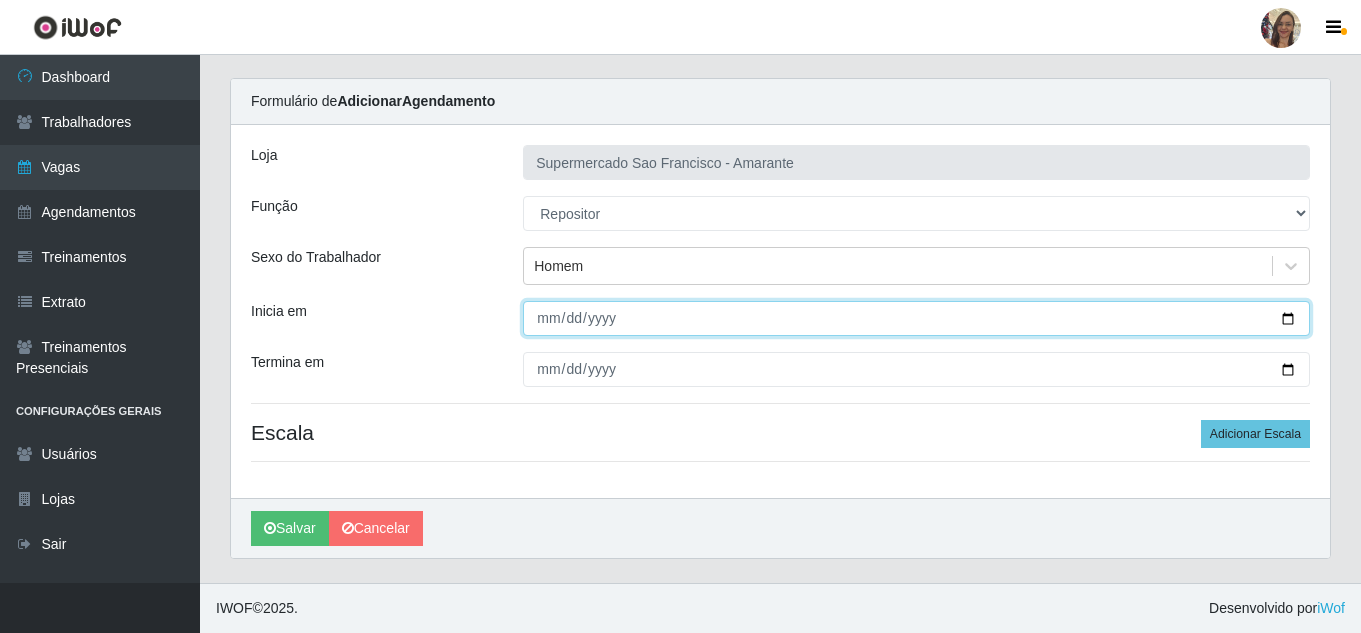 click on "Inicia em" at bounding box center (916, 318) 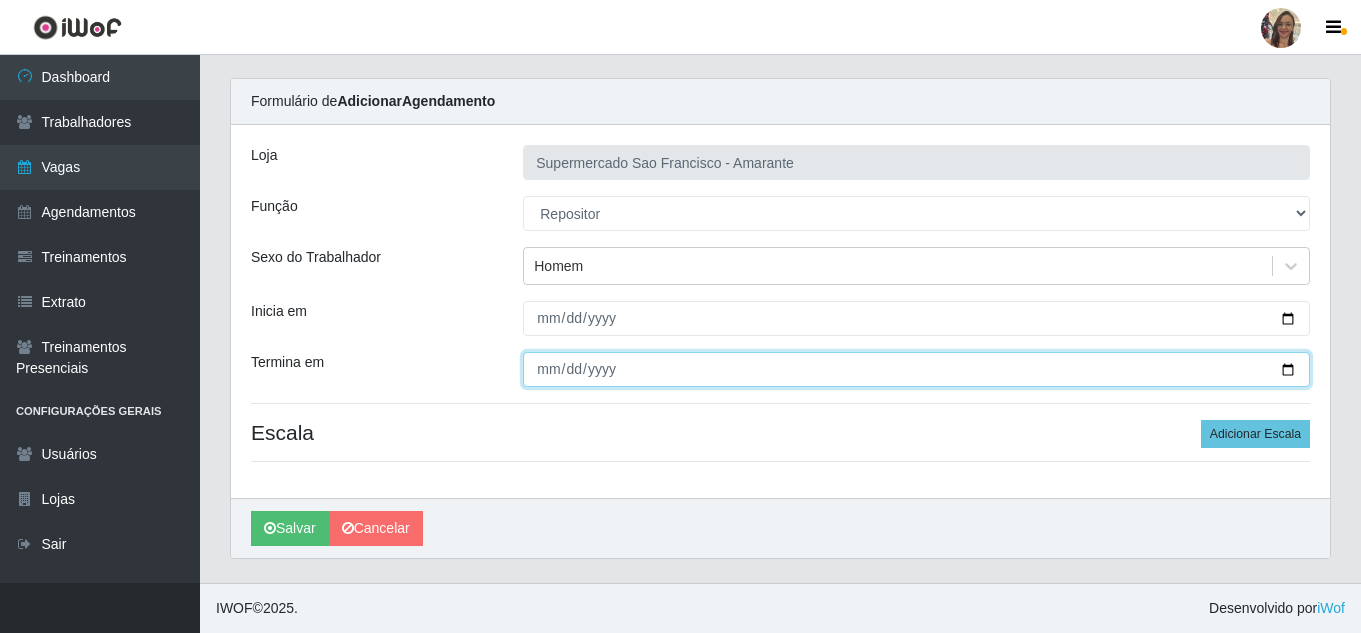 click on "Termina em" at bounding box center [916, 369] 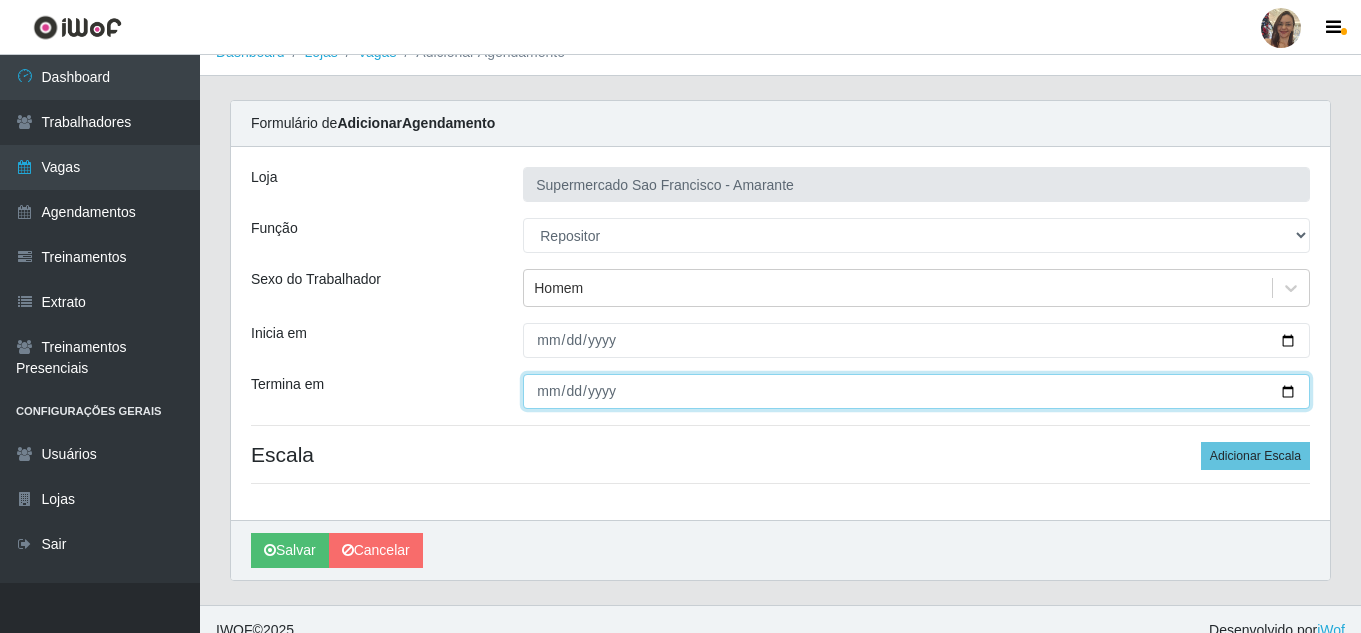 scroll, scrollTop: 47, scrollLeft: 0, axis: vertical 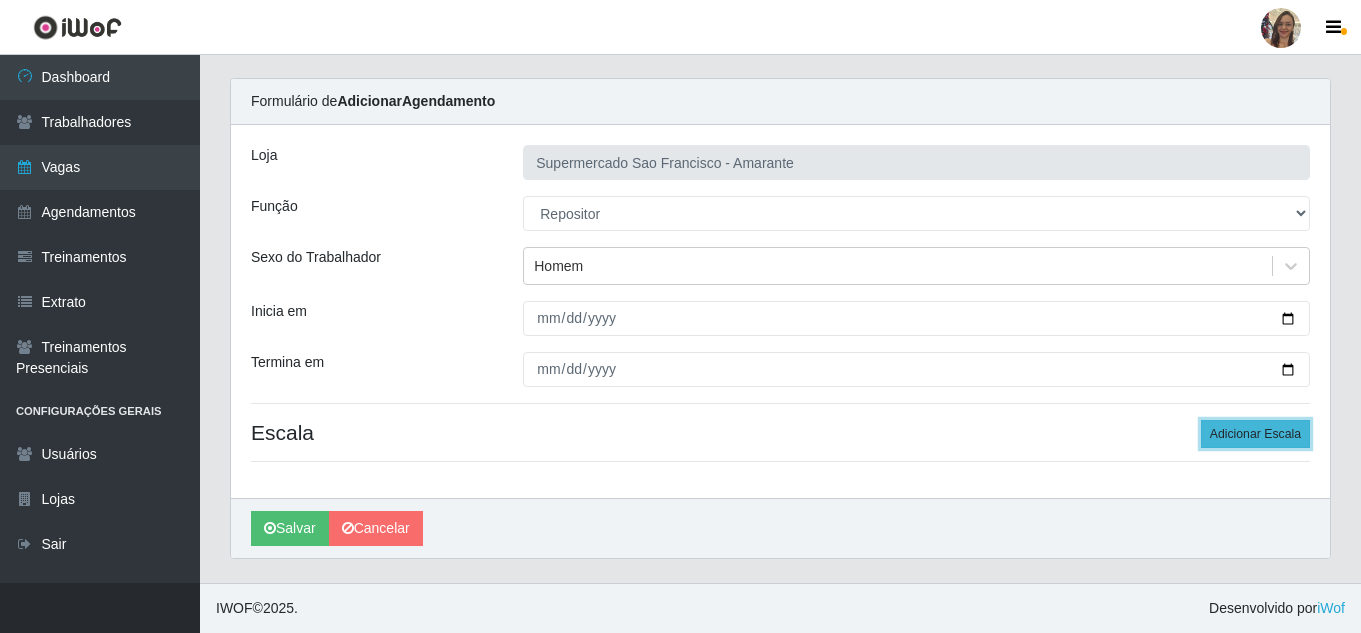 click on "Adicionar Escala" at bounding box center [1255, 434] 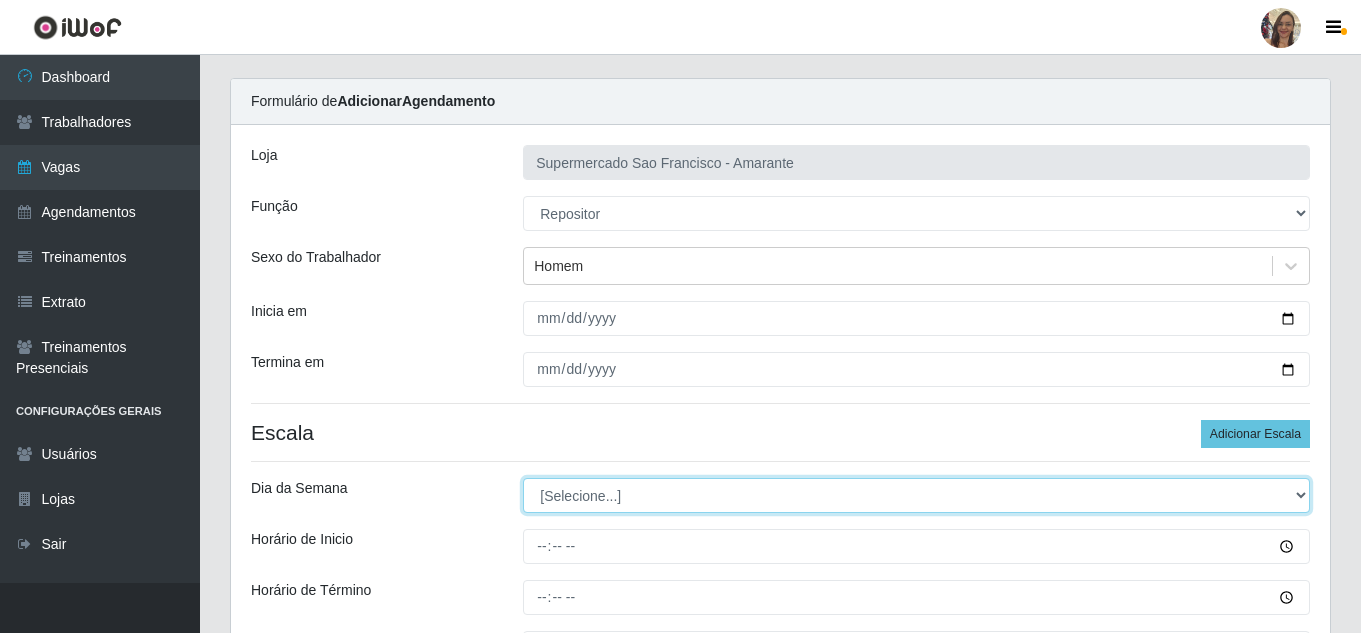 click on "[Selecione...] Segunda Terça Quarta Quinta Sexta Sábado Domingo" at bounding box center [916, 495] 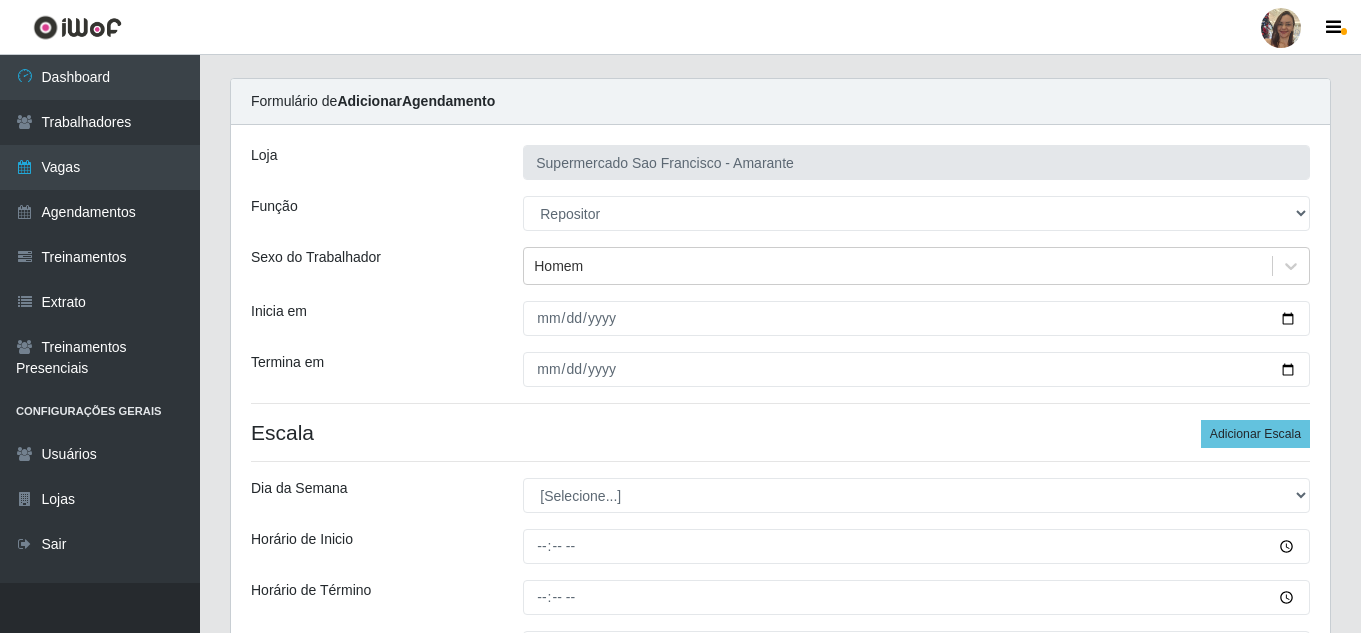 click on "Loja Supermercado Sao Francisco - Amarante Função [Selecione...] ASG ASG + ASG ++ Balconista de Açougue  Balconista de Açougue + Balconista de Açougue ++ Embalador Embalador + Embalador ++ Operador de Caixa Operador de Caixa ++ Operador de Loja Operador de Loja + Operador de Loja ++ Repositor  Repositor + Repositor ++ Sexo do Trabalhador Homem Inicia em [DATE] Termina em [DATE] Escala Adicionar Escala Dia da Semana [Selecione...] Segunda Terça Quarta Quinta Sexta Sábado Domingo Horário de Inicio Horário de Término Quantidade" at bounding box center [780, 422] 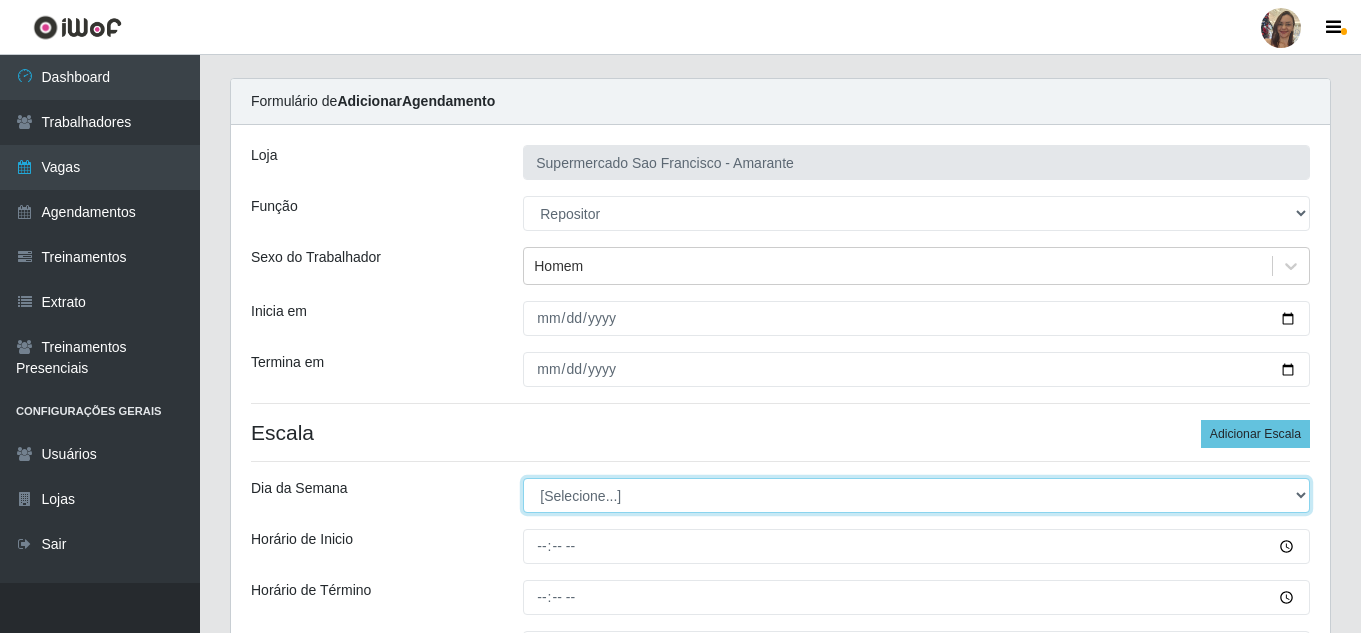 click on "[Selecione...] Segunda Terça Quarta Quinta Sexta Sábado Domingo" at bounding box center (916, 495) 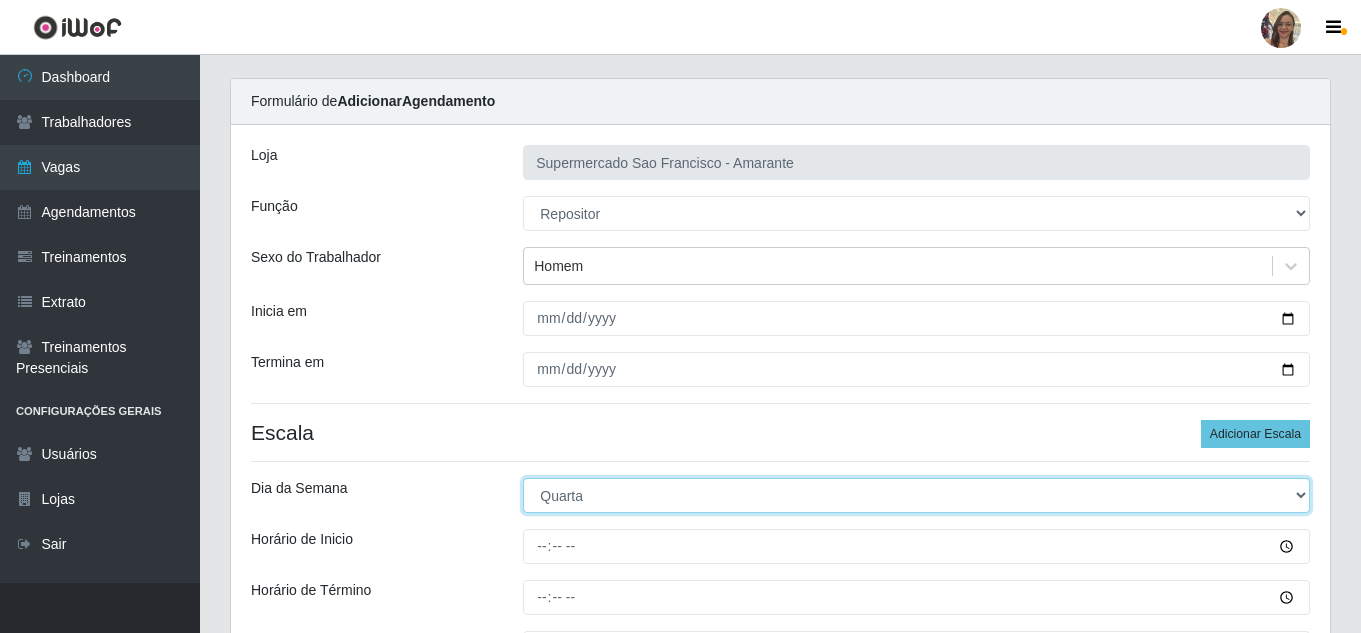 click on "[Selecione...] Segunda Terça Quarta Quinta Sexta Sábado Domingo" at bounding box center [916, 495] 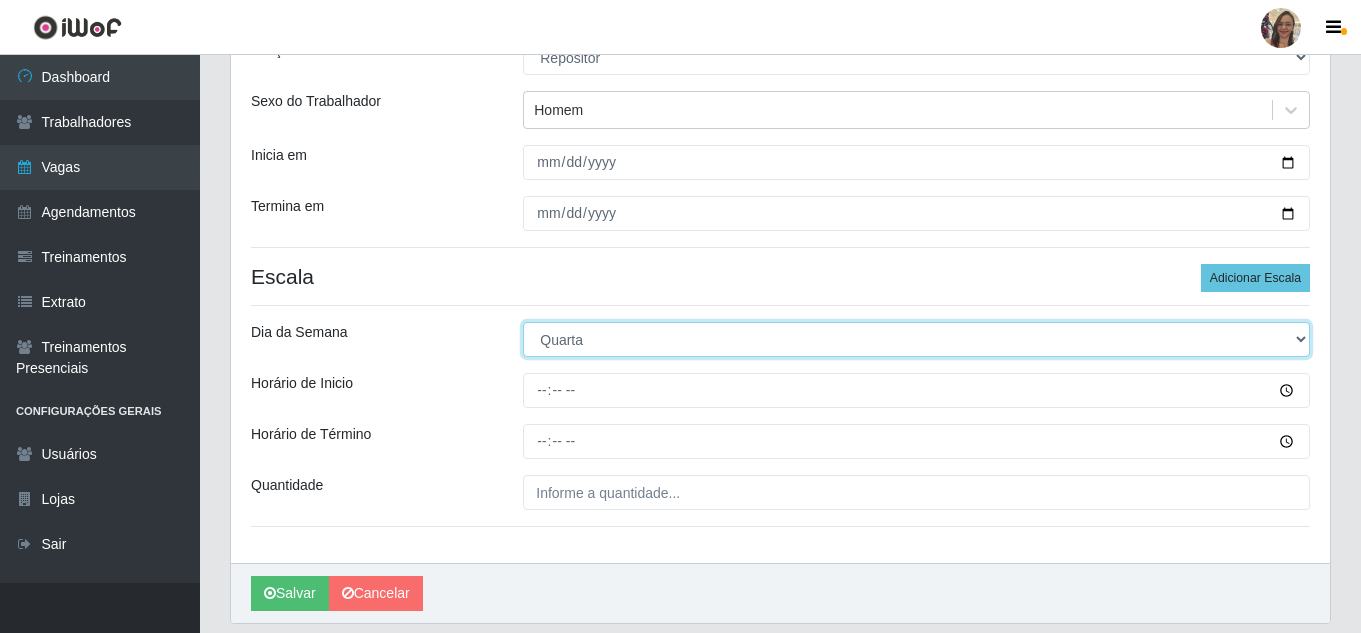 scroll, scrollTop: 247, scrollLeft: 0, axis: vertical 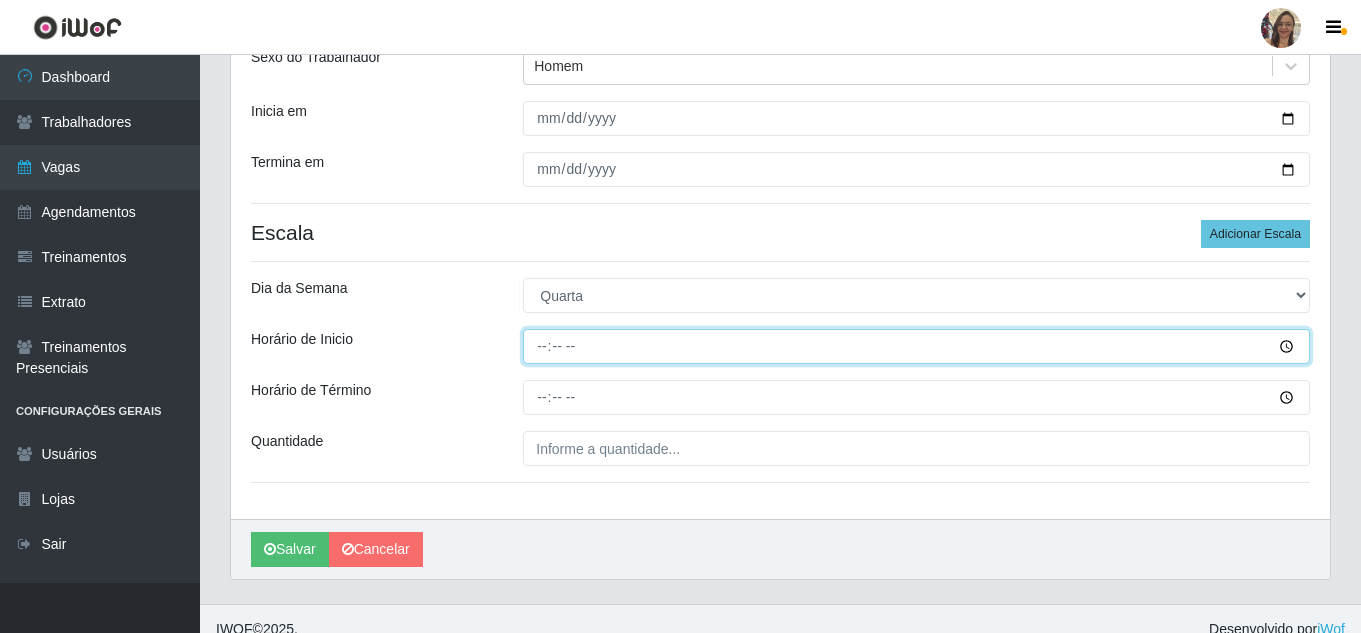 click on "Horário de Inicio" at bounding box center [916, 346] 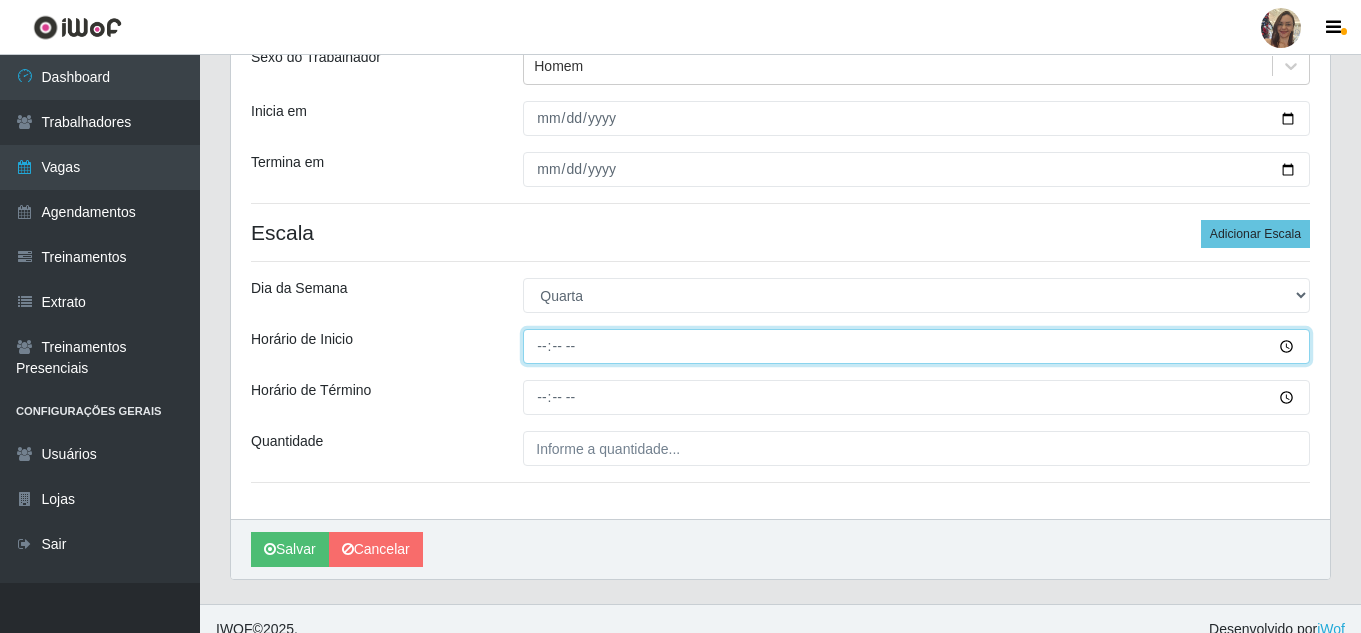 type on "13:00" 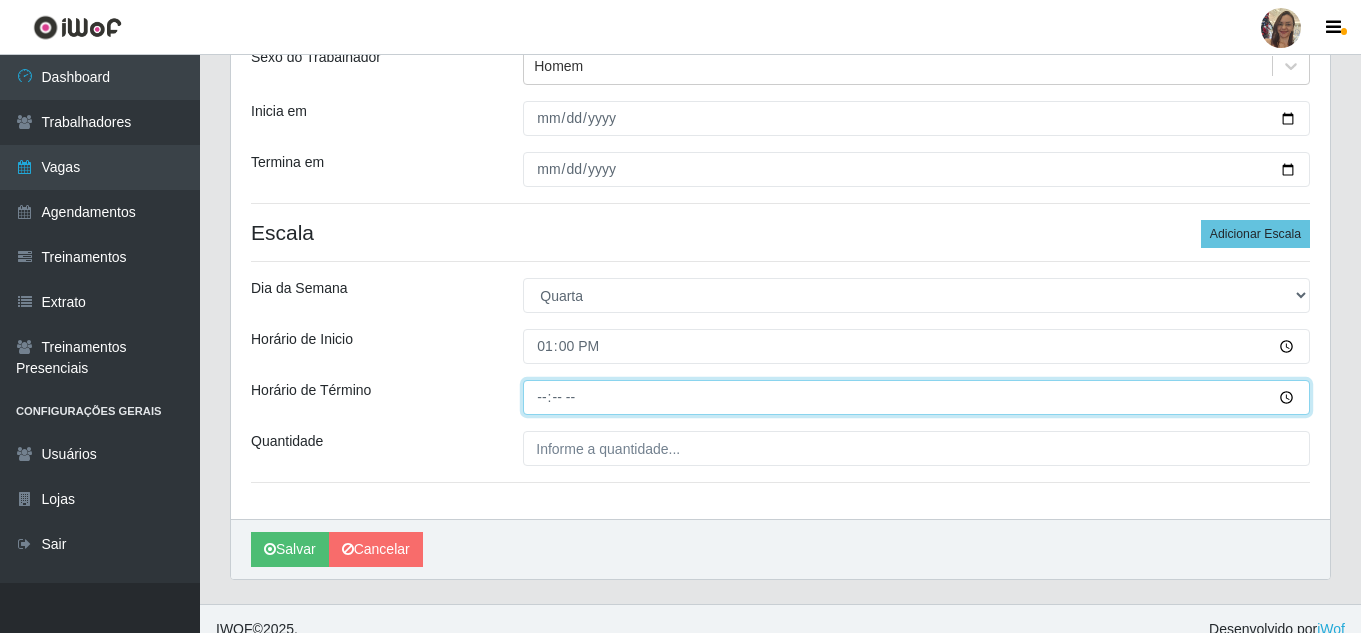 click on "Horário de Término" at bounding box center (916, 397) 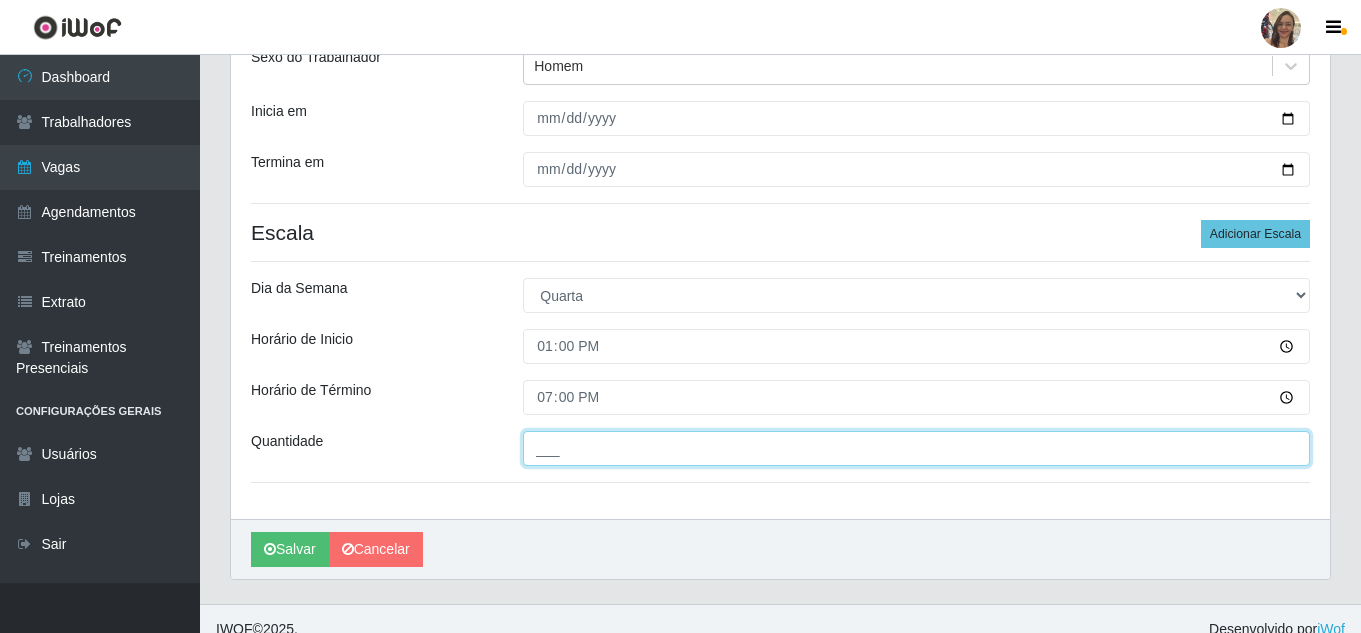 click on "___" at bounding box center [916, 448] 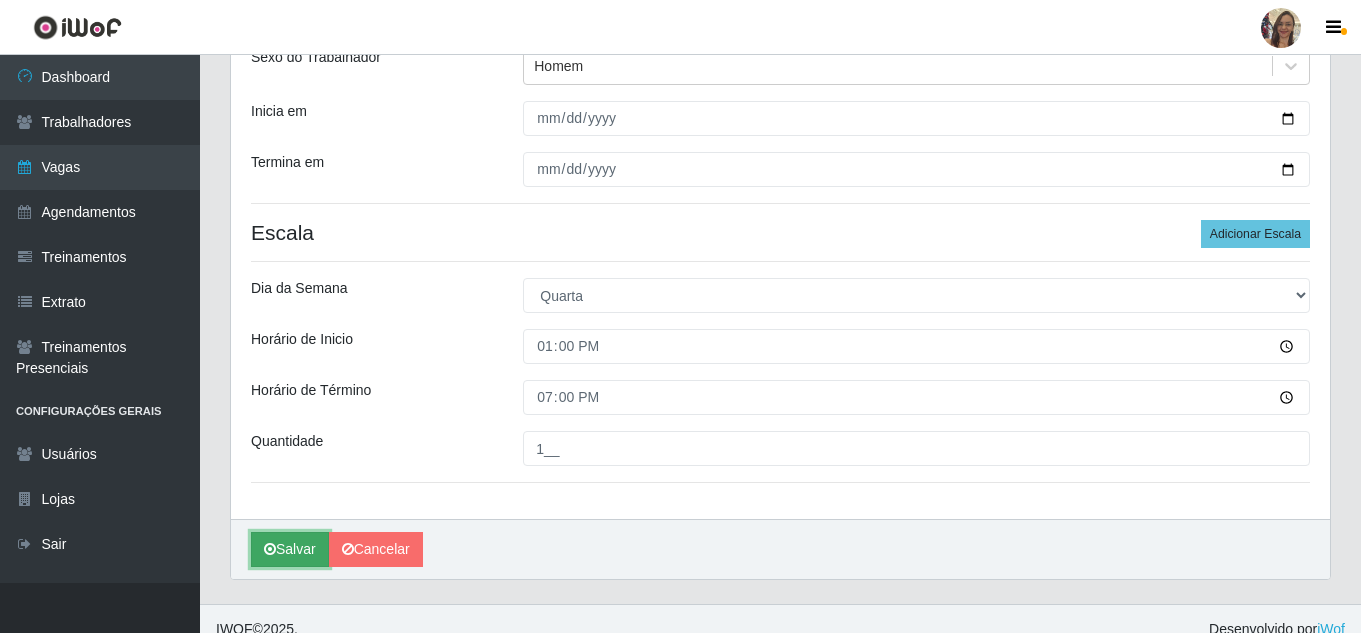 click on "Salvar" at bounding box center [290, 549] 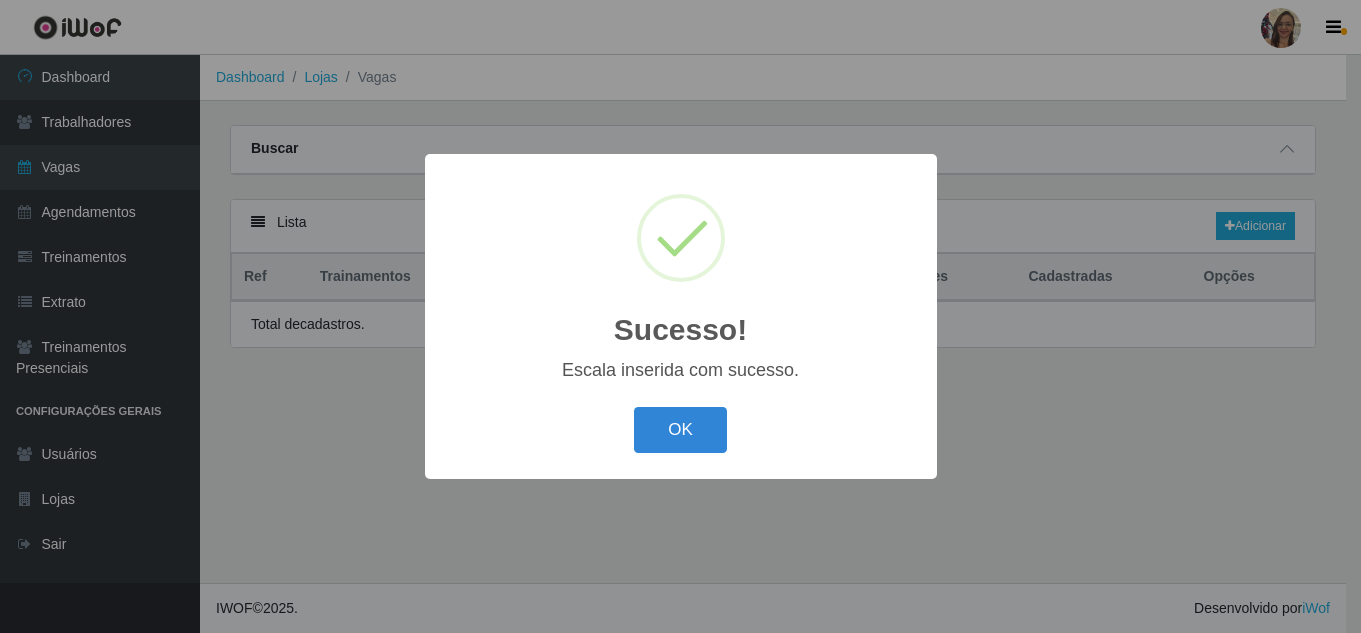 scroll, scrollTop: 0, scrollLeft: 0, axis: both 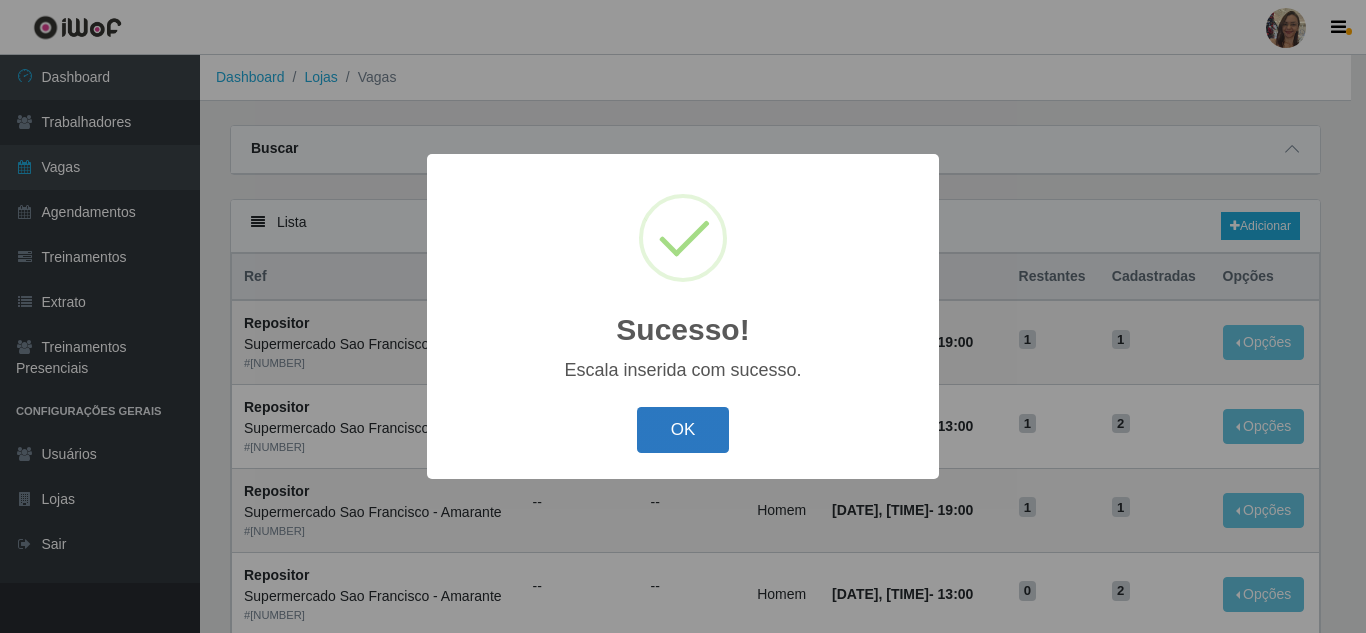 click on "OK" at bounding box center (683, 430) 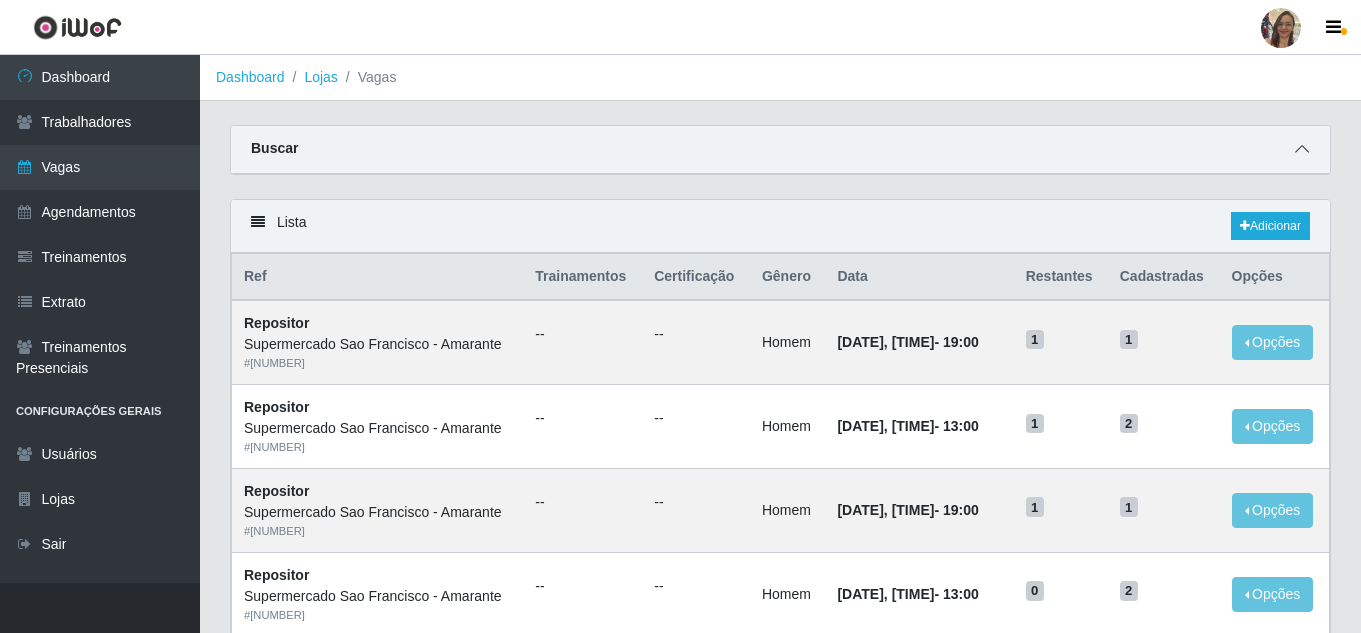 click at bounding box center (1302, 149) 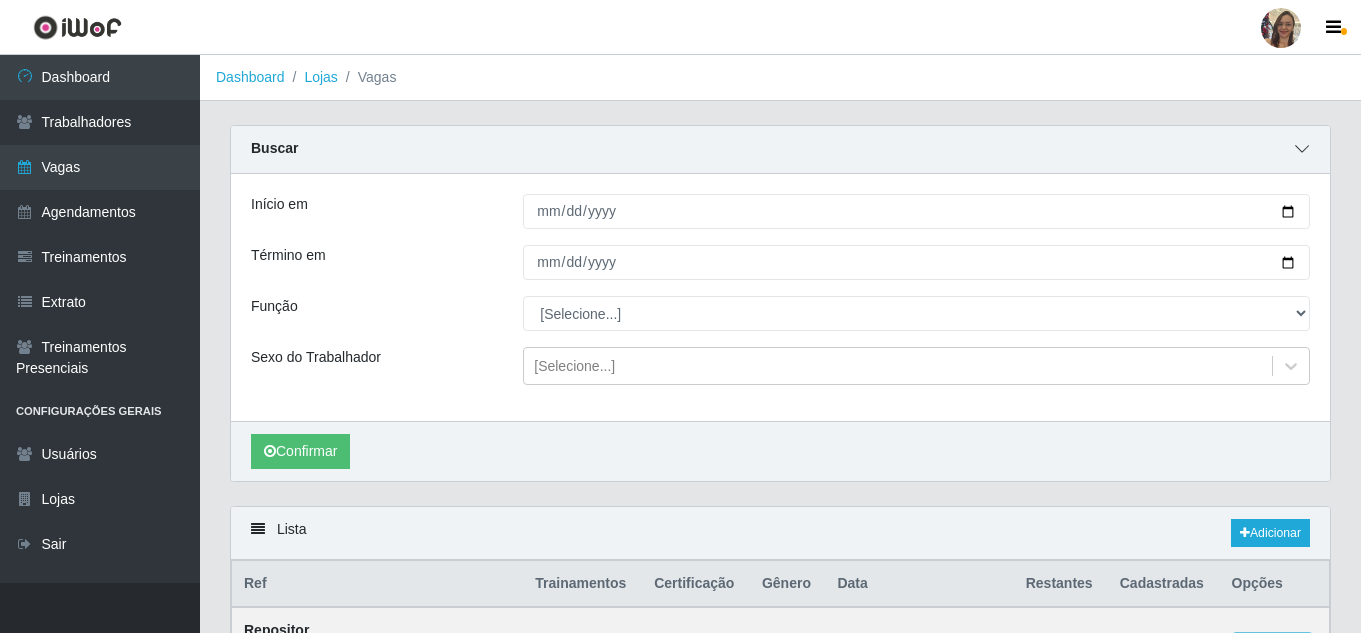 click at bounding box center (1302, 149) 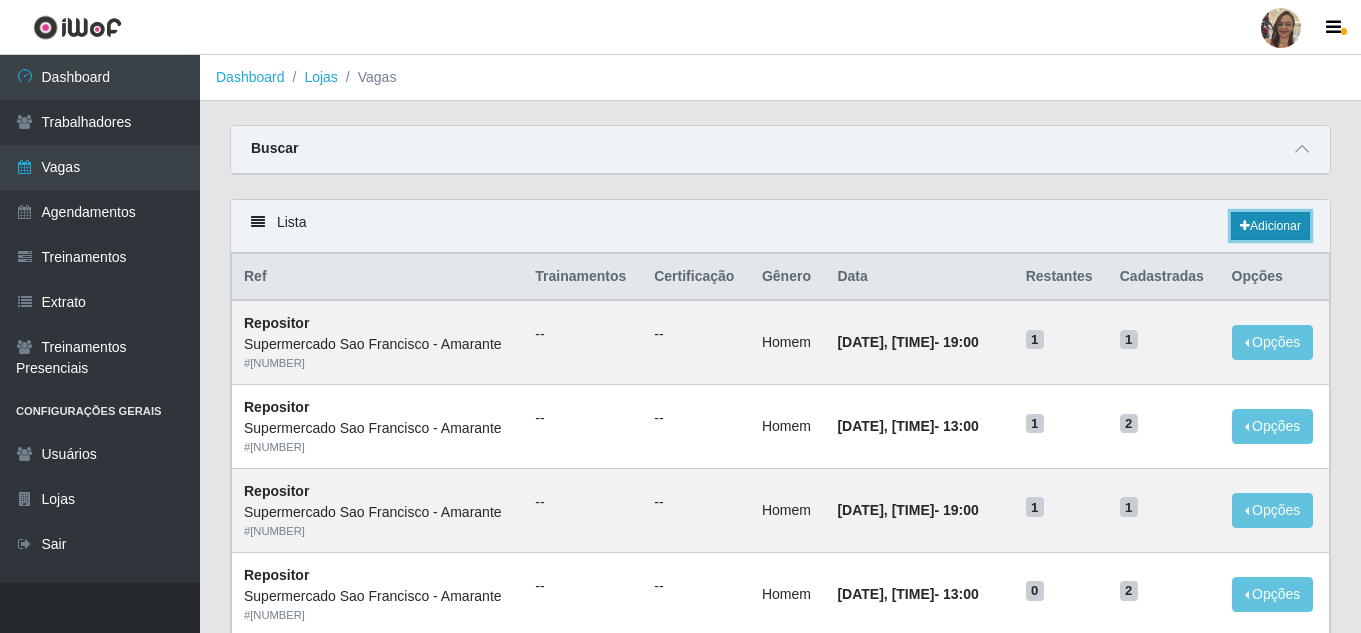 click on "Adicionar" at bounding box center [1270, 226] 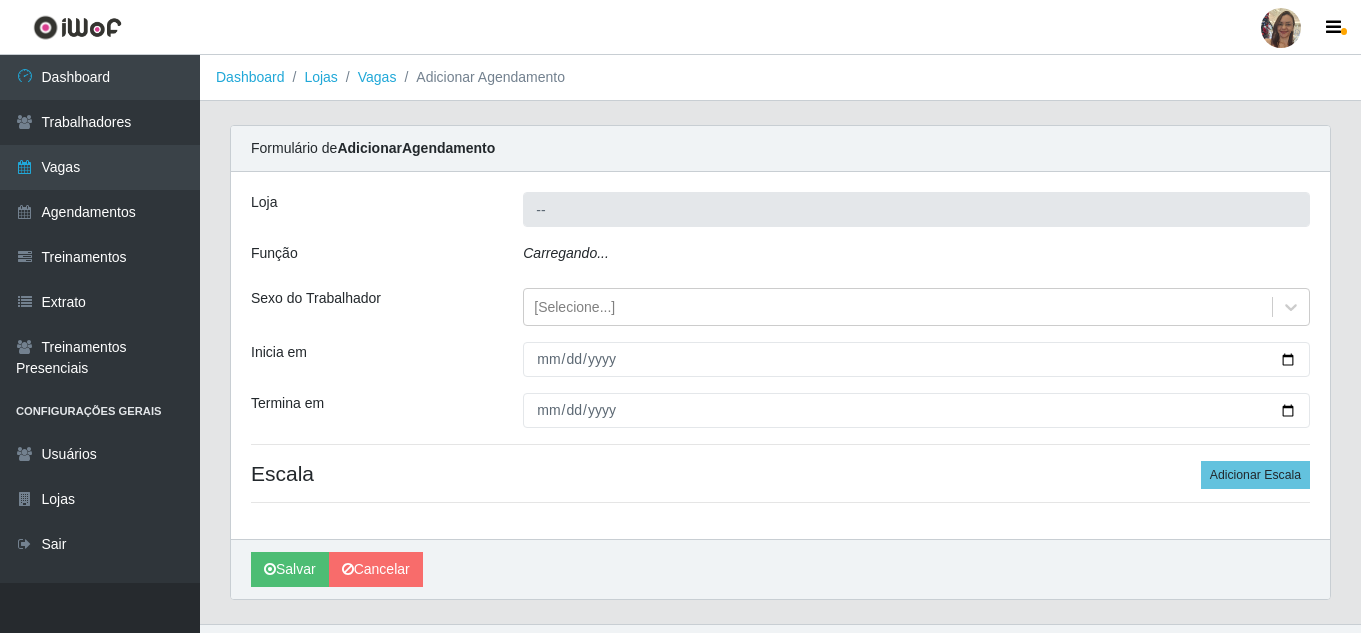 type on "Supermercado Sao Francisco - Amarante" 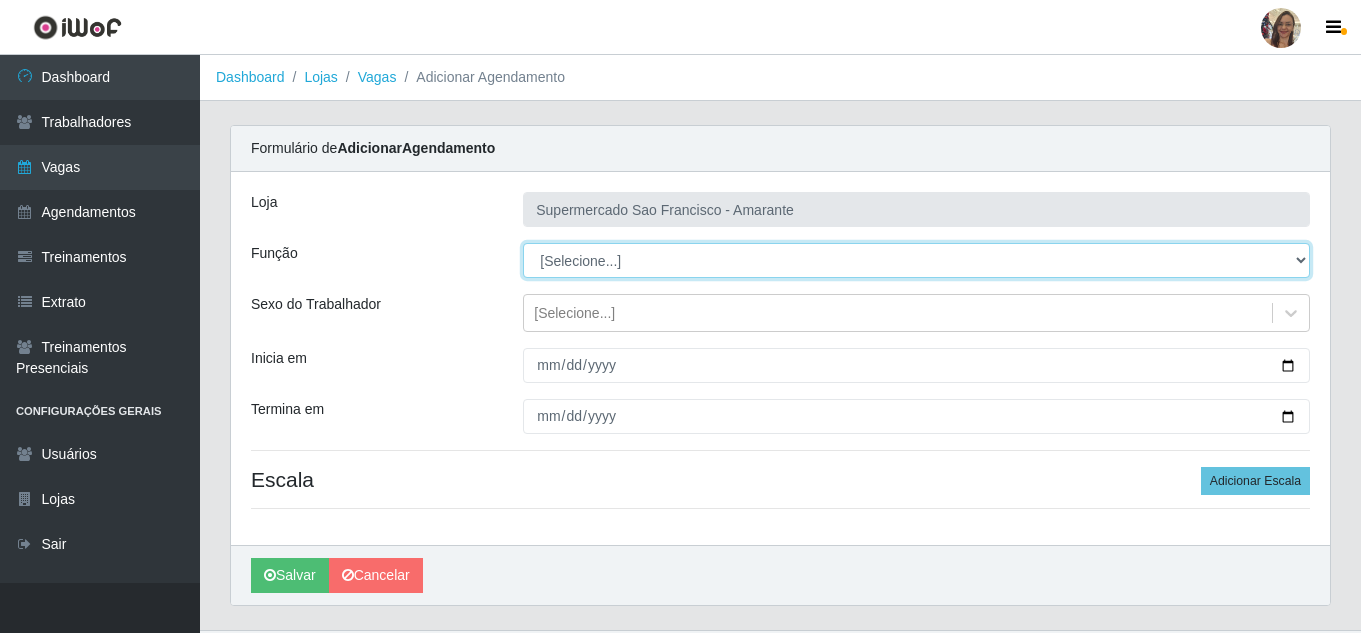 click on "[Selecione...] ASG ASG + ASG ++ Balconista de Açougue  Balconista de Açougue + Balconista de Açougue ++ Embalador Embalador + Embalador ++ Operador de Caixa Operador de Caixa ++ Operador de Loja Operador de Loja + Operador de Loja ++ Repositor  Repositor + Repositor ++" at bounding box center (916, 260) 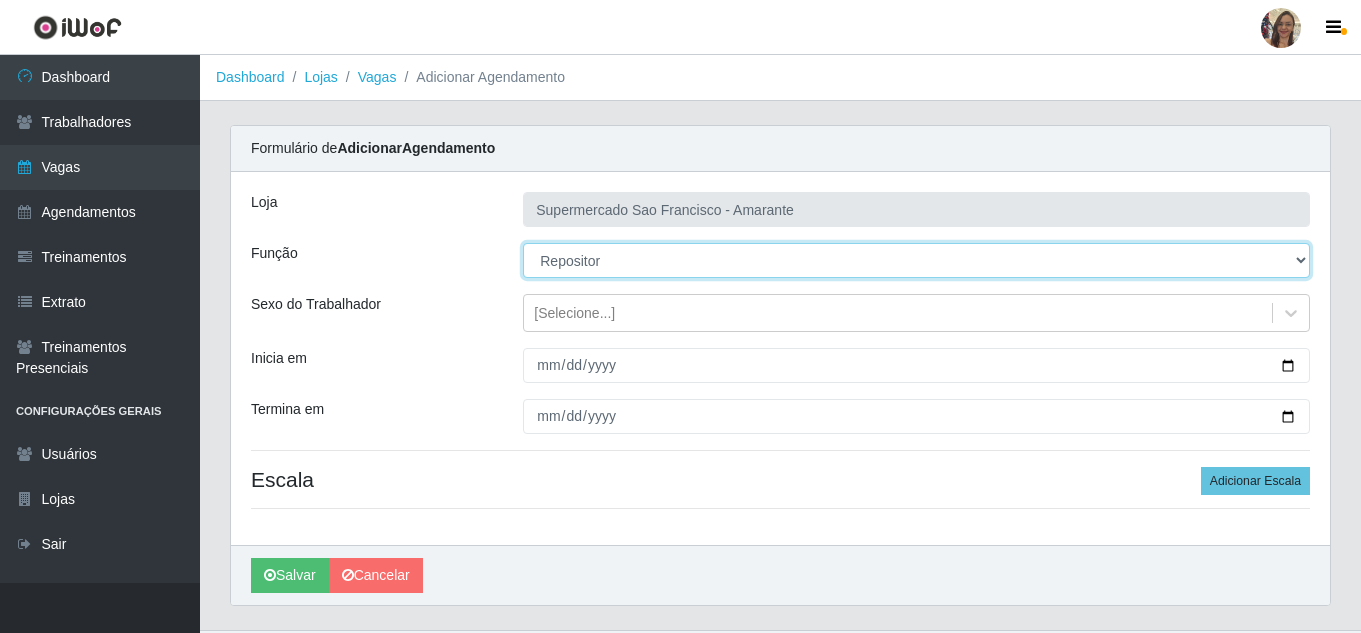 click on "[Selecione...] ASG ASG + ASG ++ Balconista de Açougue  Balconista de Açougue + Balconista de Açougue ++ Embalador Embalador + Embalador ++ Operador de Caixa Operador de Caixa ++ Operador de Loja Operador de Loja + Operador de Loja ++ Repositor  Repositor + Repositor ++" at bounding box center [916, 260] 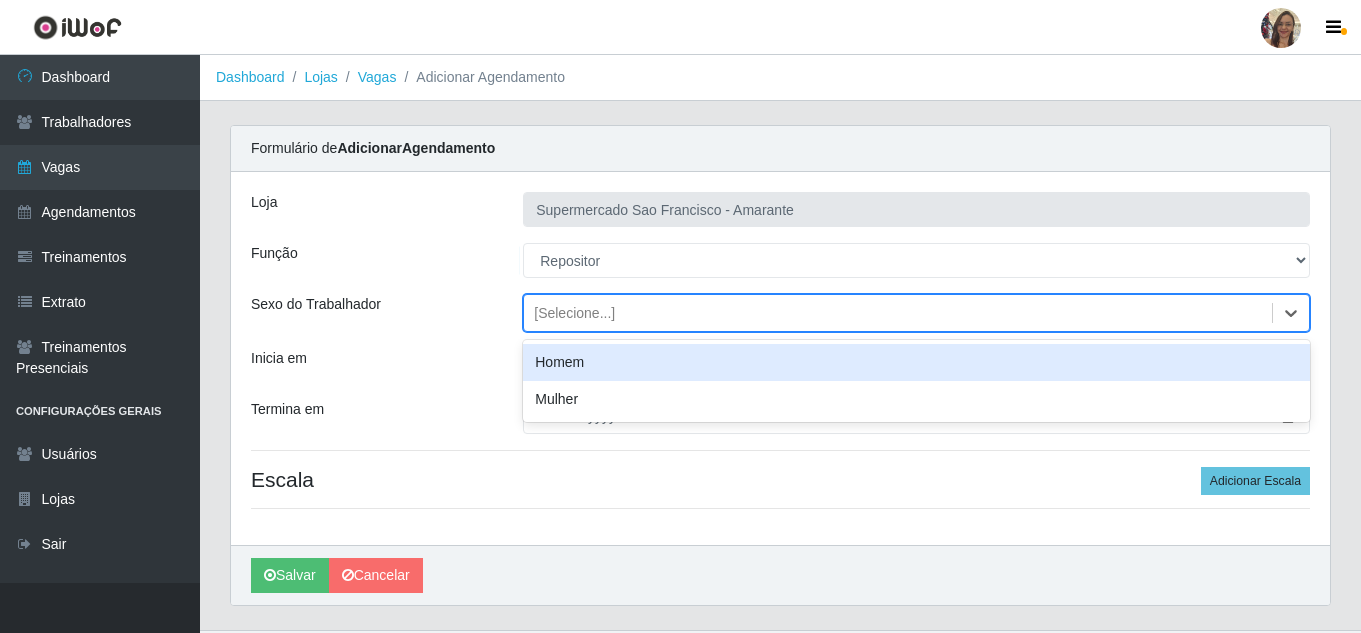 click on "[Selecione...]" at bounding box center (574, 313) 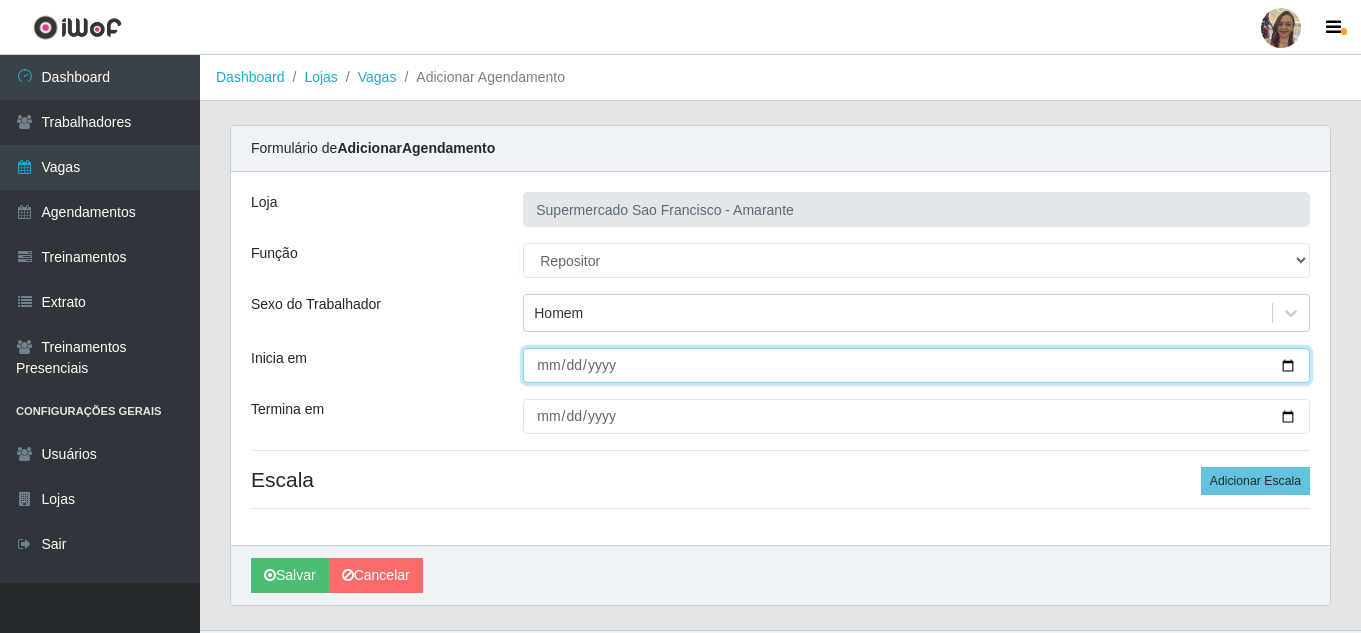 click on "Inicia em" at bounding box center (916, 365) 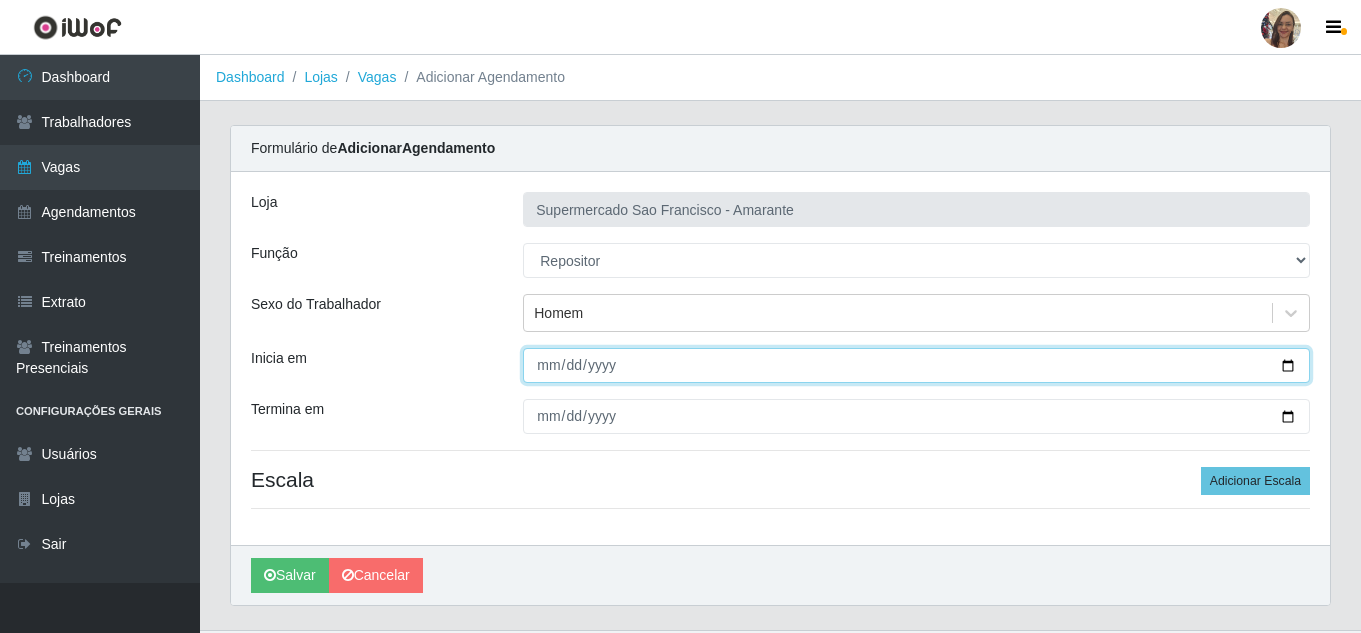 type on "[DATE]" 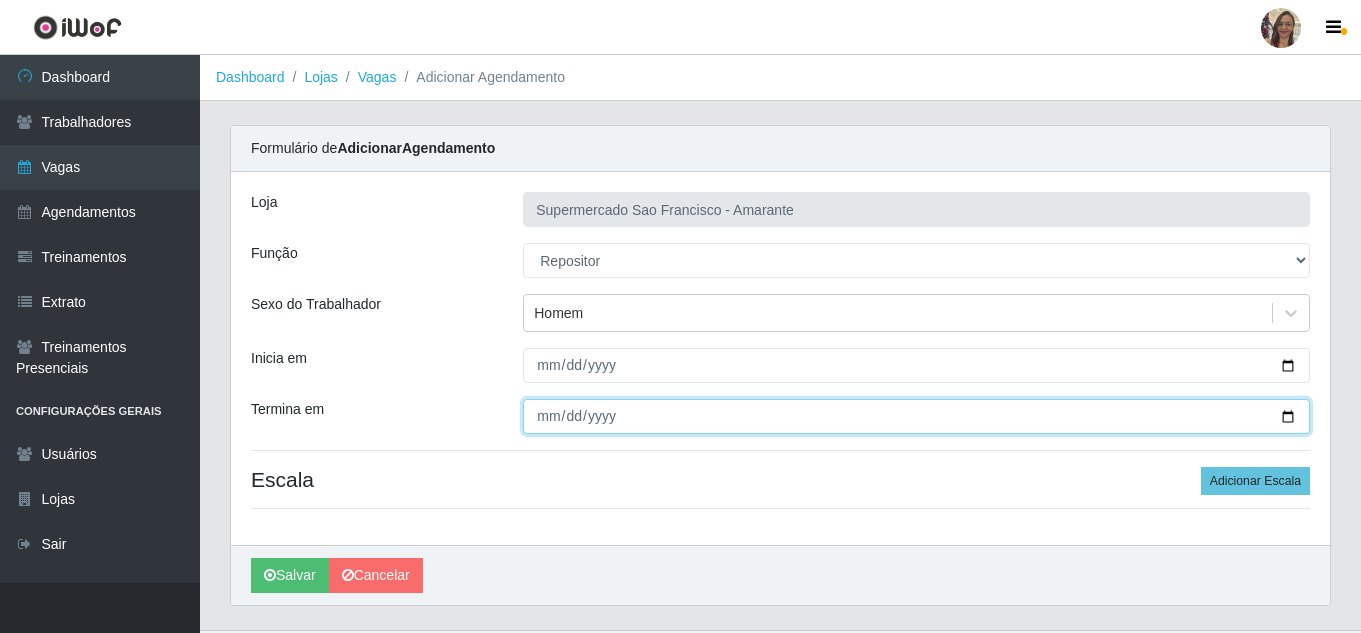 click on "Termina em" at bounding box center (916, 416) 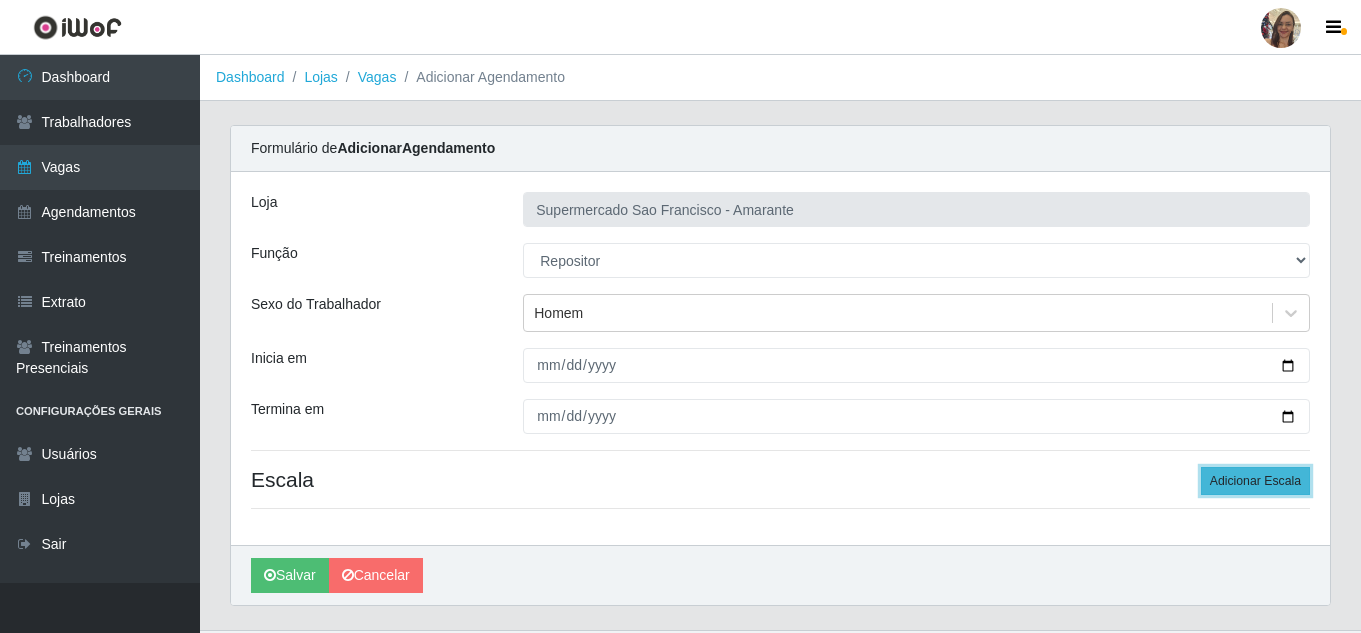 click on "Adicionar Escala" at bounding box center [1255, 481] 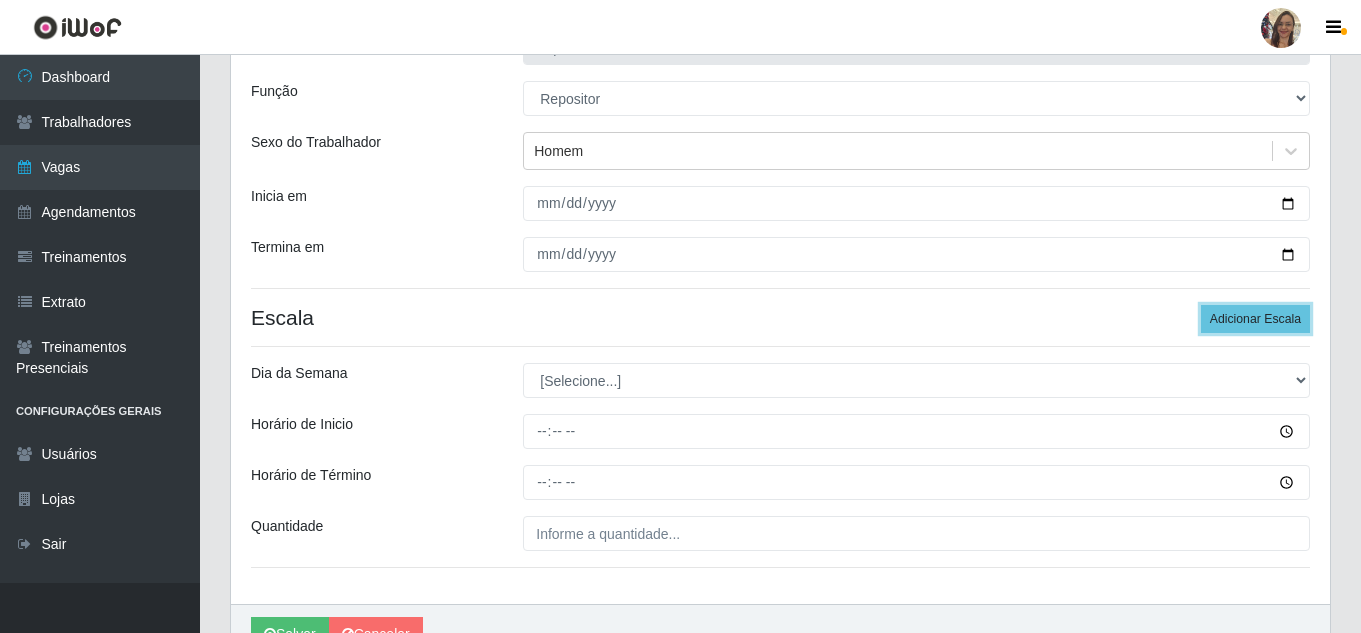 scroll, scrollTop: 200, scrollLeft: 0, axis: vertical 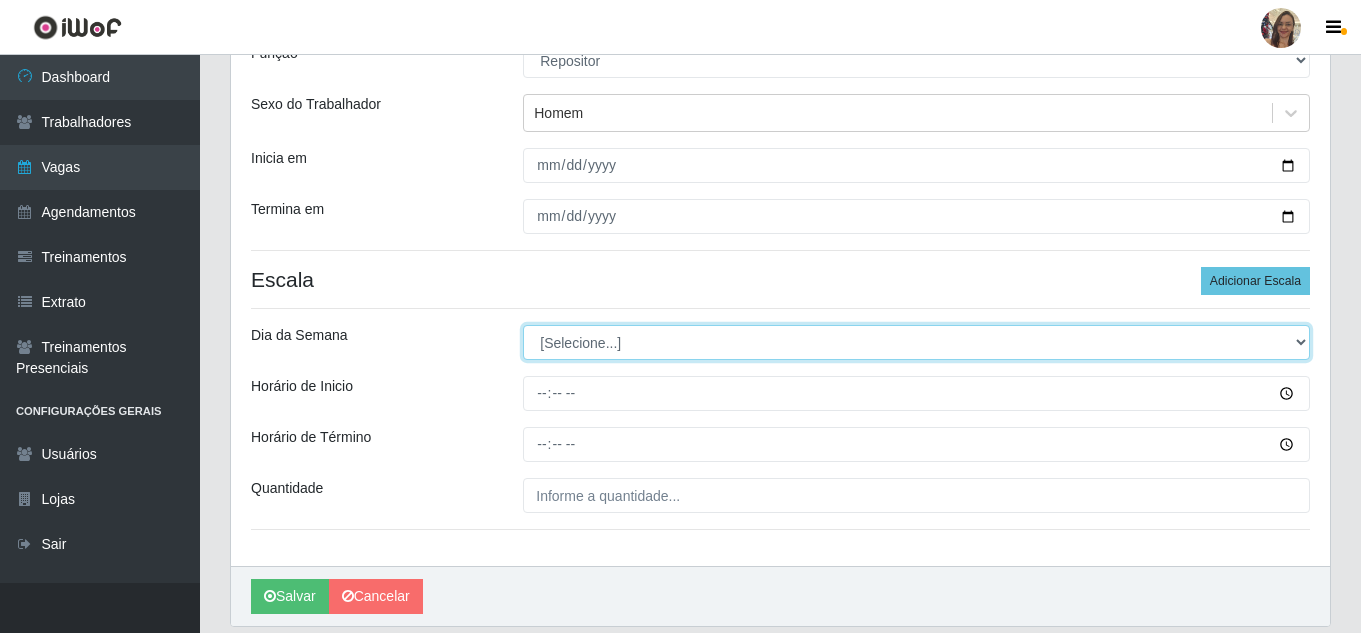 click on "[Selecione...] Segunda Terça Quarta Quinta Sexta Sábado Domingo" at bounding box center (916, 342) 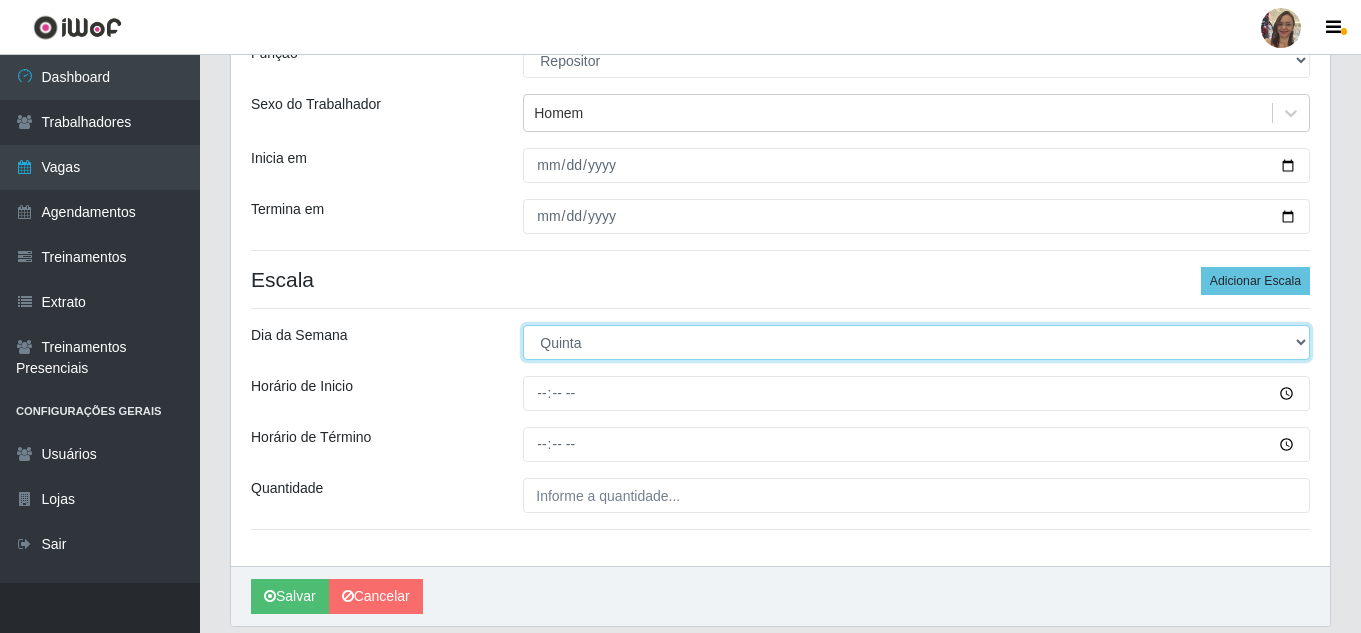 click on "[Selecione...] Segunda Terça Quarta Quinta Sexta Sábado Domingo" at bounding box center [916, 342] 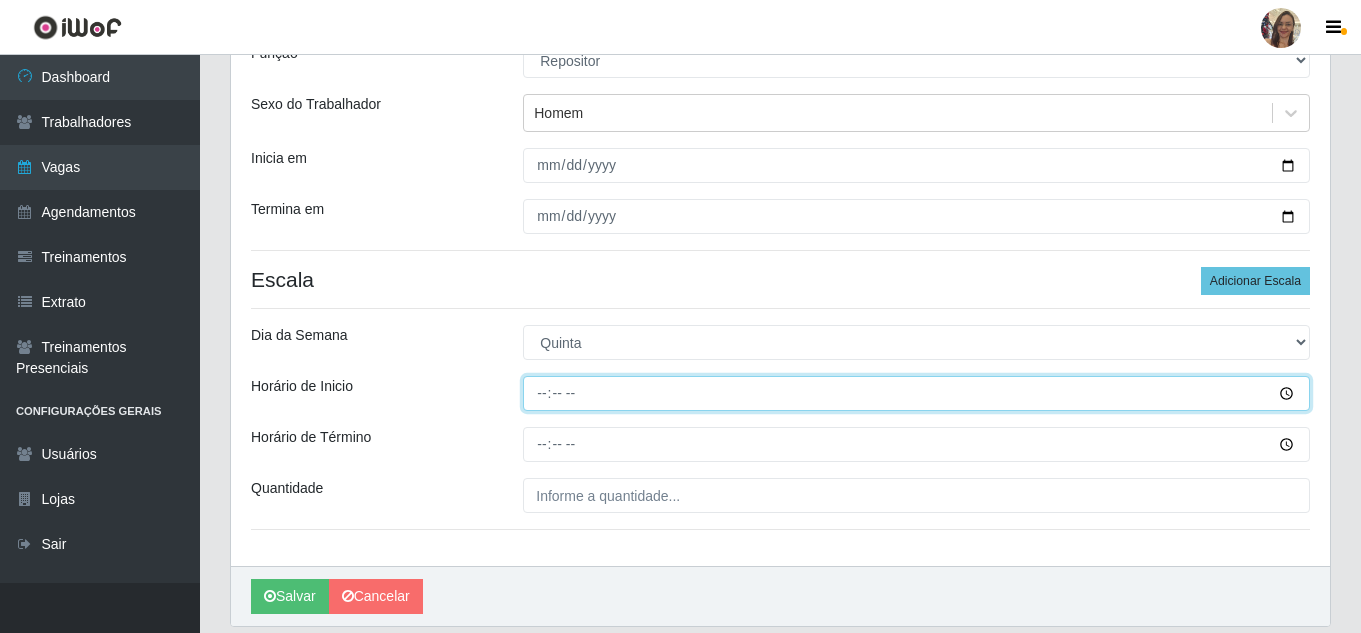 click on "Horário de Inicio" at bounding box center [916, 393] 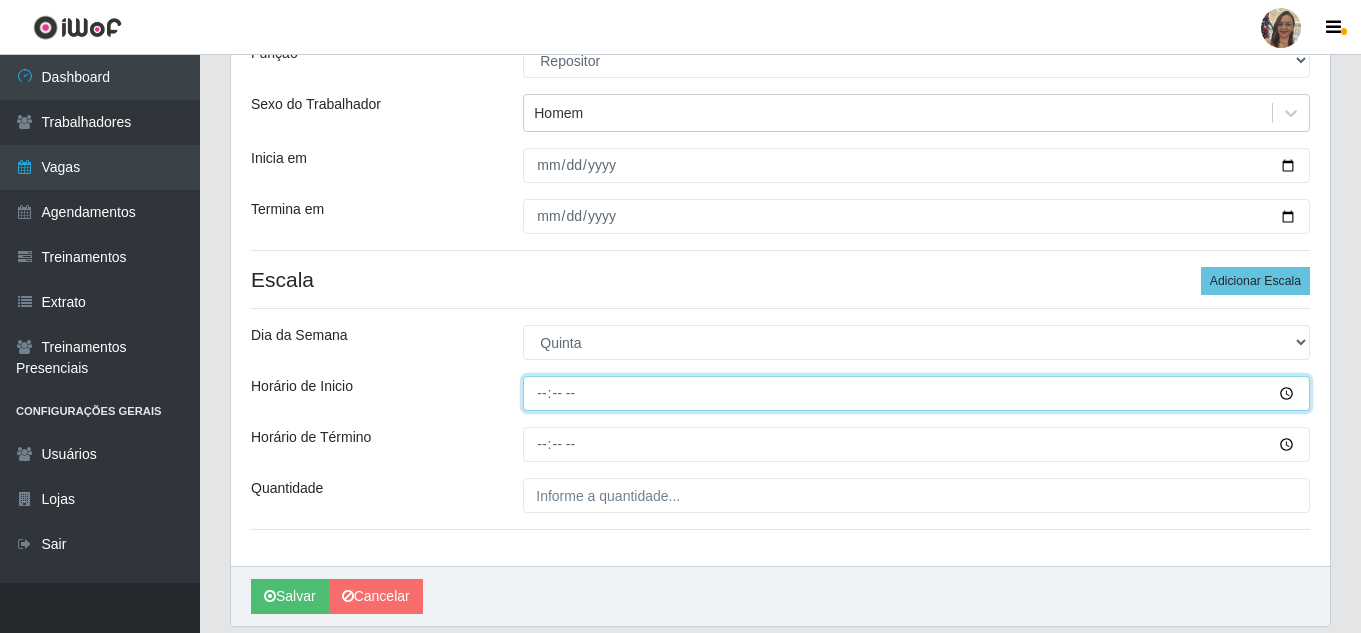 type on "07:00" 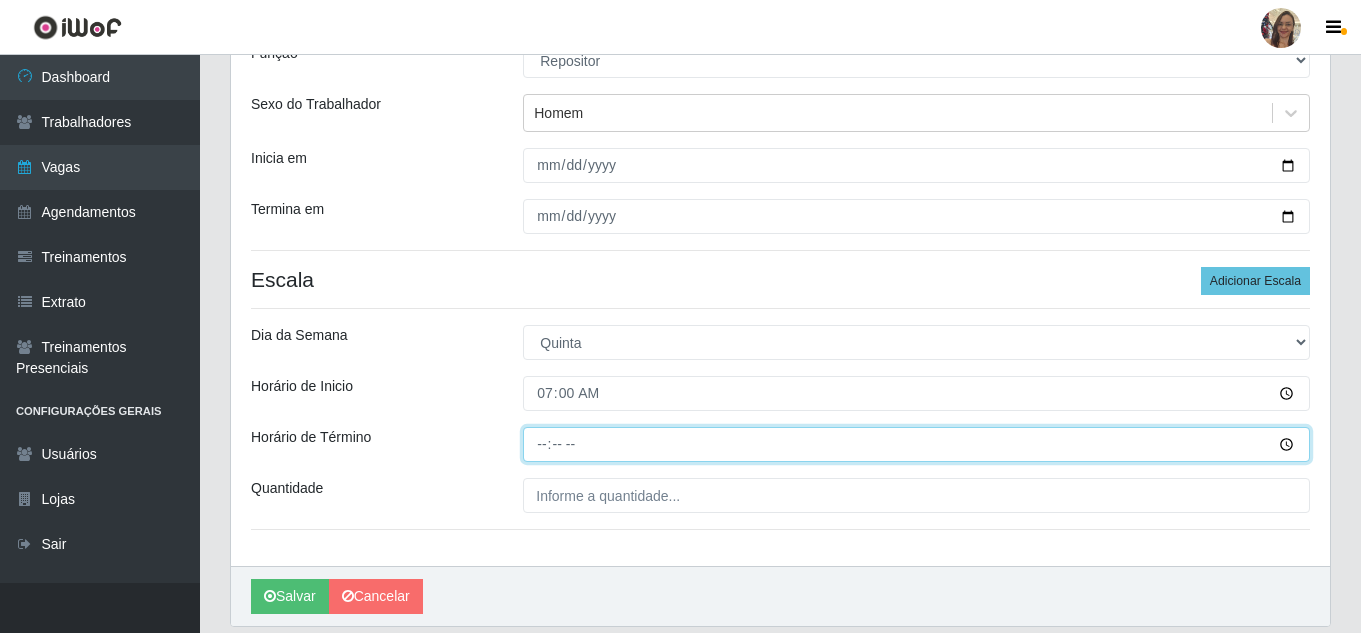 click on "Horário de Término" at bounding box center [916, 444] 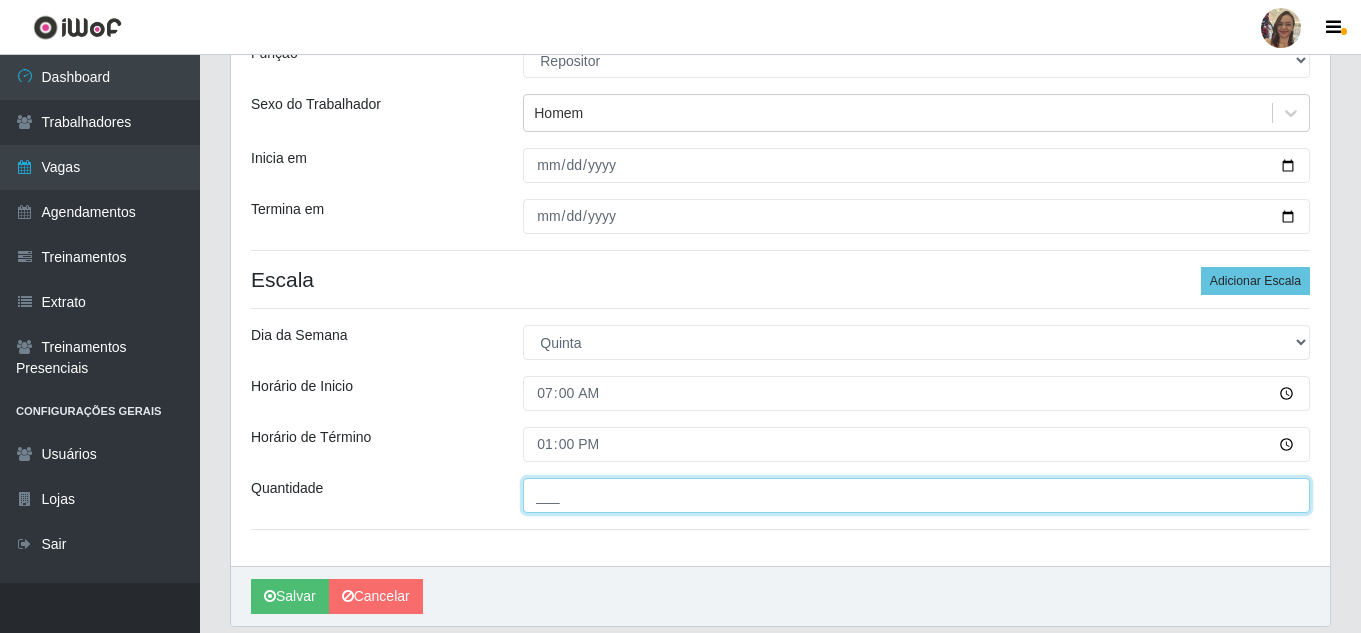 click on "___" at bounding box center [916, 495] 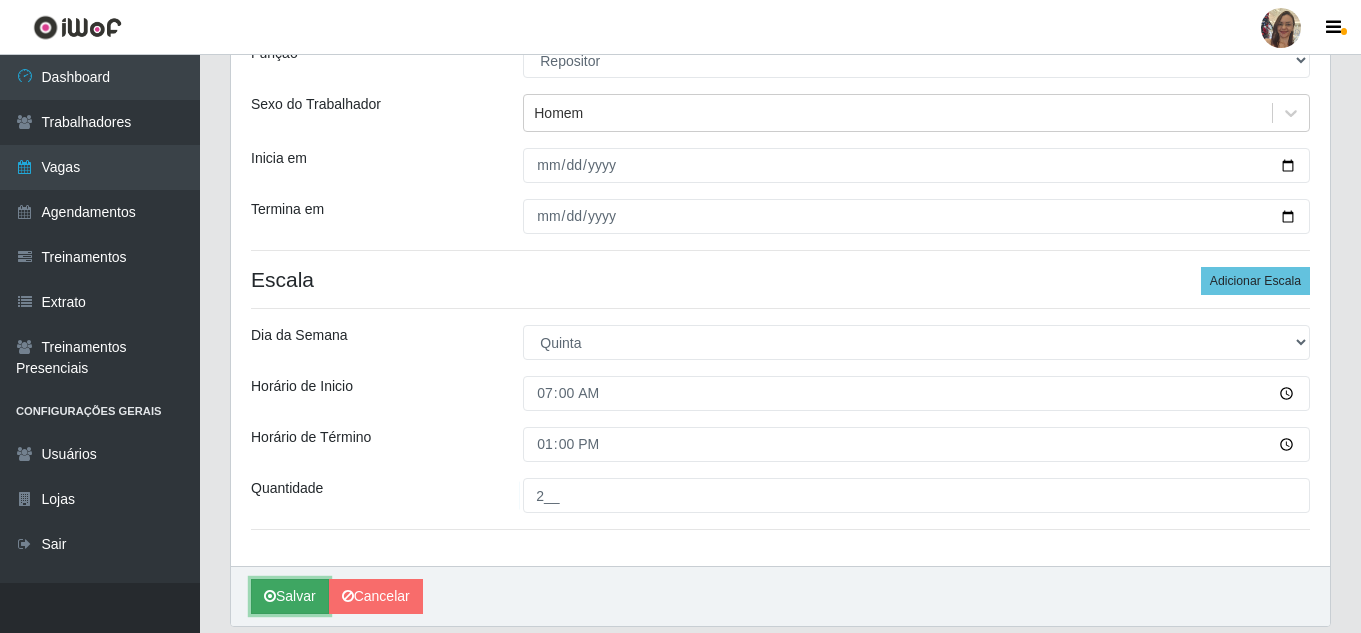 click on "Salvar" at bounding box center (290, 596) 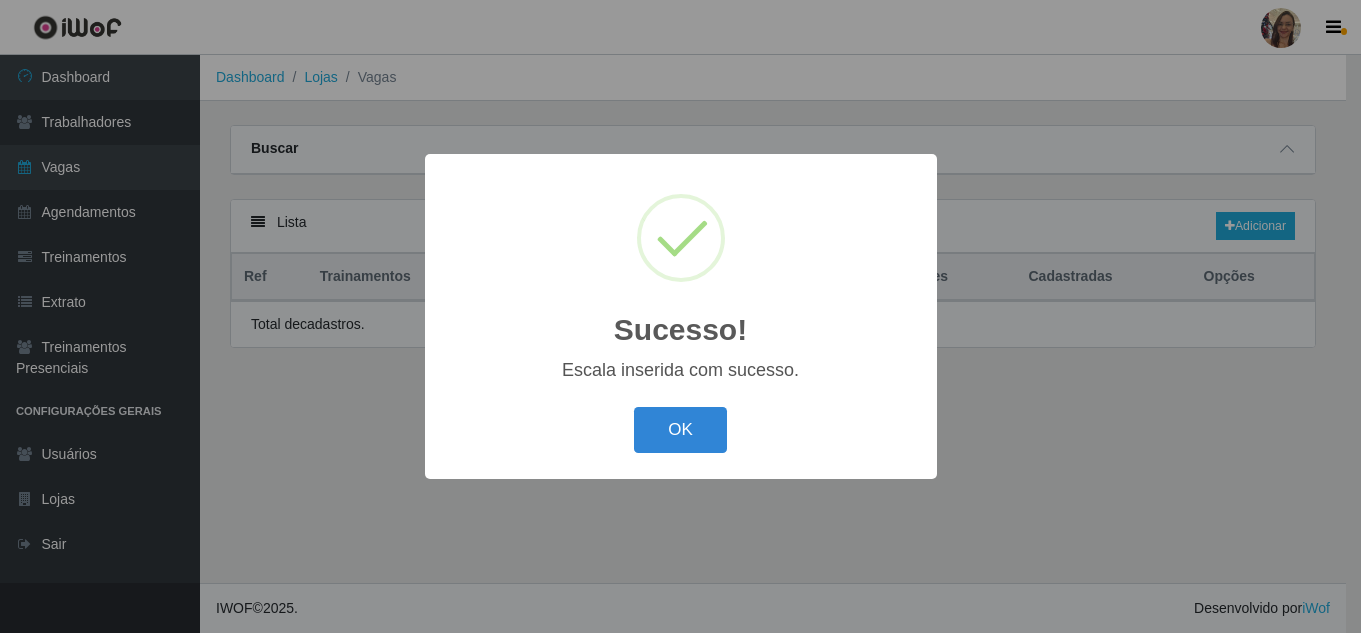 scroll, scrollTop: 0, scrollLeft: 0, axis: both 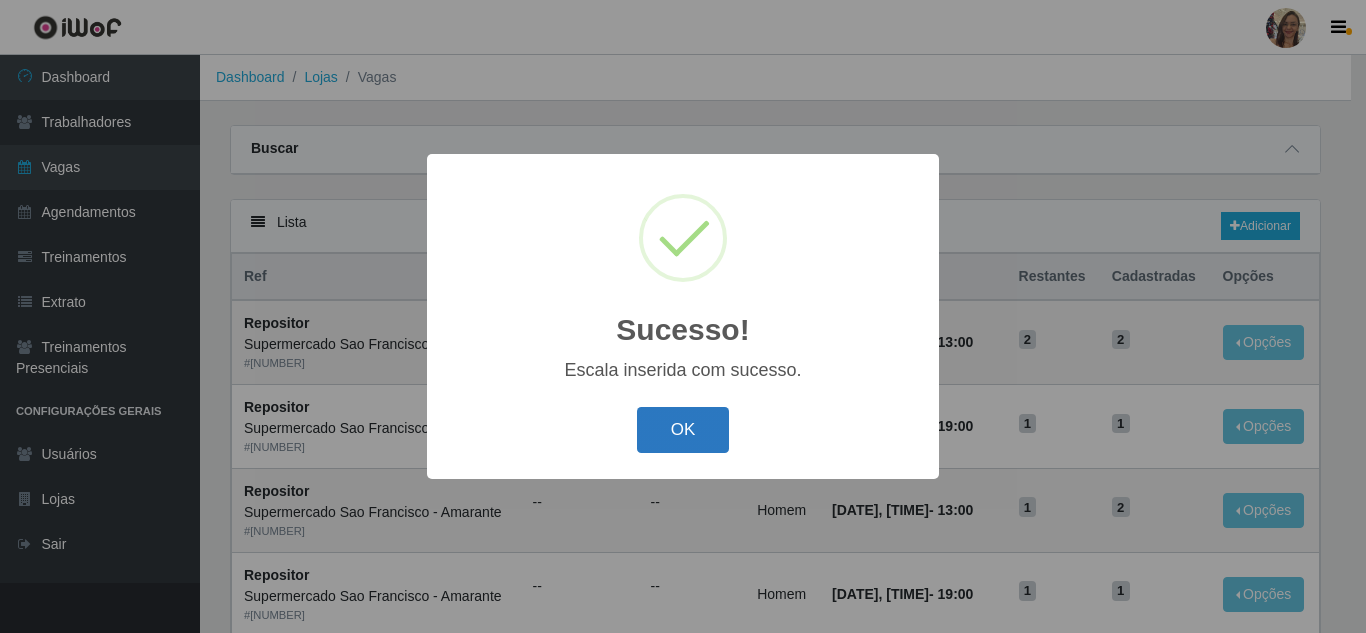 click on "OK" at bounding box center [683, 430] 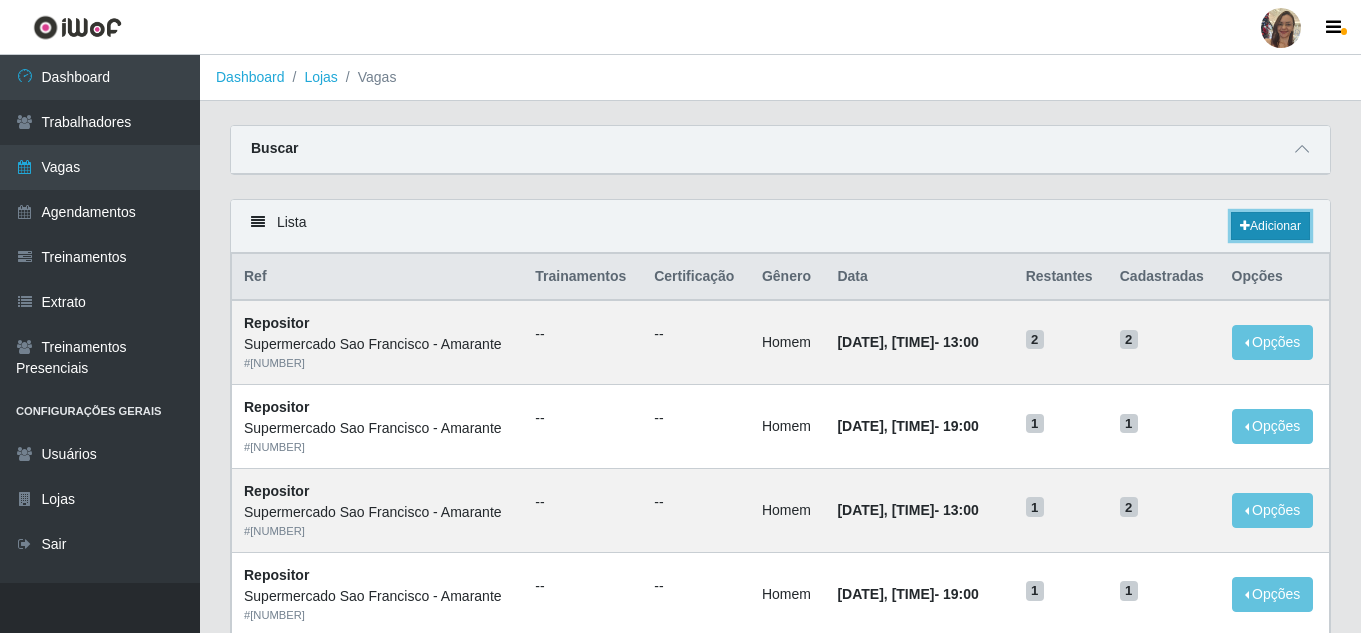 click on "Adicionar" at bounding box center (1270, 226) 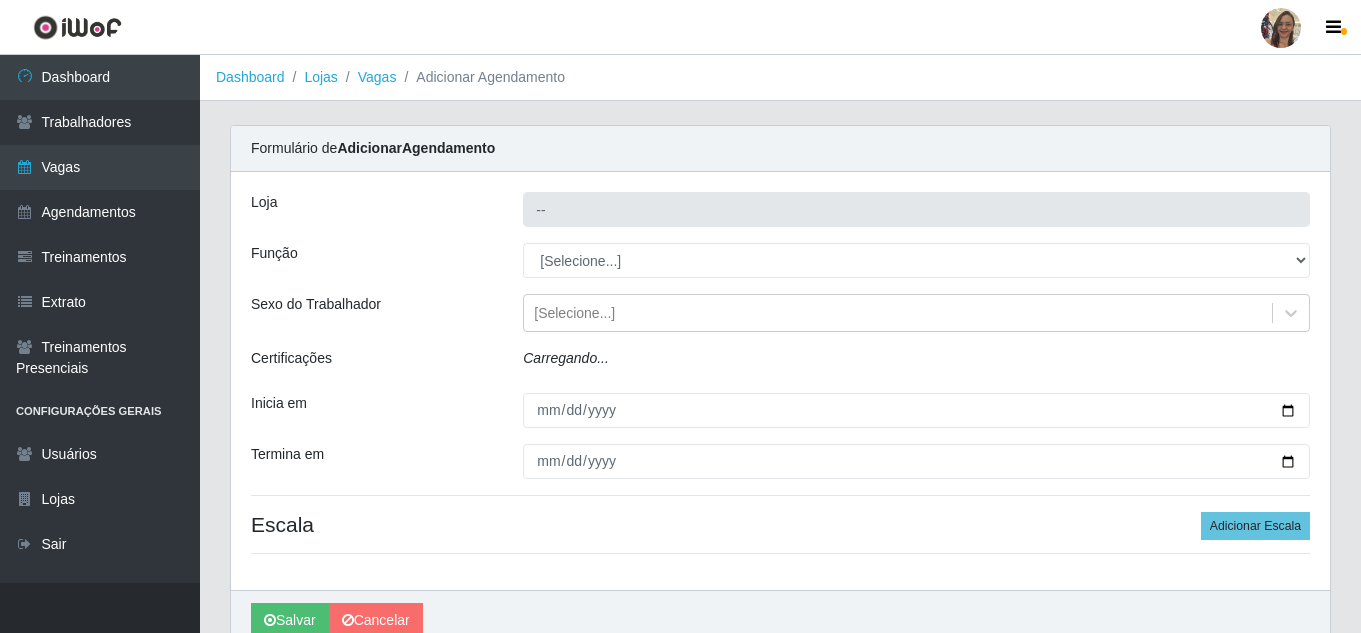 type on "Supermercado Sao Francisco - Amarante" 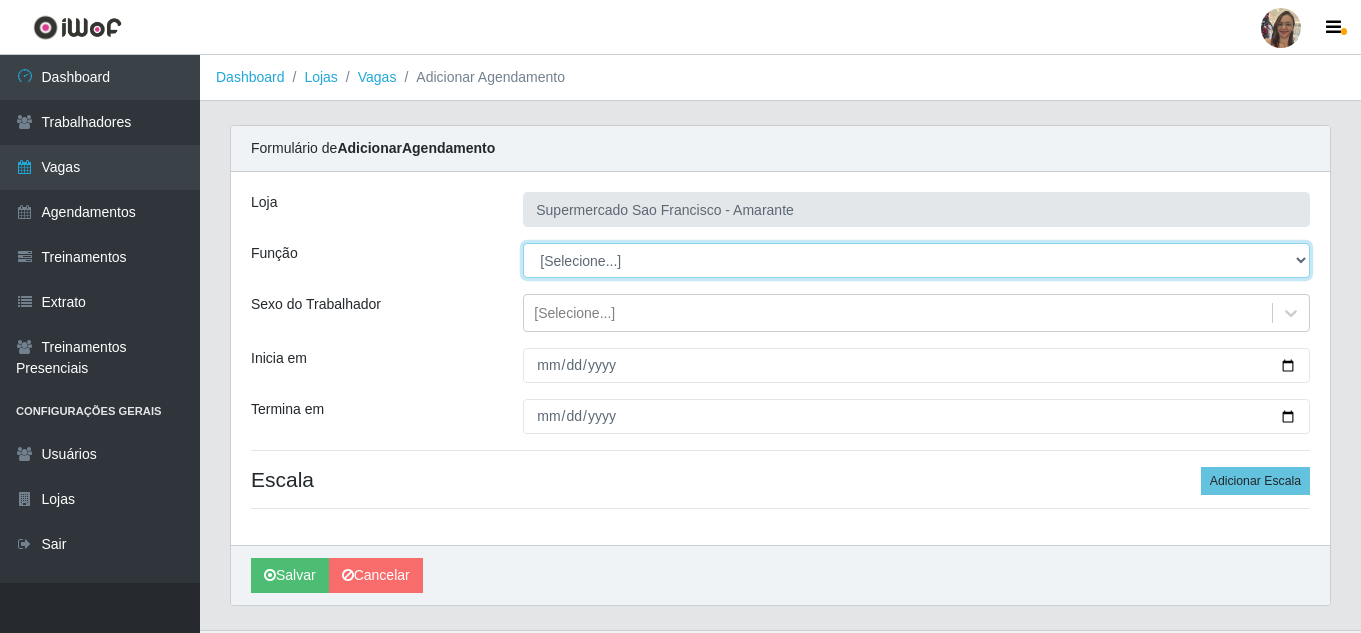 click on "[Selecione...] ASG ASG + ASG ++ Balconista de Açougue  Balconista de Açougue + Balconista de Açougue ++ Embalador Embalador + Embalador ++ Operador de Caixa Operador de Caixa ++ Operador de Loja Operador de Loja + Operador de Loja ++ Repositor  Repositor + Repositor ++" at bounding box center (916, 260) 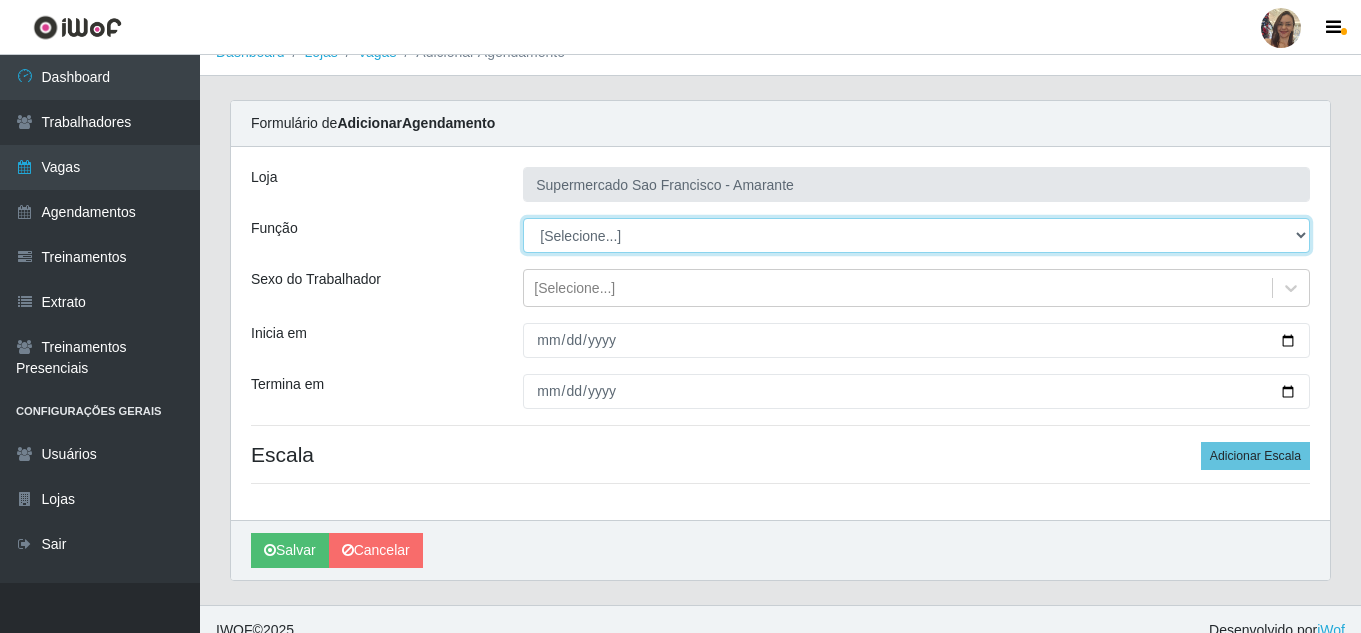 scroll, scrollTop: 47, scrollLeft: 0, axis: vertical 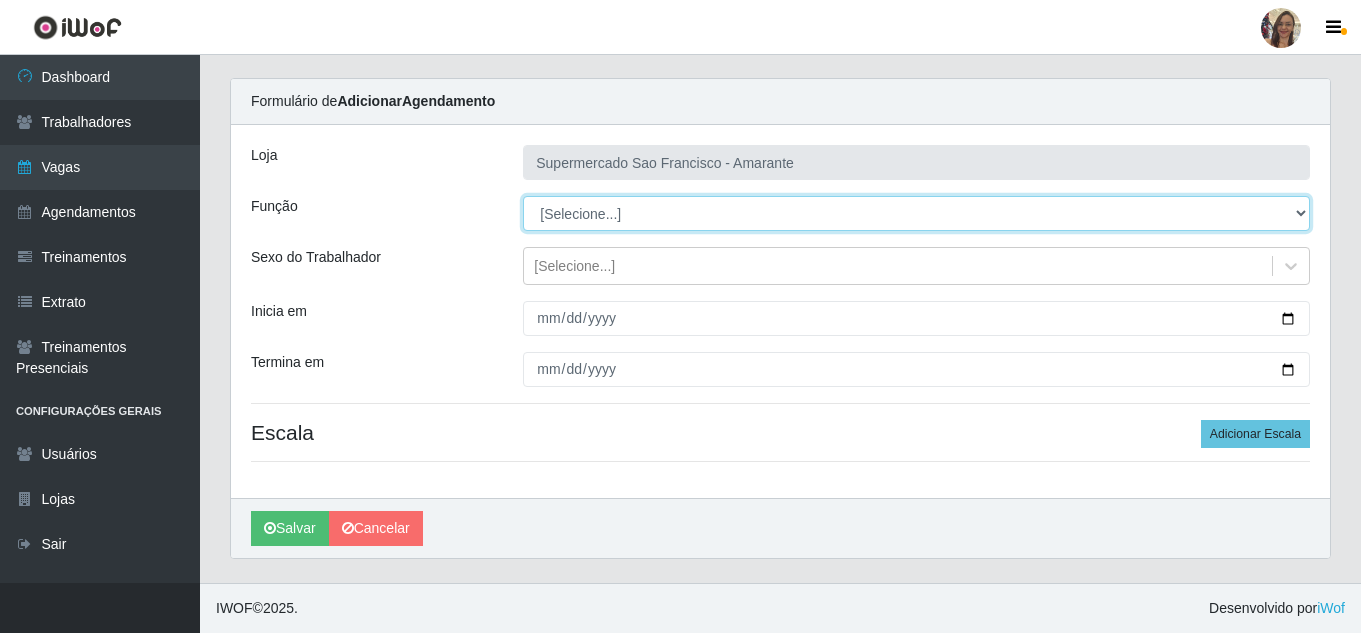 click on "[Selecione...] ASG ASG + ASG ++ Balconista de Açougue  Balconista de Açougue + Balconista de Açougue ++ Embalador Embalador + Embalador ++ Operador de Caixa Operador de Caixa ++ Operador de Loja Operador de Loja + Operador de Loja ++ Repositor  Repositor + Repositor ++" at bounding box center [916, 213] 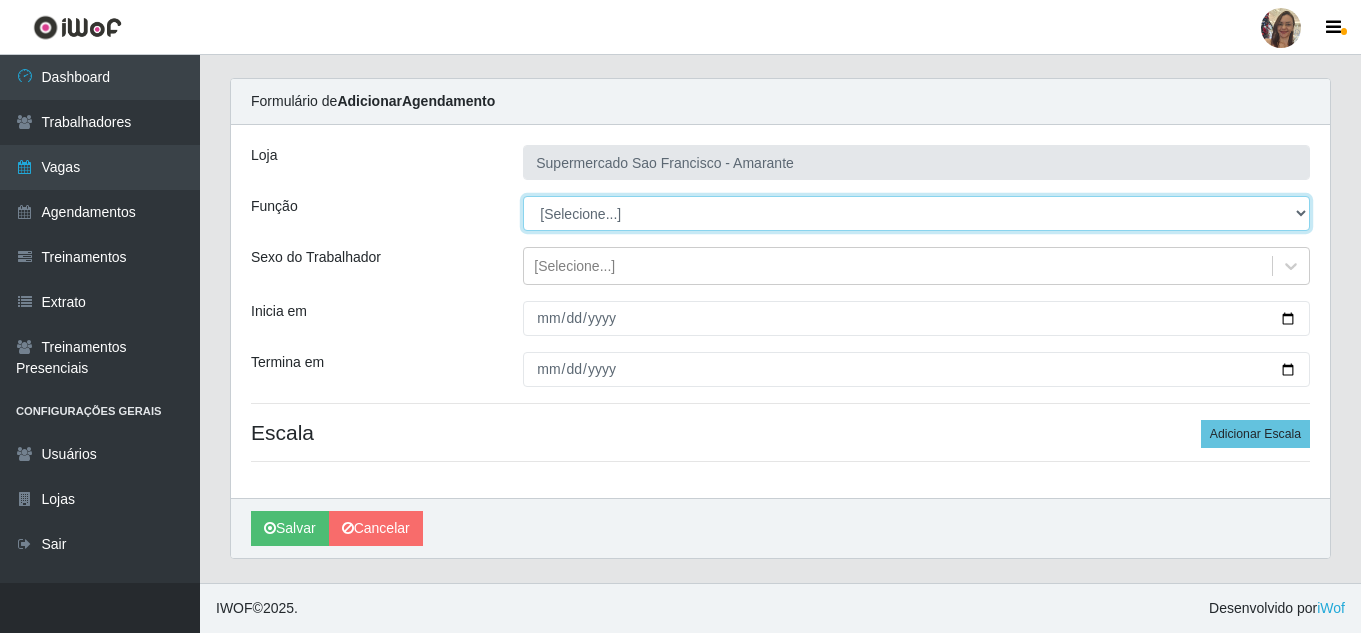 select on "24" 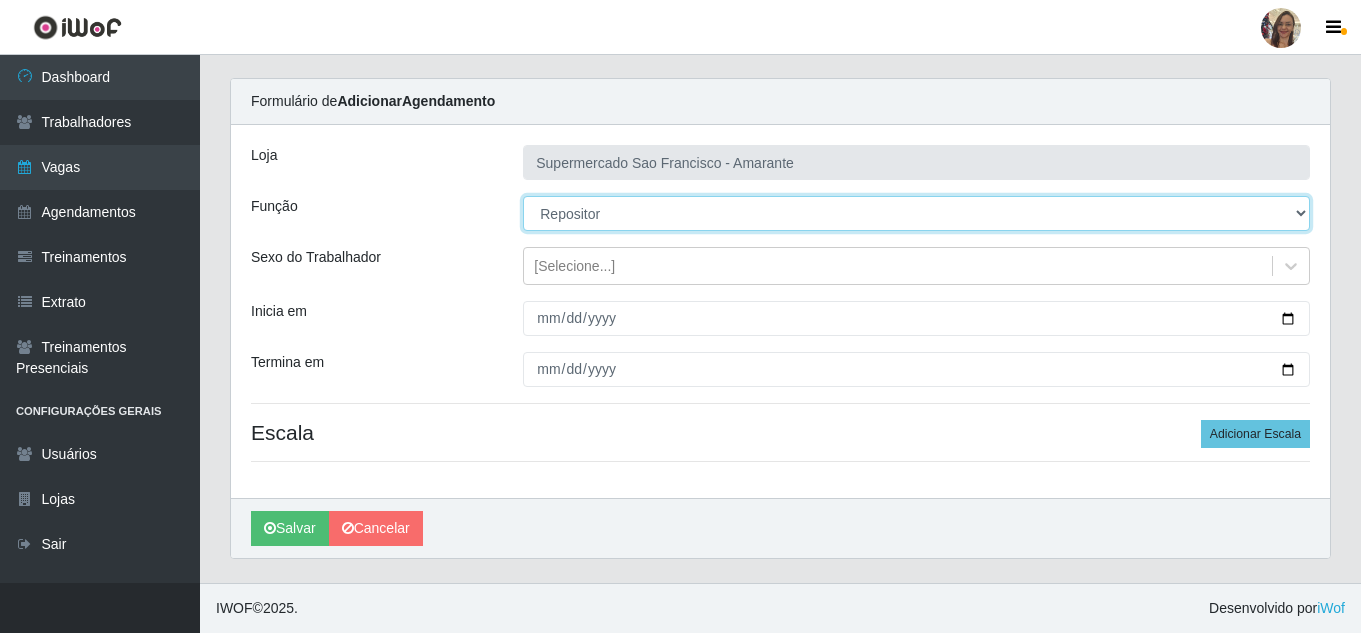 click on "[Selecione...] ASG ASG + ASG ++ Balconista de Açougue  Balconista de Açougue + Balconista de Açougue ++ Embalador Embalador + Embalador ++ Operador de Caixa Operador de Caixa ++ Operador de Loja Operador de Loja + Operador de Loja ++ Repositor  Repositor + Repositor ++" at bounding box center [916, 213] 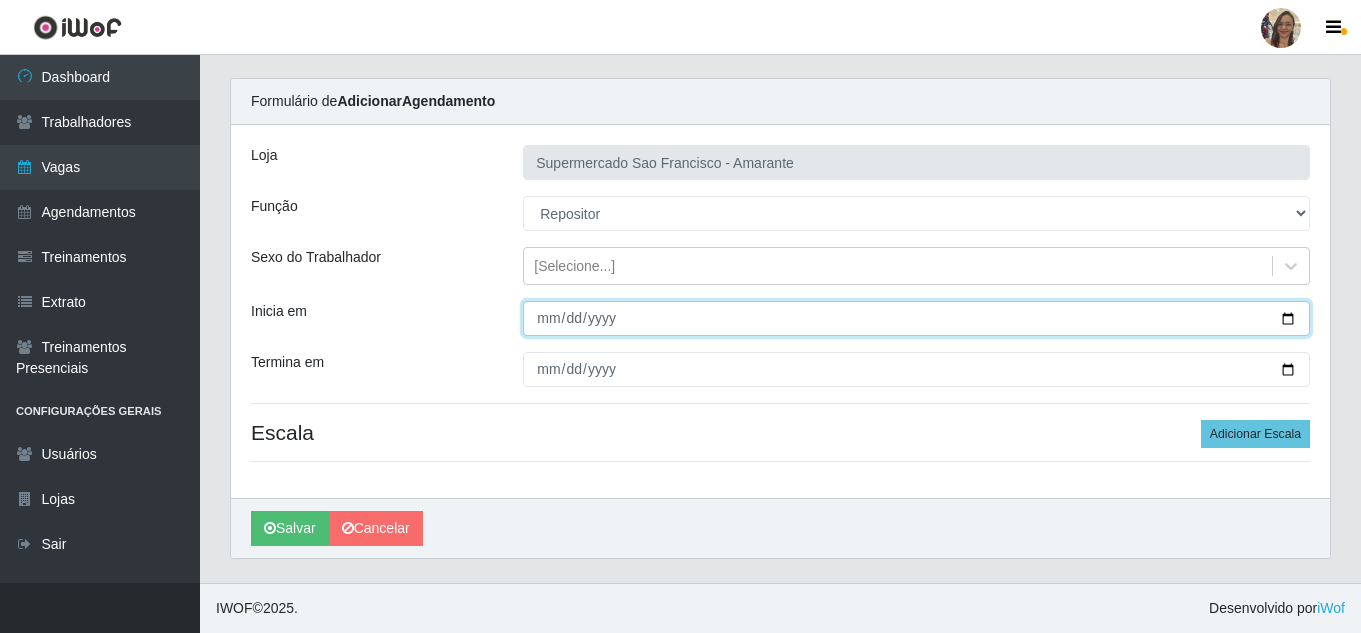 click on "Inicia em" at bounding box center (916, 318) 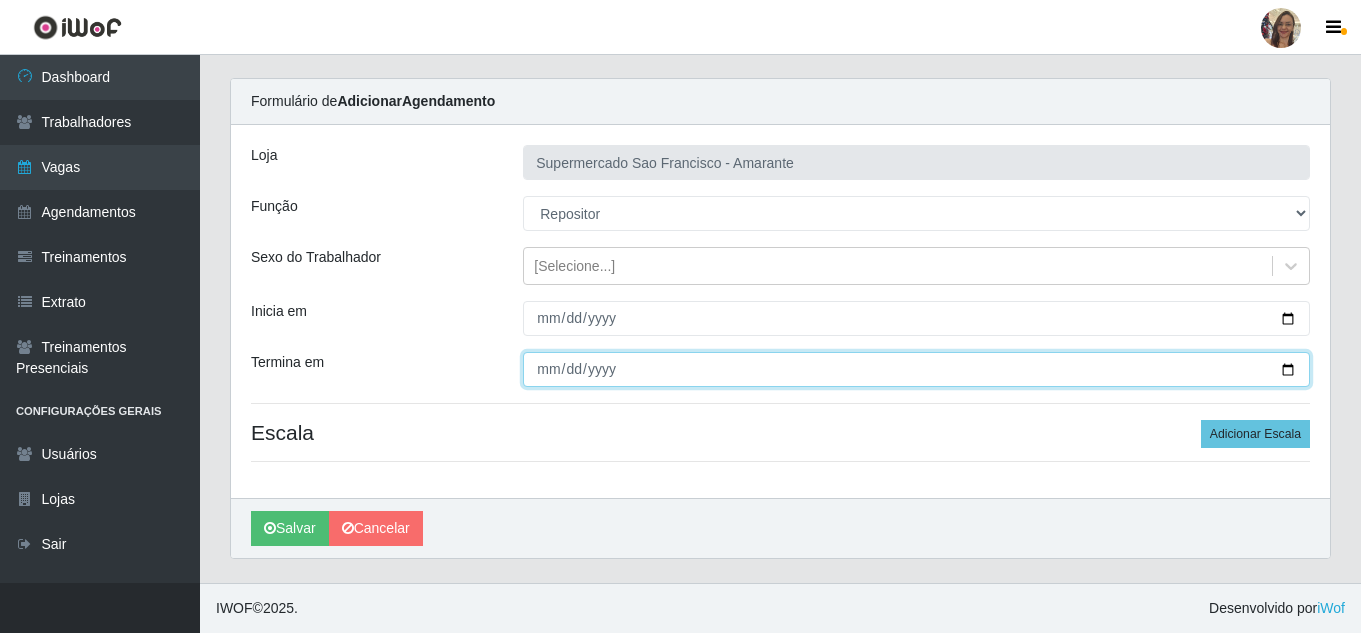 click on "Termina em" at bounding box center [916, 369] 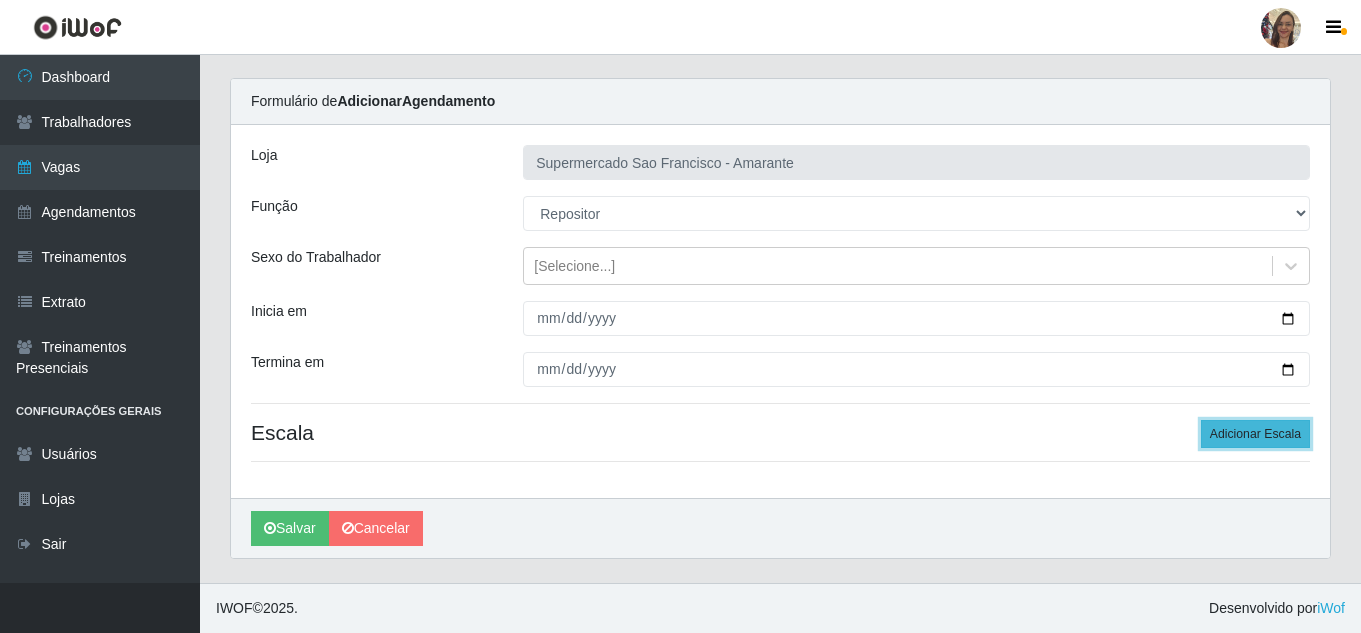 click on "Adicionar Escala" at bounding box center [1255, 434] 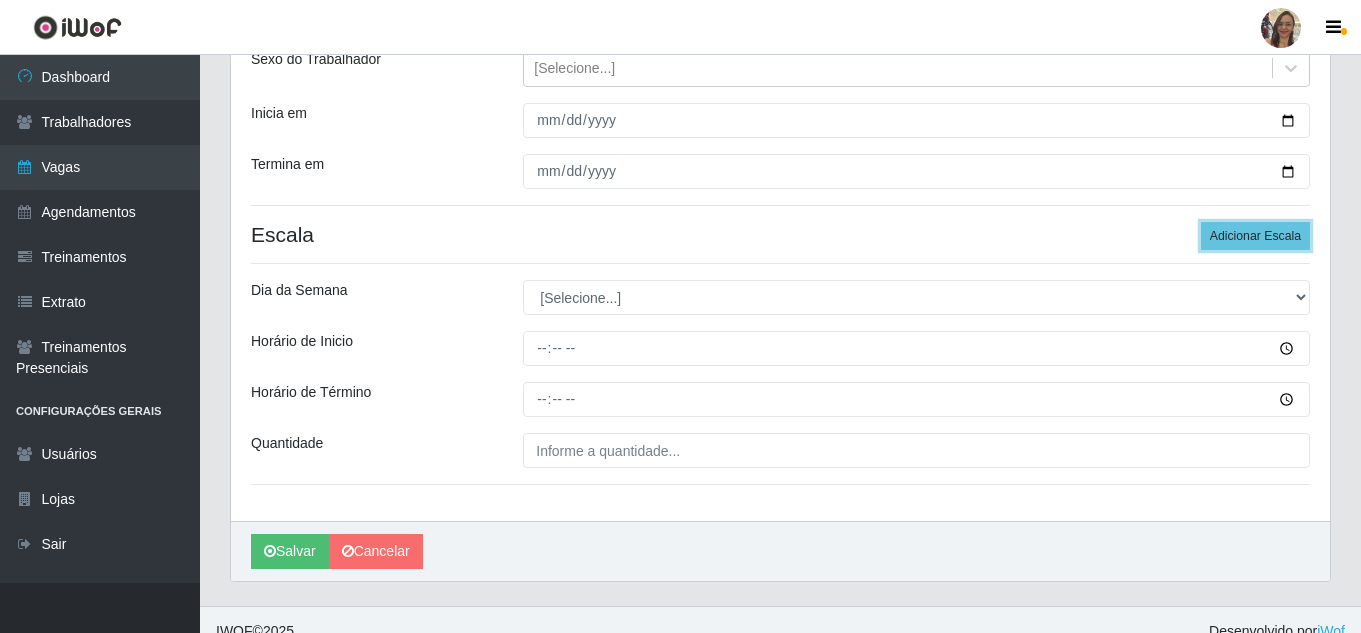 scroll, scrollTop: 247, scrollLeft: 0, axis: vertical 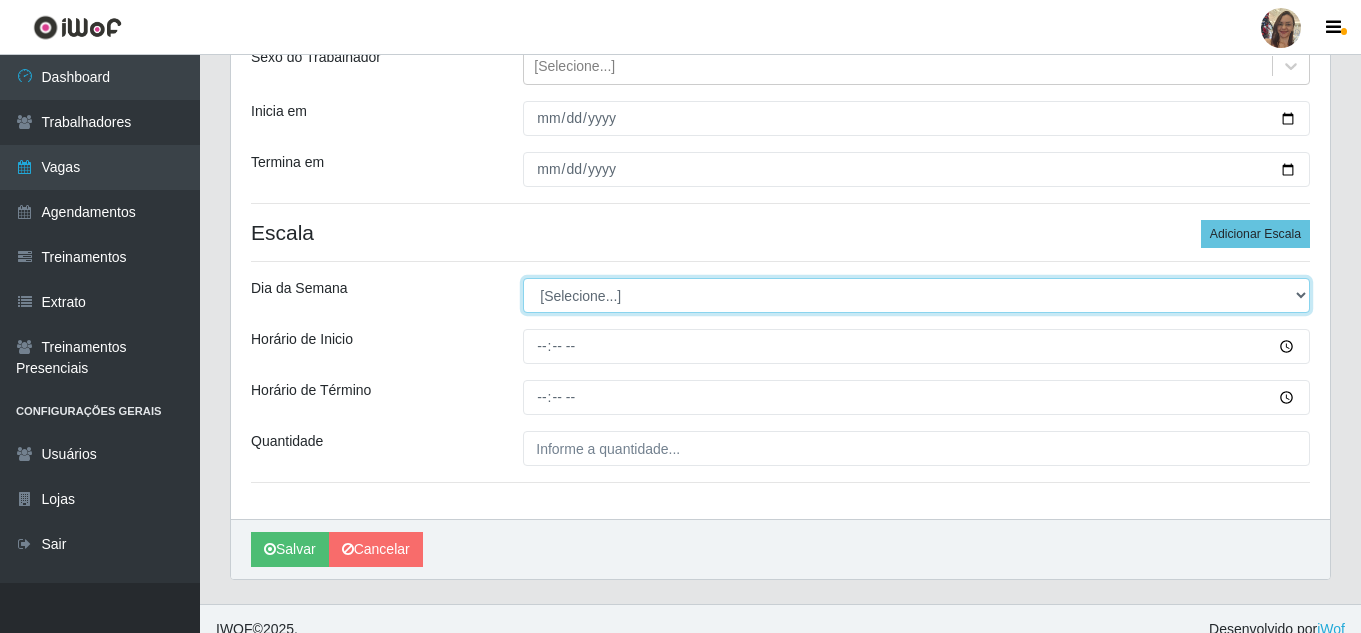 click on "[Selecione...] Segunda Terça Quarta Quinta Sexta Sábado Domingo" at bounding box center (916, 295) 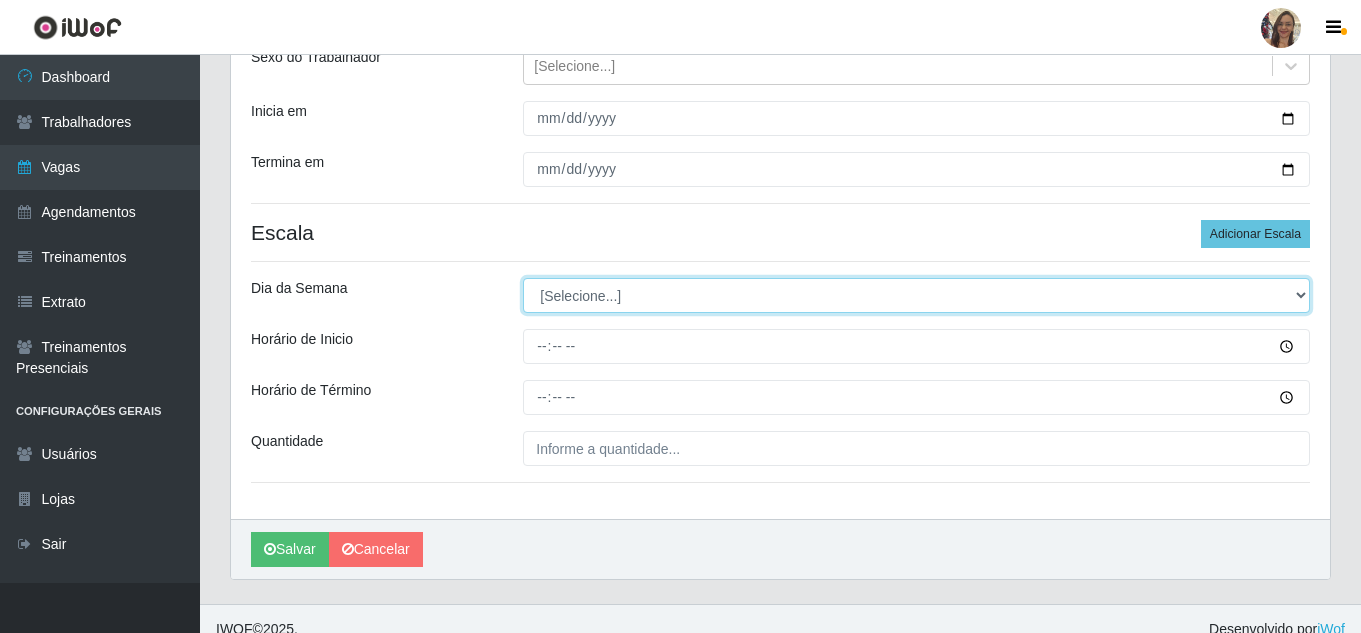 click on "[Selecione...] Segunda Terça Quarta Quinta Sexta Sábado Domingo" at bounding box center [916, 295] 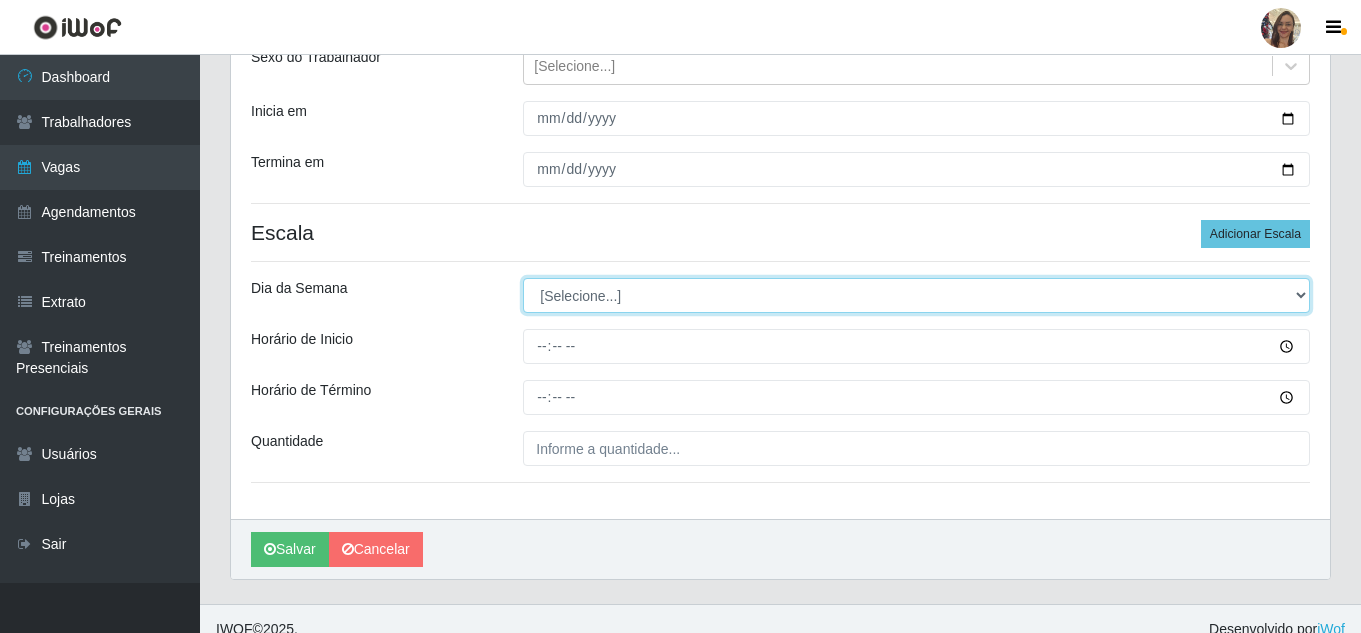 select on "4" 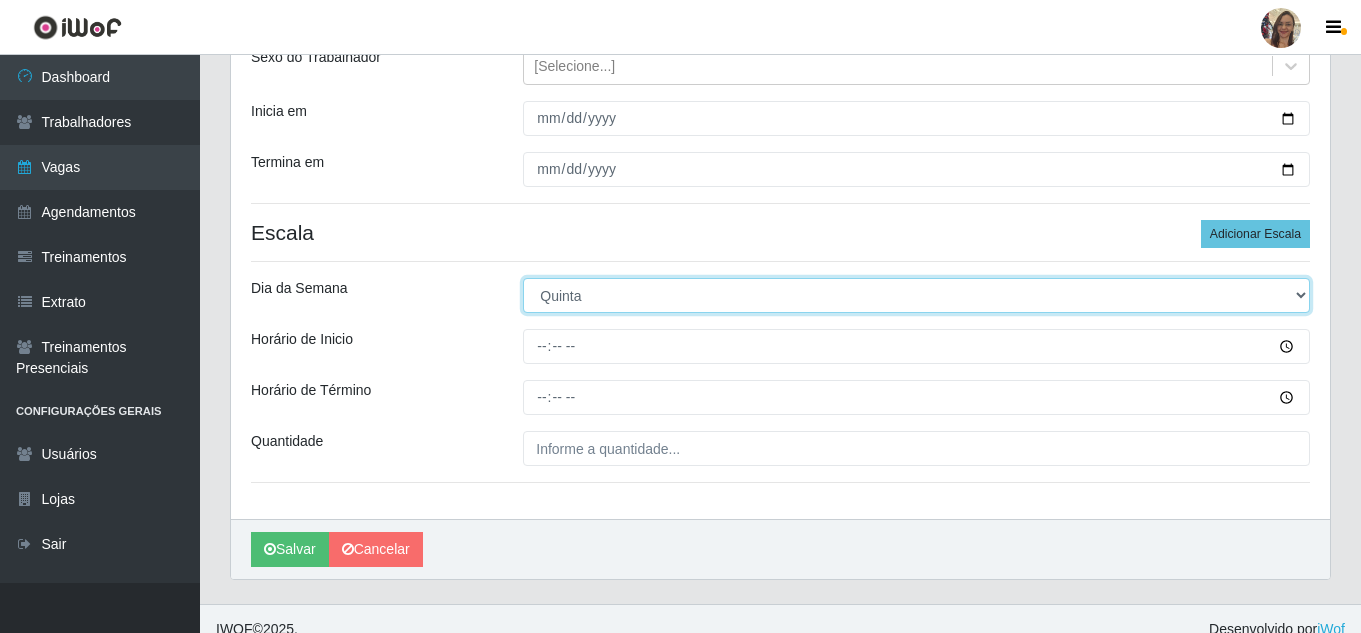 click on "[Selecione...] Segunda Terça Quarta Quinta Sexta Sábado Domingo" at bounding box center [916, 295] 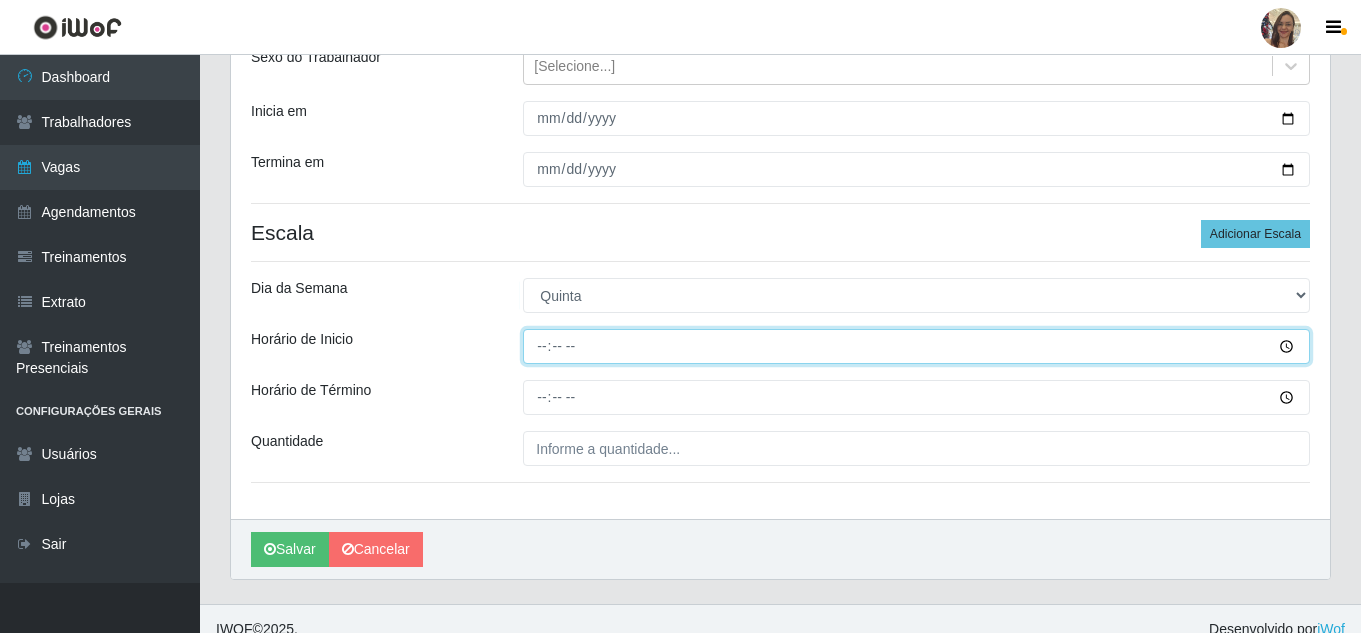 click on "Horário de Inicio" at bounding box center (916, 346) 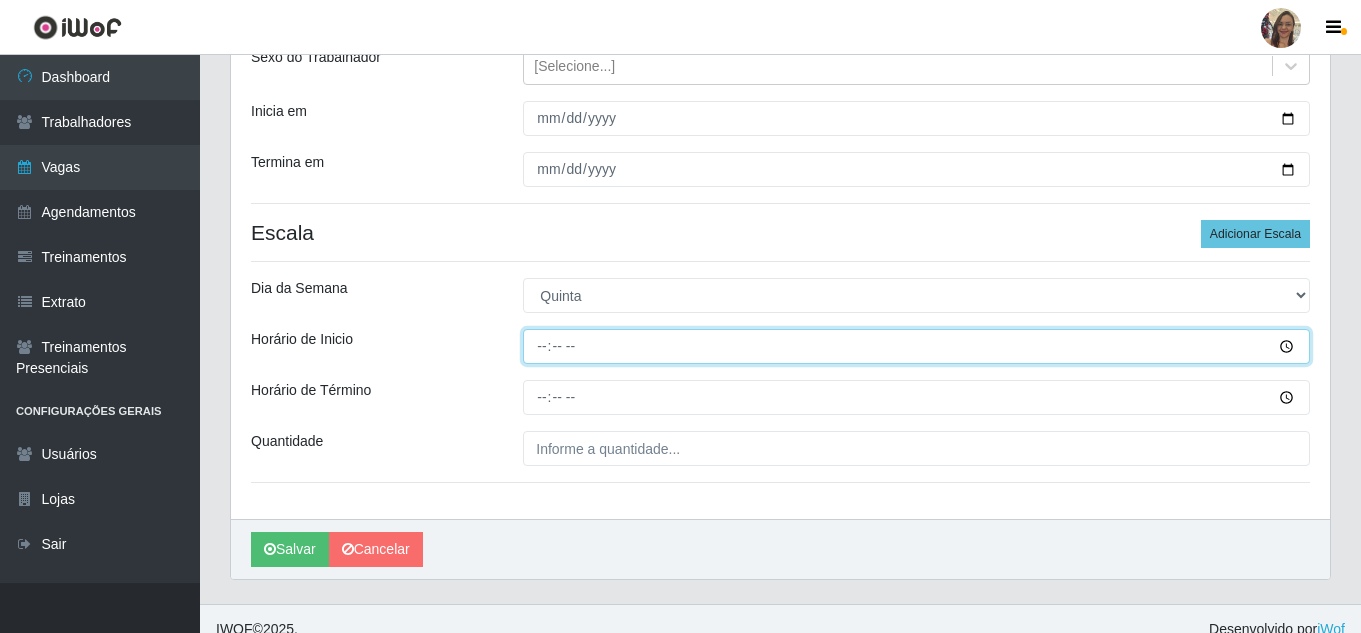 type on "13:00" 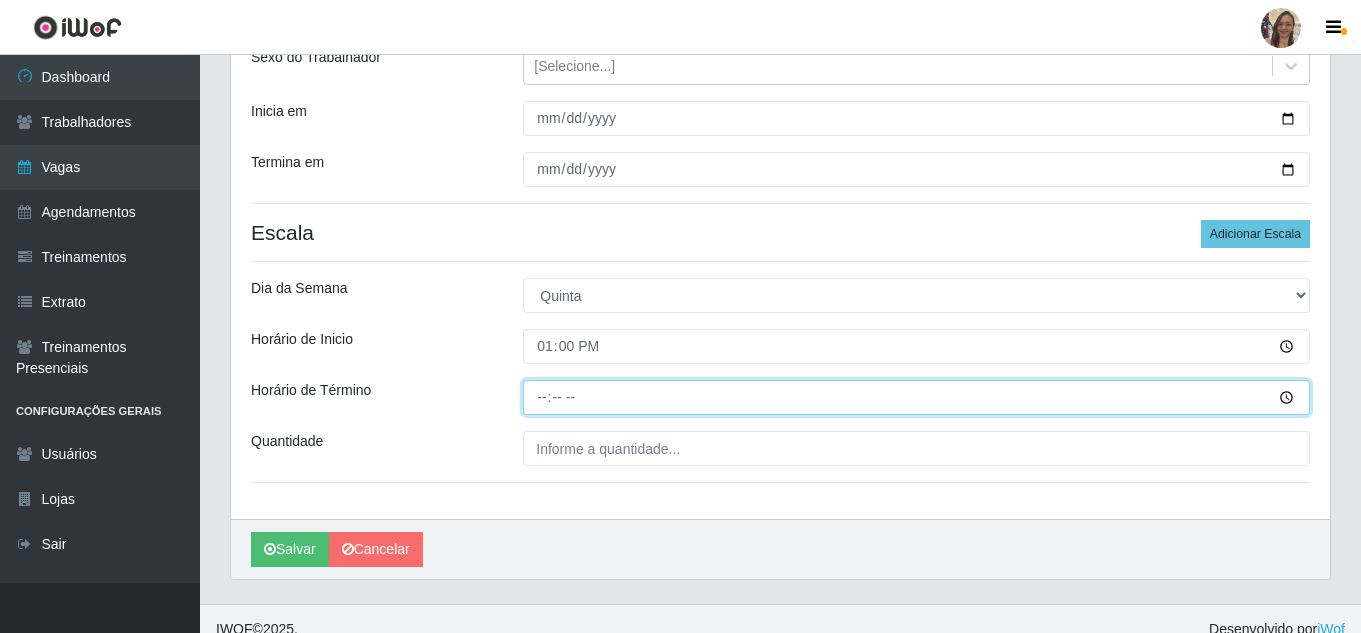 click on "Horário de Término" at bounding box center [916, 397] 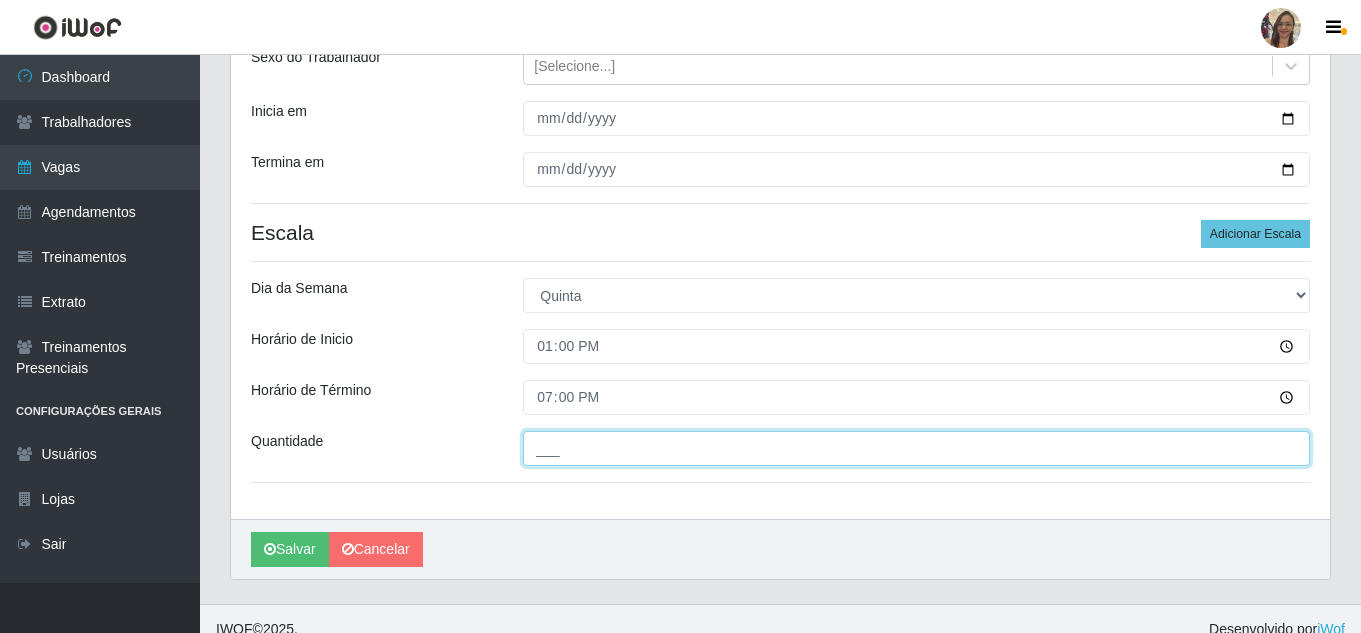 click on "___" at bounding box center (916, 448) 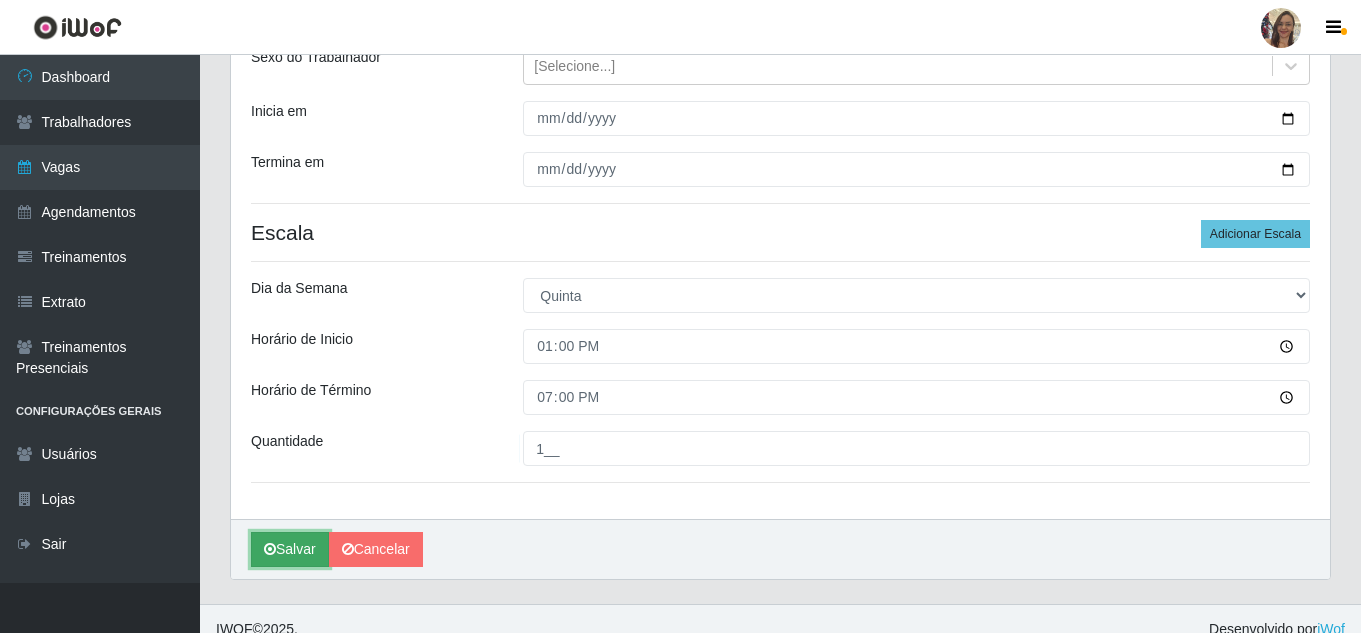 click on "Salvar" at bounding box center [290, 549] 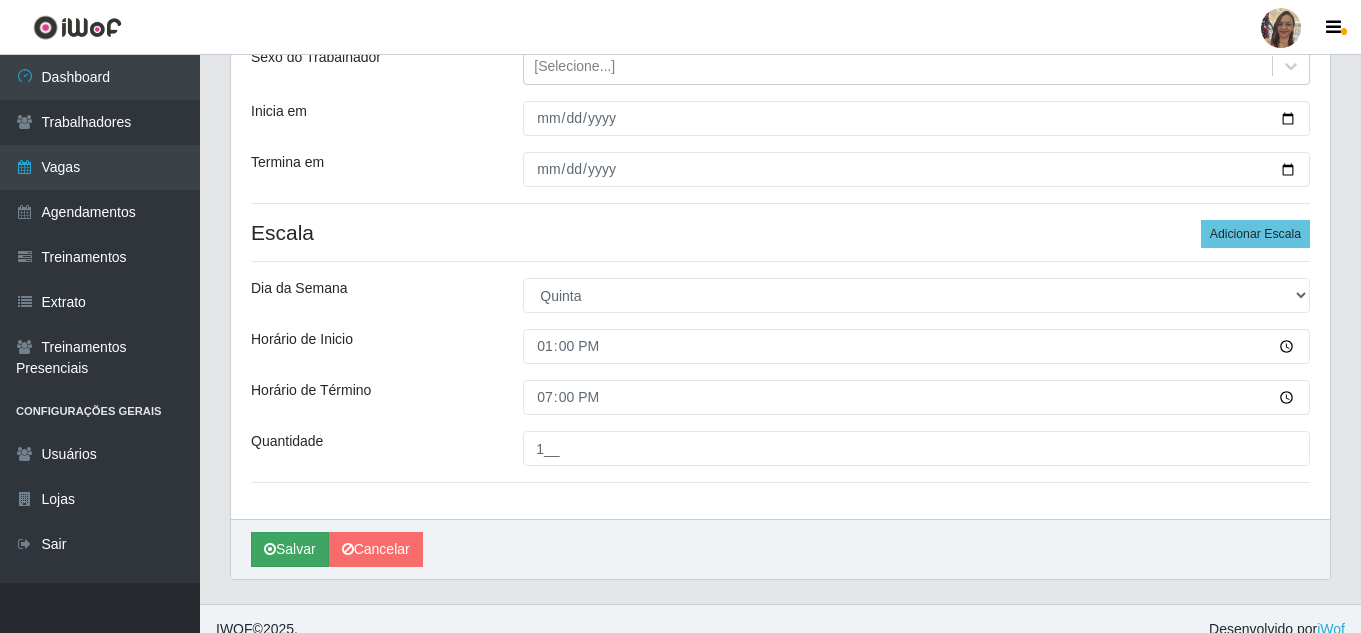 scroll, scrollTop: 0, scrollLeft: 0, axis: both 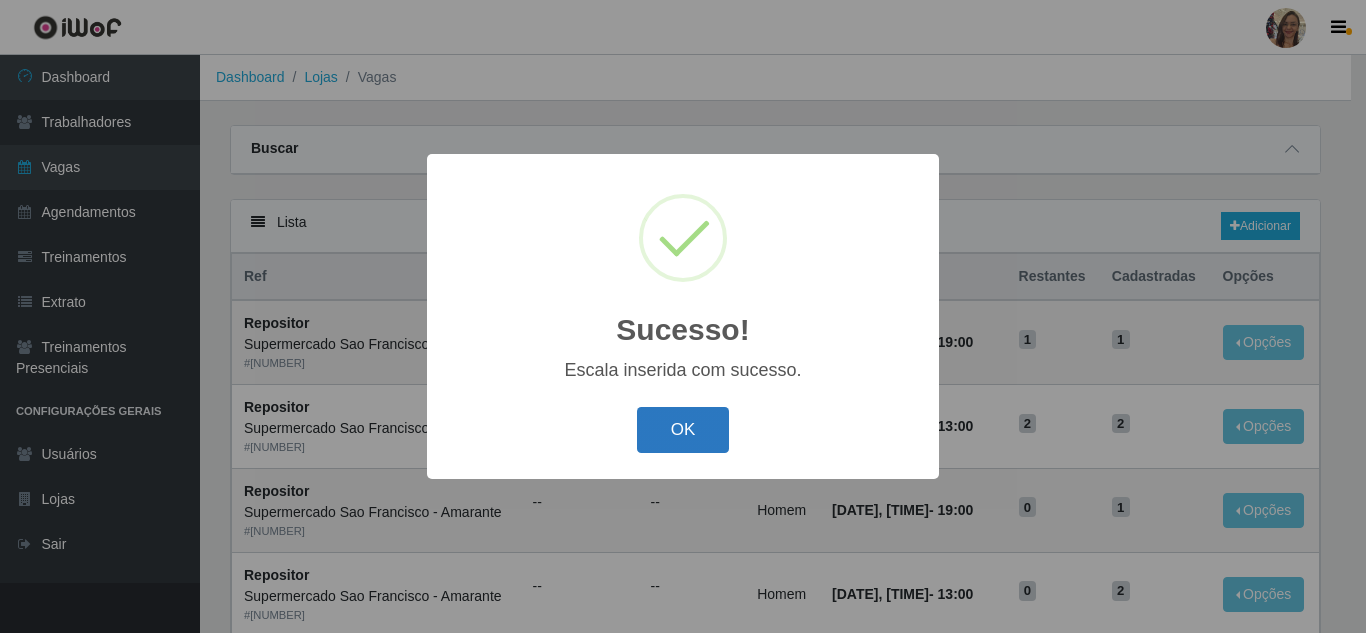 click on "OK" at bounding box center (683, 430) 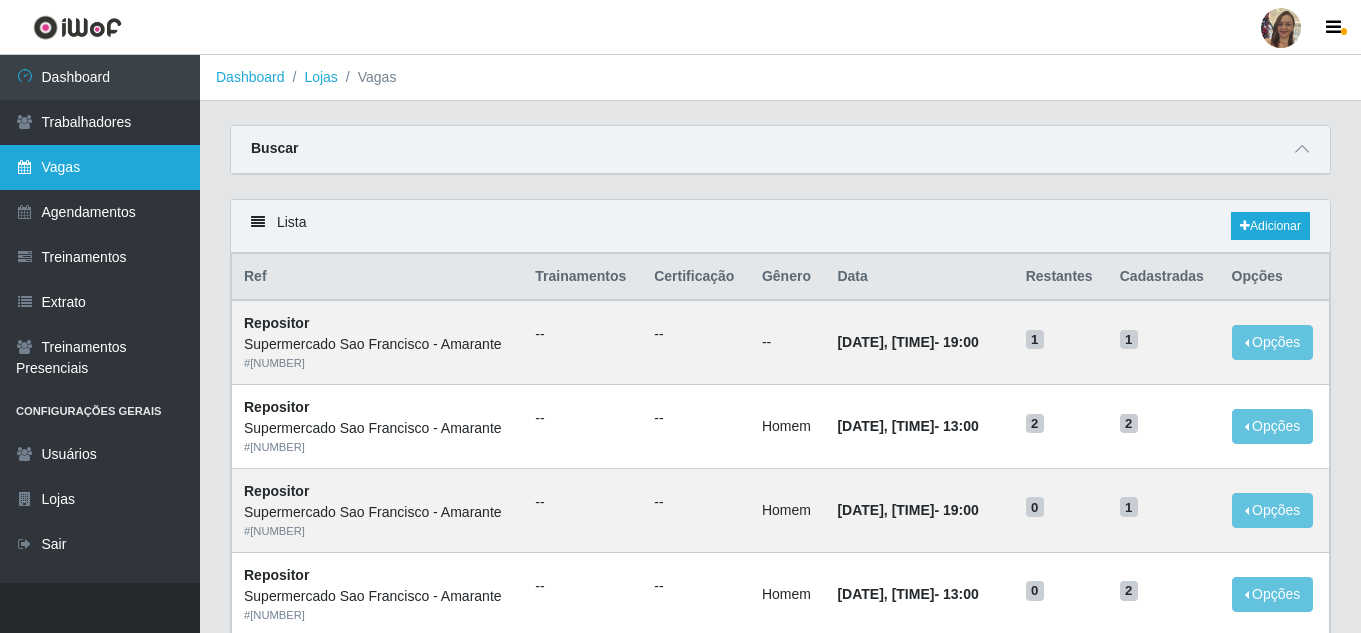 click on "Vagas" at bounding box center (100, 167) 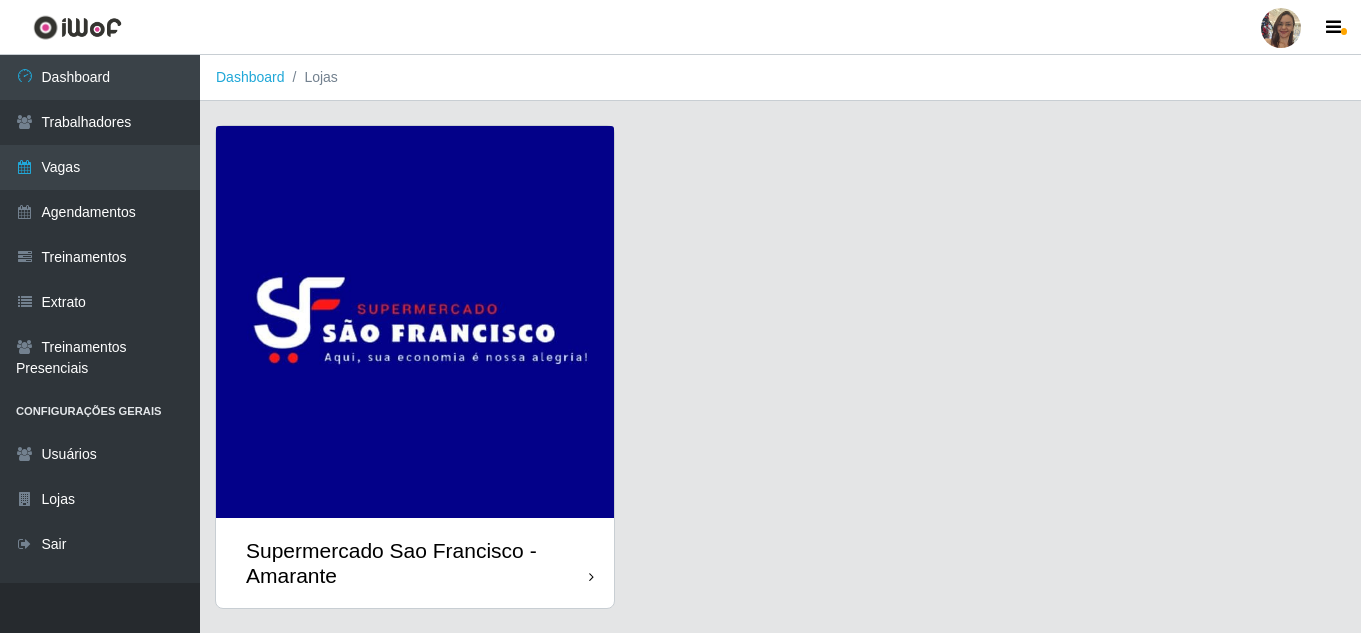 click at bounding box center [415, 322] 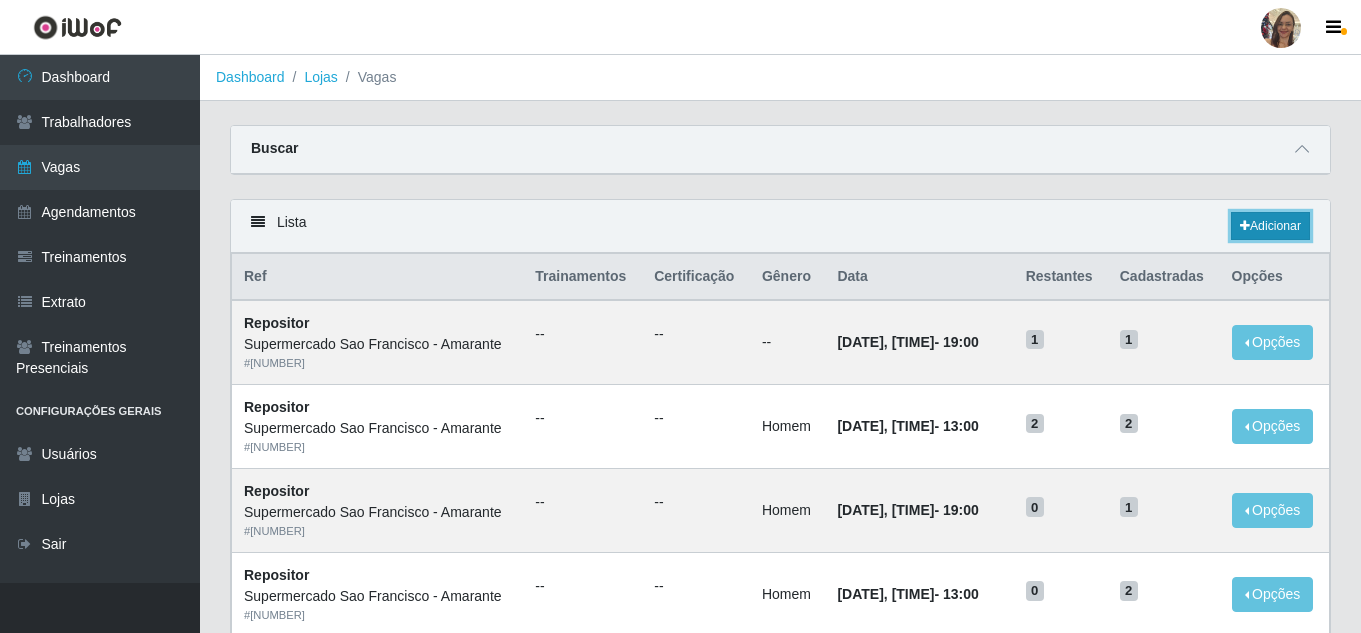 click on "Adicionar" at bounding box center [1270, 226] 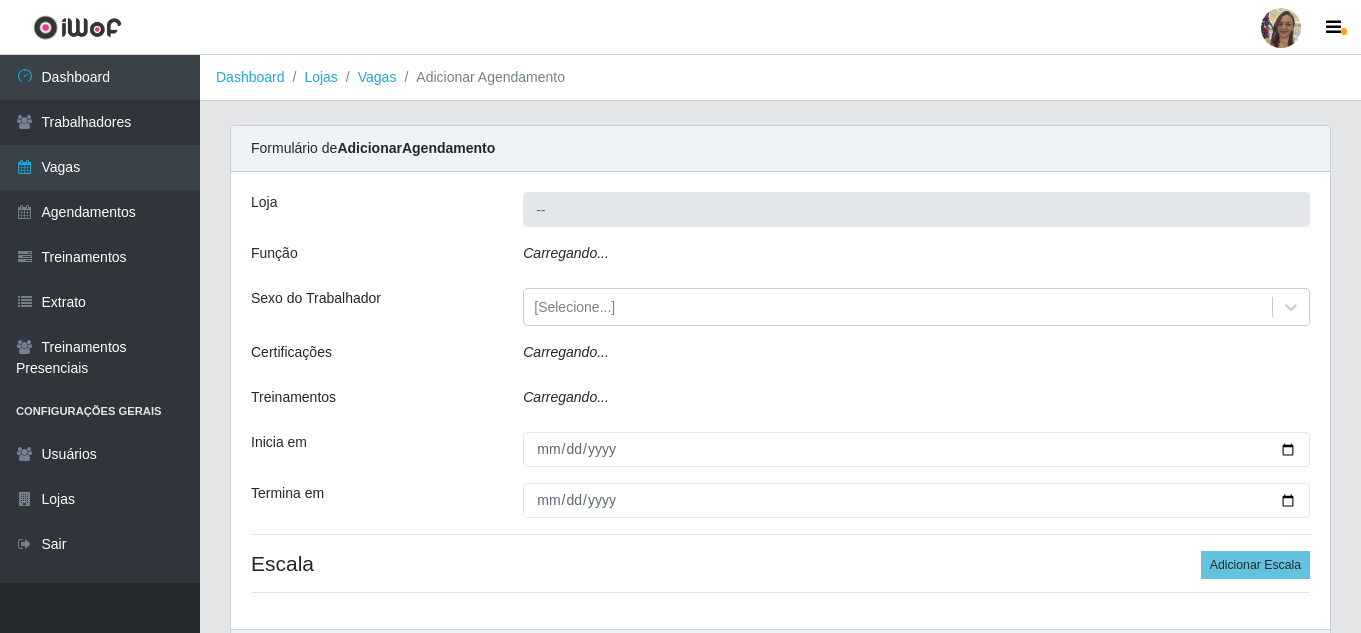 type on "Supermercado Sao Francisco - Amarante" 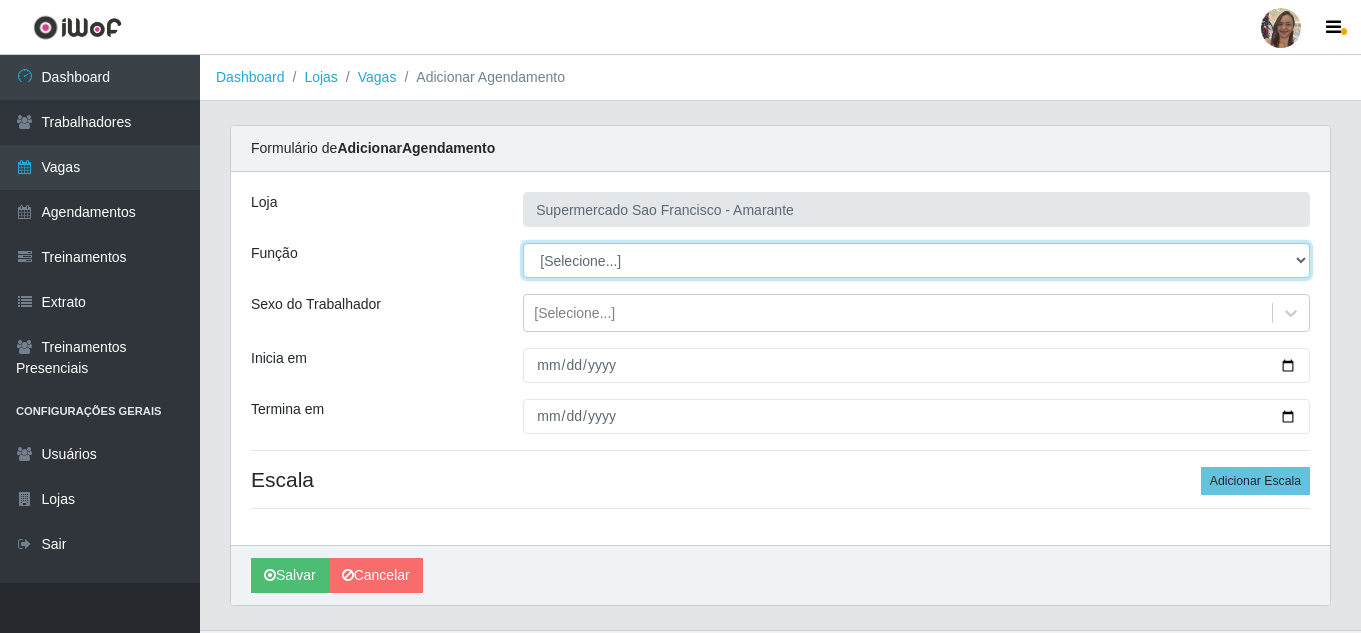 click on "[Selecione...] ASG ASG + ASG ++ Balconista de Açougue  Balconista de Açougue + Balconista de Açougue ++ Embalador Embalador + Embalador ++ Operador de Caixa Operador de Caixa ++ Operador de Loja Operador de Loja + Operador de Loja ++ Repositor  Repositor + Repositor ++" at bounding box center [916, 260] 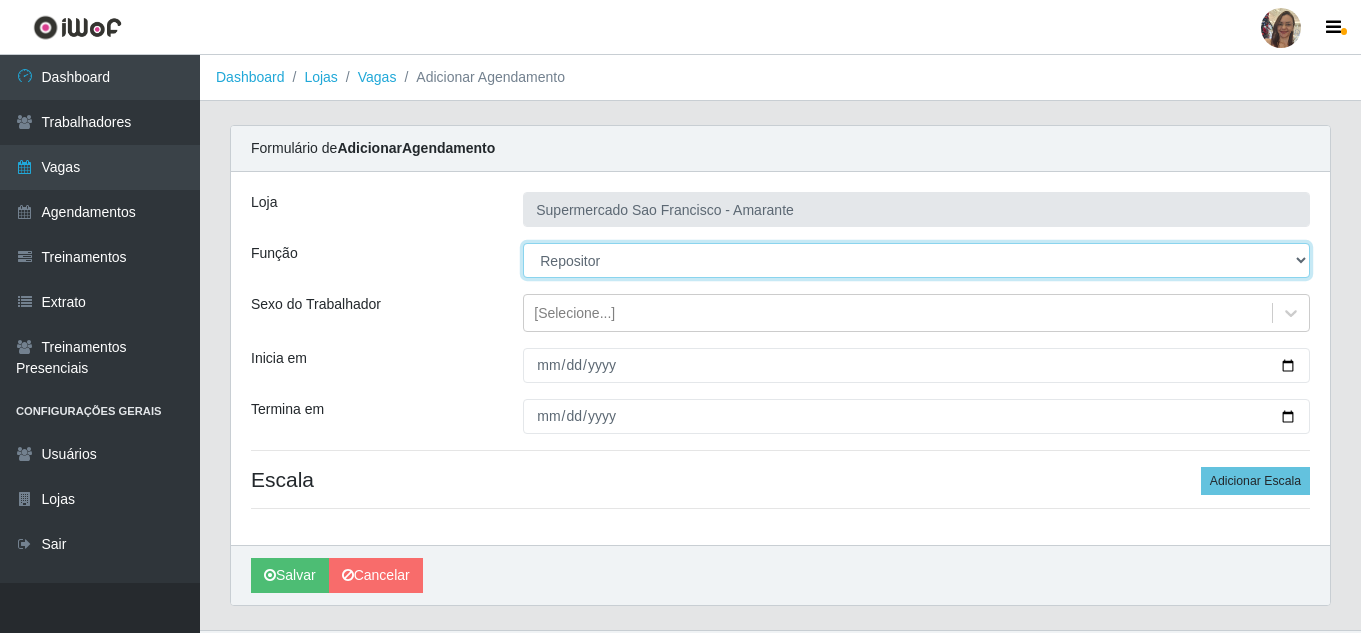 click on "[Selecione...] ASG ASG + ASG ++ Balconista de Açougue  Balconista de Açougue + Balconista de Açougue ++ Embalador Embalador + Embalador ++ Operador de Caixa Operador de Caixa ++ Operador de Loja Operador de Loja + Operador de Loja ++ Repositor  Repositor + Repositor ++" at bounding box center [916, 260] 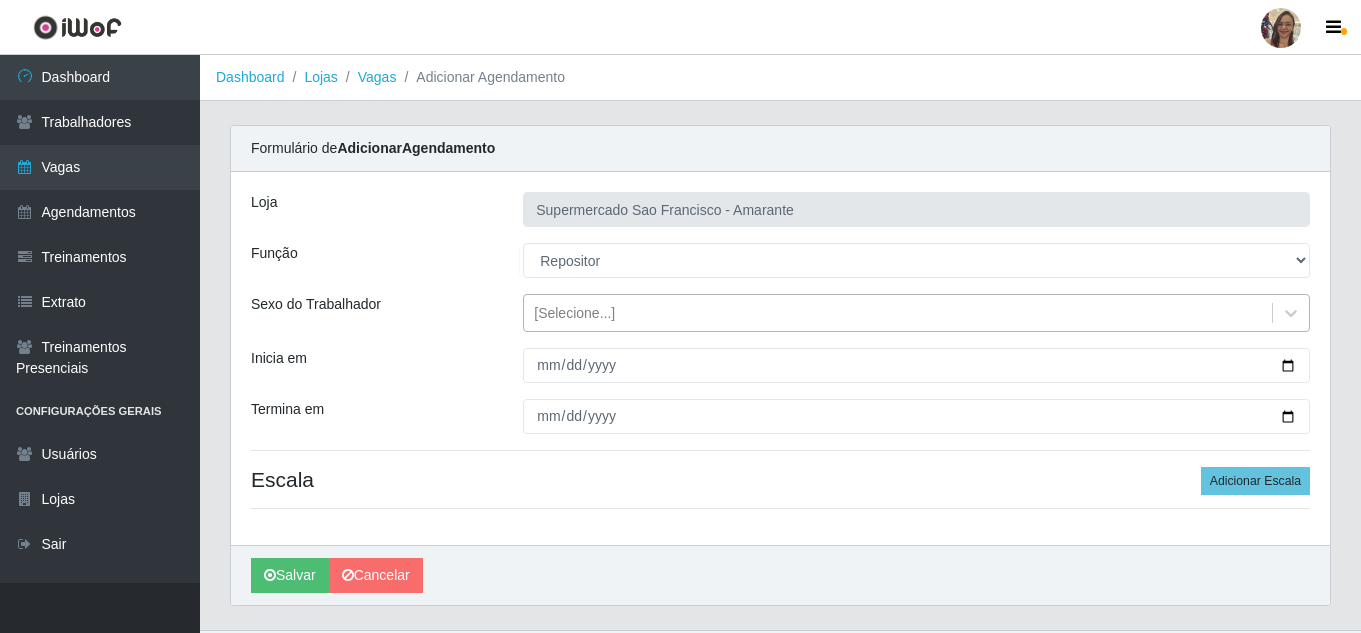 click on "[Selecione...]" at bounding box center (574, 313) 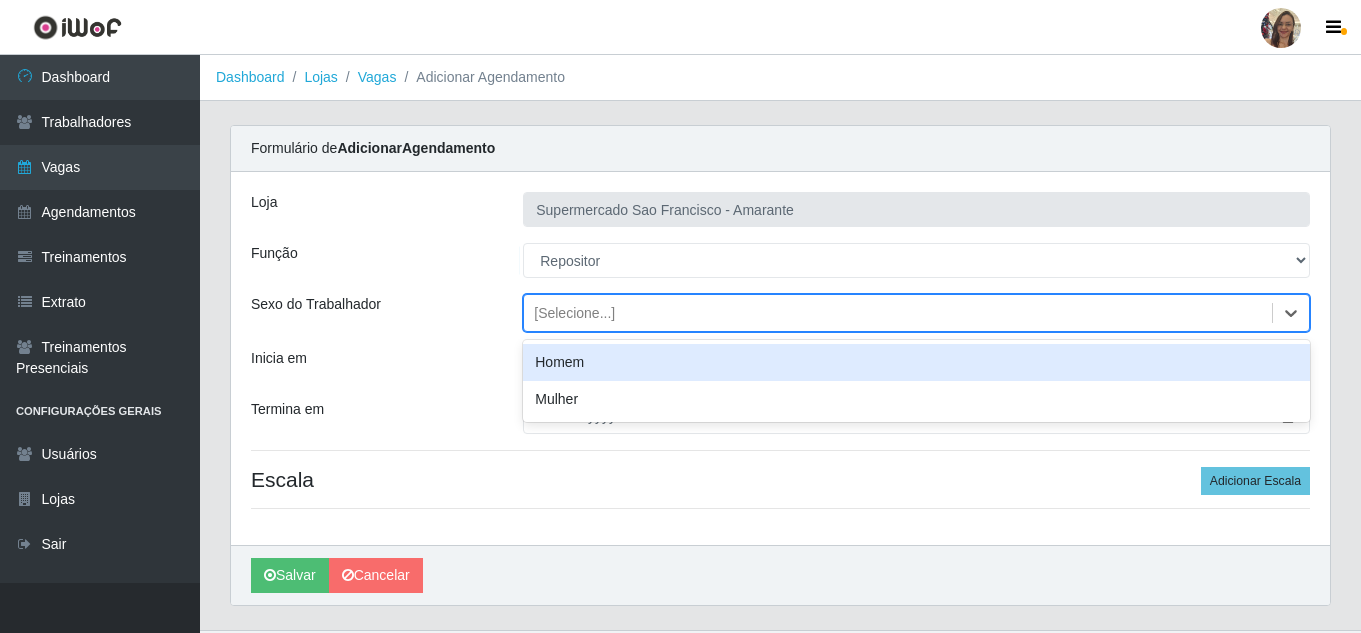 click on "Homem" at bounding box center (916, 362) 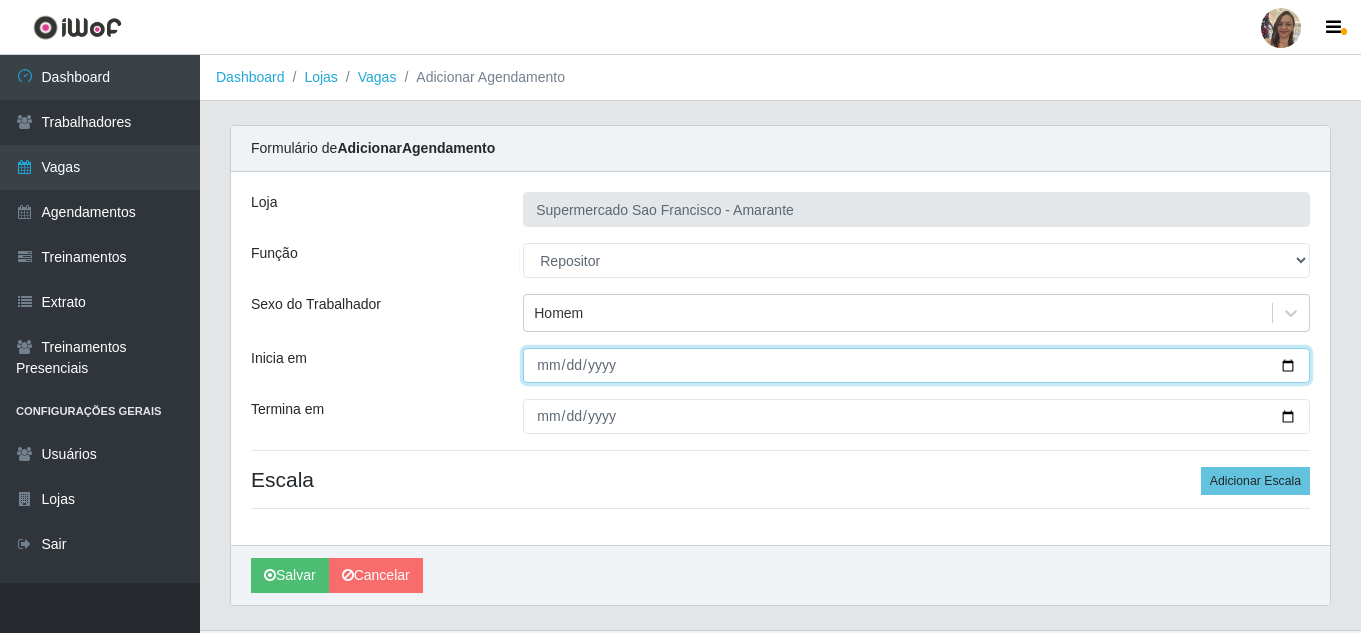 click on "Inicia em" at bounding box center (916, 365) 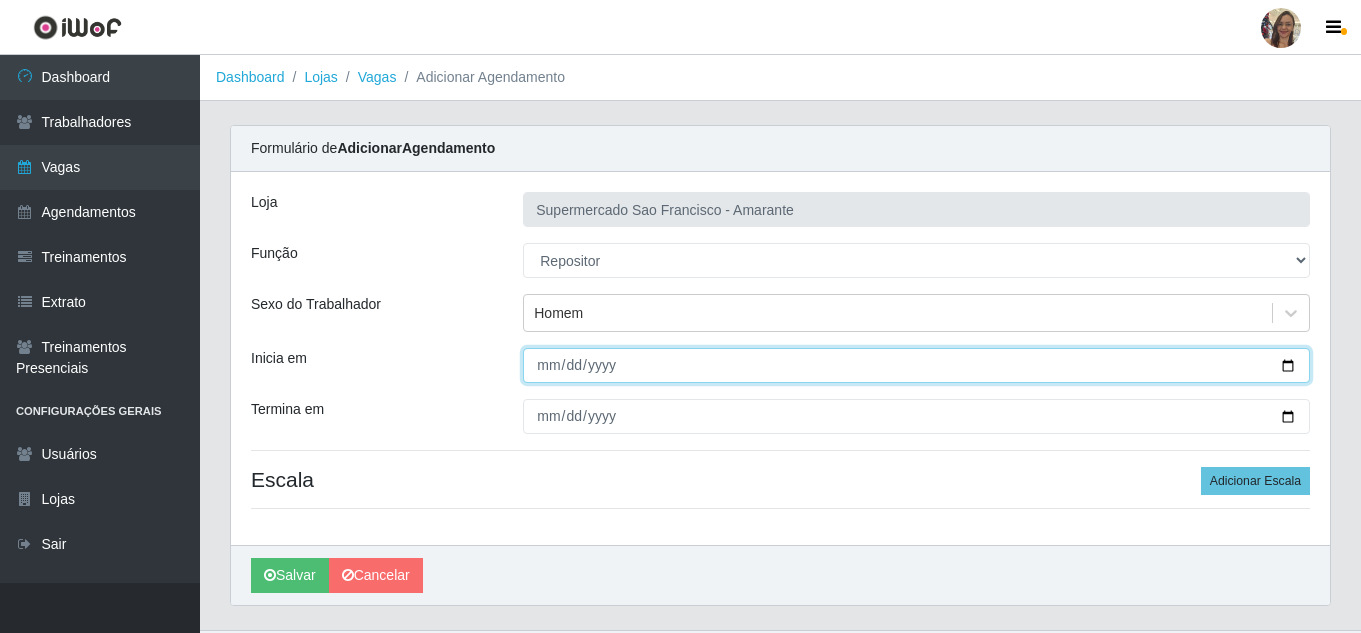 click on "Inicia em" at bounding box center (916, 365) 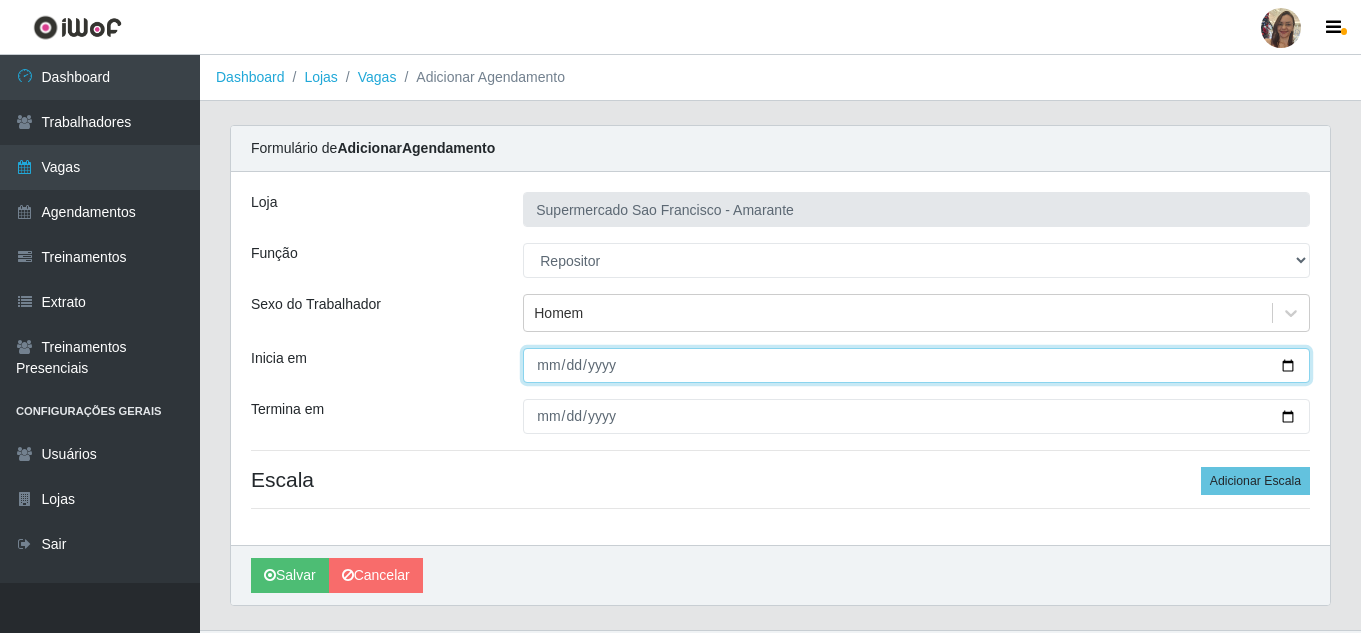 type on "[DATE]" 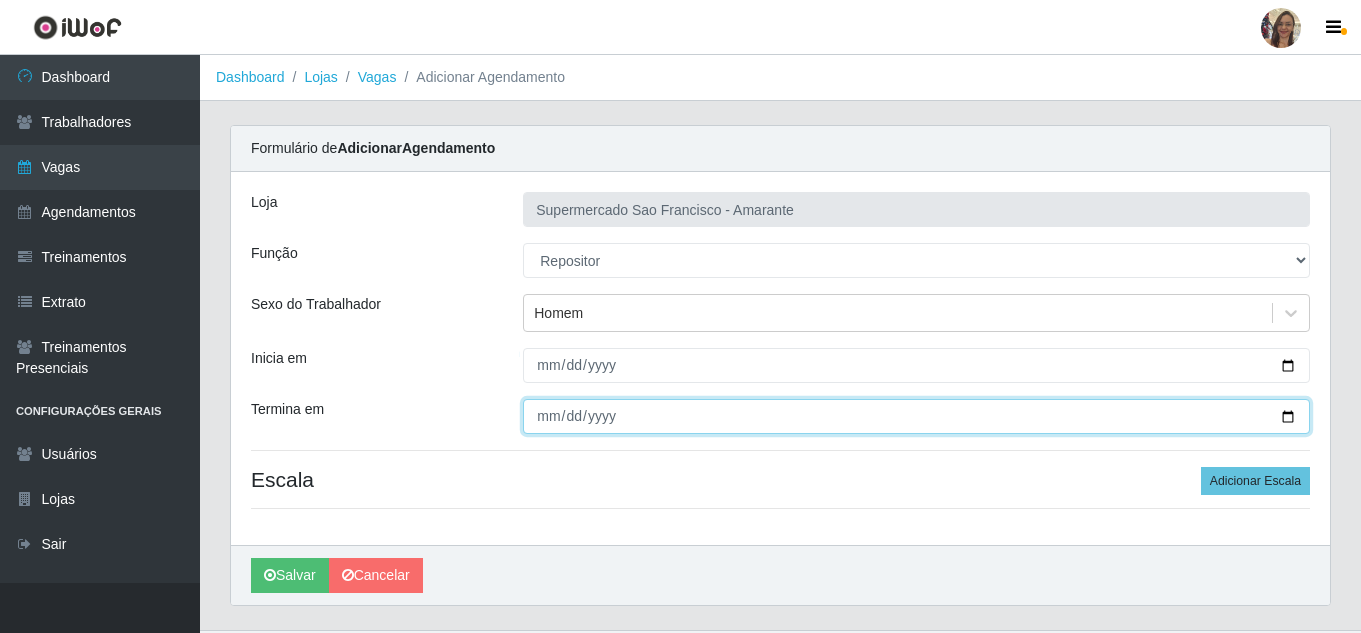 click on "Termina em" at bounding box center (916, 416) 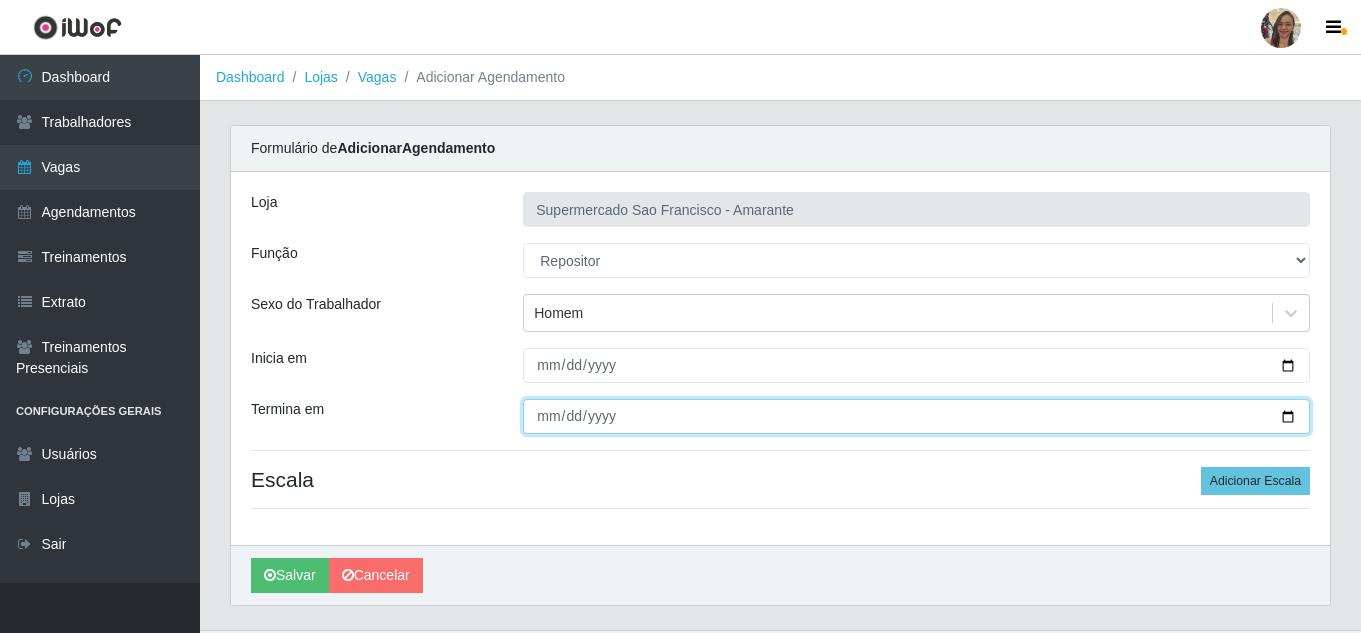 type on "[DATE]" 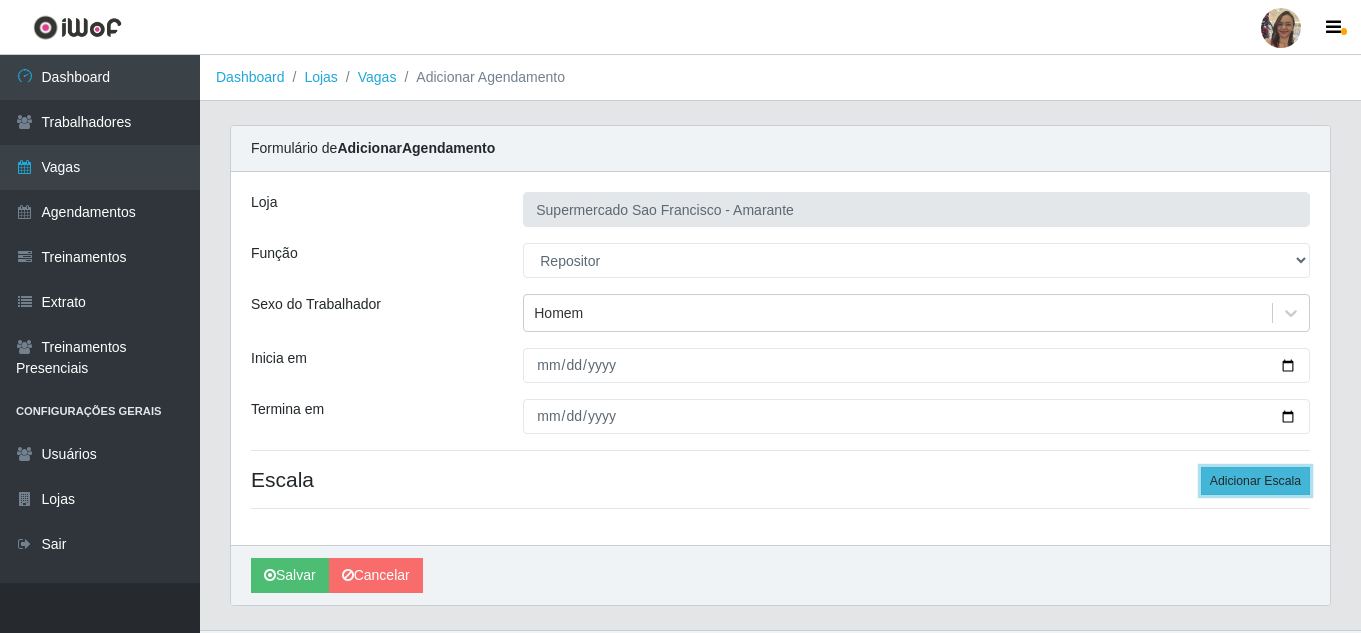 click on "Adicionar Escala" at bounding box center [1255, 481] 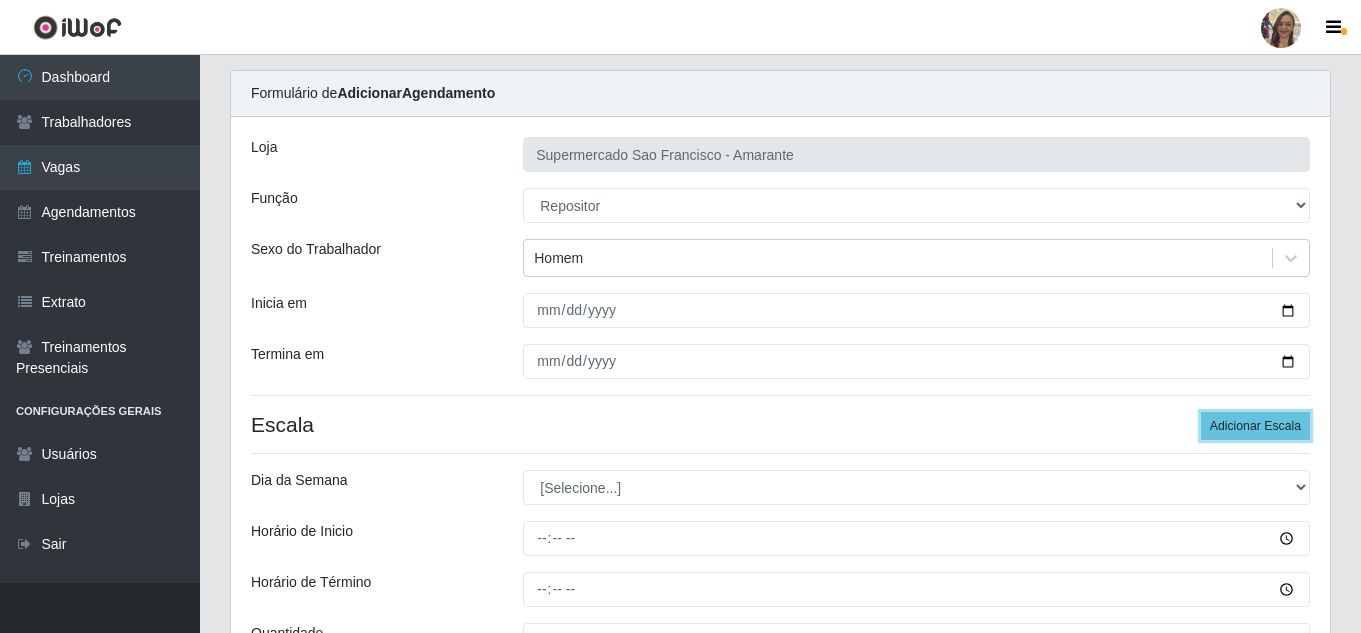 scroll, scrollTop: 100, scrollLeft: 0, axis: vertical 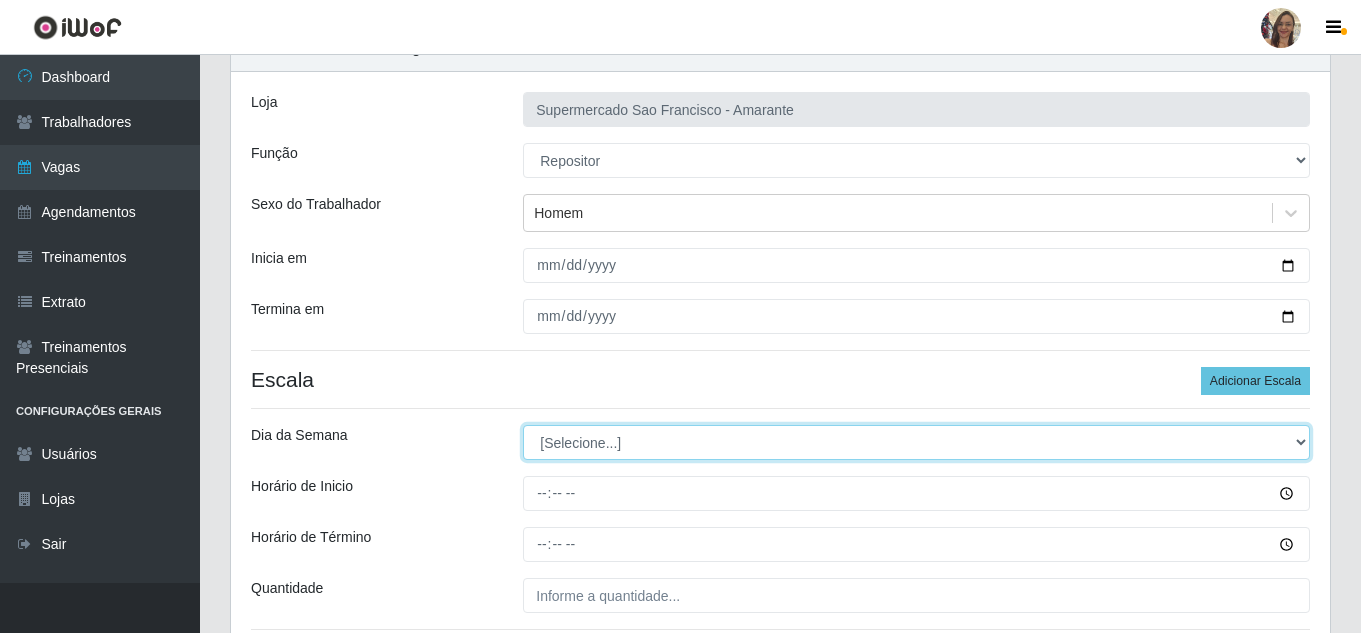 click on "[Selecione...] Segunda Terça Quarta Quinta Sexta Sábado Domingo" at bounding box center [916, 442] 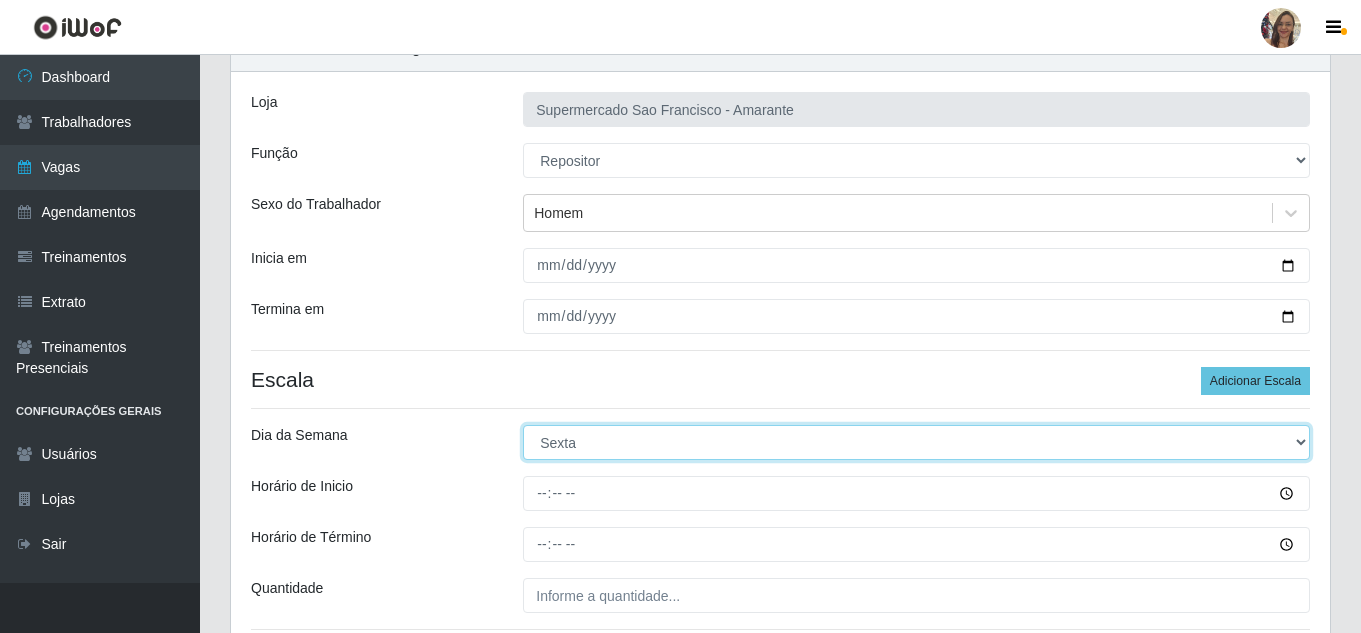 click on "[Selecione...] Segunda Terça Quarta Quinta Sexta Sábado Domingo" at bounding box center [916, 442] 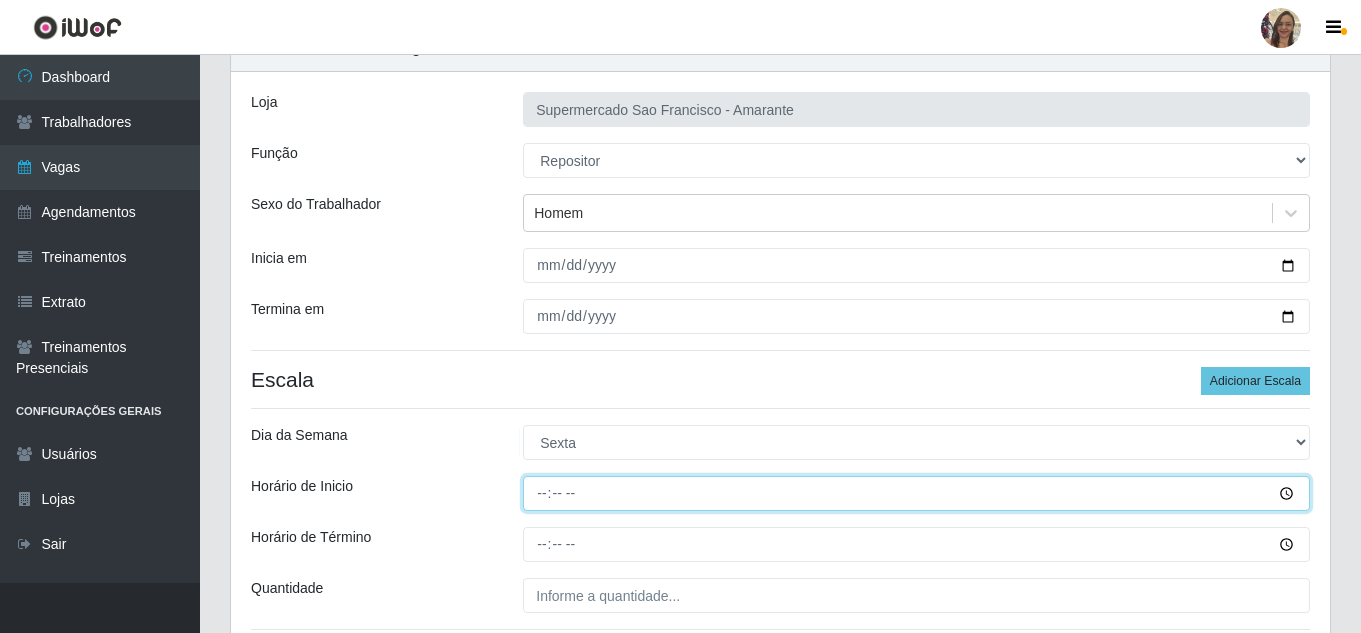 click on "Horário de Inicio" at bounding box center [916, 493] 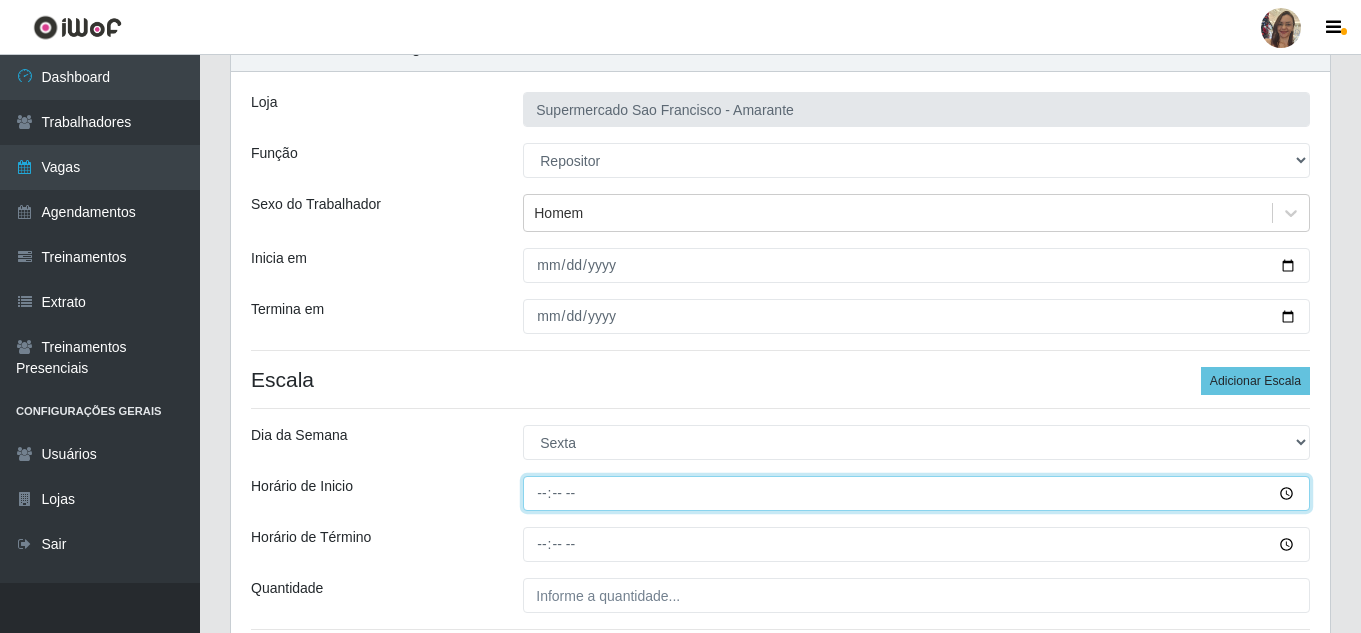 type on "07:00" 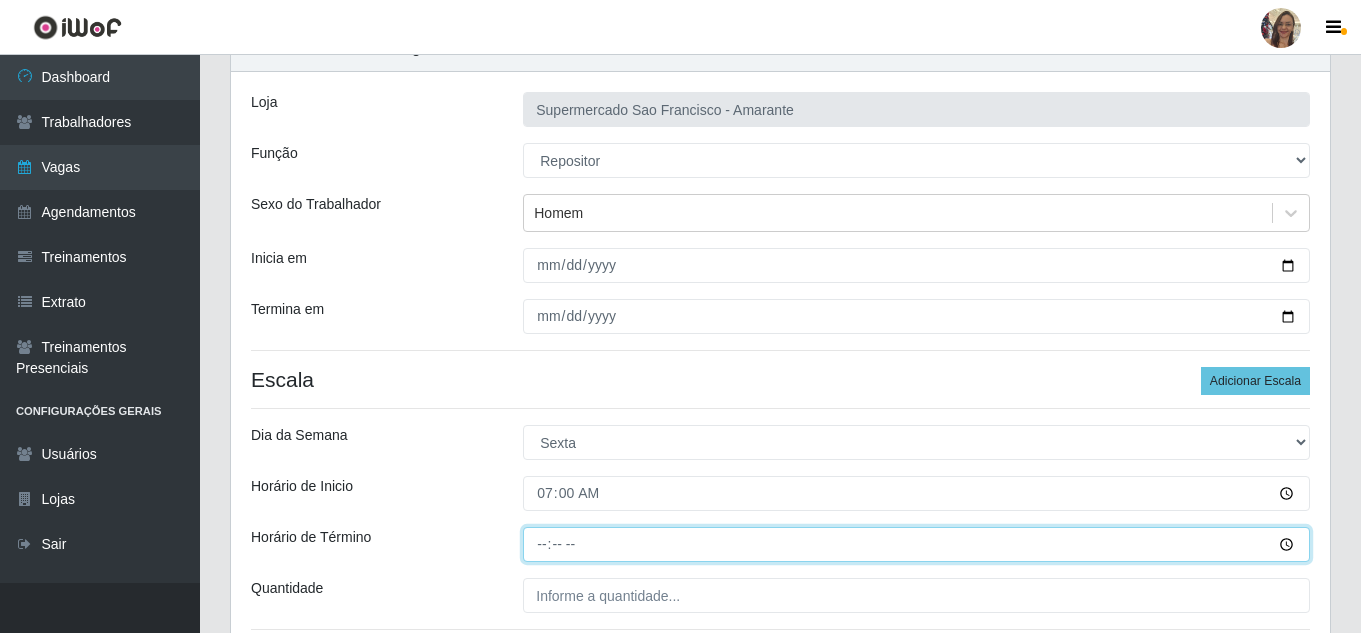 click on "Horário de Término" at bounding box center (916, 544) 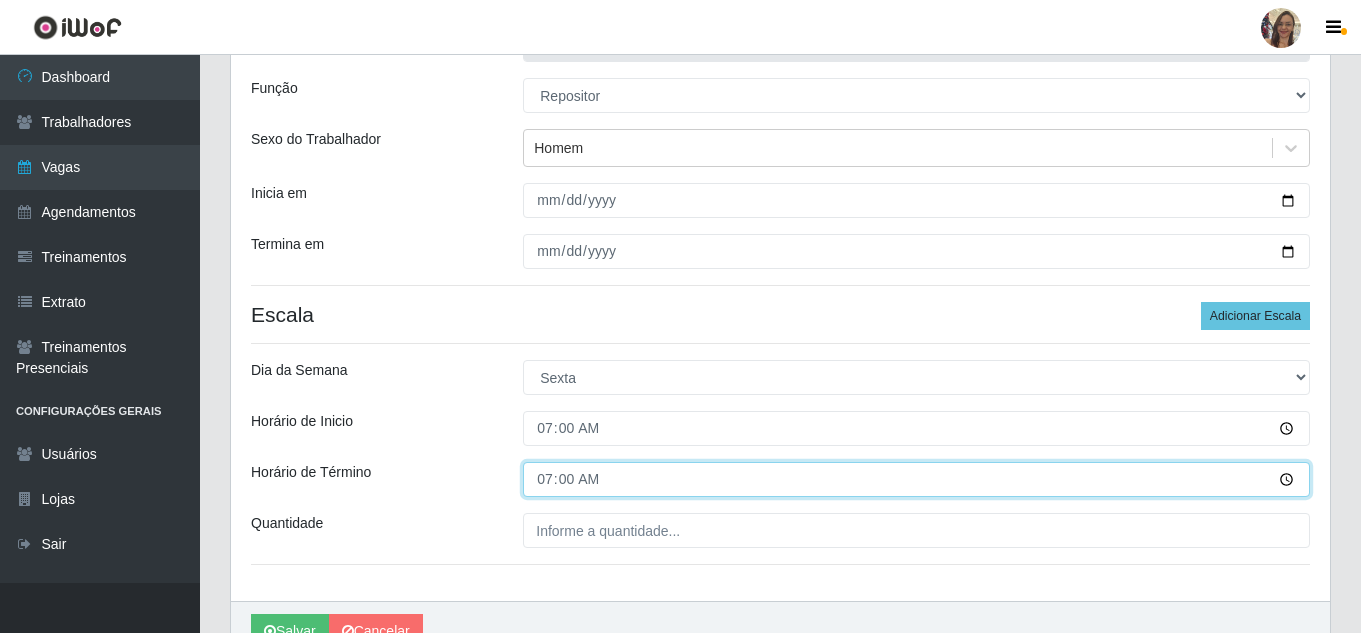 scroll, scrollTop: 200, scrollLeft: 0, axis: vertical 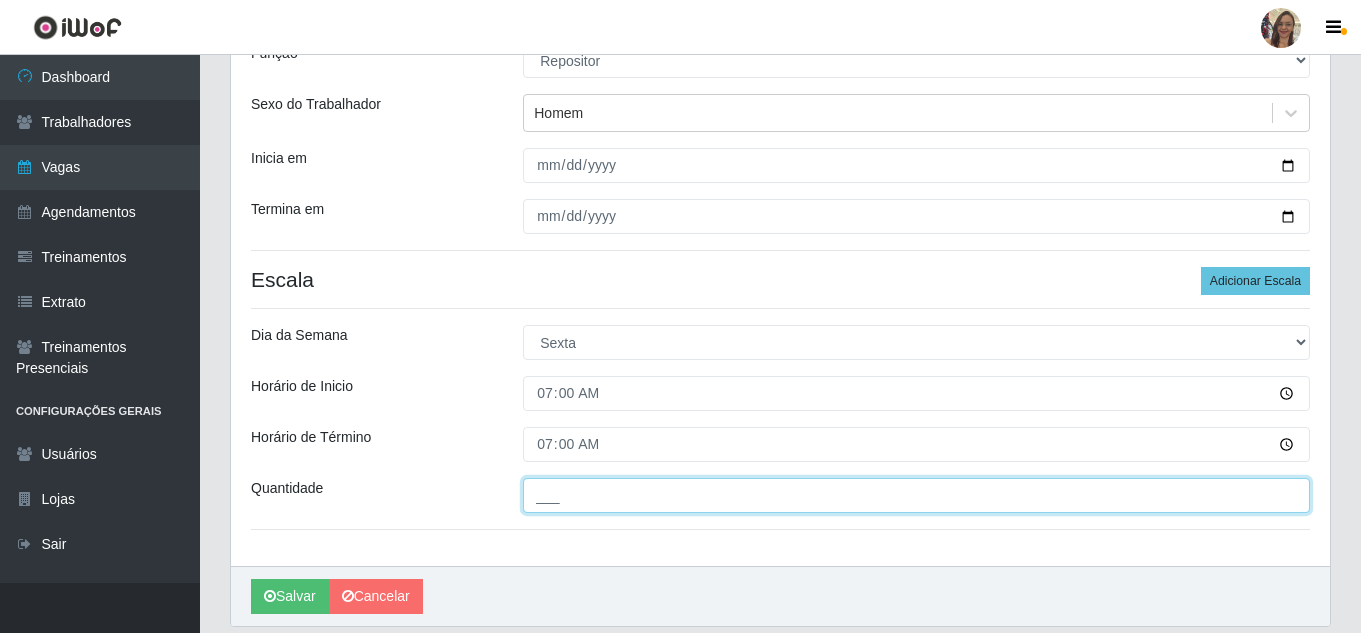 click on "___" at bounding box center (916, 495) 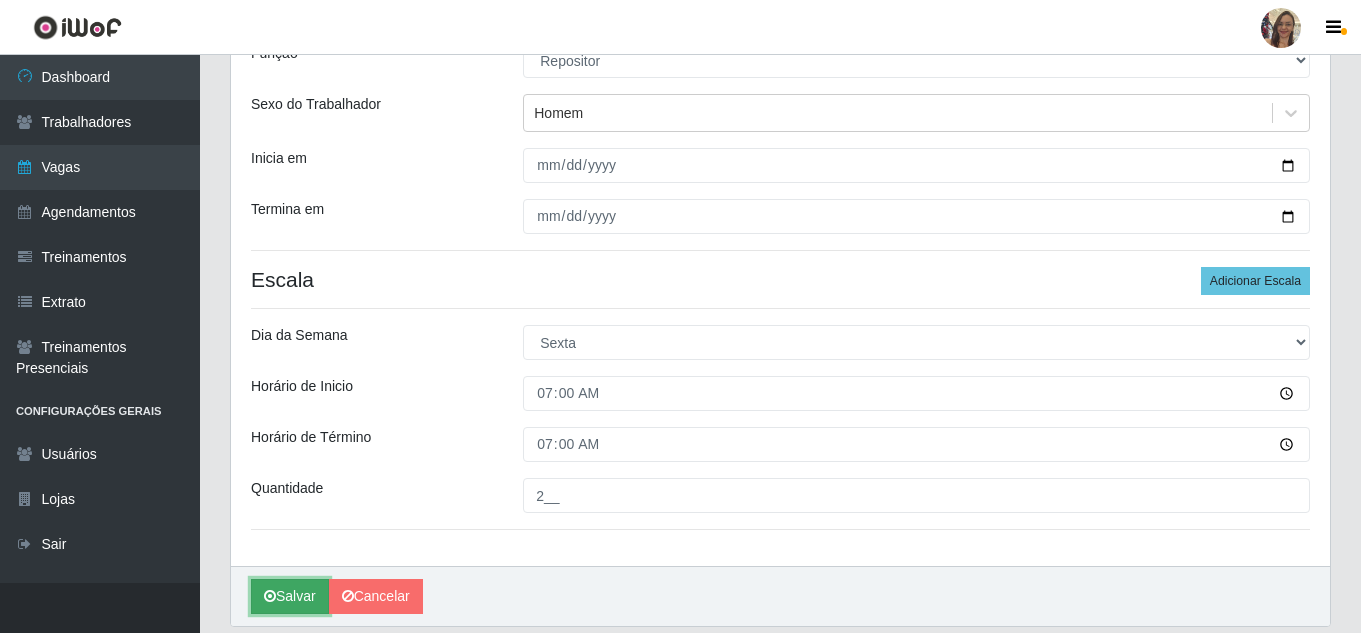 click on "Salvar" at bounding box center (290, 596) 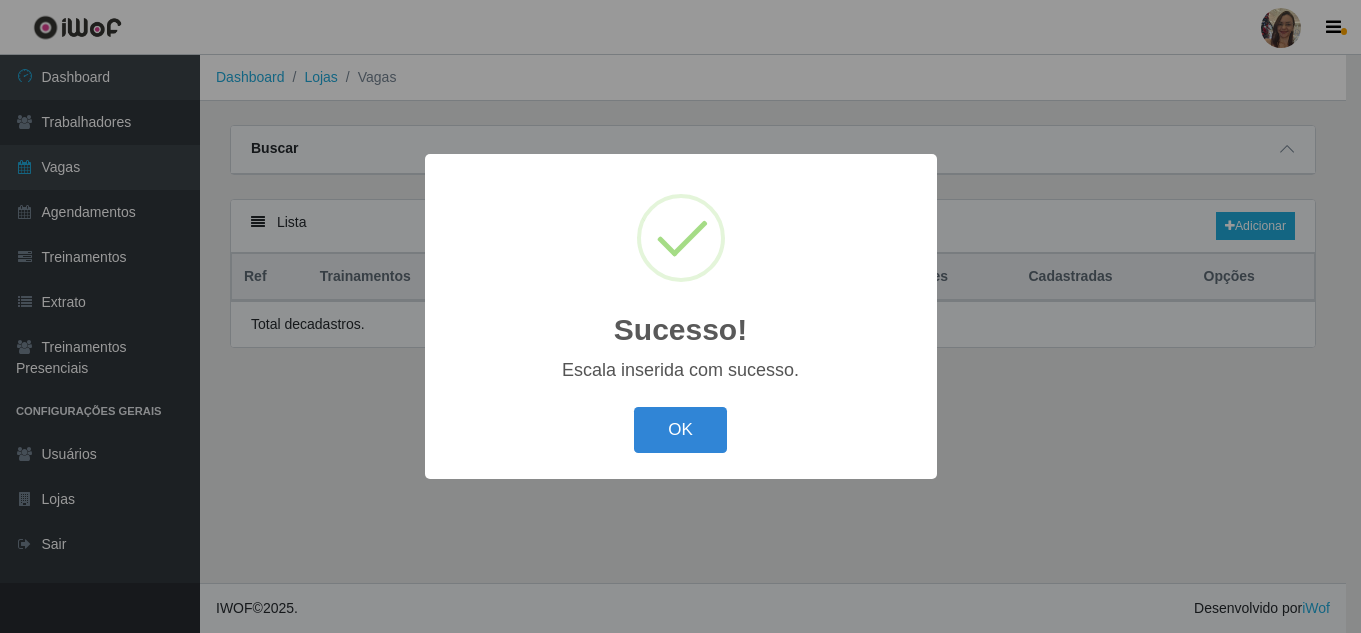 scroll, scrollTop: 0, scrollLeft: 0, axis: both 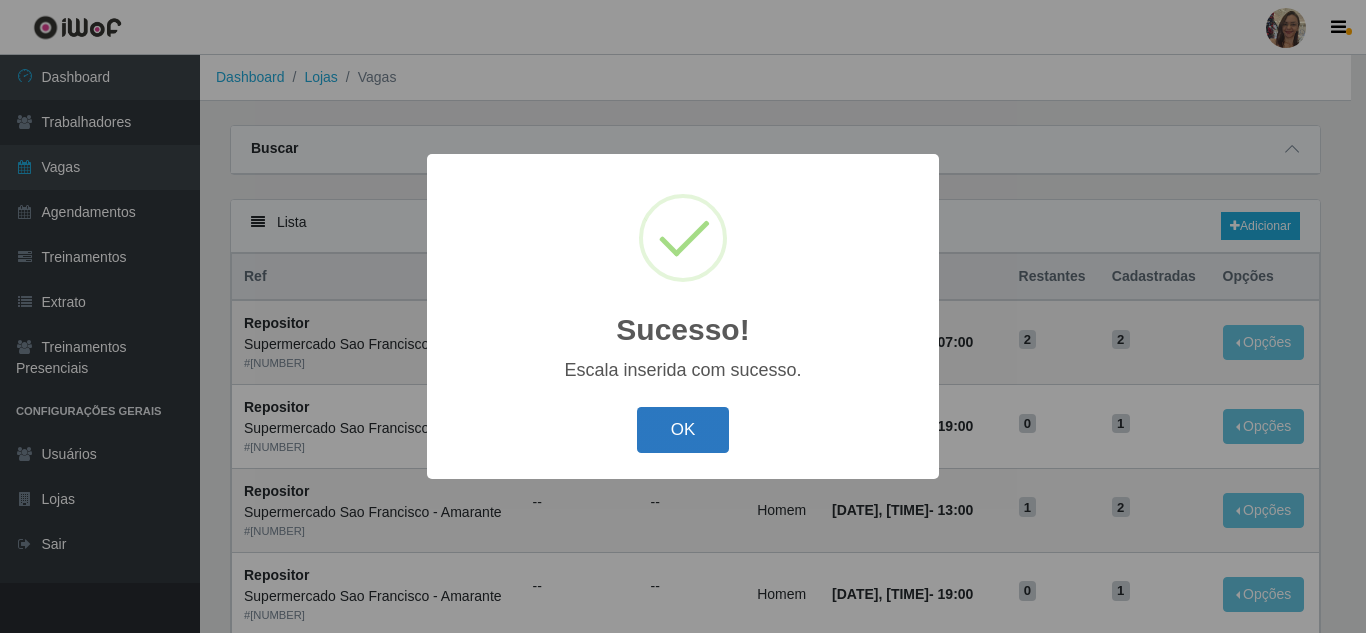 click on "OK" at bounding box center (683, 430) 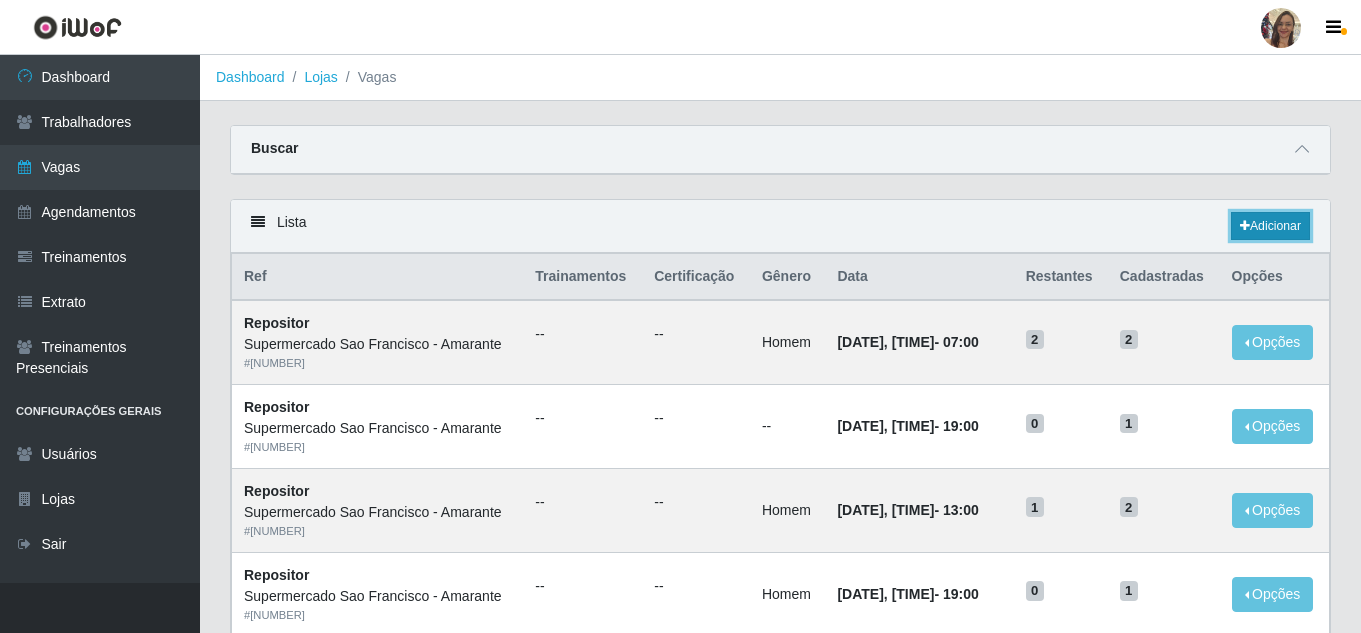 click on "Adicionar" at bounding box center (1270, 226) 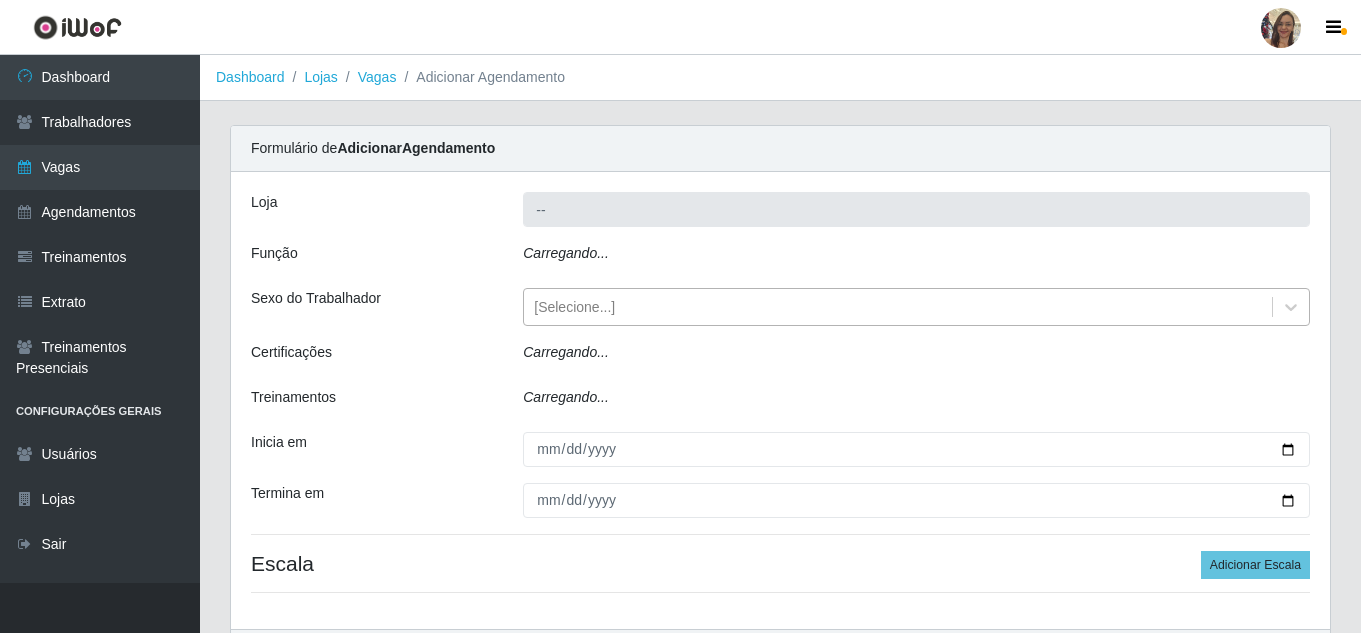 type on "Supermercado Sao Francisco - Amarante" 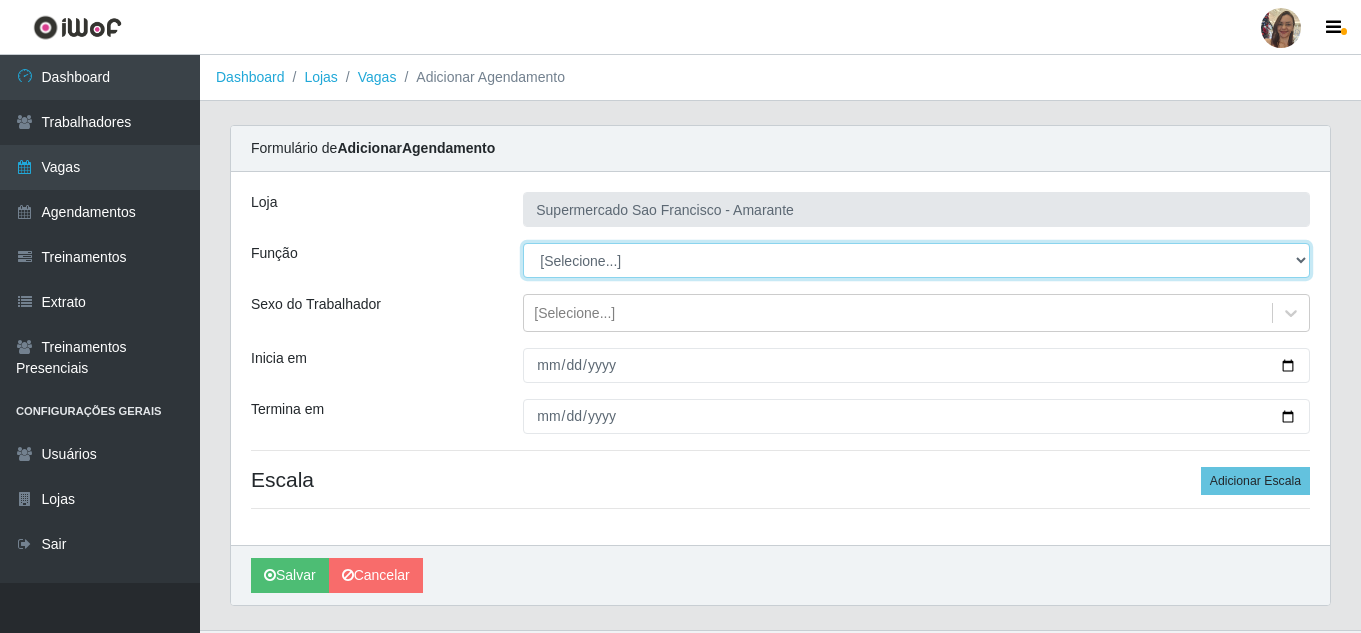 click on "[Selecione...] ASG ASG + ASG ++ Balconista de Açougue  Balconista de Açougue + Balconista de Açougue ++ Embalador Embalador + Embalador ++ Operador de Caixa Operador de Caixa ++ Operador de Loja Operador de Loja + Operador de Loja ++ Repositor  Repositor + Repositor ++" at bounding box center [916, 260] 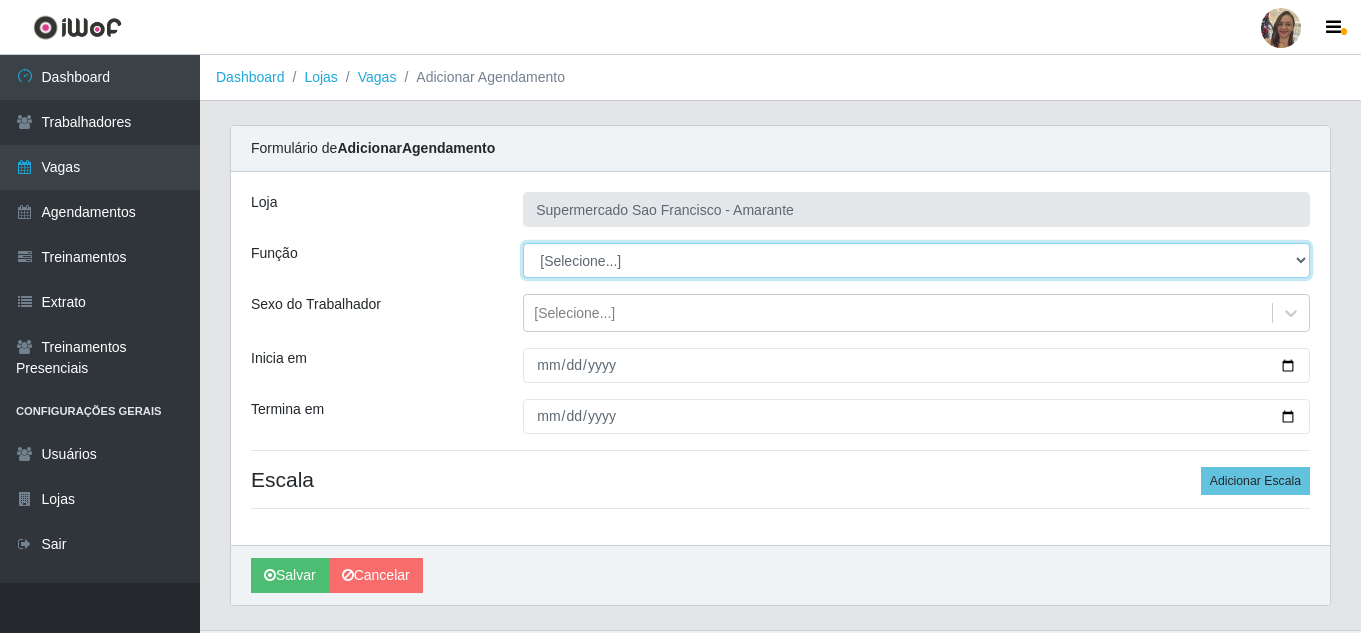 select on "24" 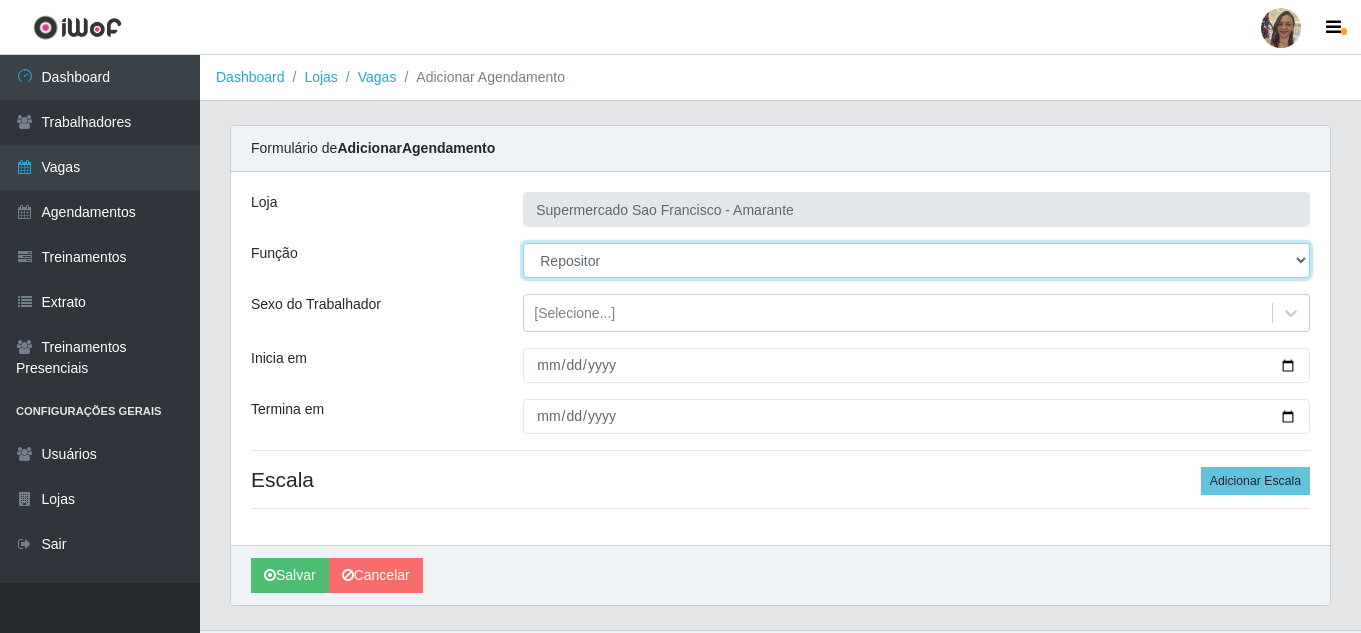click on "[Selecione...] ASG ASG + ASG ++ Balconista de Açougue  Balconista de Açougue + Balconista de Açougue ++ Embalador Embalador + Embalador ++ Operador de Caixa Operador de Caixa ++ Operador de Loja Operador de Loja + Operador de Loja ++ Repositor  Repositor + Repositor ++" at bounding box center (916, 260) 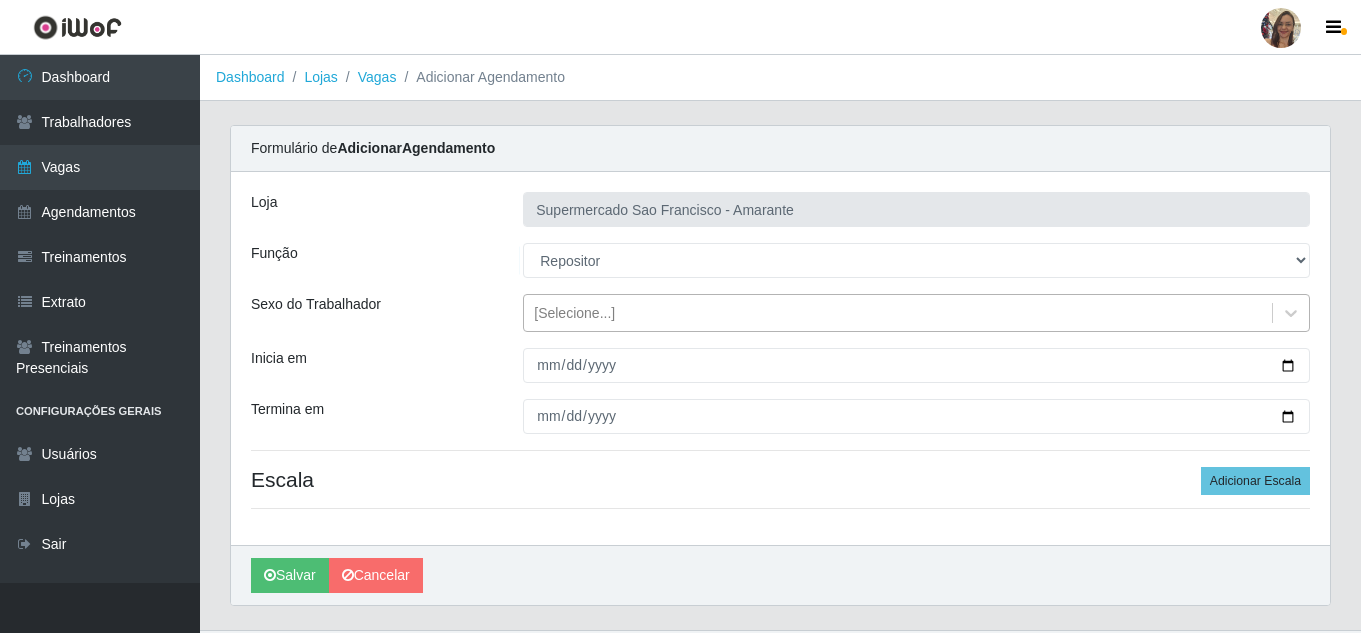 click on "[Selecione...]" at bounding box center [574, 313] 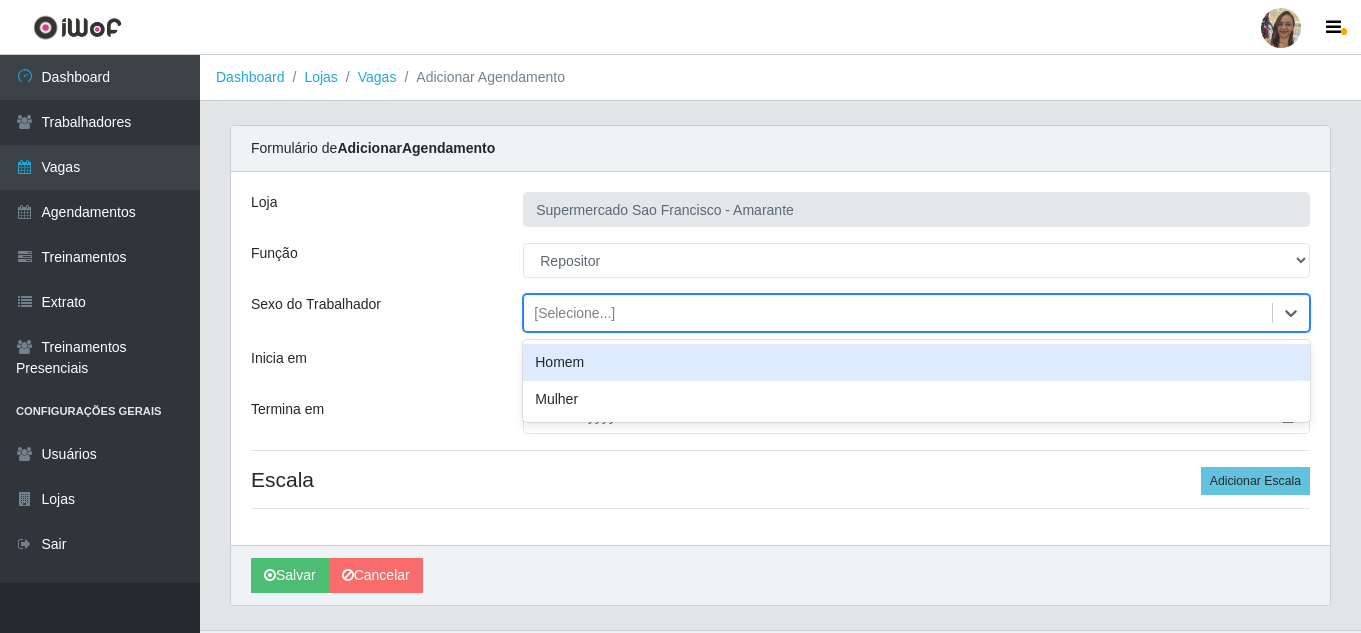 click on "Homem" at bounding box center (916, 362) 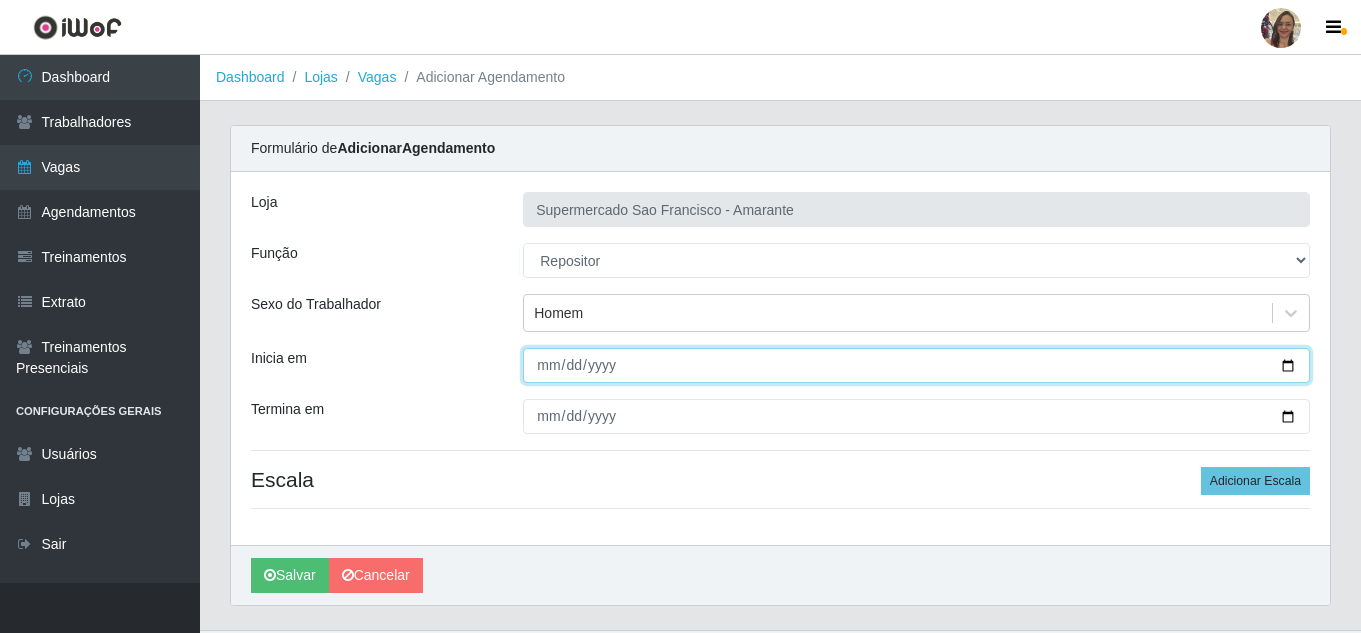 click on "Inicia em" at bounding box center [916, 365] 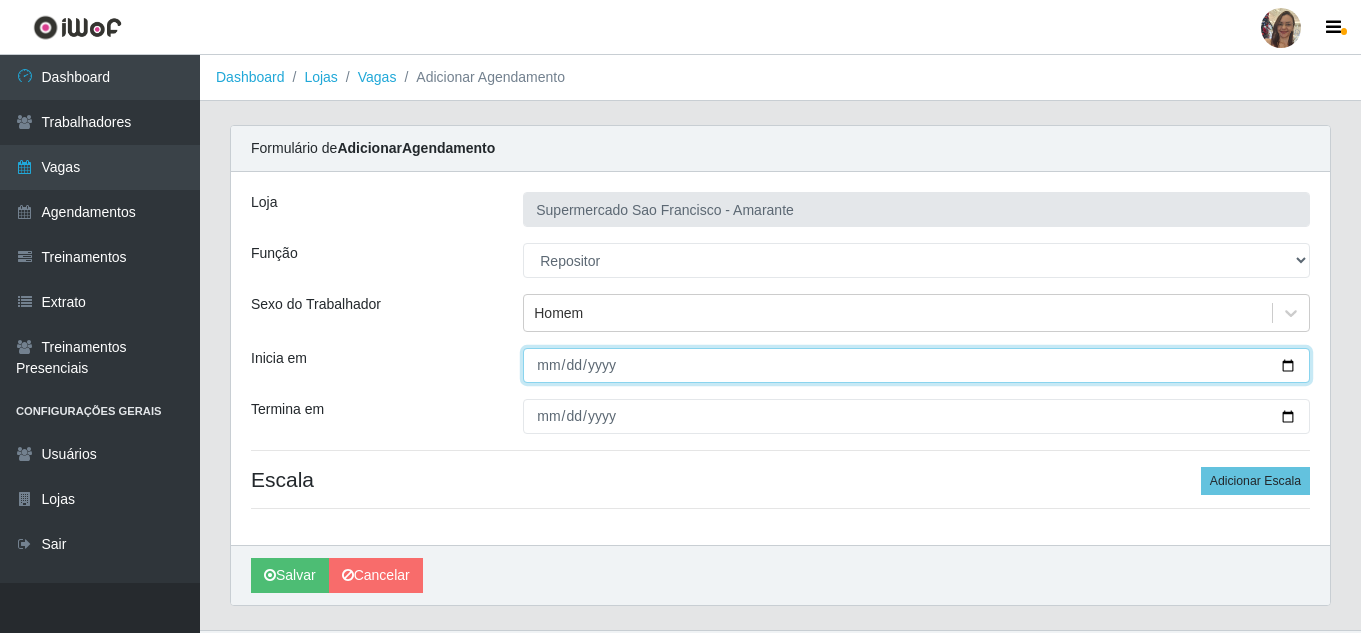 type on "[DATE]" 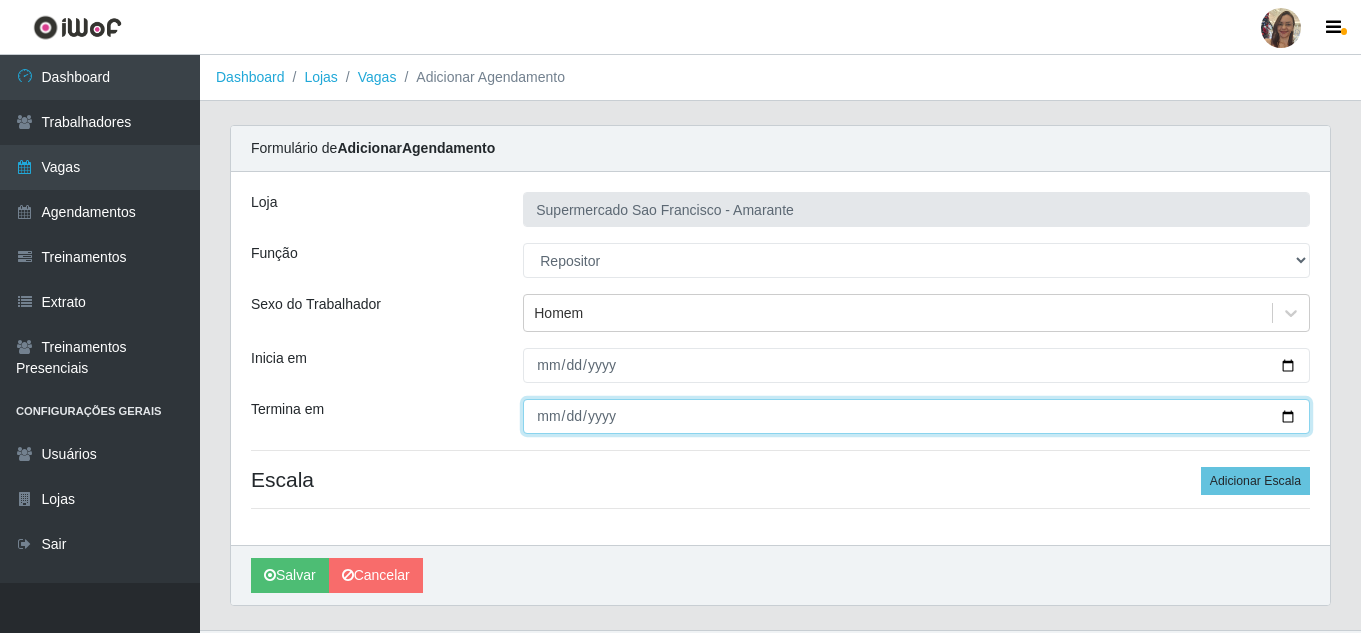 click on "Termina em" at bounding box center (916, 416) 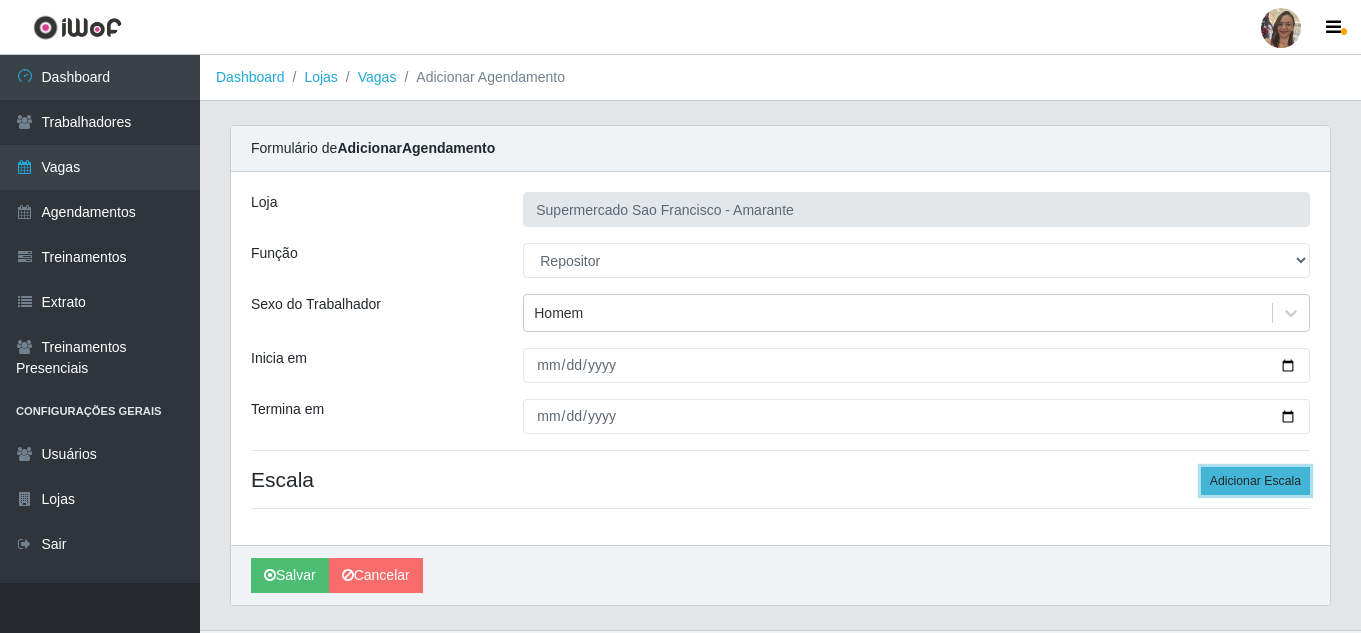 click on "Adicionar Escala" at bounding box center (1255, 481) 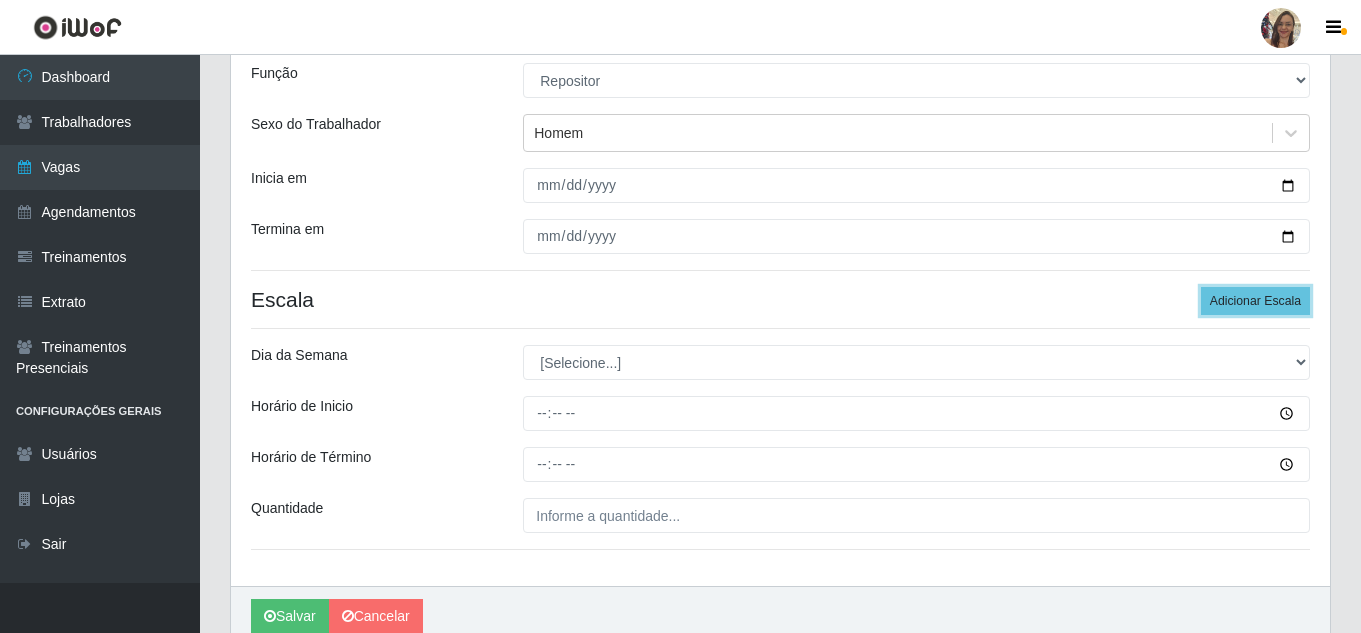 scroll, scrollTop: 200, scrollLeft: 0, axis: vertical 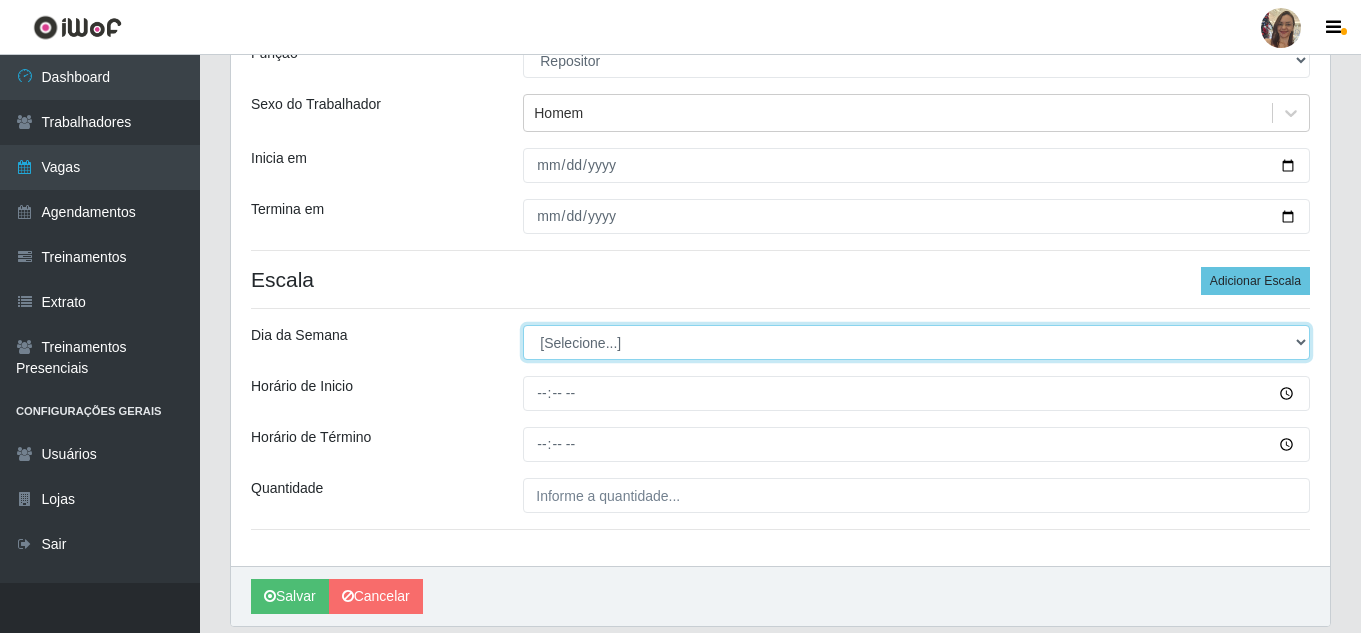 click on "[Selecione...] Segunda Terça Quarta Quinta Sexta Sábado Domingo" at bounding box center (916, 342) 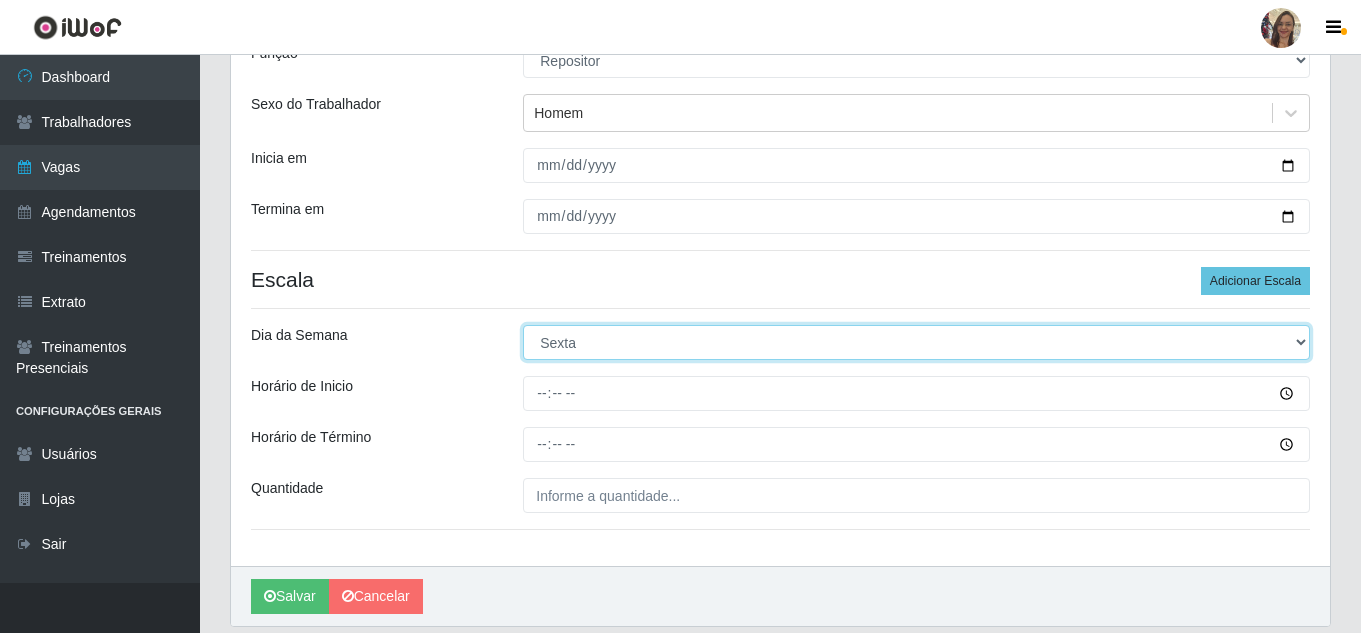 click on "[Selecione...] Segunda Terça Quarta Quinta Sexta Sábado Domingo" at bounding box center [916, 342] 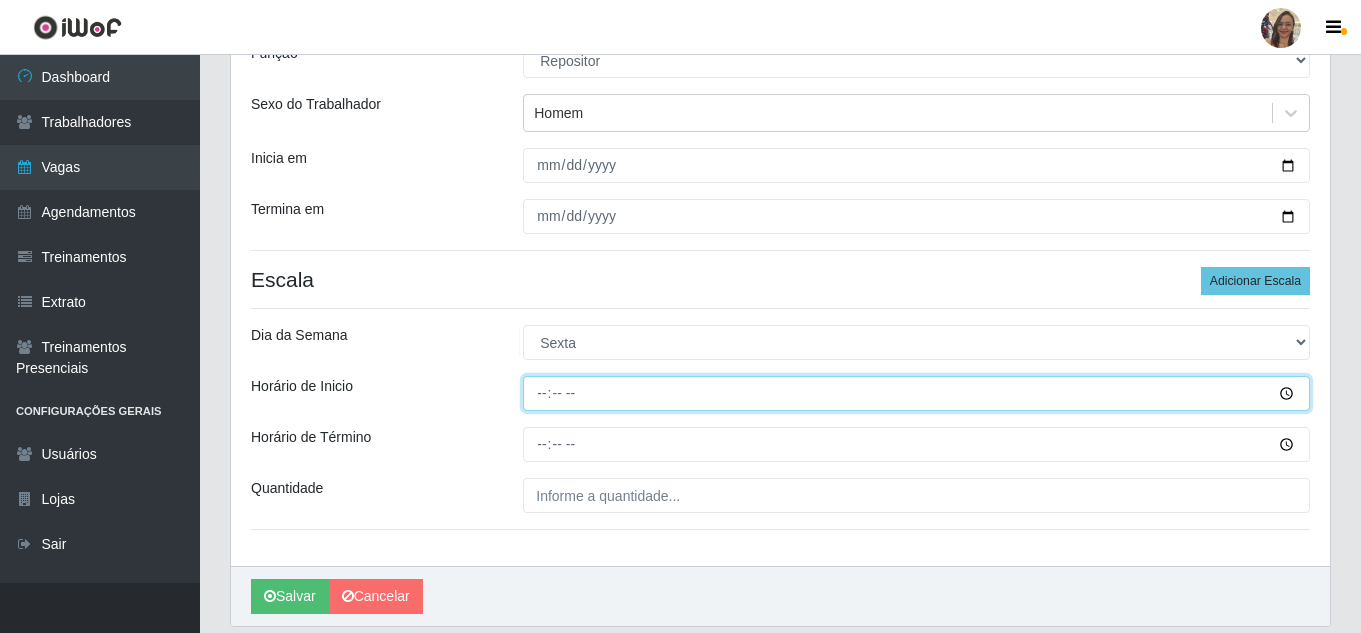 click on "Horário de Inicio" at bounding box center (916, 393) 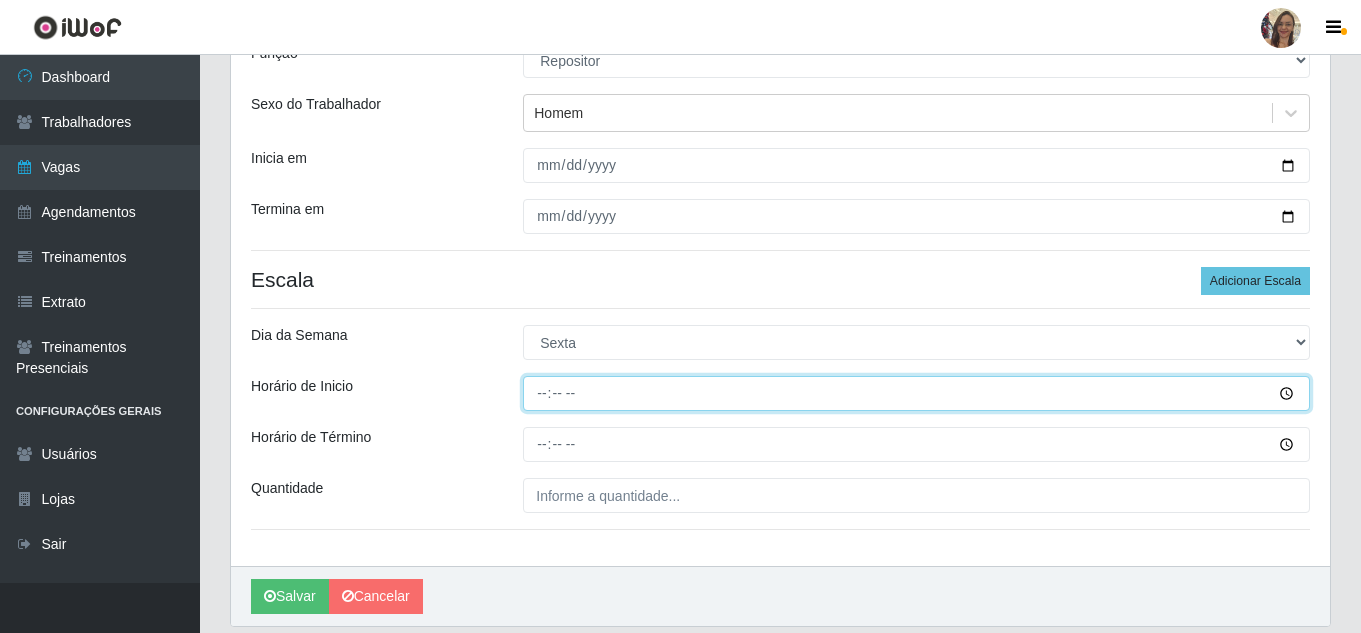 type on "13:00" 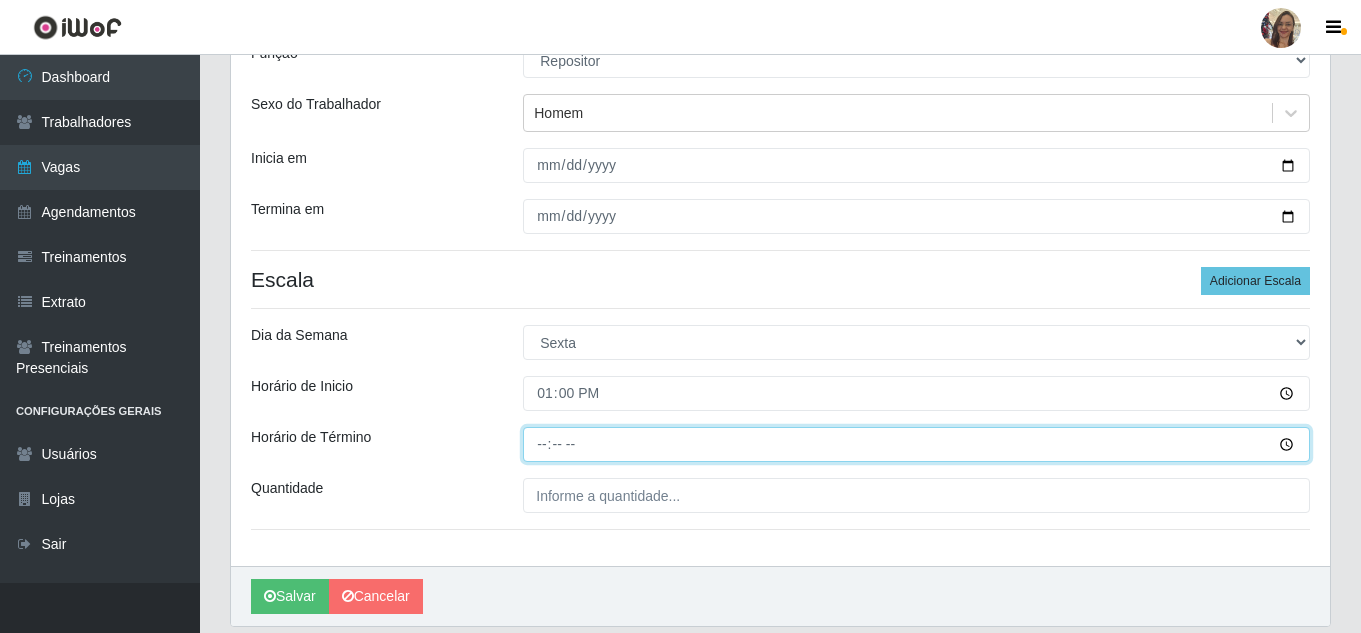 click on "Horário de Término" at bounding box center [916, 444] 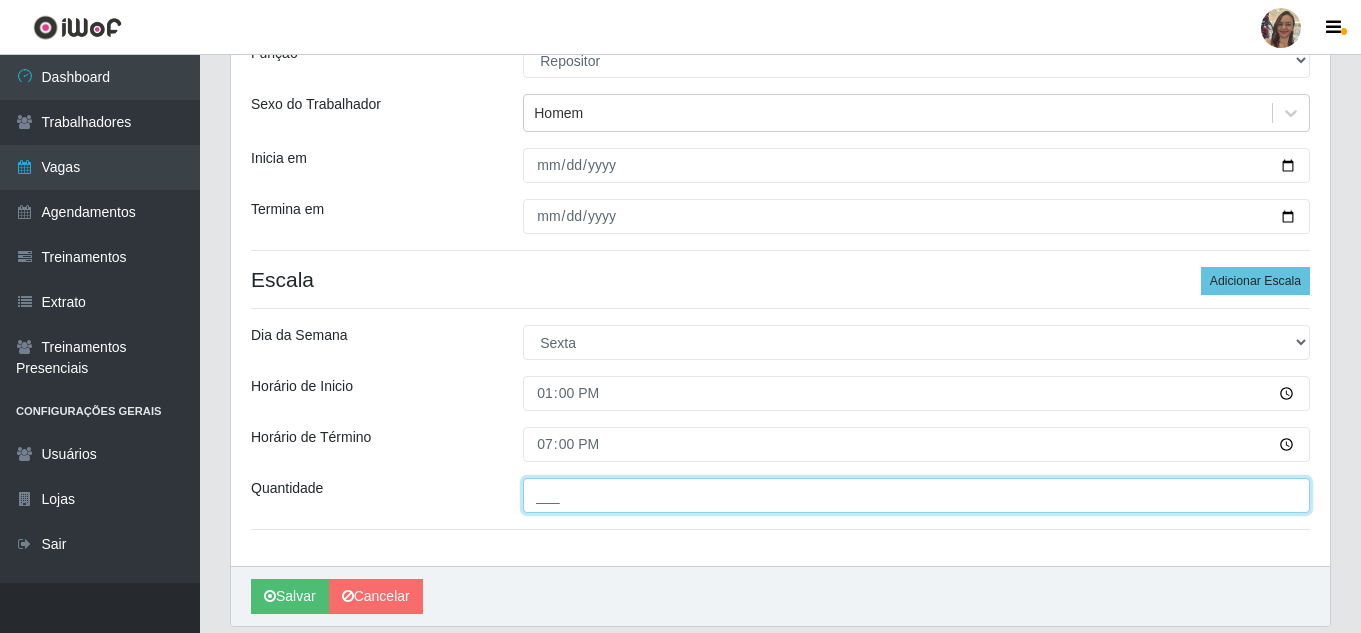 click on "___" at bounding box center [916, 495] 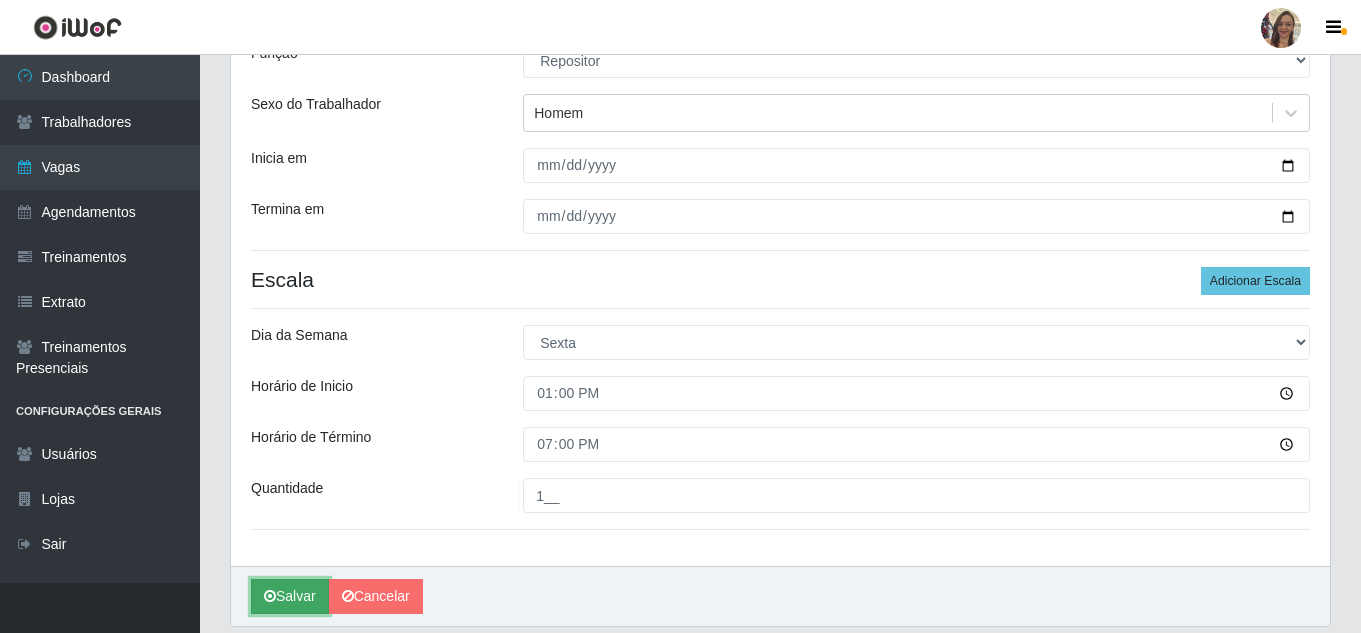 click on "Salvar" at bounding box center (290, 596) 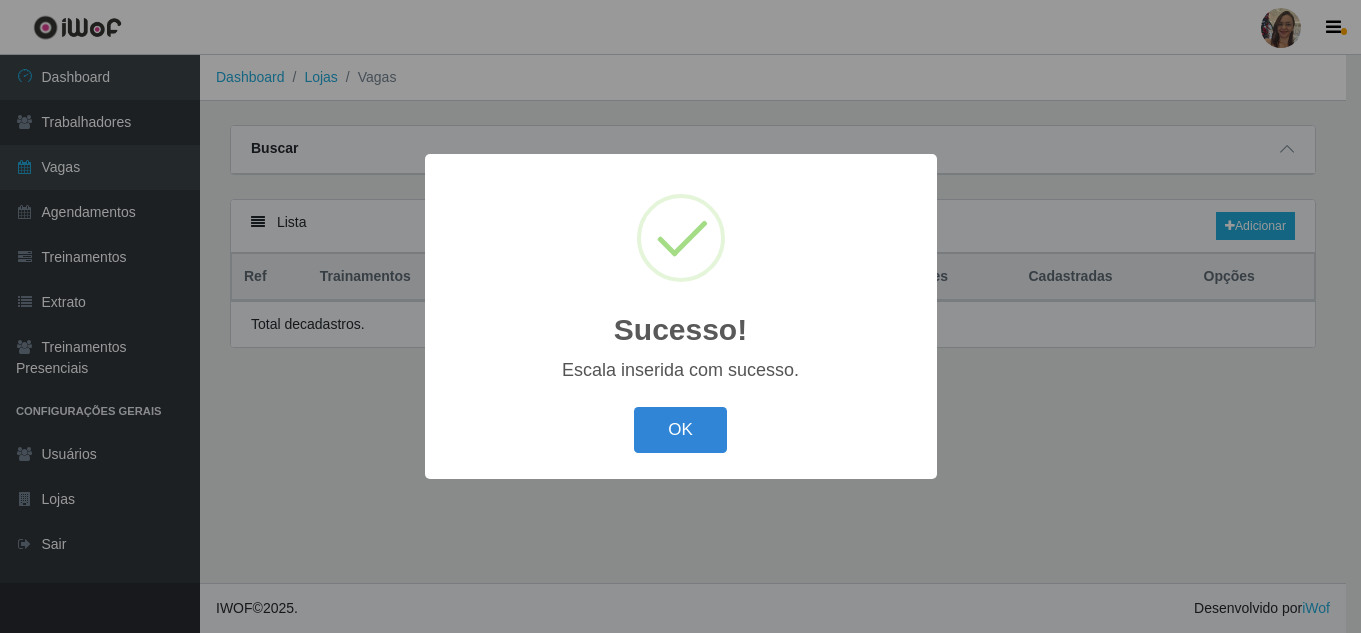 scroll, scrollTop: 0, scrollLeft: 0, axis: both 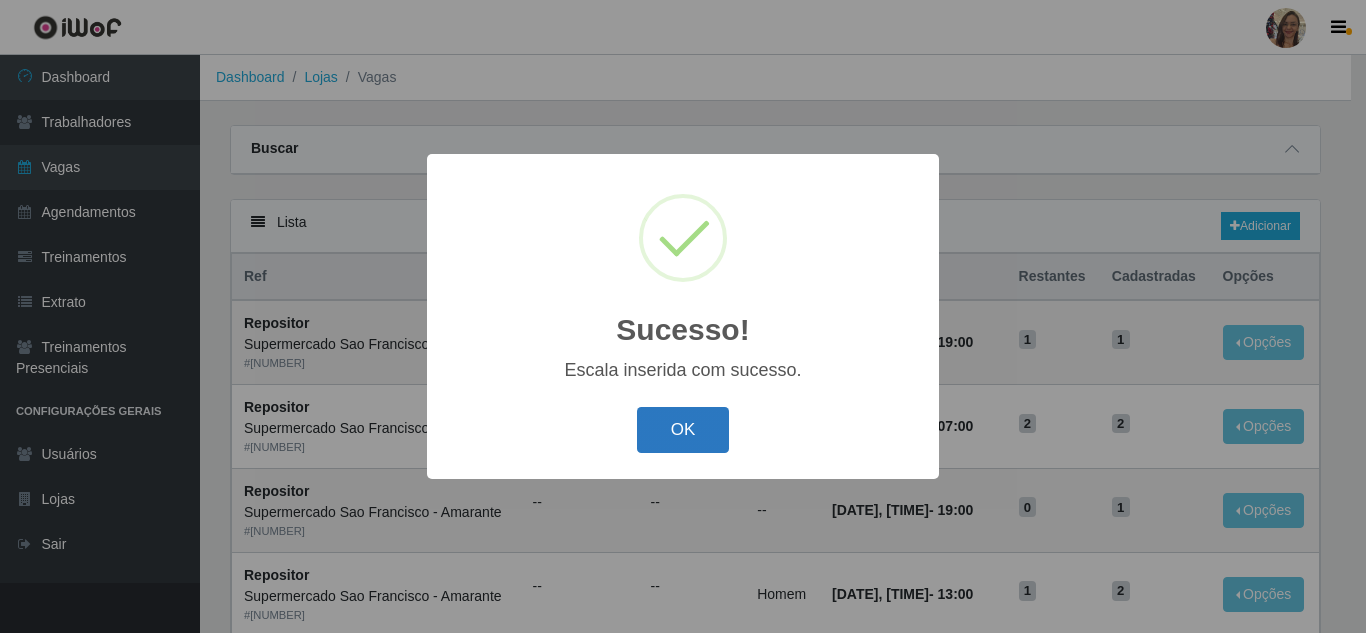 click on "OK" at bounding box center (683, 430) 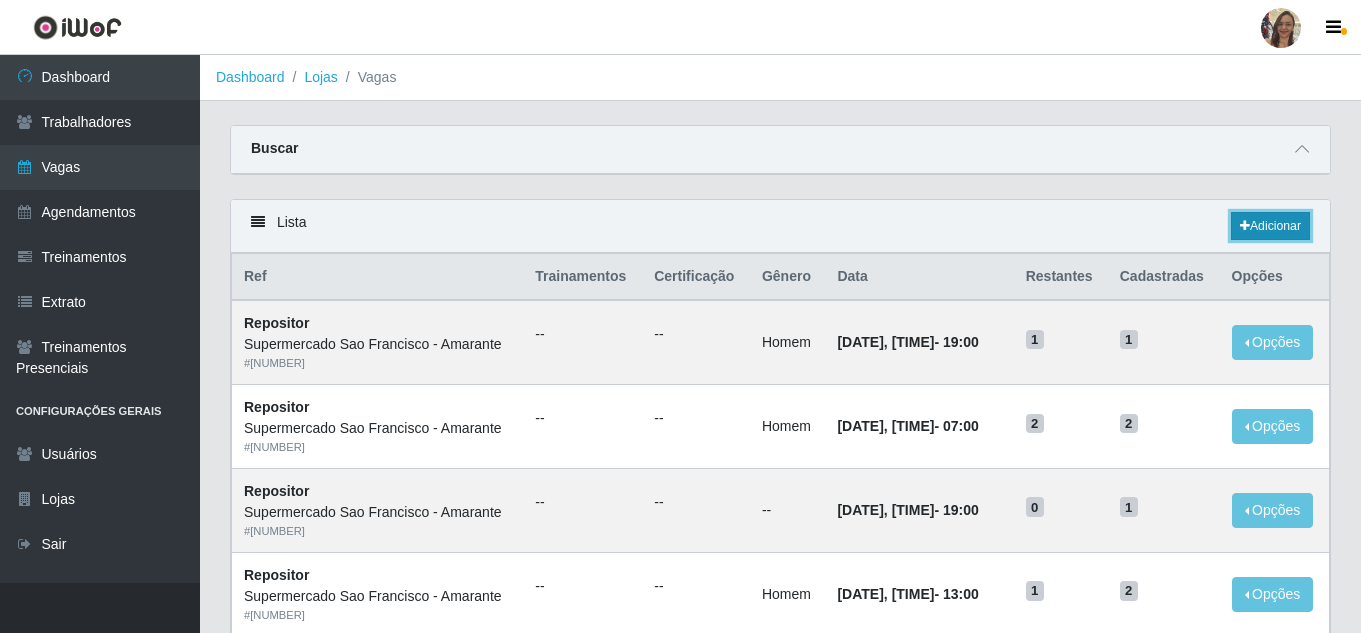click on "Adicionar" at bounding box center [1270, 226] 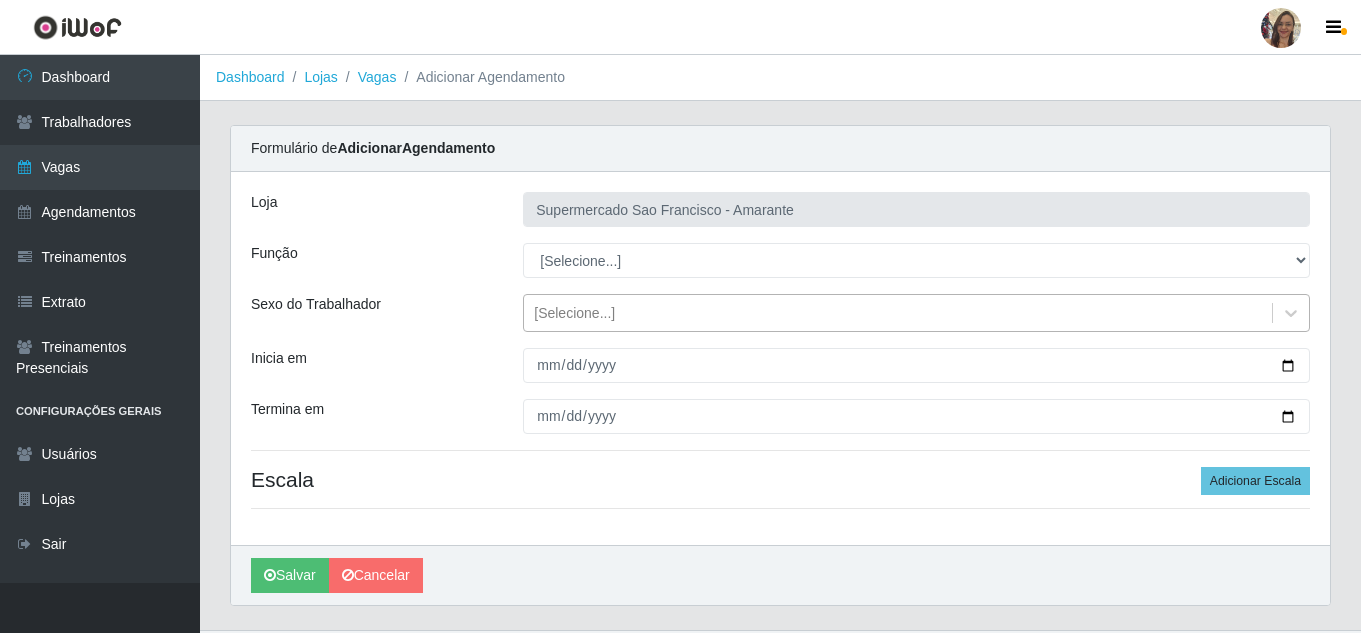 click on "[Selecione...]" at bounding box center (574, 313) 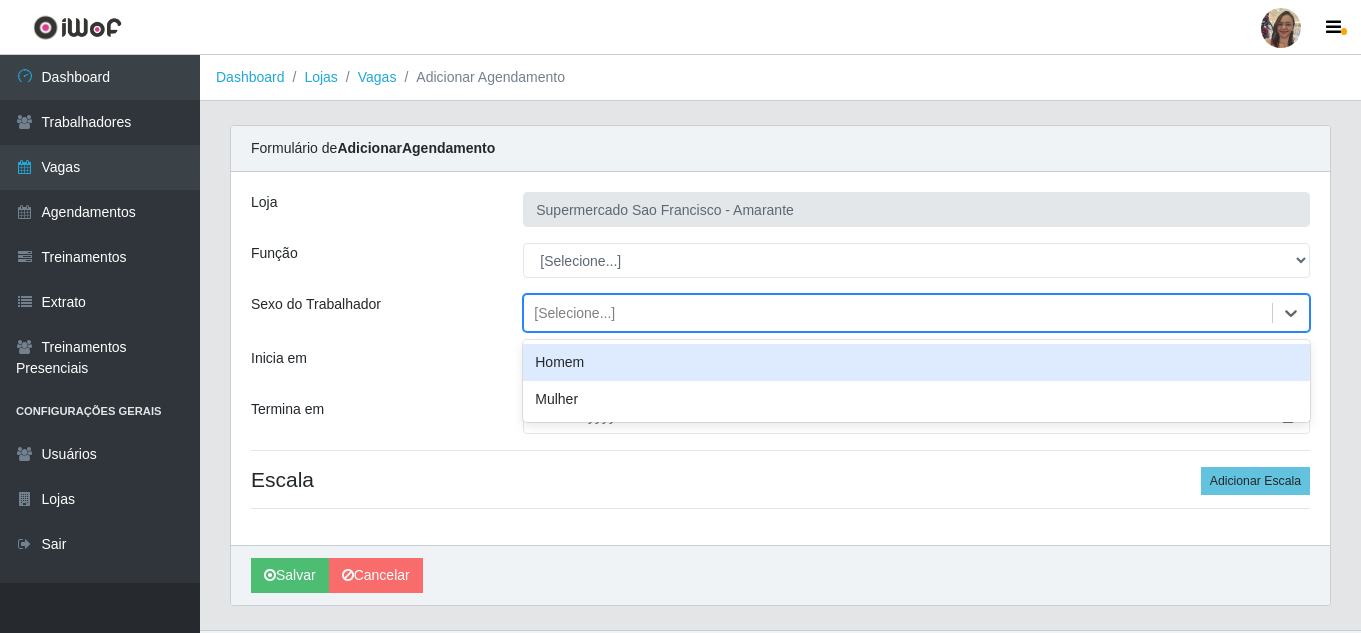 click on "Homem" at bounding box center [916, 362] 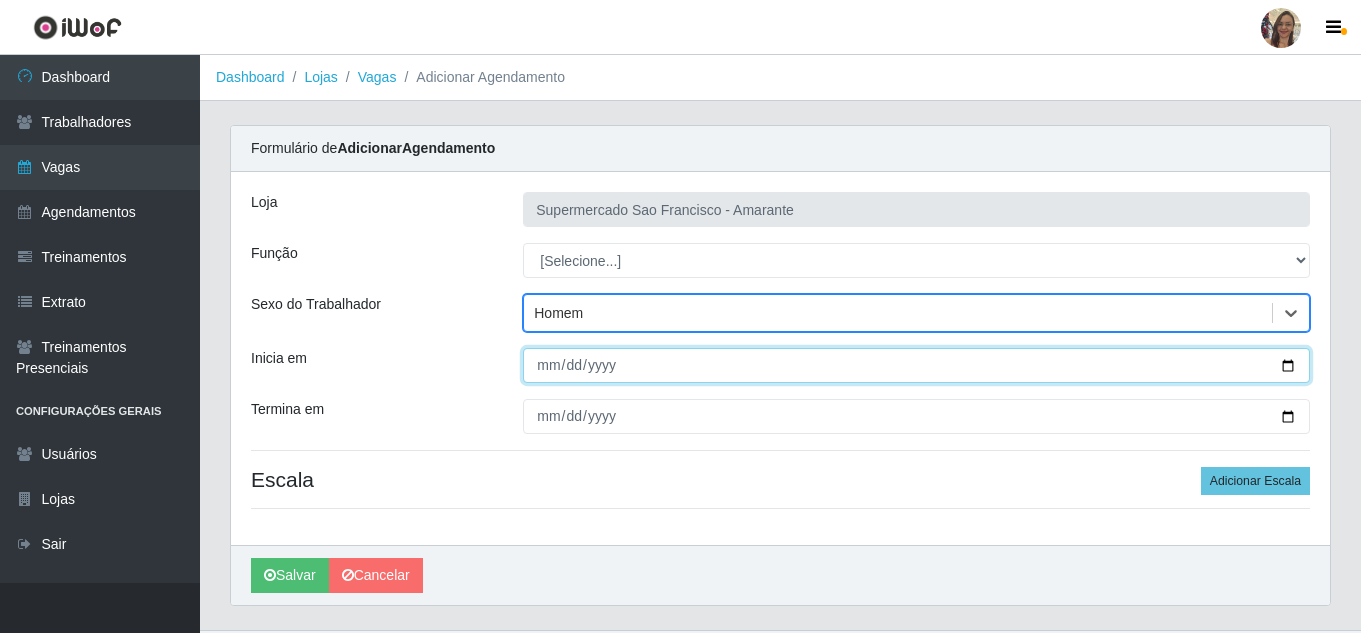 click on "Inicia em" at bounding box center (916, 365) 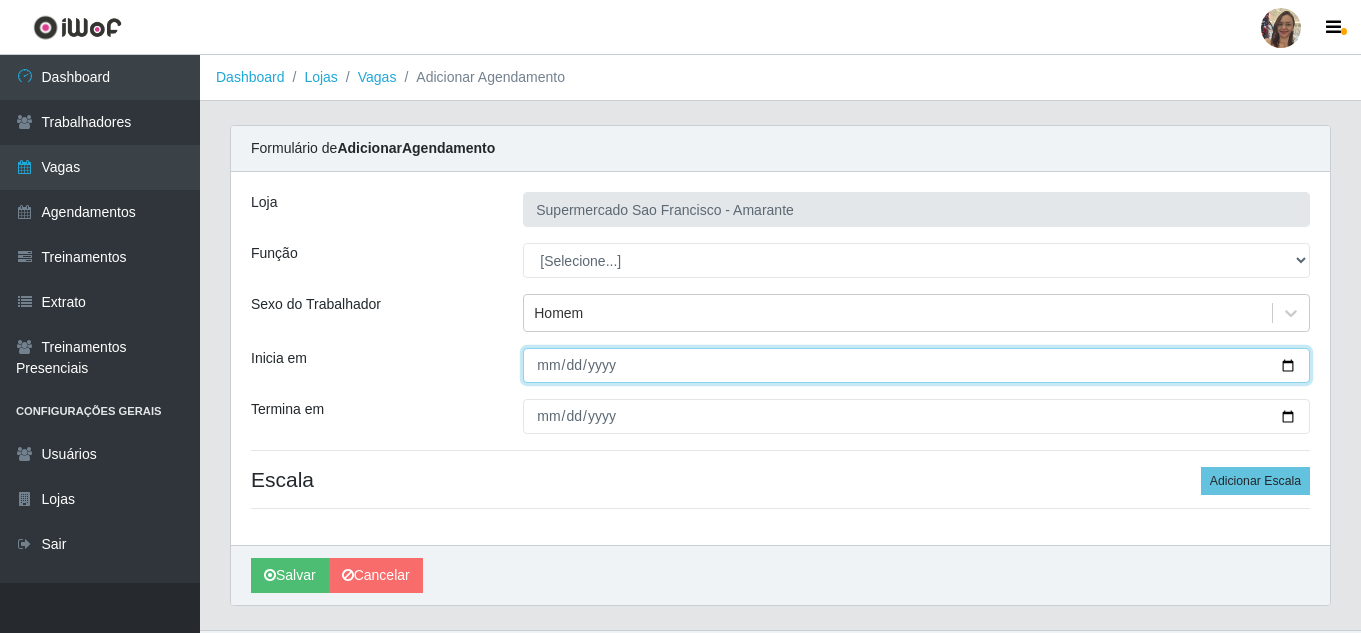 type on "[DATE]" 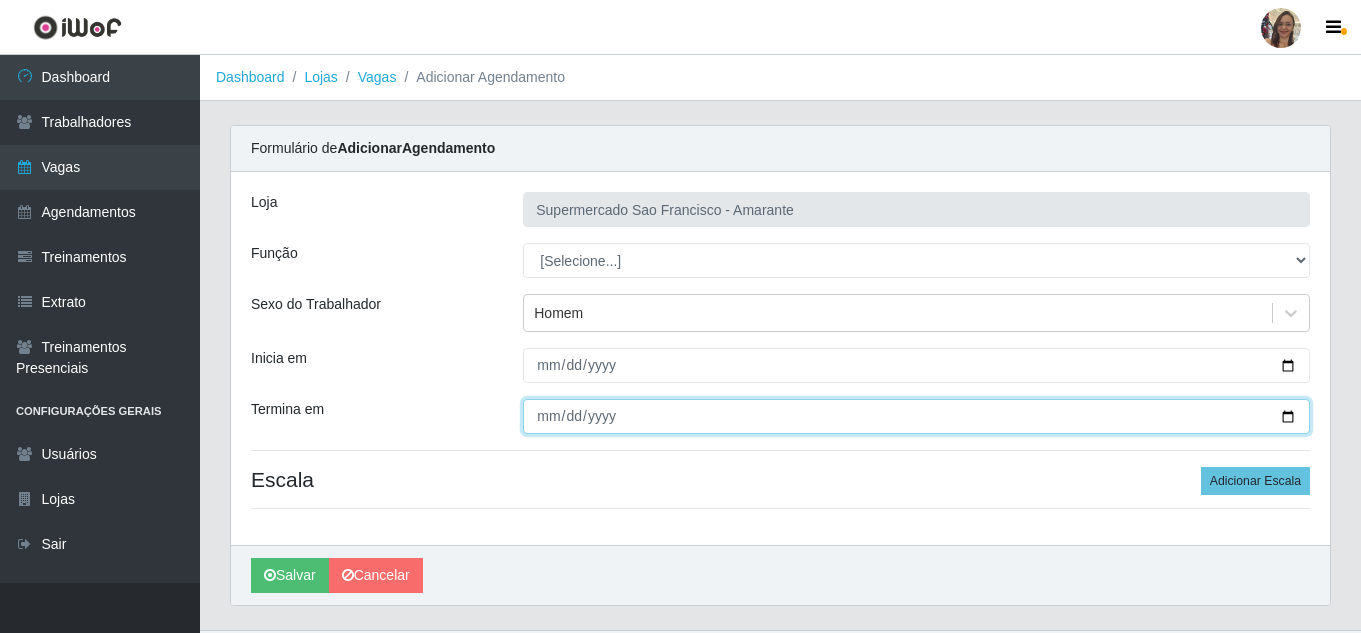 click on "Termina em" at bounding box center (916, 416) 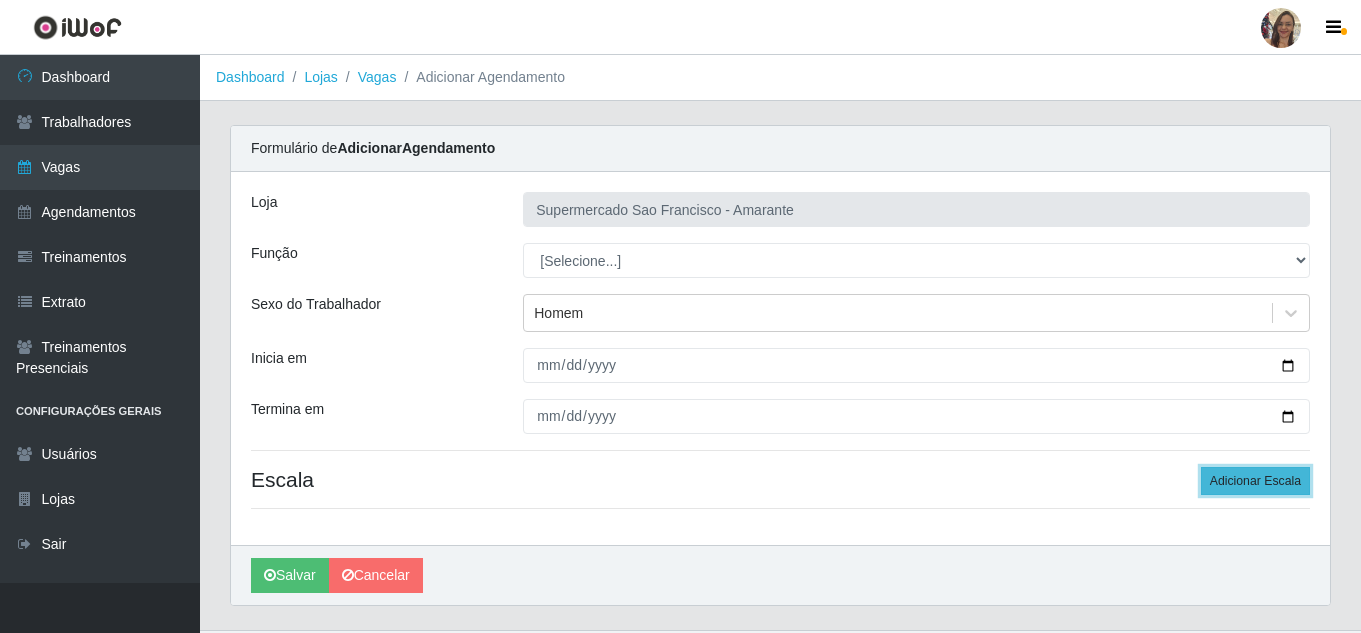 click on "Adicionar Escala" at bounding box center [1255, 481] 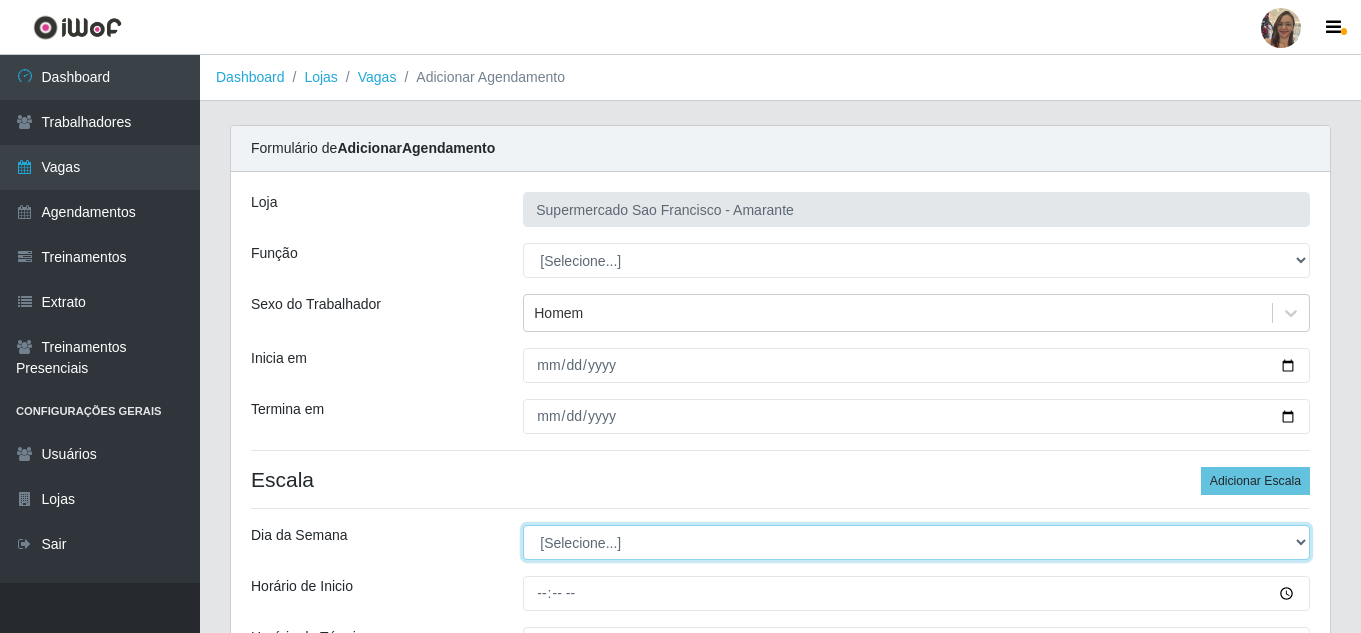 click on "[Selecione...] Segunda Terça Quarta Quinta Sexta Sábado Domingo" at bounding box center [916, 542] 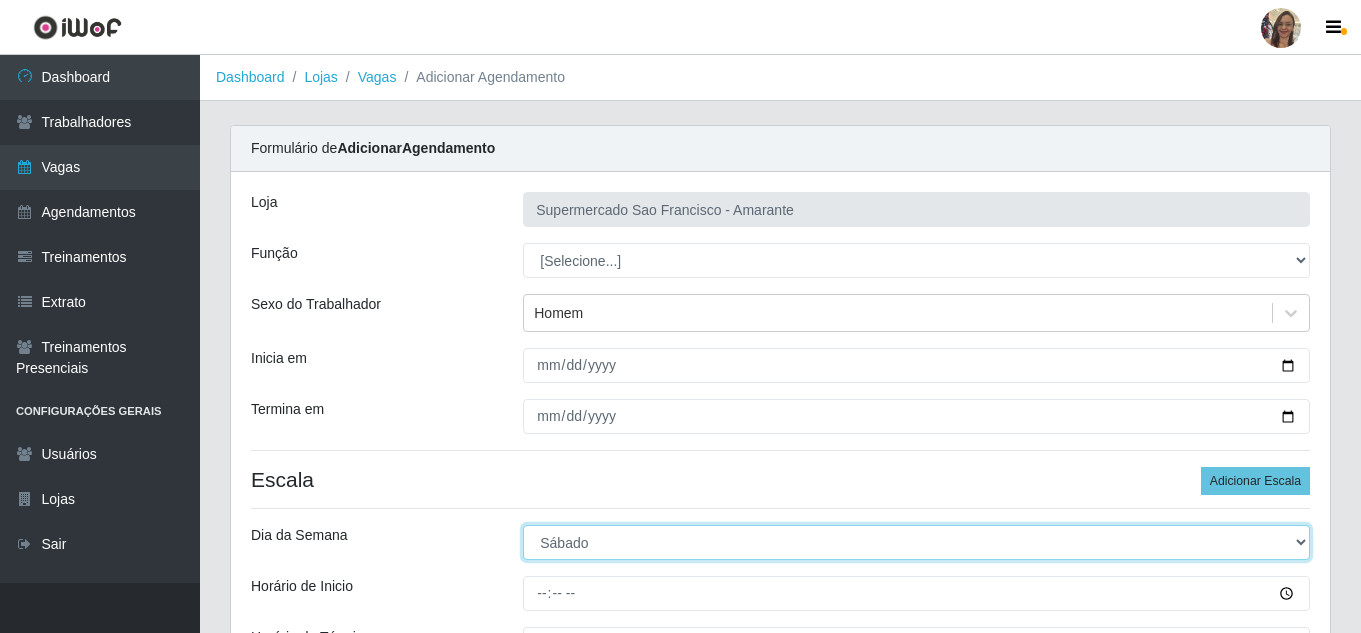 click on "[Selecione...] Segunda Terça Quarta Quinta Sexta Sábado Domingo" at bounding box center [916, 542] 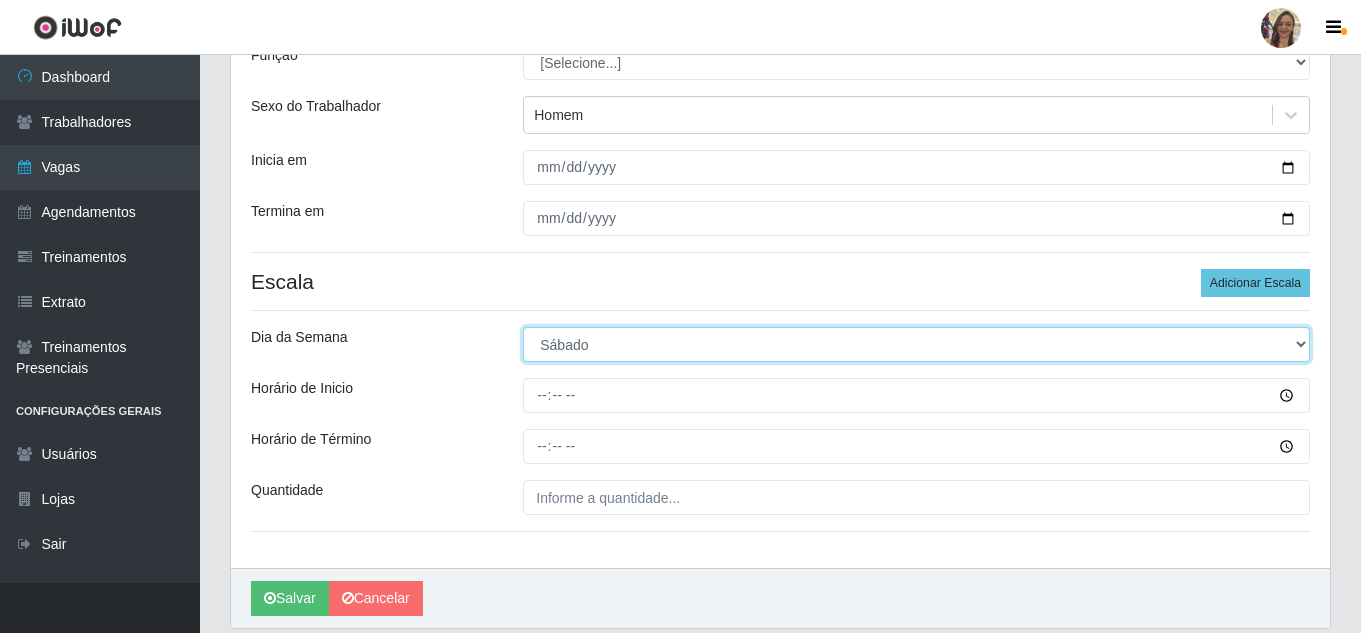 scroll, scrollTop: 200, scrollLeft: 0, axis: vertical 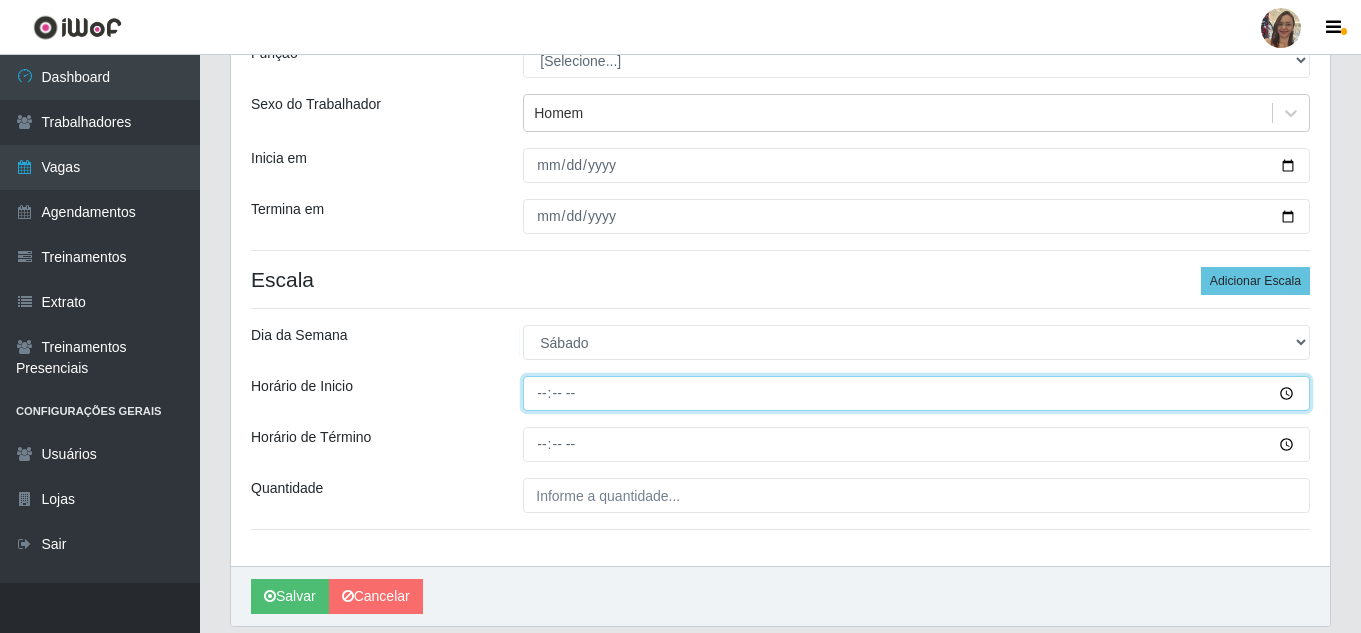 click on "Horário de Inicio" at bounding box center [916, 393] 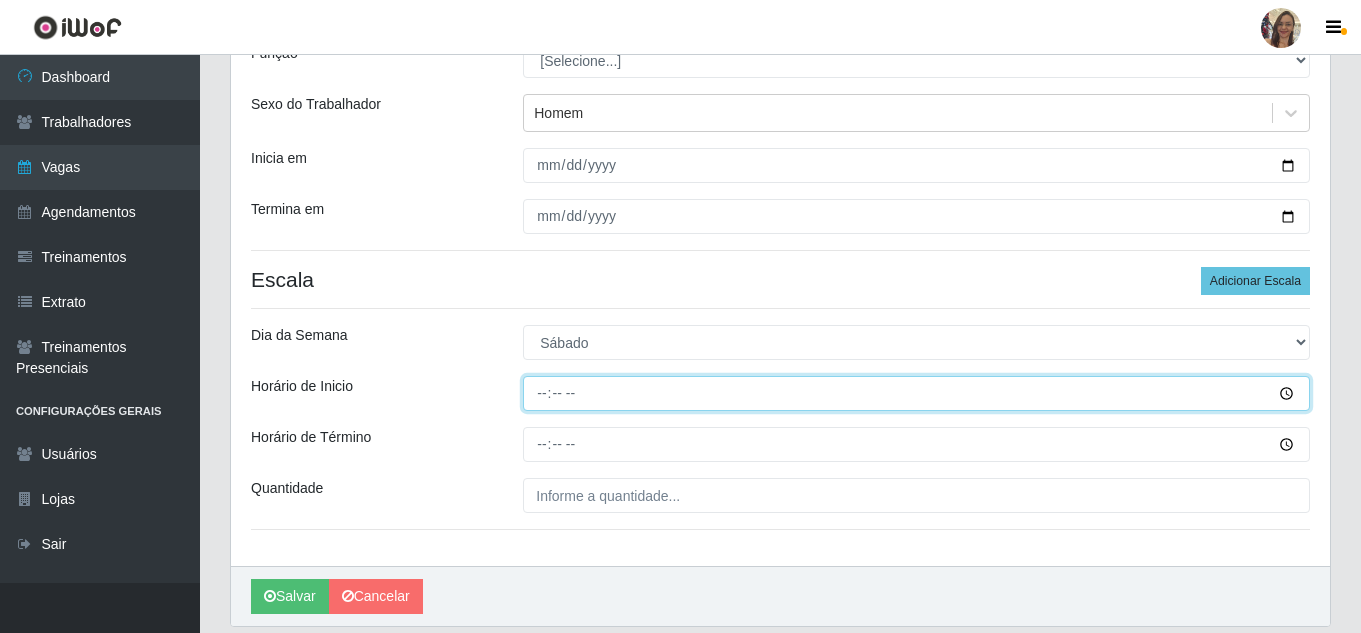 type on "07:00" 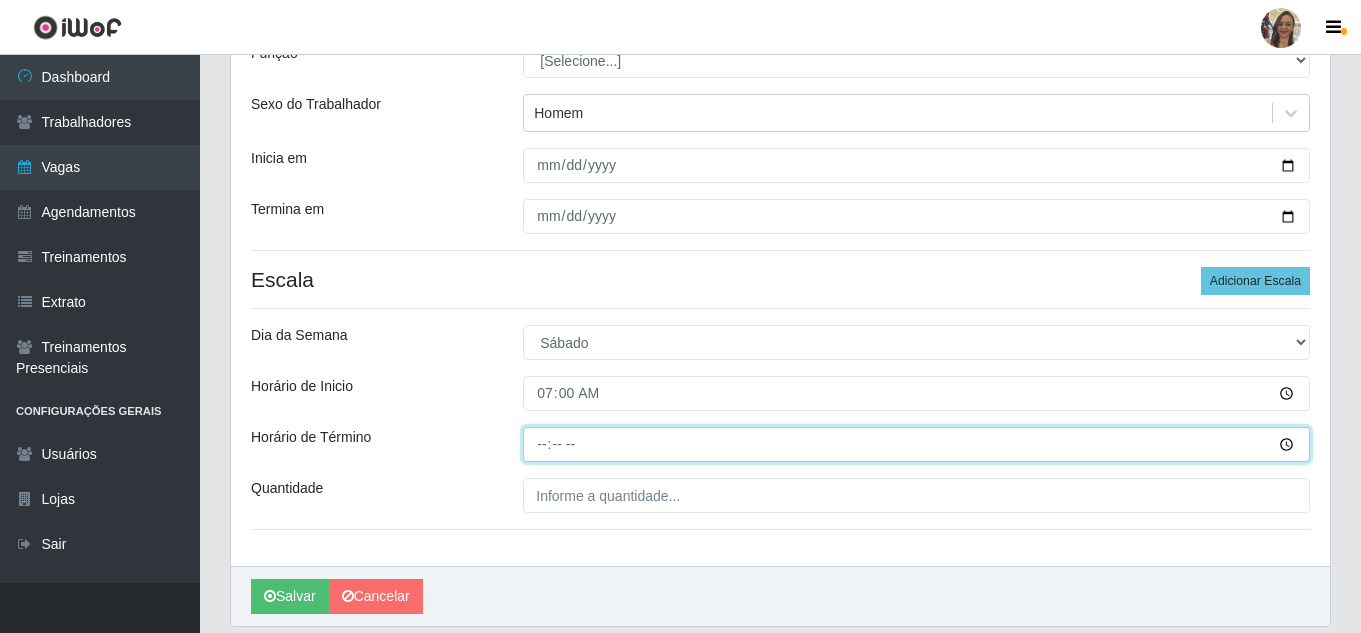 click on "Horário de Término" at bounding box center (916, 444) 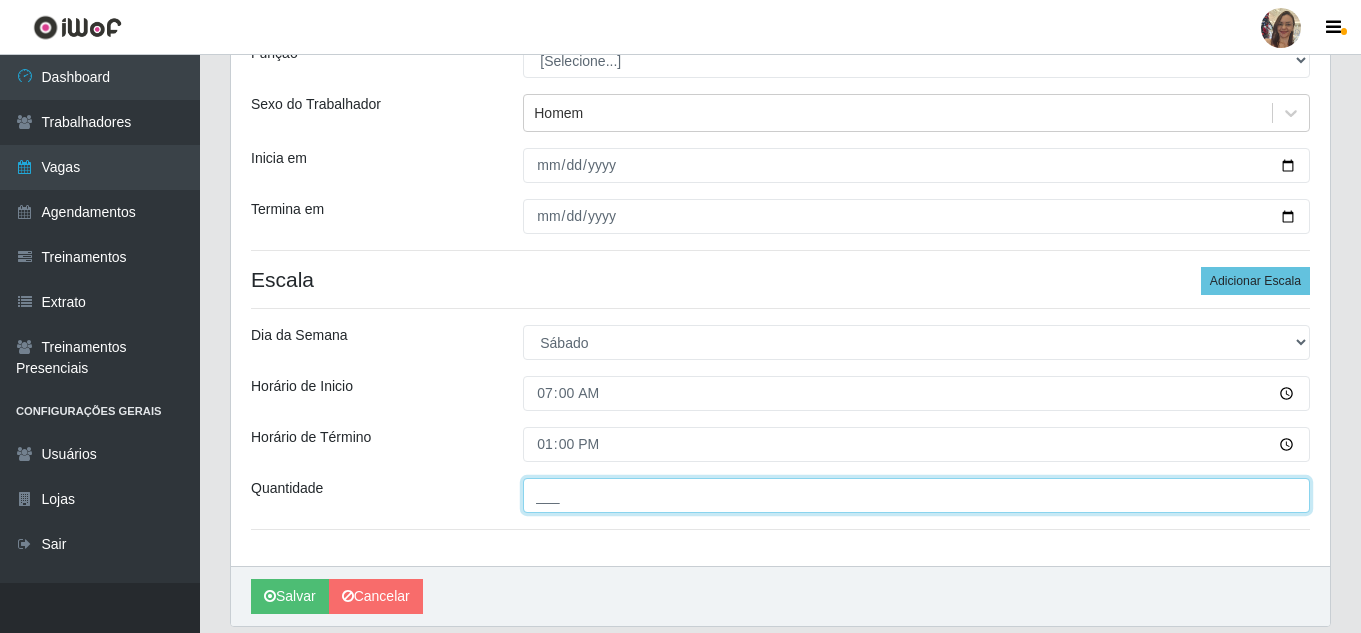 click on "___" at bounding box center (916, 495) 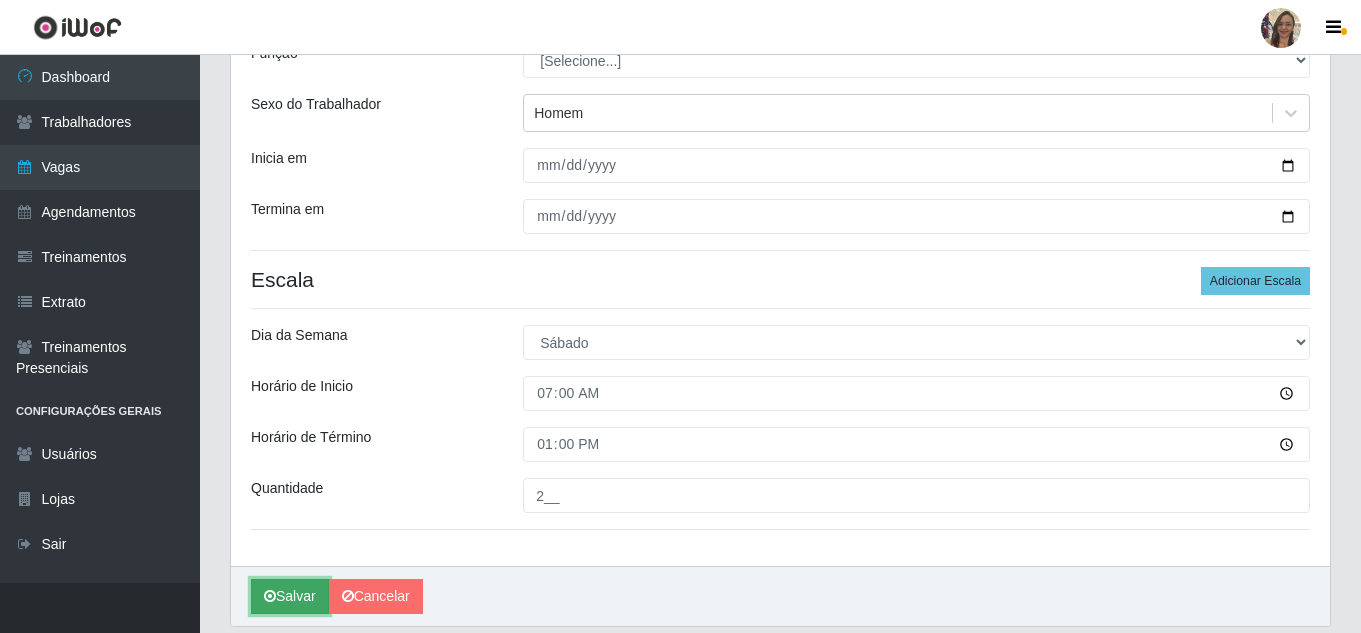 click on "Salvar" at bounding box center (290, 596) 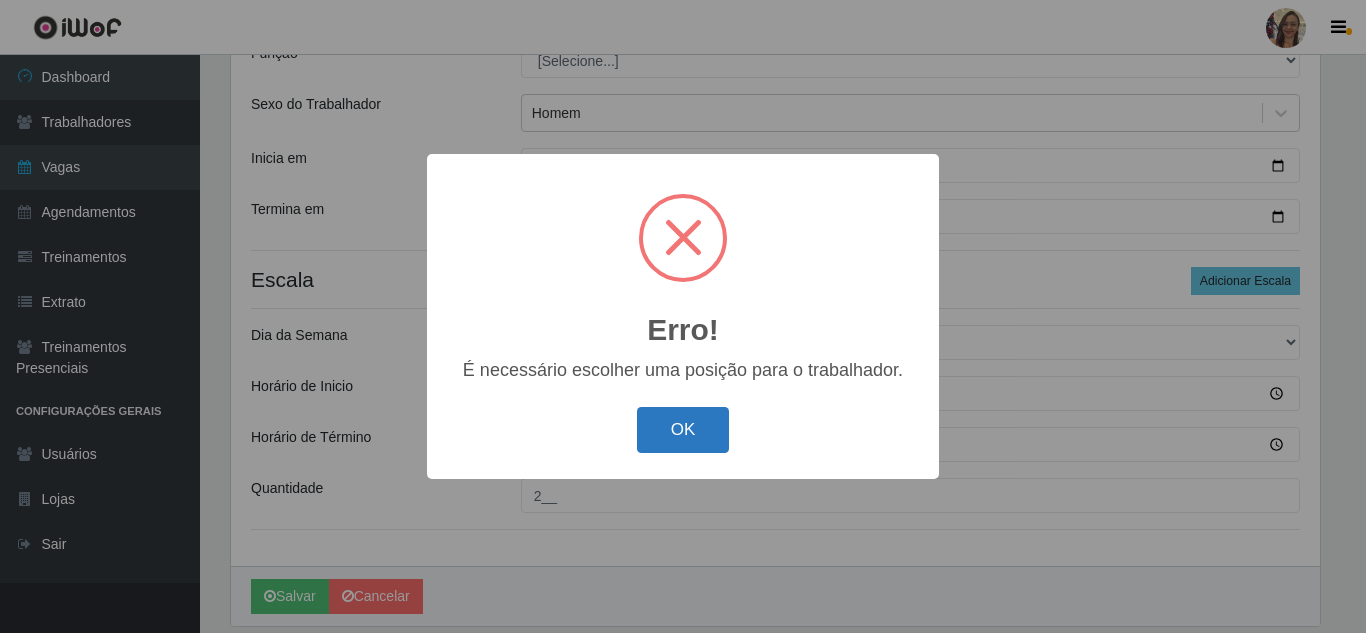 click on "OK" at bounding box center (683, 430) 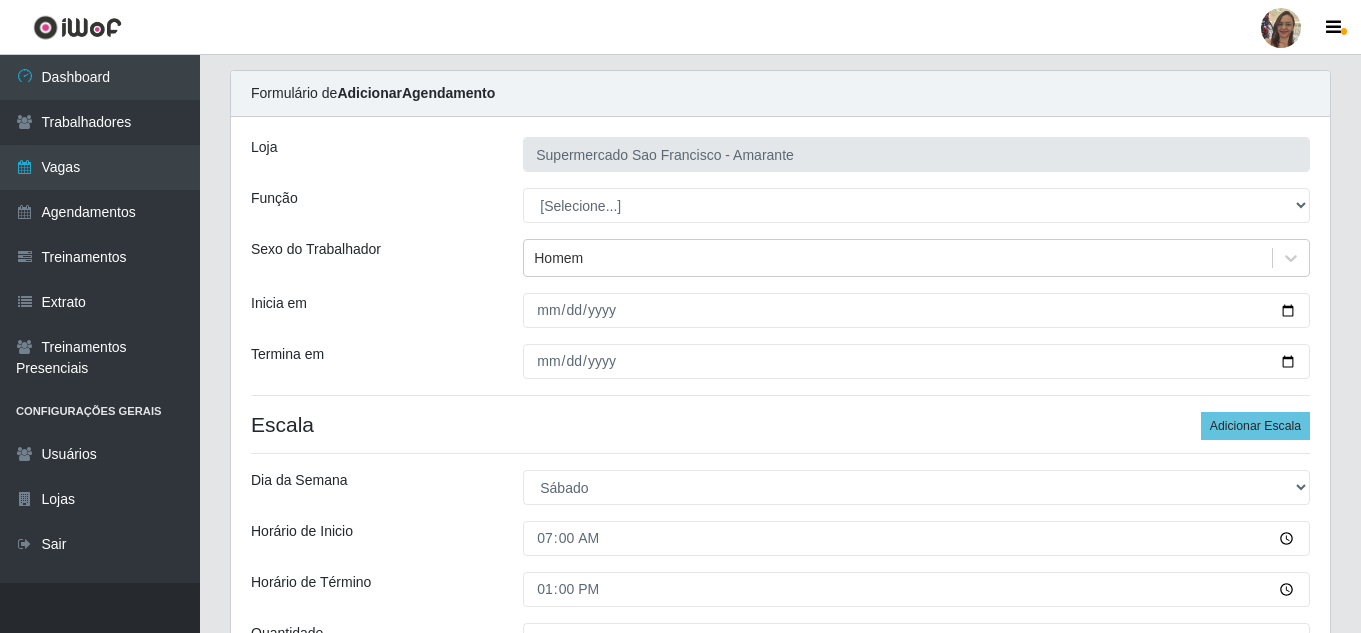 scroll, scrollTop: 0, scrollLeft: 0, axis: both 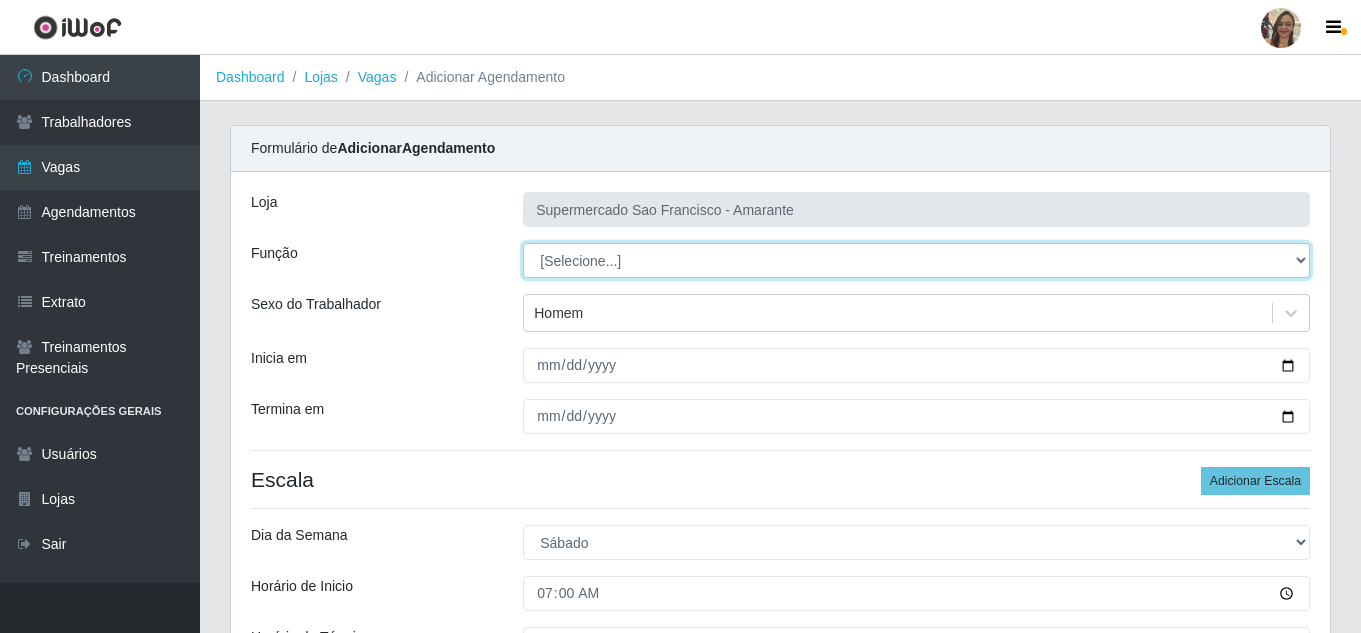 click on "[Selecione...] ASG ASG + ASG ++ Balconista de Açougue  Balconista de Açougue + Balconista de Açougue ++ Embalador Embalador + Embalador ++ Operador de Caixa Operador de Caixa ++ Operador de Loja Operador de Loja + Operador de Loja ++ Repositor  Repositor + Repositor ++" at bounding box center (916, 260) 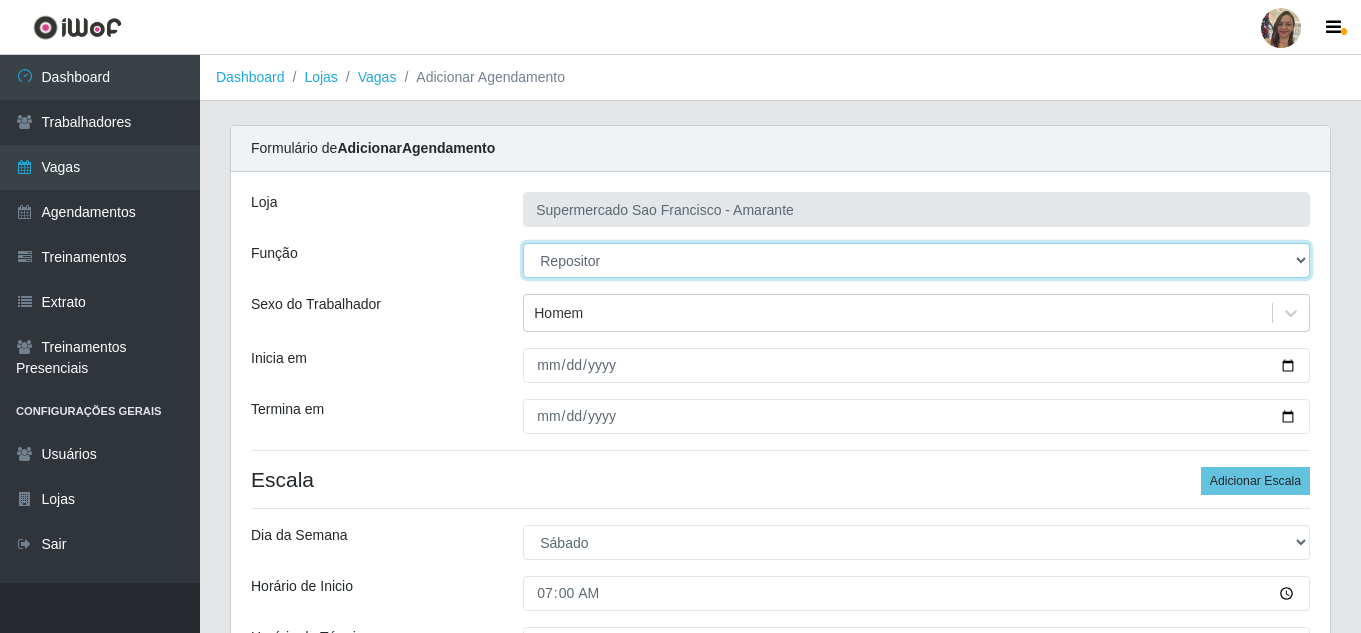 click on "[Selecione...] ASG ASG + ASG ++ Balconista de Açougue  Balconista de Açougue + Balconista de Açougue ++ Embalador Embalador + Embalador ++ Operador de Caixa Operador de Caixa ++ Operador de Loja Operador de Loja + Operador de Loja ++ Repositor  Repositor + Repositor ++" at bounding box center [916, 260] 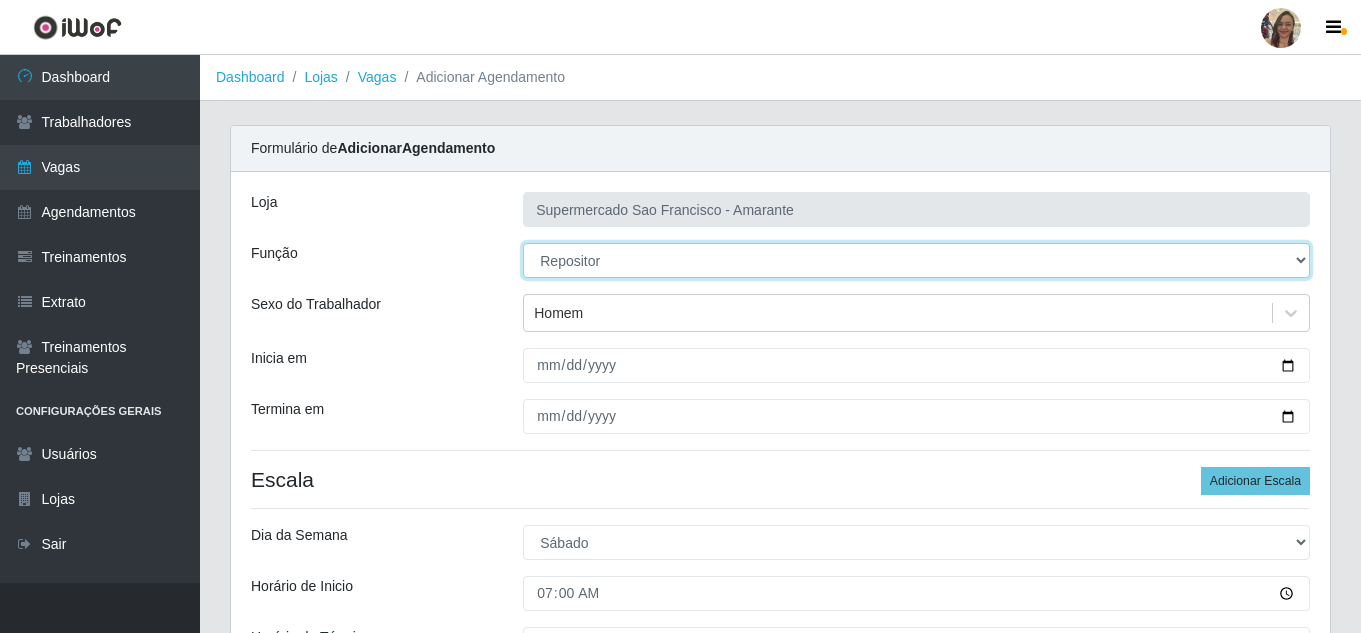 scroll, scrollTop: 200, scrollLeft: 0, axis: vertical 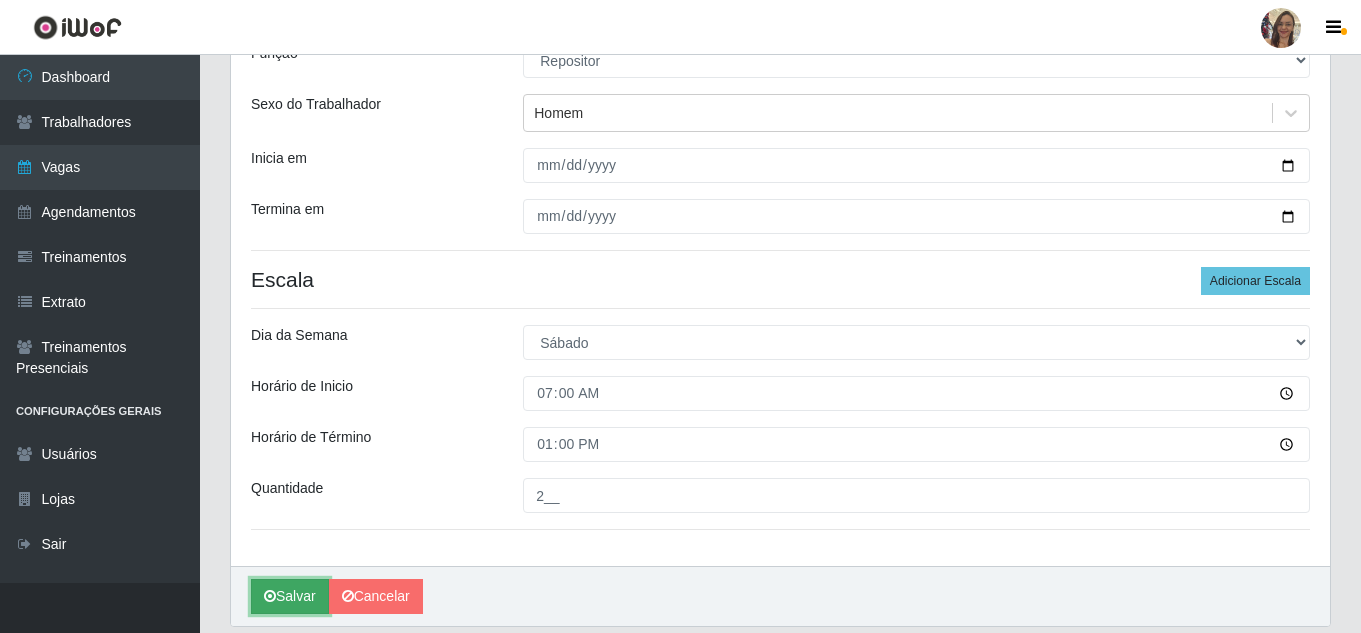 click on "Salvar" at bounding box center (290, 596) 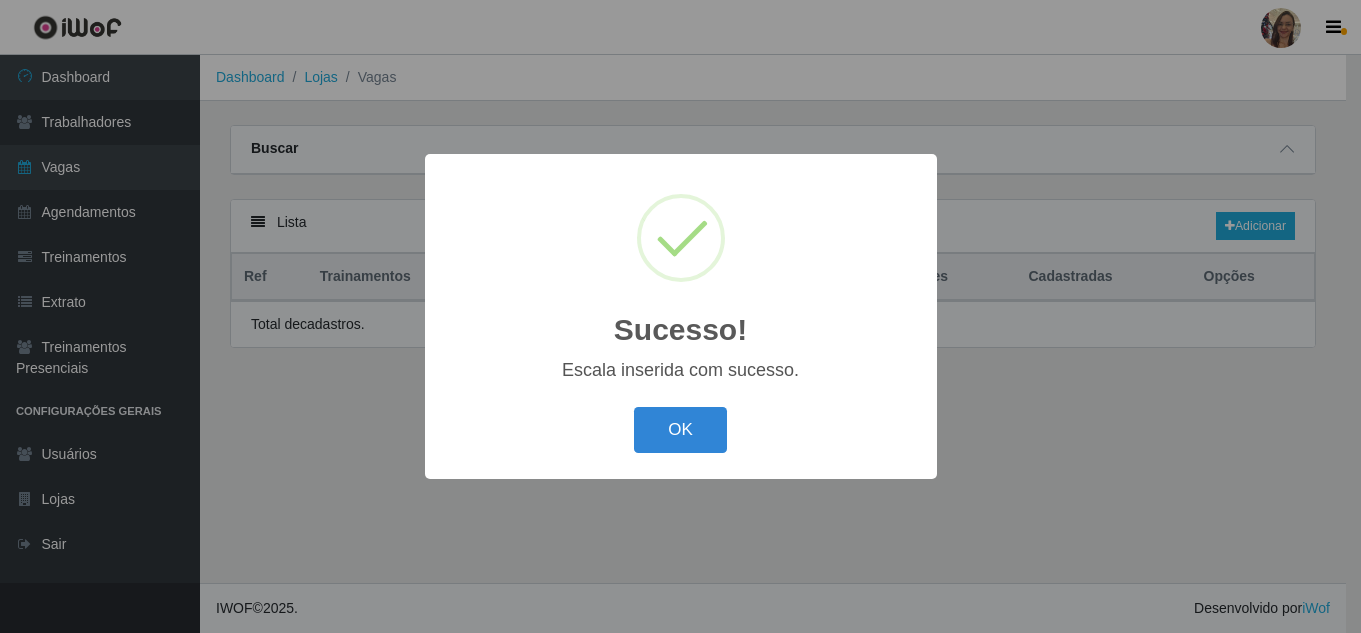 scroll, scrollTop: 0, scrollLeft: 0, axis: both 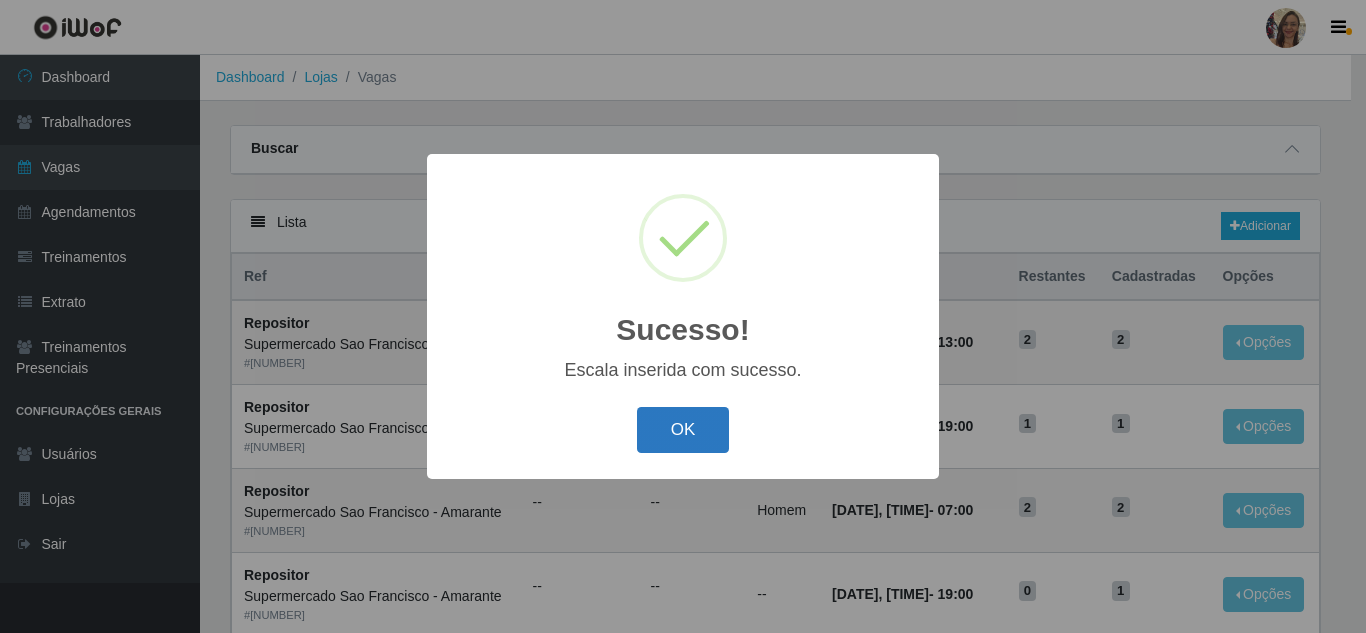 click on "OK" at bounding box center [683, 430] 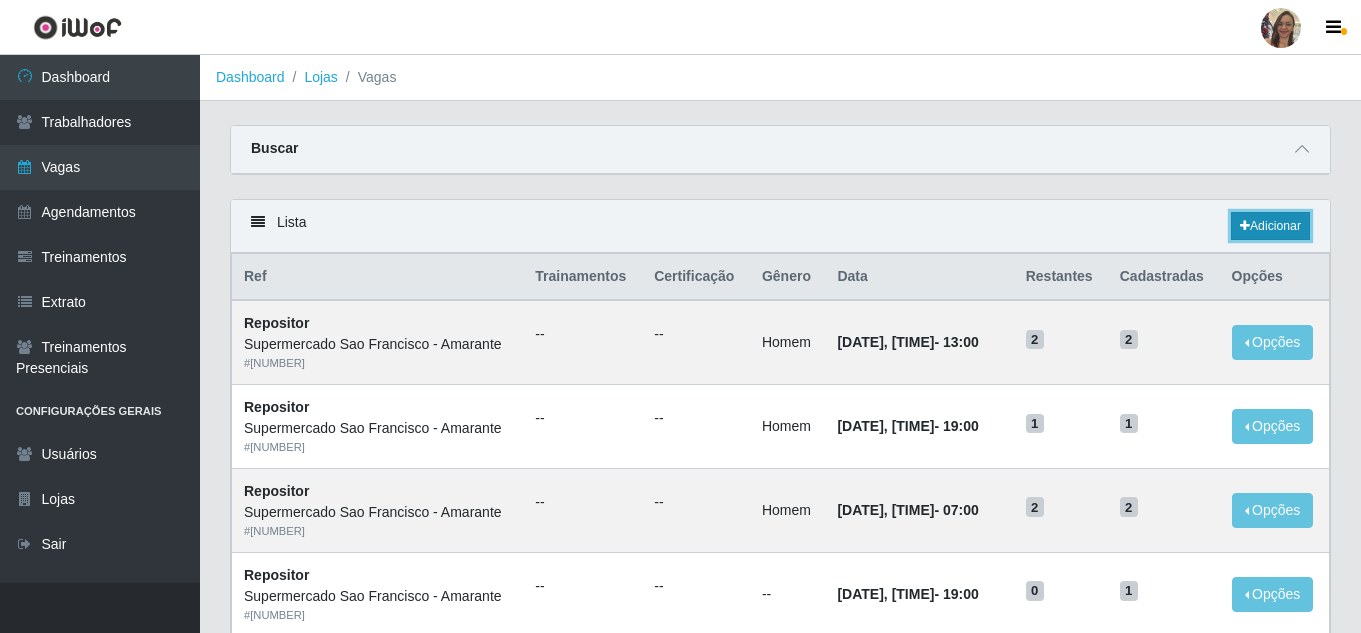 click on "Adicionar" at bounding box center (1270, 226) 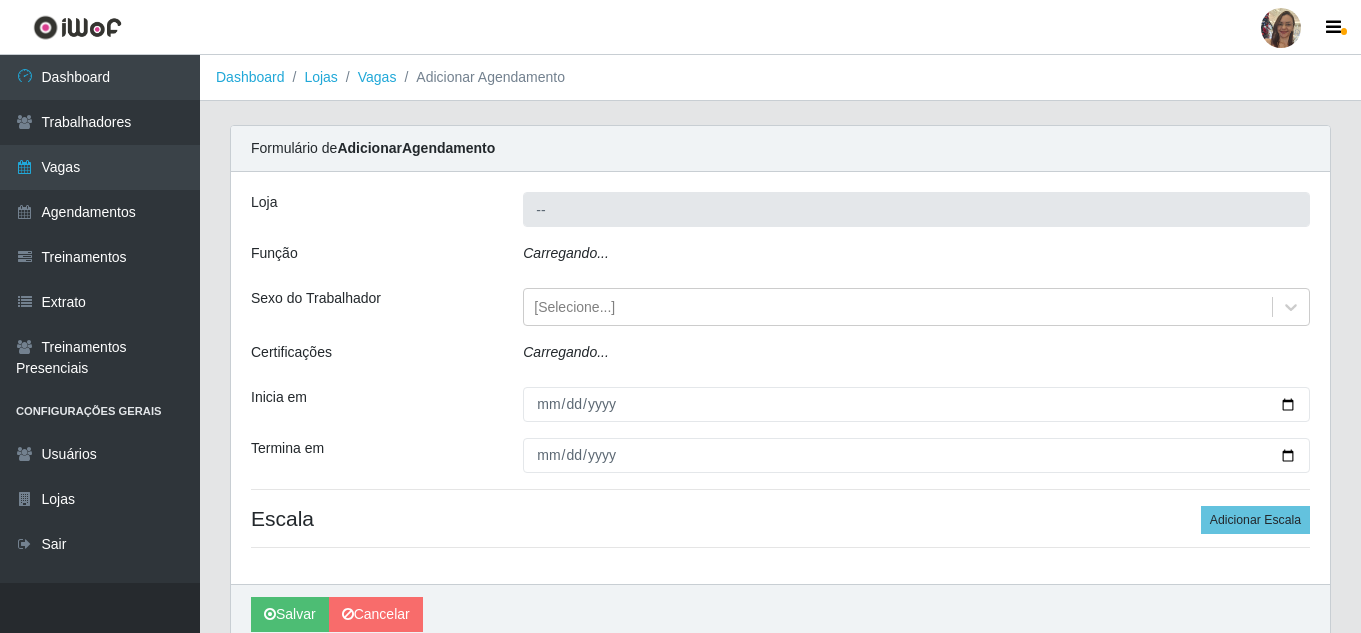 type on "Supermercado Sao Francisco - Amarante" 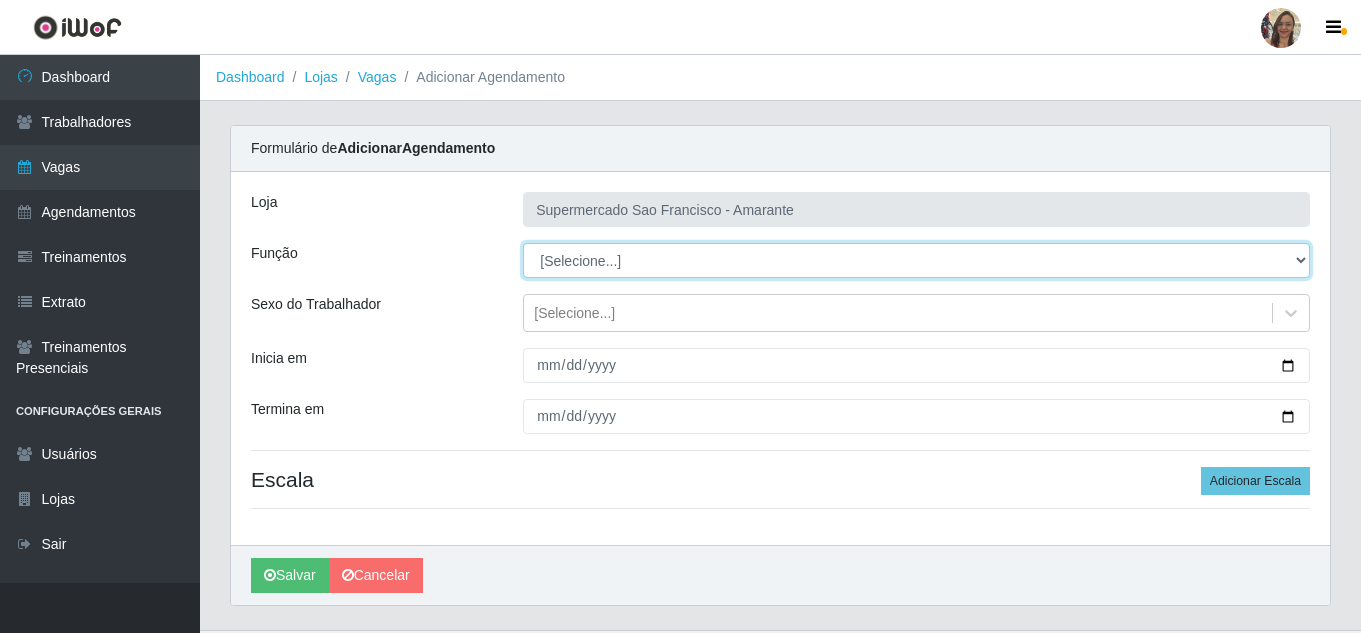 click on "[Selecione...] ASG ASG + ASG ++ Balconista de Açougue  Balconista de Açougue + Balconista de Açougue ++ Embalador Embalador + Embalador ++ Operador de Caixa Operador de Caixa ++ Operador de Loja Operador de Loja + Operador de Loja ++ Repositor  Repositor + Repositor ++" at bounding box center [916, 260] 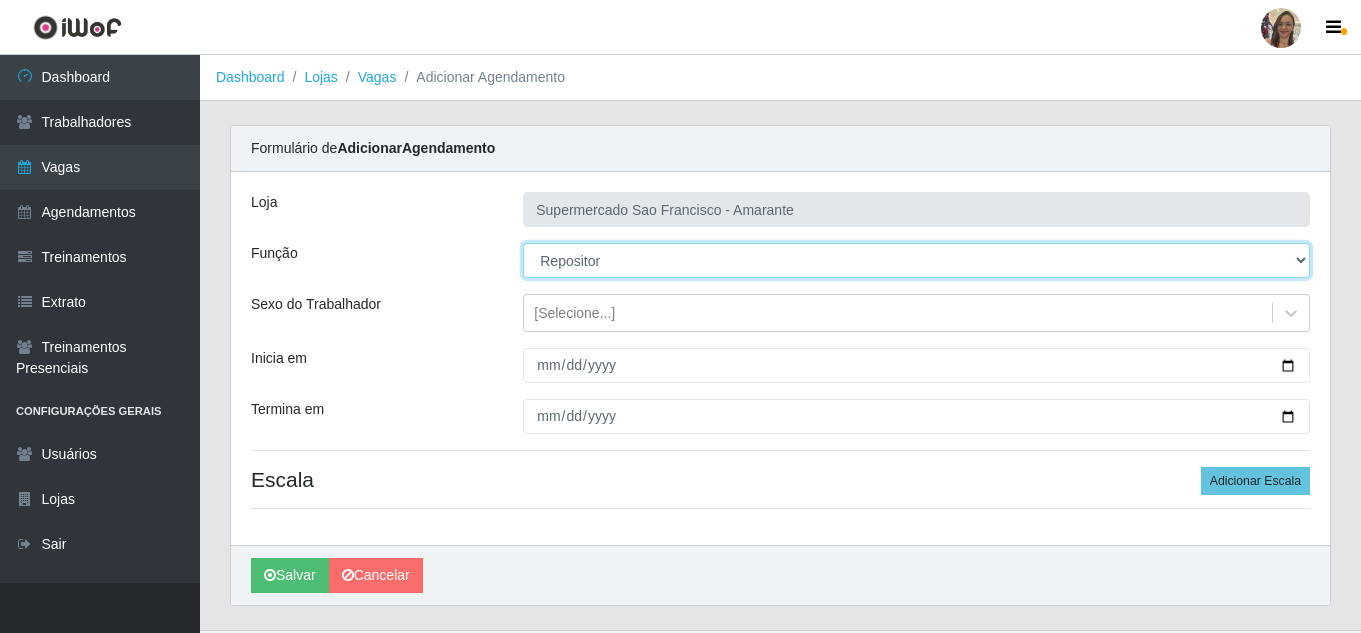 click on "[Selecione...] ASG ASG + ASG ++ Balconista de Açougue  Balconista de Açougue + Balconista de Açougue ++ Embalador Embalador + Embalador ++ Operador de Caixa Operador de Caixa ++ Operador de Loja Operador de Loja + Operador de Loja ++ Repositor  Repositor + Repositor ++" at bounding box center [916, 260] 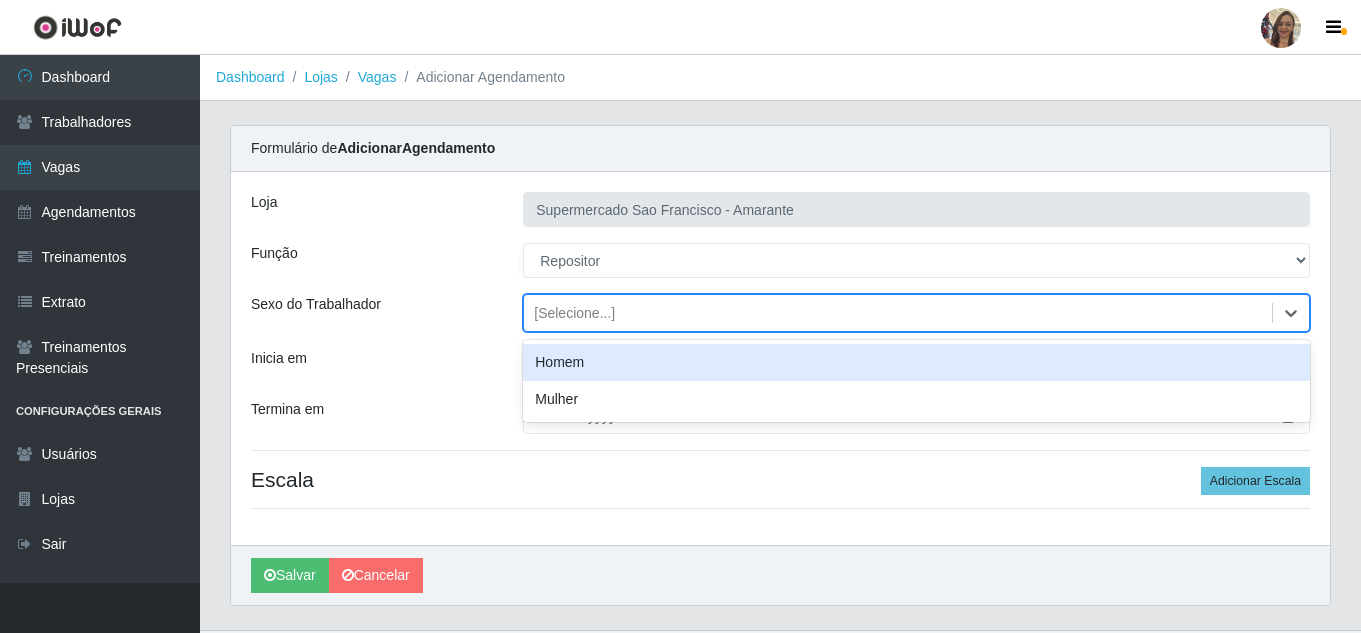 click on "[Selecione...]" at bounding box center (898, 313) 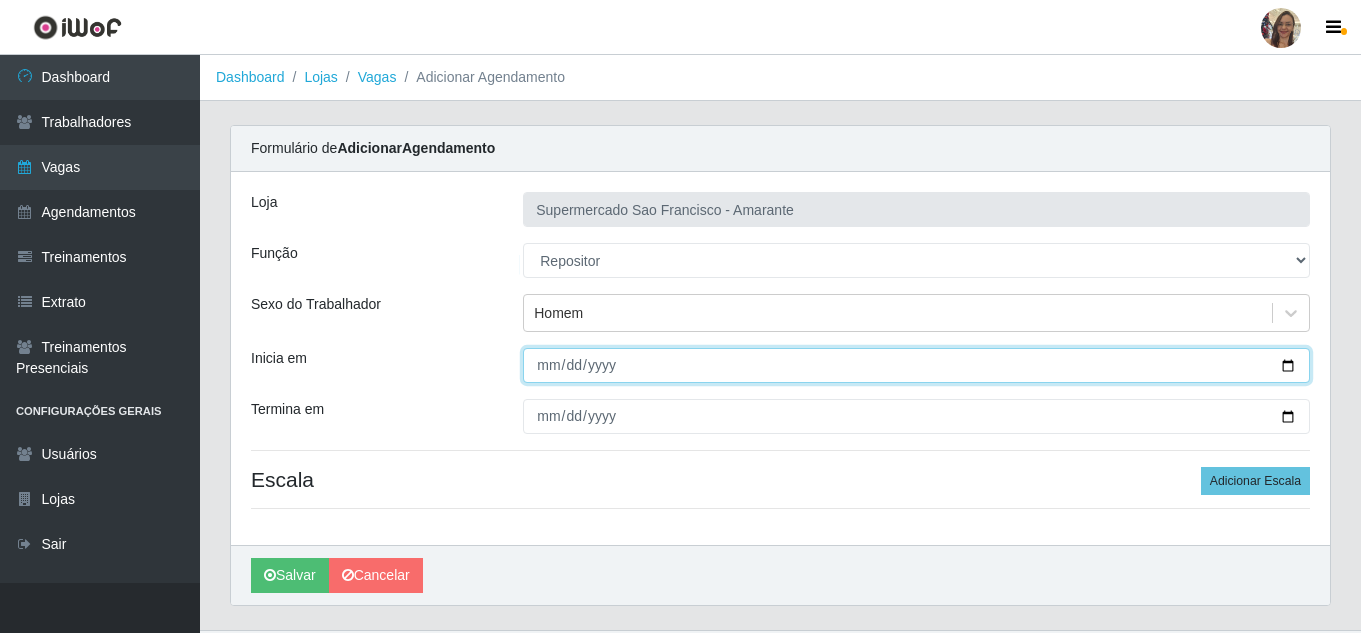 click on "Inicia em" at bounding box center (916, 365) 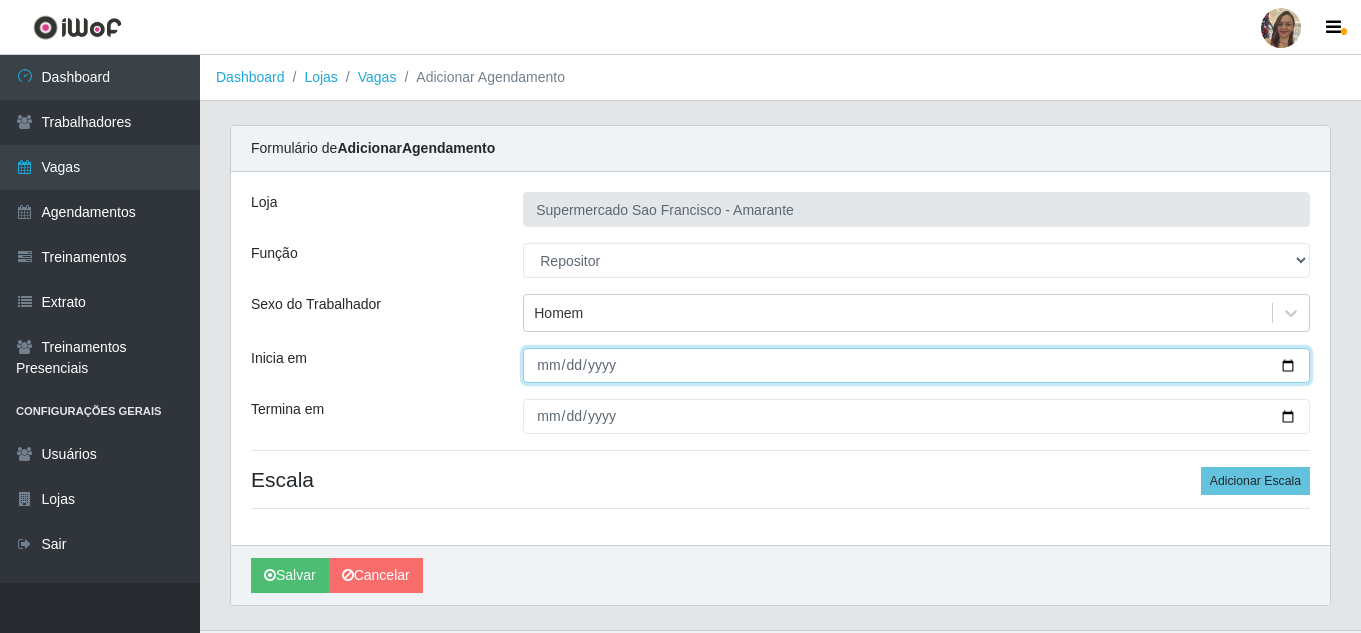 type on "[DATE]" 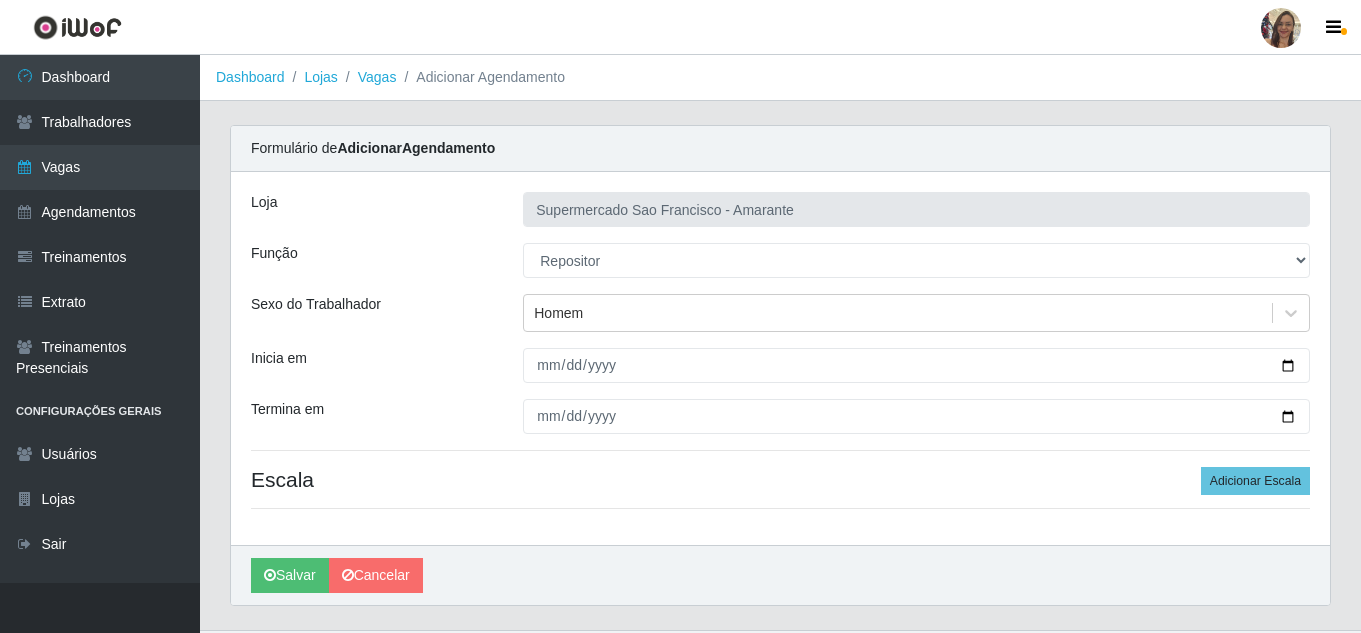 drag, startPoint x: 544, startPoint y: 394, endPoint x: 544, endPoint y: 411, distance: 17 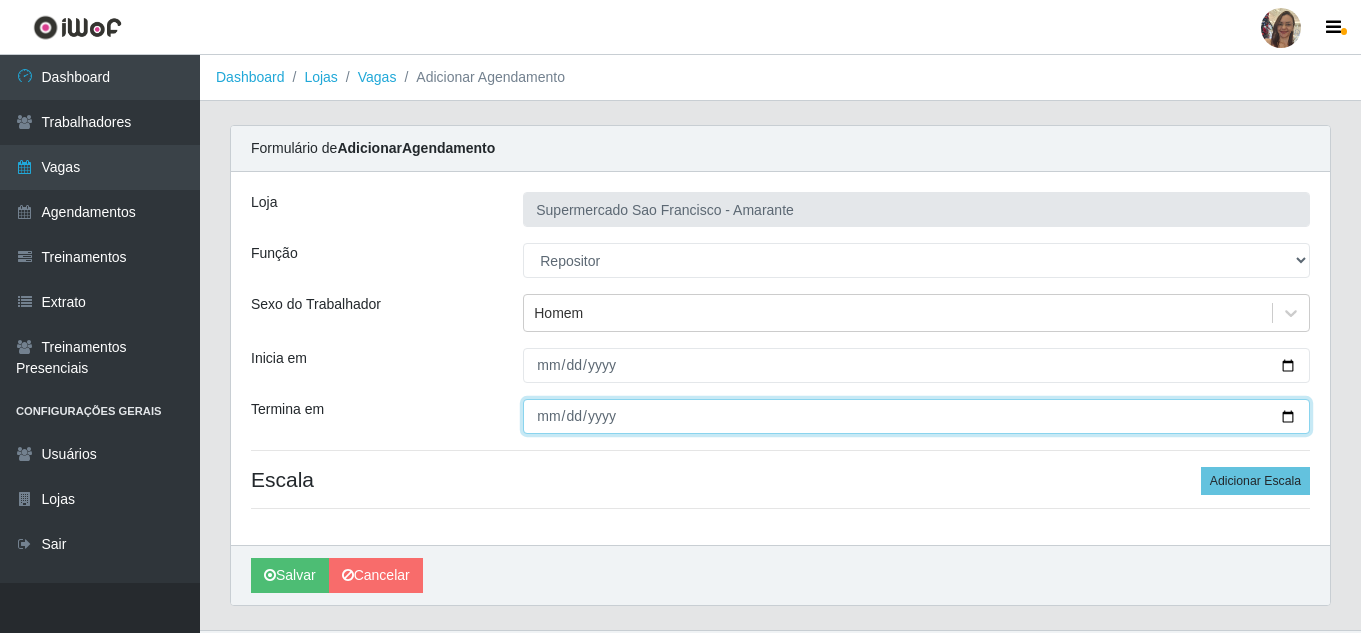 click on "Termina em" at bounding box center [916, 416] 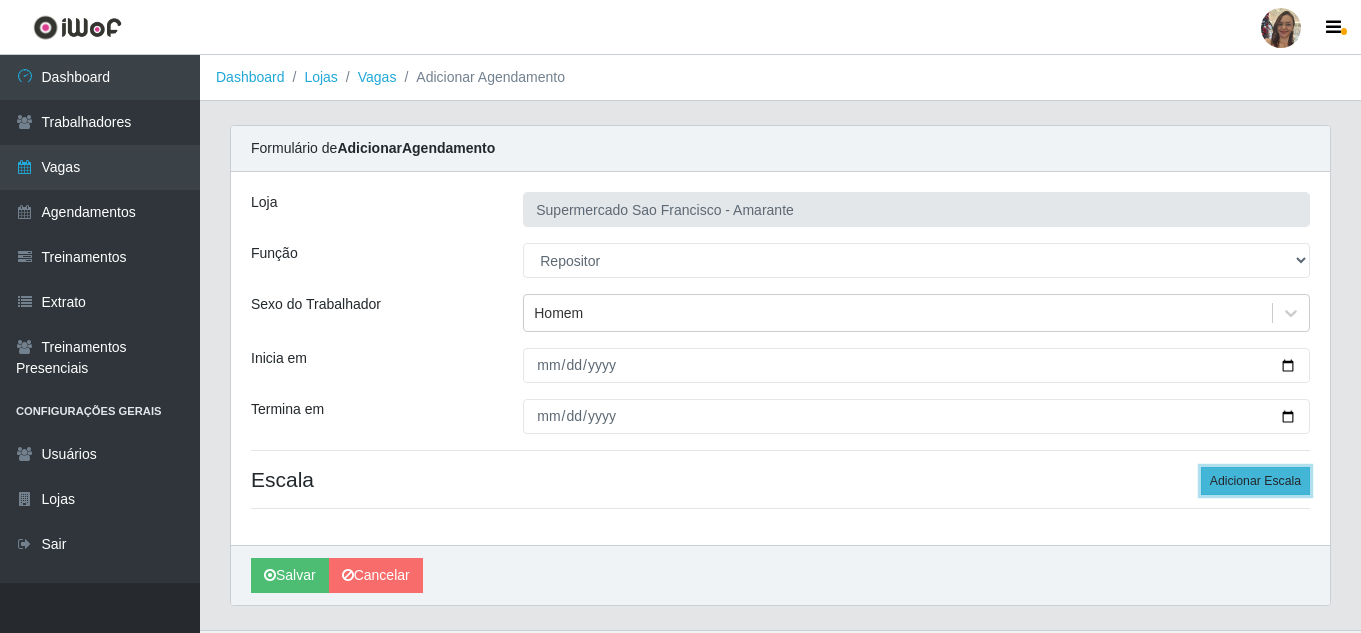 click on "Adicionar Escala" at bounding box center [1255, 481] 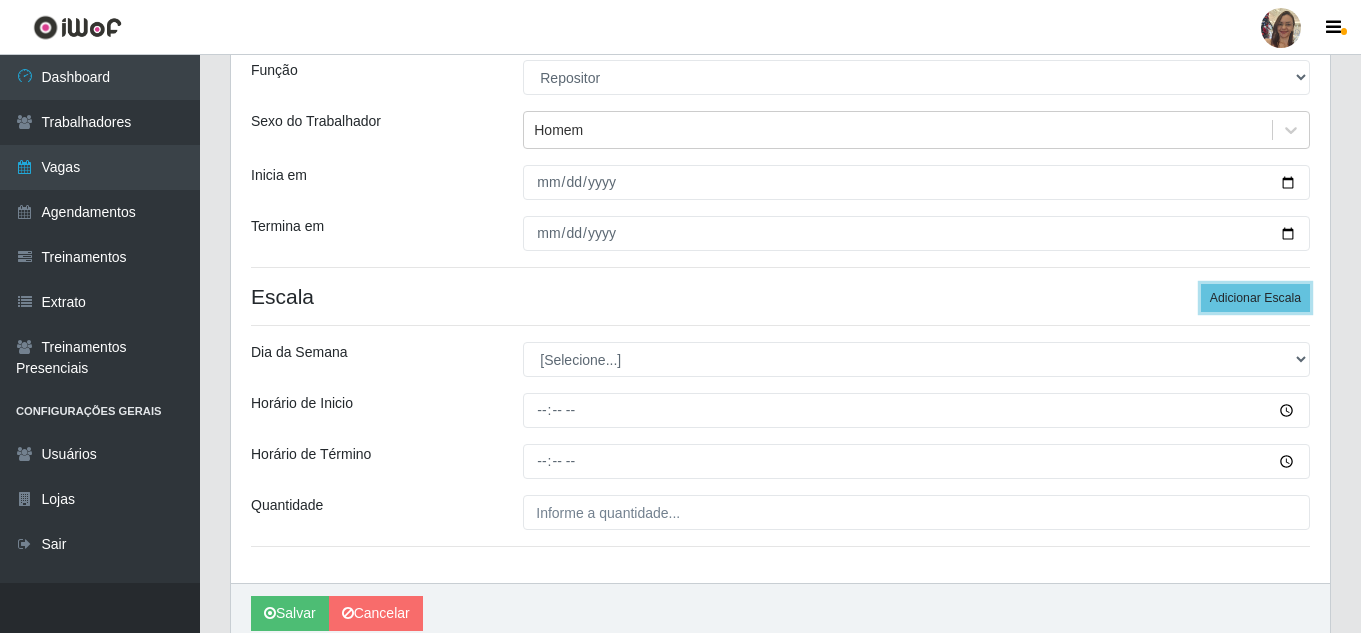 scroll, scrollTop: 200, scrollLeft: 0, axis: vertical 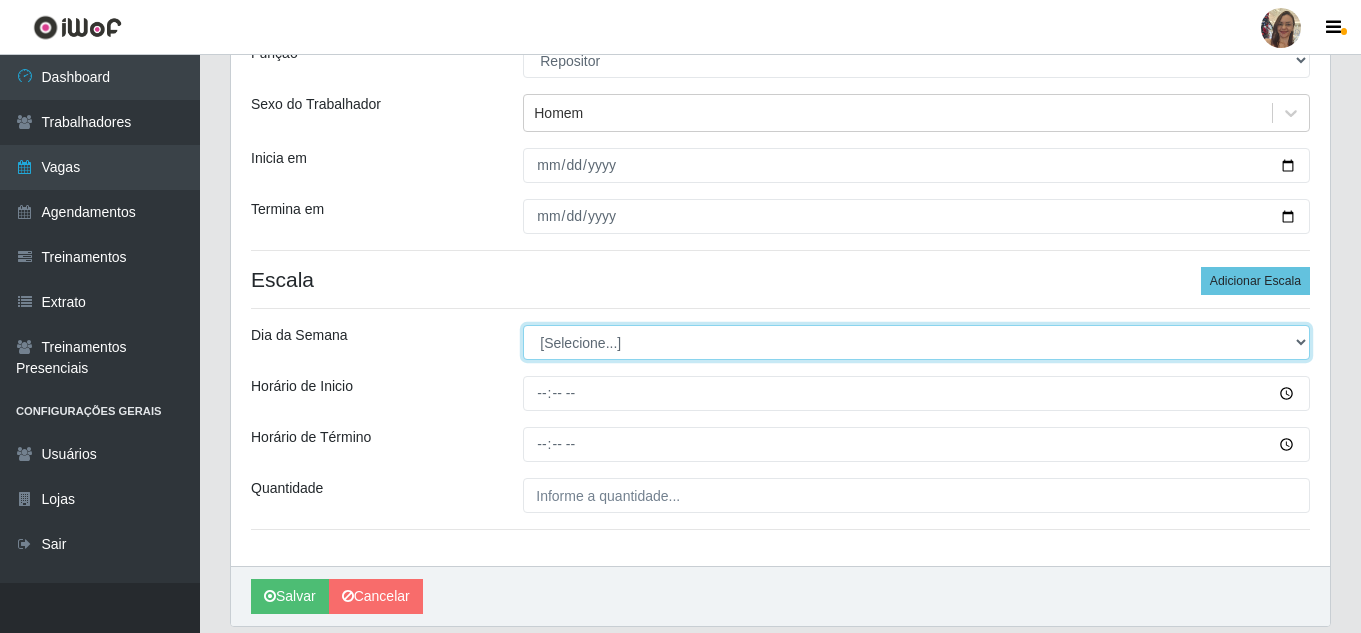 click on "[Selecione...] Segunda Terça Quarta Quinta Sexta Sábado Domingo" at bounding box center [916, 342] 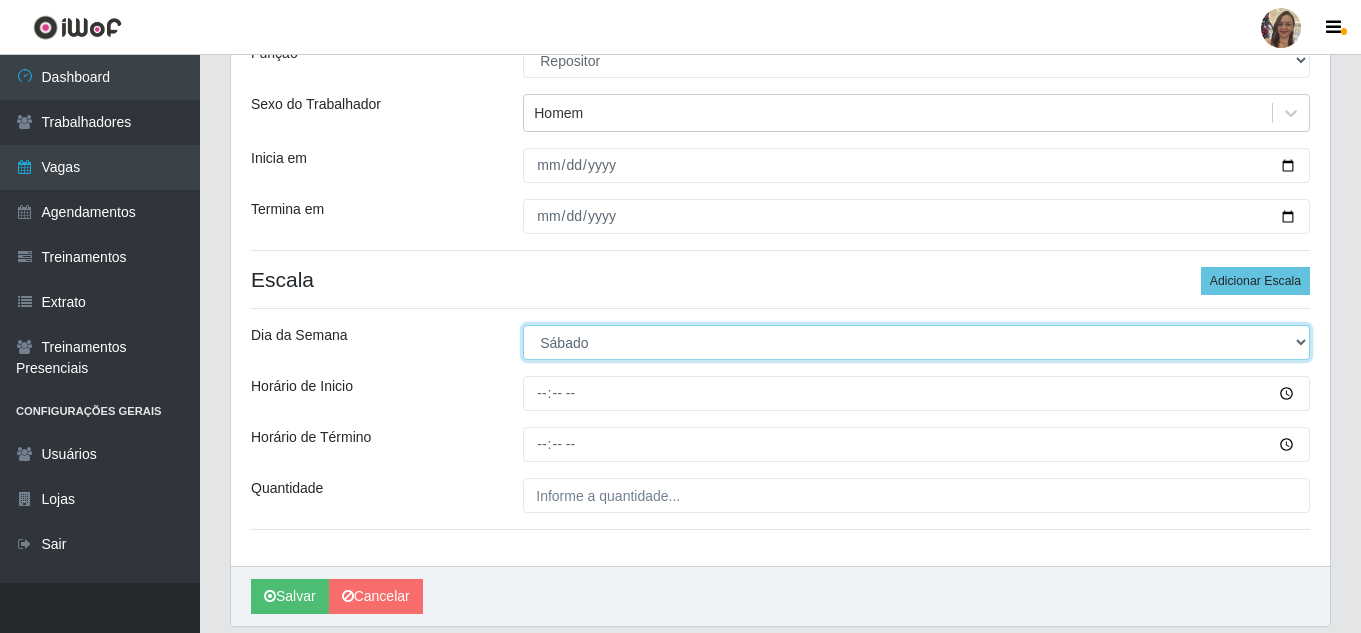 click on "[Selecione...] Segunda Terça Quarta Quinta Sexta Sábado Domingo" at bounding box center [916, 342] 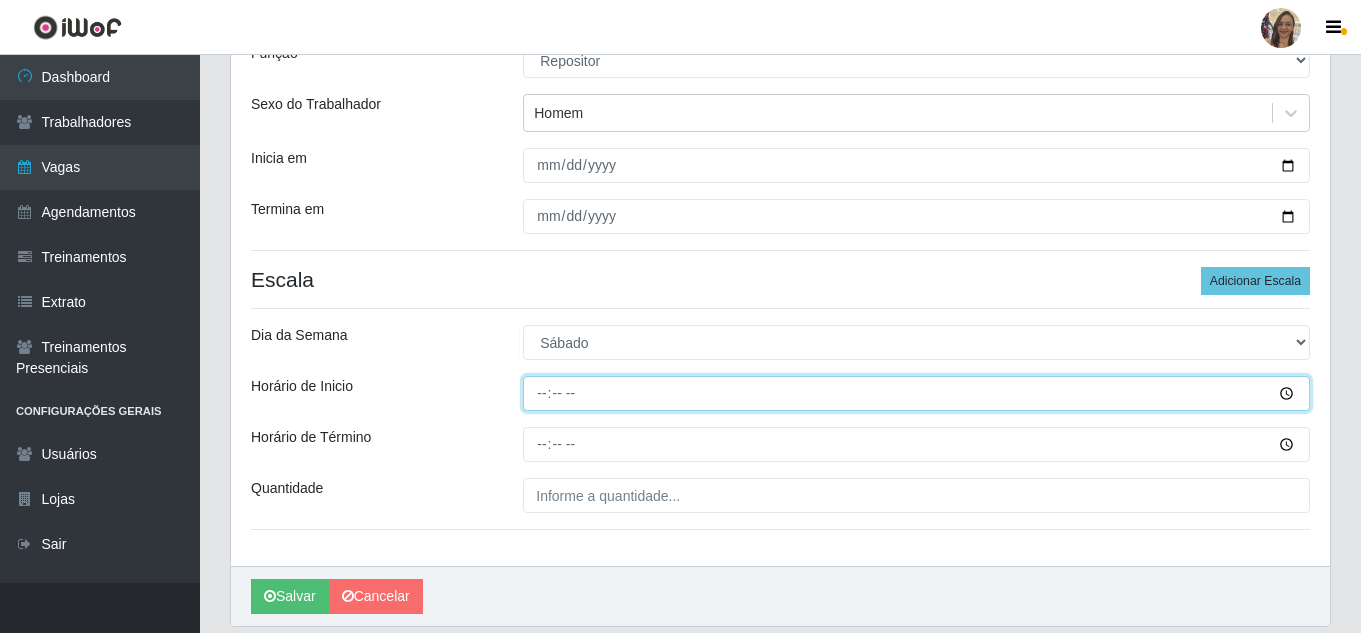 click on "Horário de Inicio" at bounding box center (916, 393) 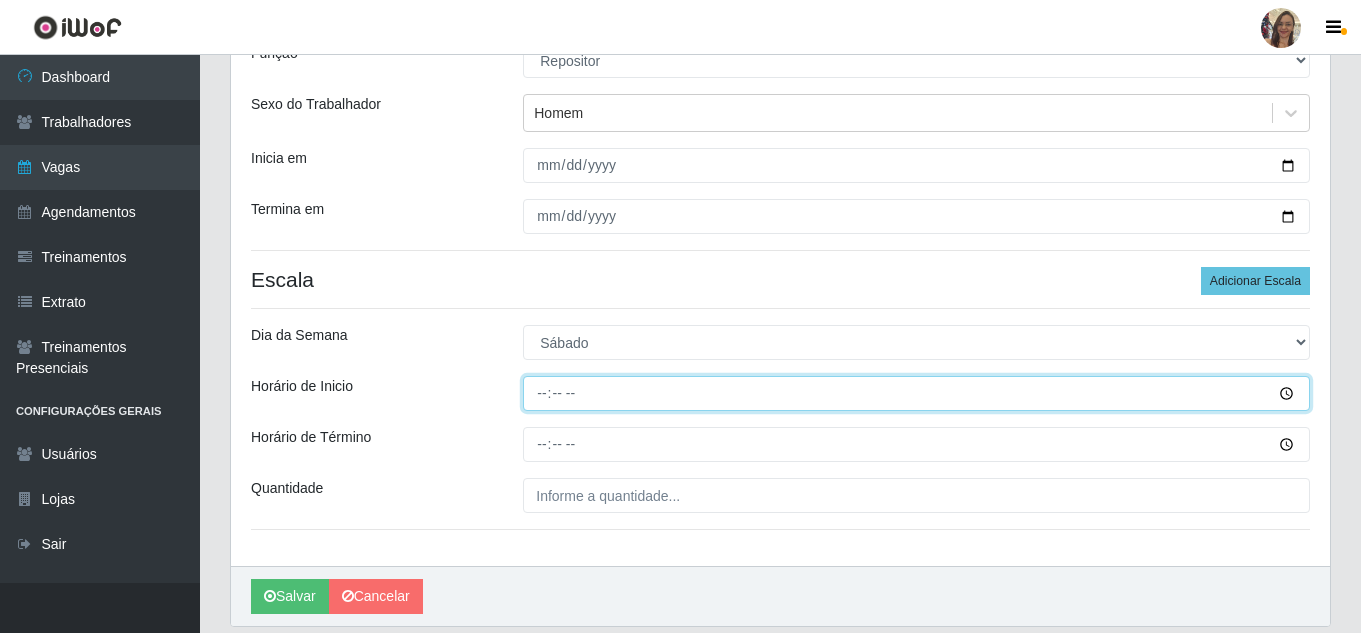 click on "Horário de Inicio" at bounding box center (916, 393) 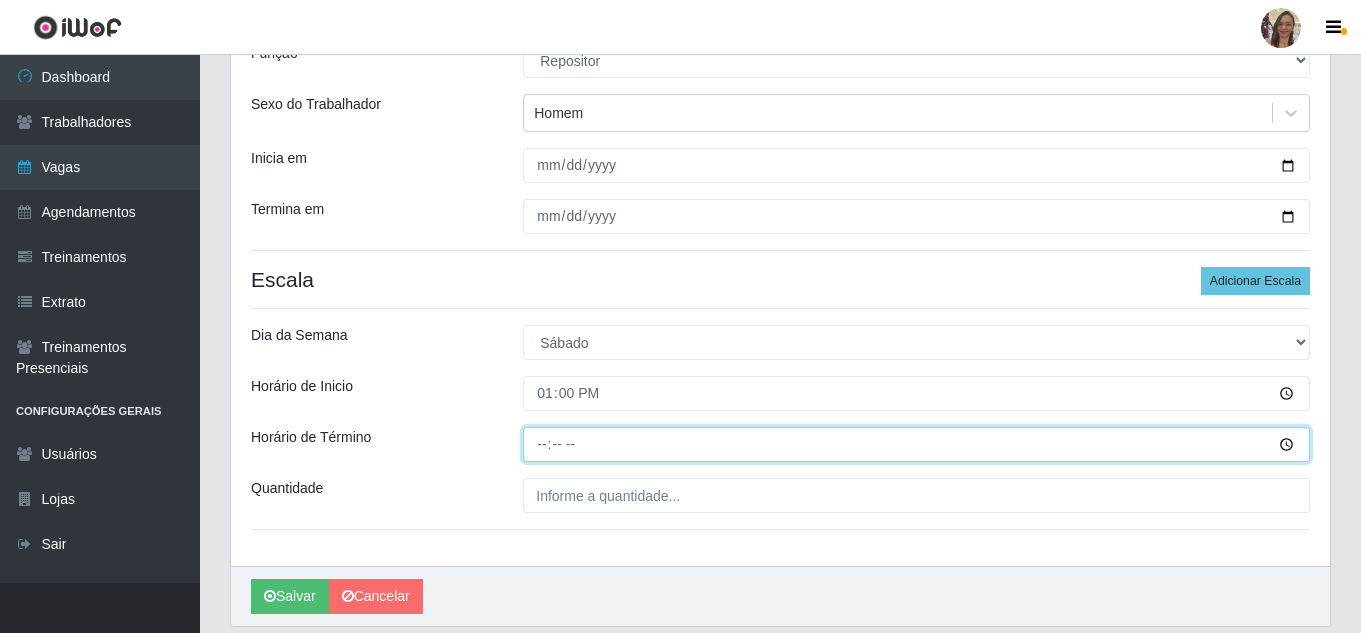 click on "Horário de Término" at bounding box center (916, 444) 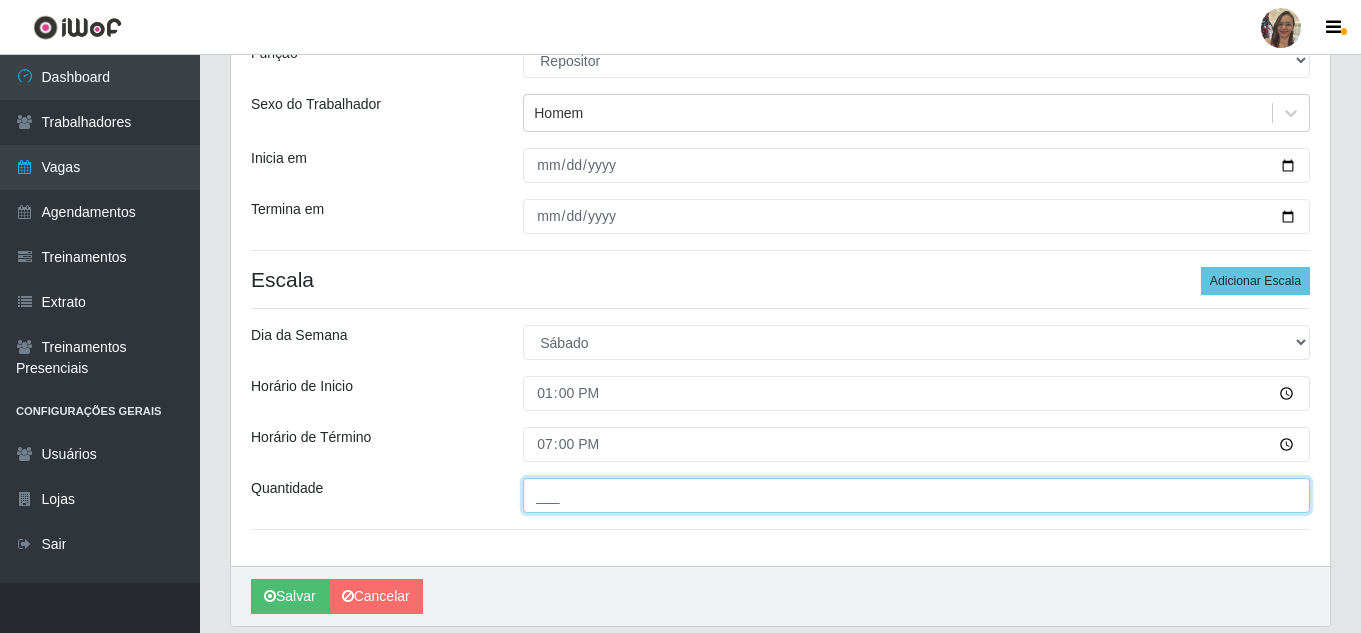 click on "___" at bounding box center (916, 495) 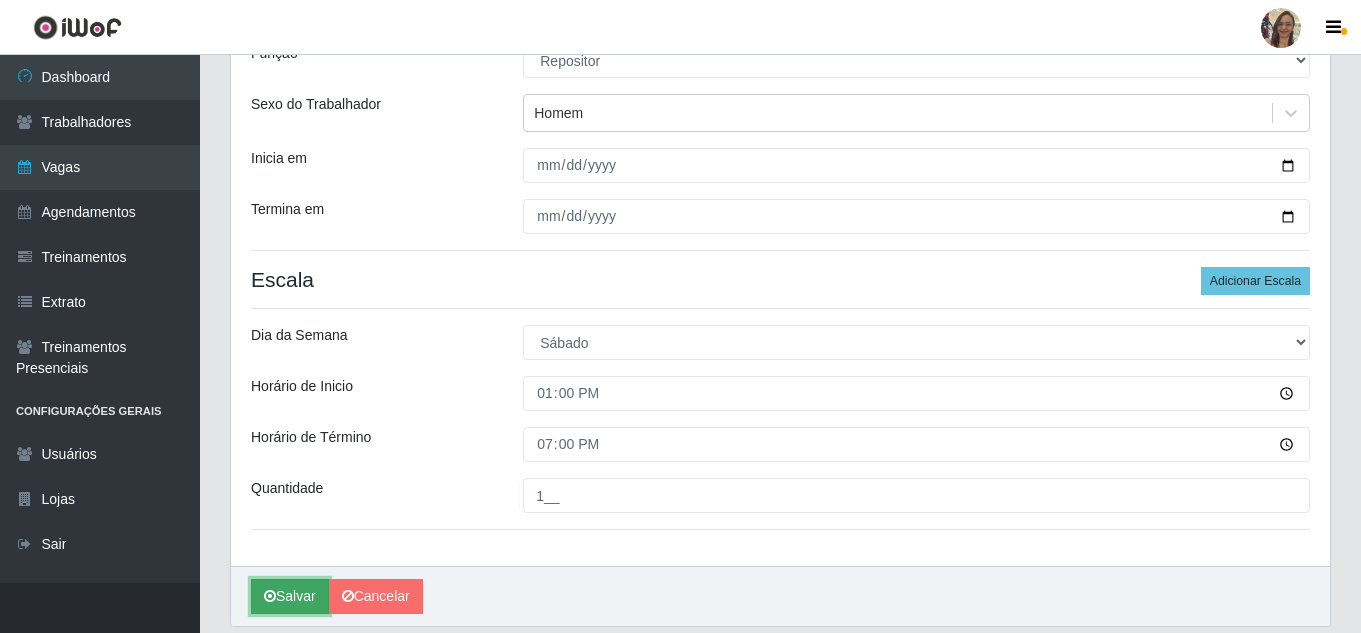 click on "Salvar" at bounding box center (290, 596) 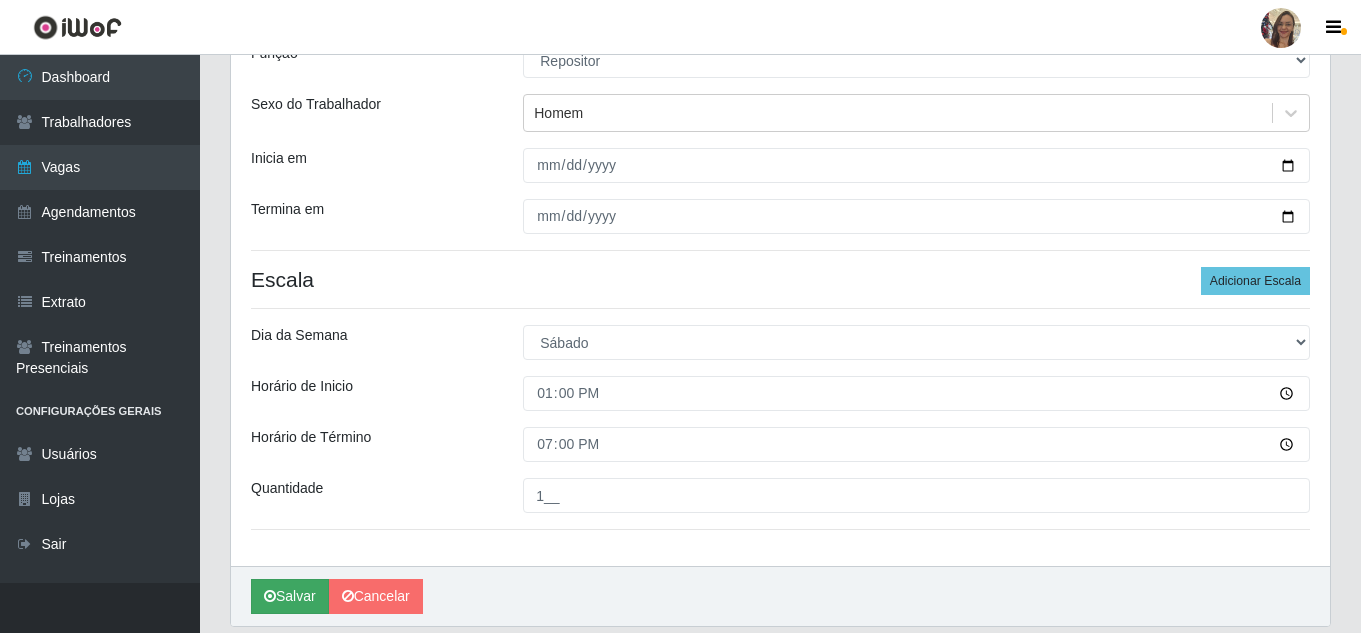 scroll, scrollTop: 0, scrollLeft: 0, axis: both 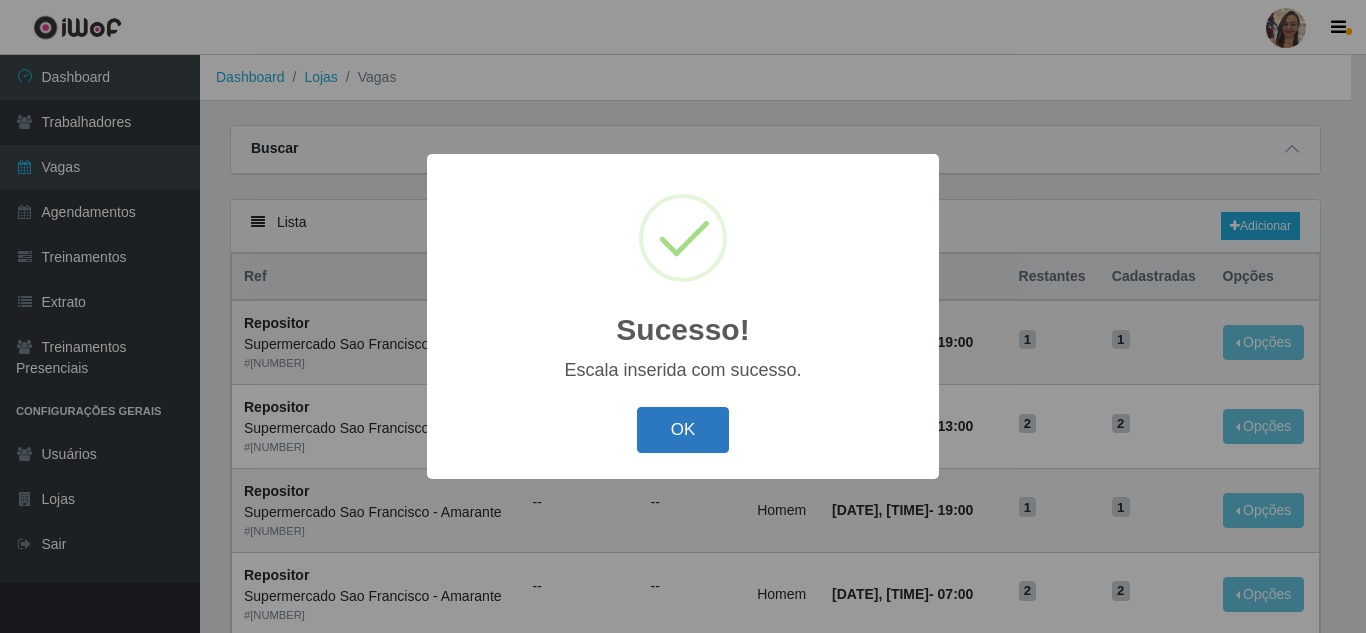 click on "OK" at bounding box center (683, 430) 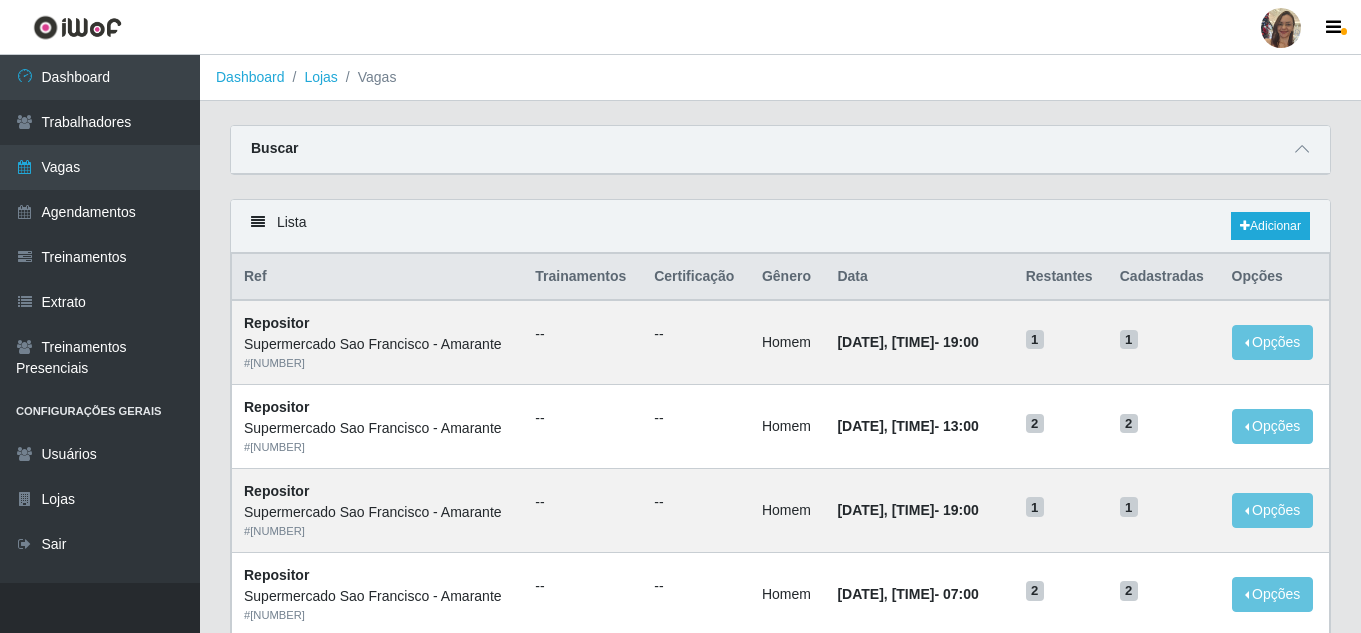click on "Buscar" at bounding box center [780, 150] 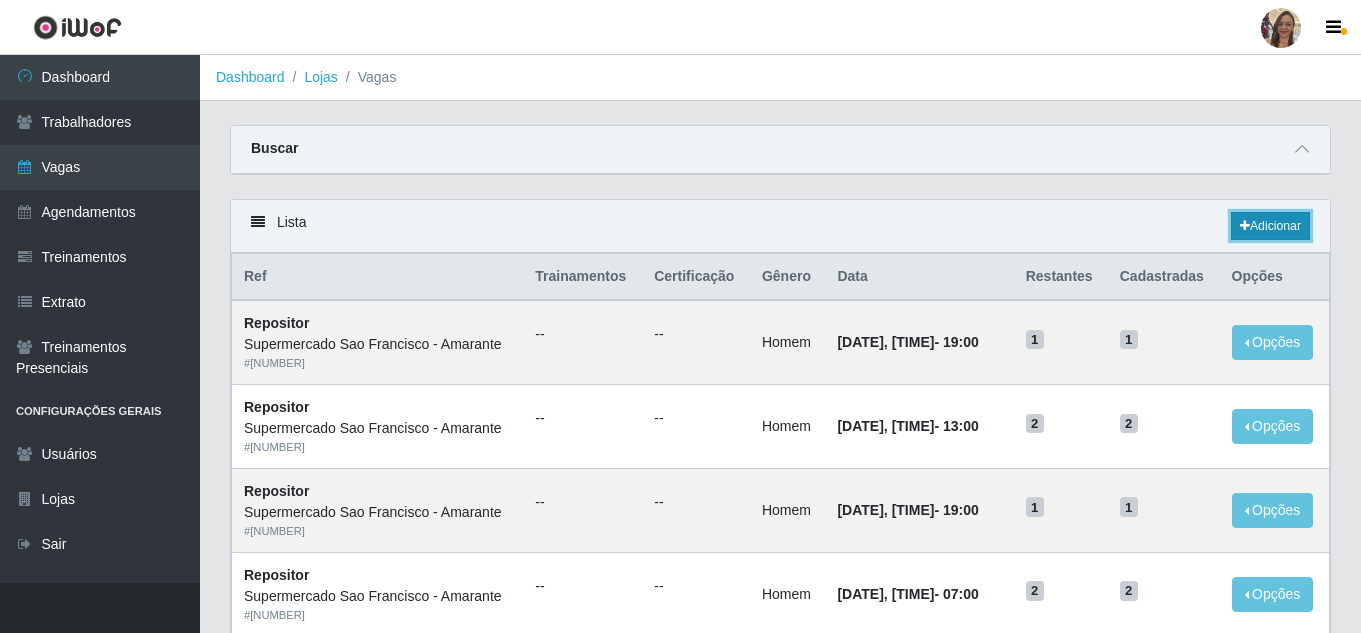 click on "Adicionar" at bounding box center [1270, 226] 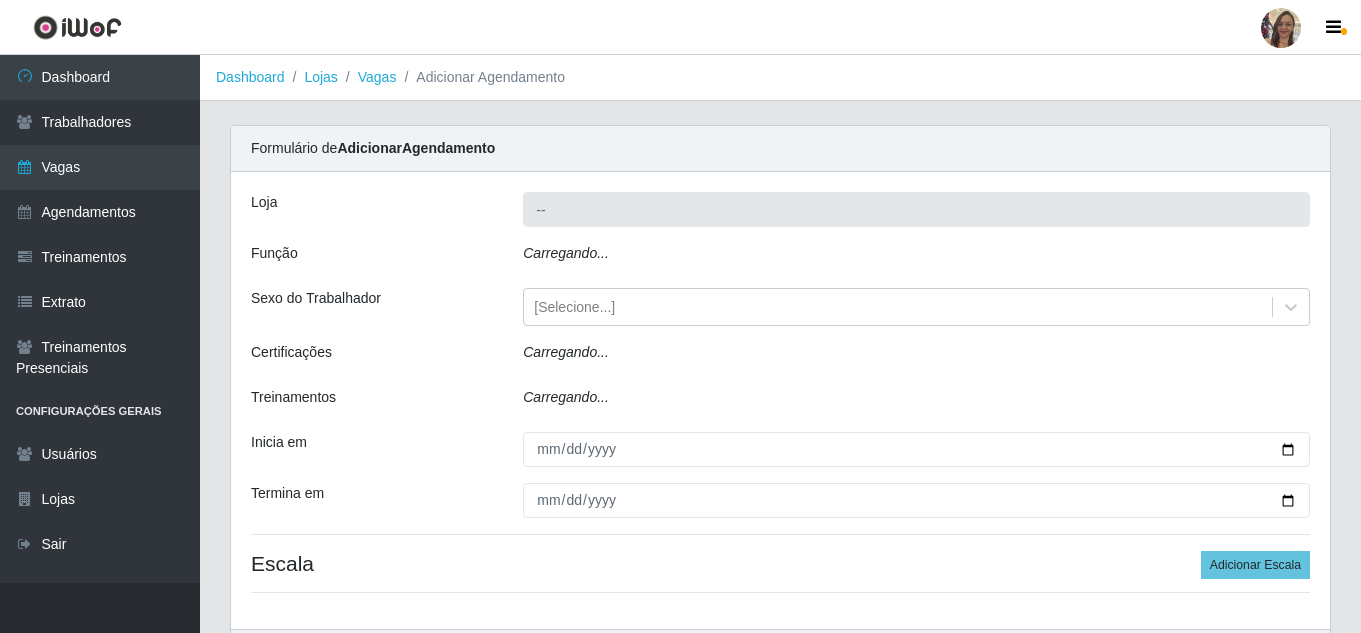 type on "Supermercado Sao Francisco - Amarante" 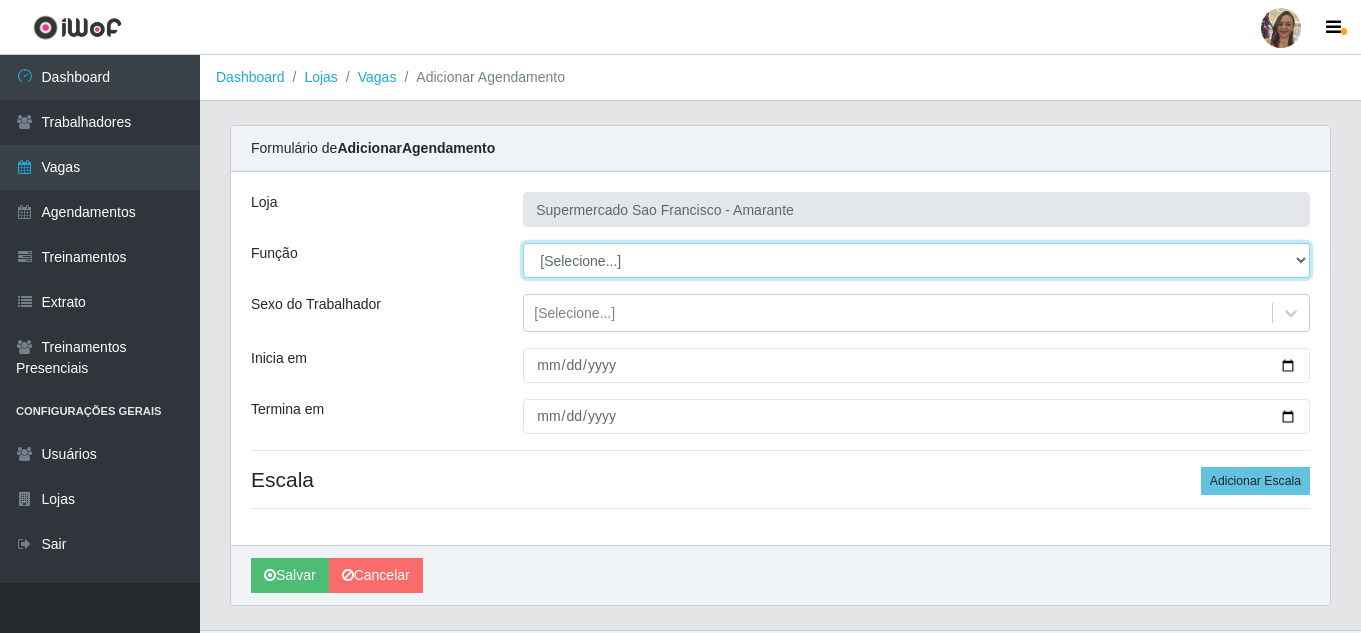 click on "[Selecione...] ASG ASG + ASG ++ Balconista de Açougue  Balconista de Açougue + Balconista de Açougue ++ Embalador Embalador + Embalador ++ Operador de Caixa Operador de Caixa ++ Operador de Loja Operador de Loja + Operador de Loja ++ Repositor  Repositor + Repositor ++" at bounding box center [916, 260] 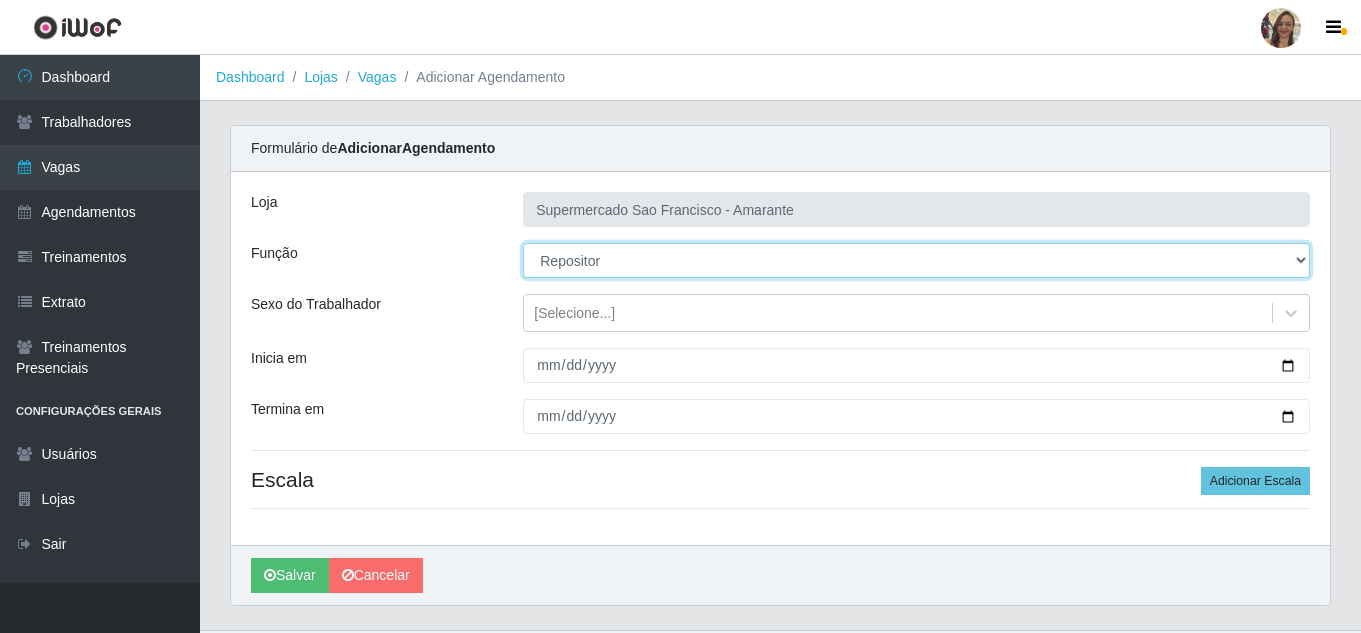 click on "[Selecione...] ASG ASG + ASG ++ Balconista de Açougue  Balconista de Açougue + Balconista de Açougue ++ Embalador Embalador + Embalador ++ Operador de Caixa Operador de Caixa ++ Operador de Loja Operador de Loja + Operador de Loja ++ Repositor  Repositor + Repositor ++" at bounding box center [916, 260] 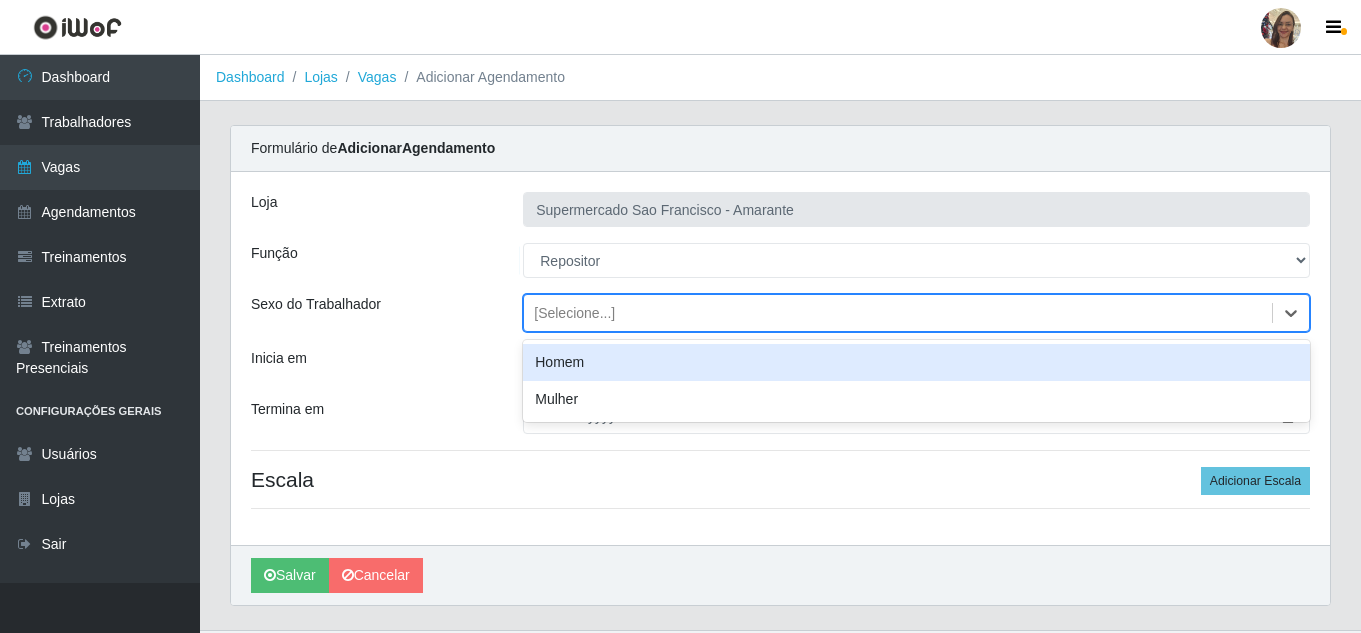click on "[Selecione...]" at bounding box center [574, 313] 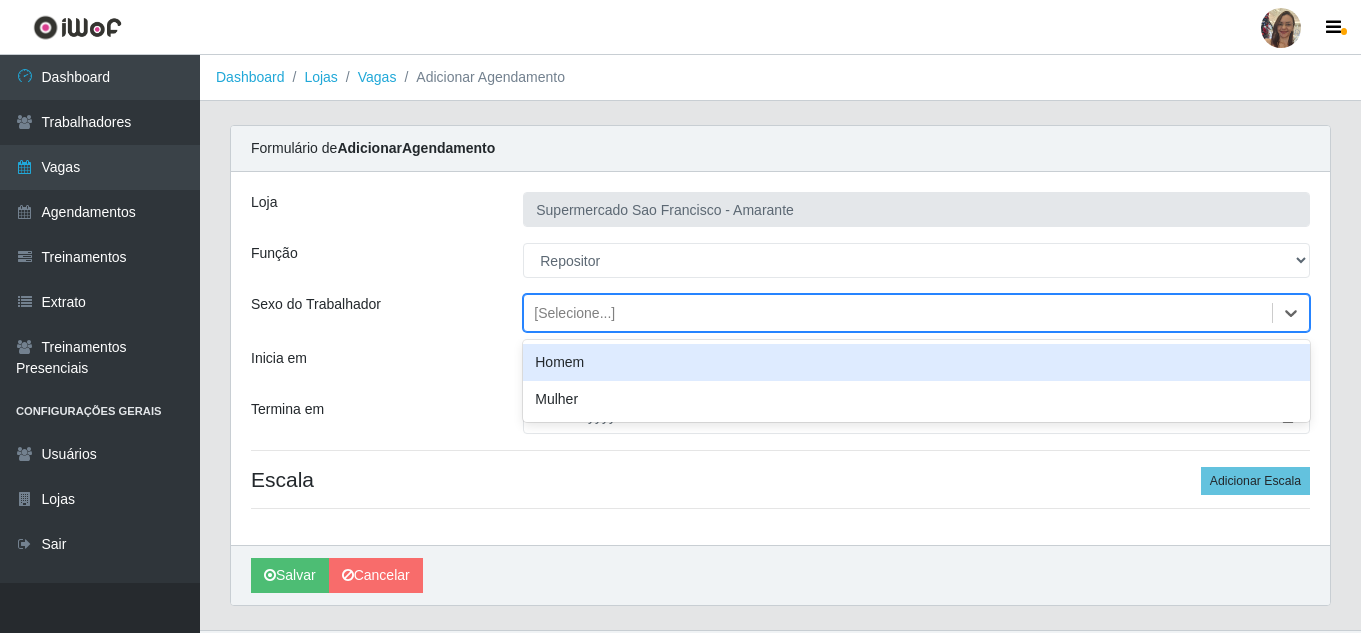 click on "Homem" at bounding box center (916, 362) 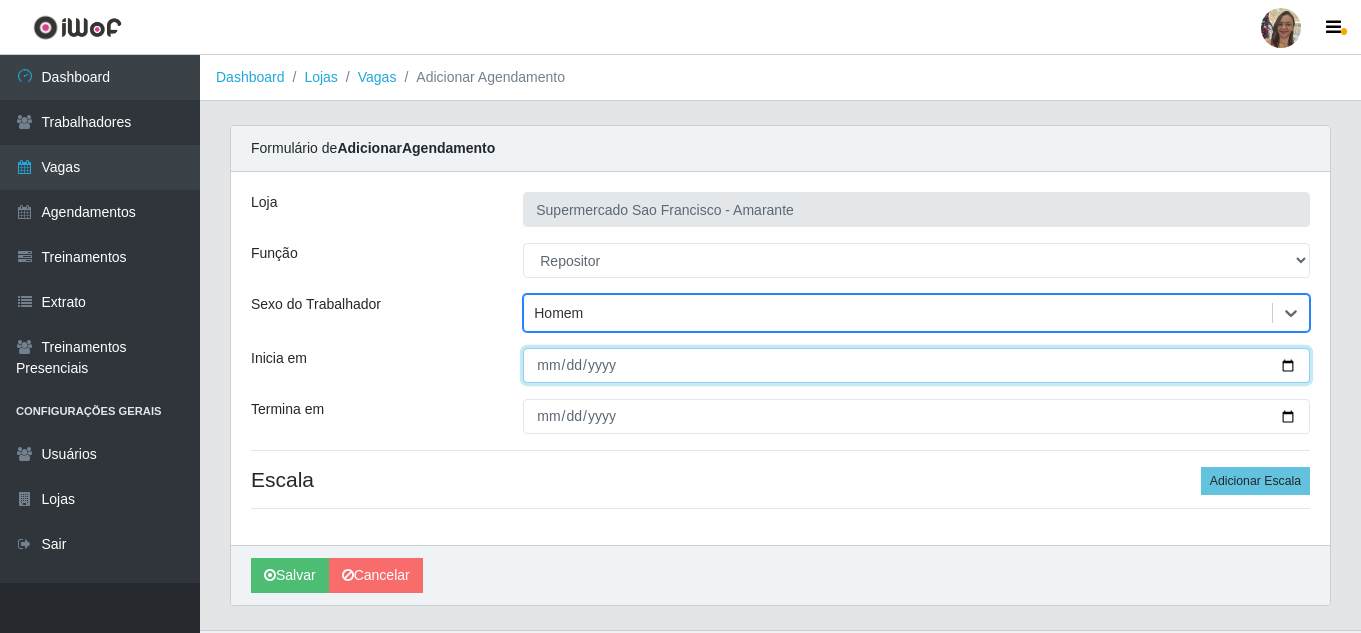 click on "Inicia em" at bounding box center (916, 365) 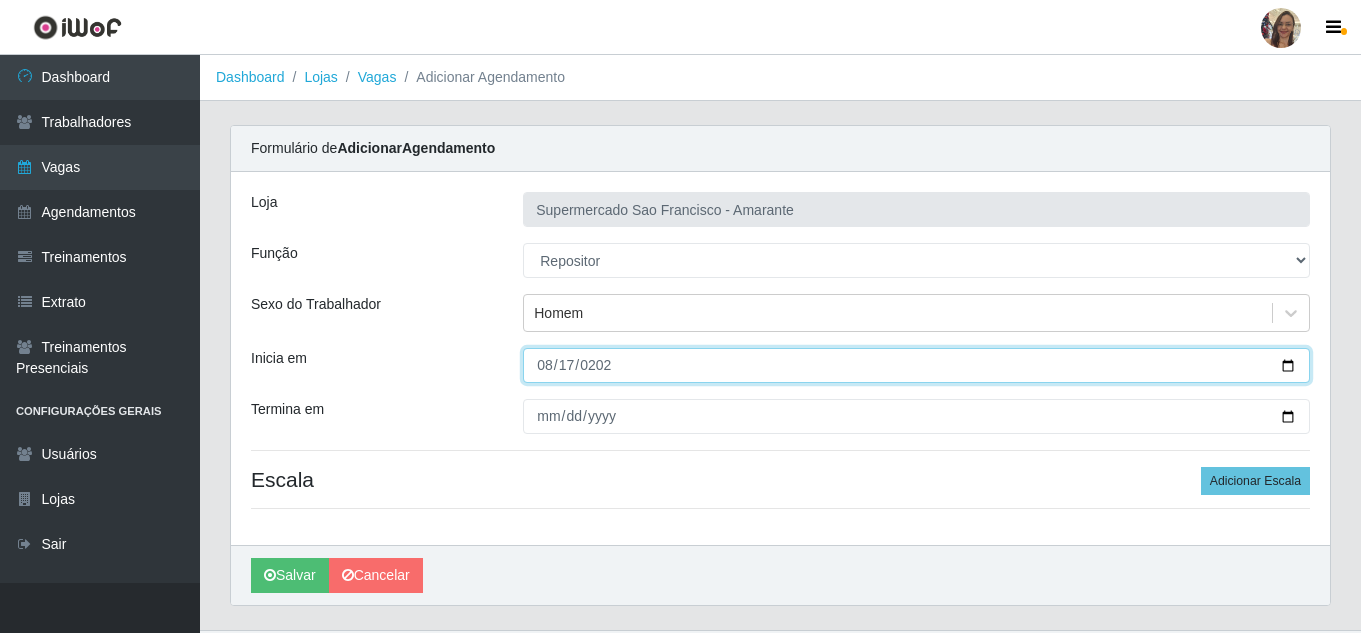 type on "2025-08-17" 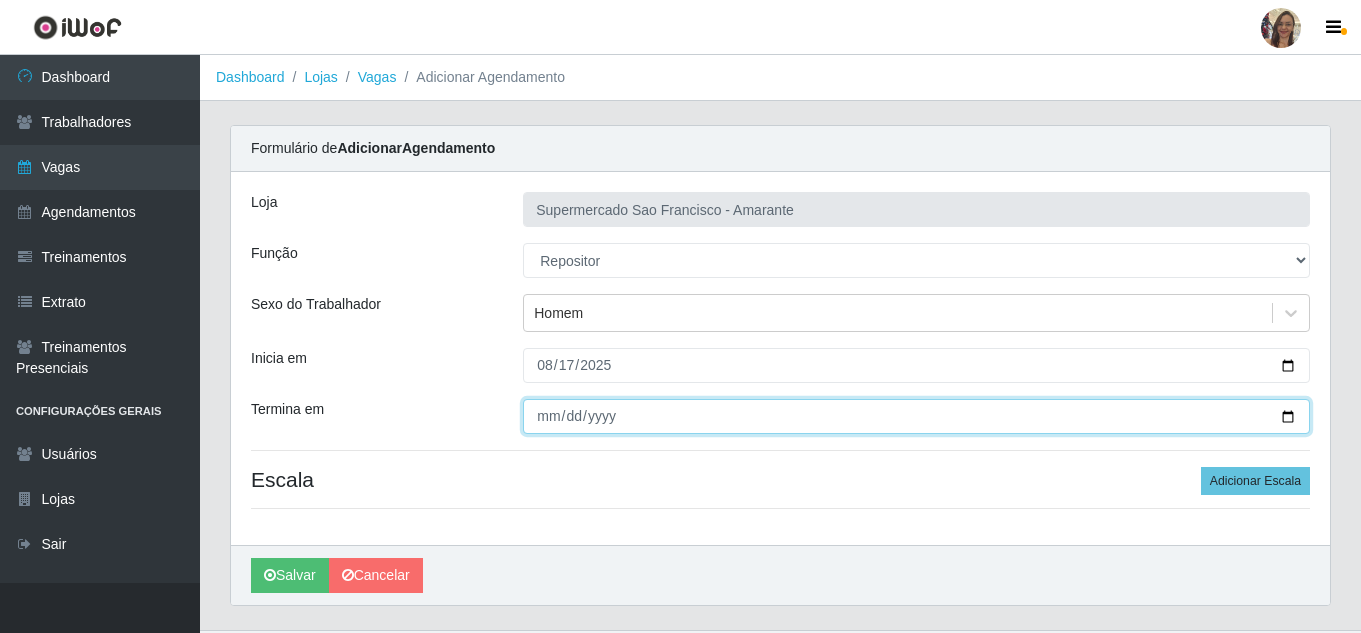 click on "Termina em" at bounding box center [916, 416] 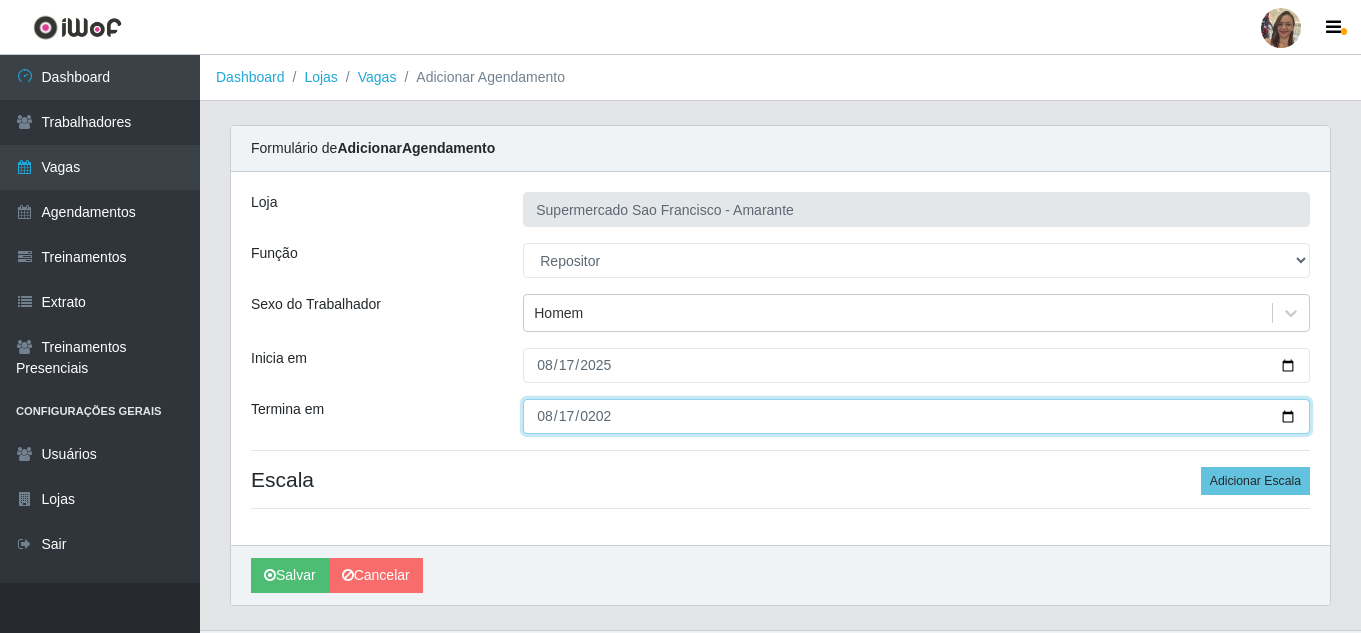 type on "2025-08-17" 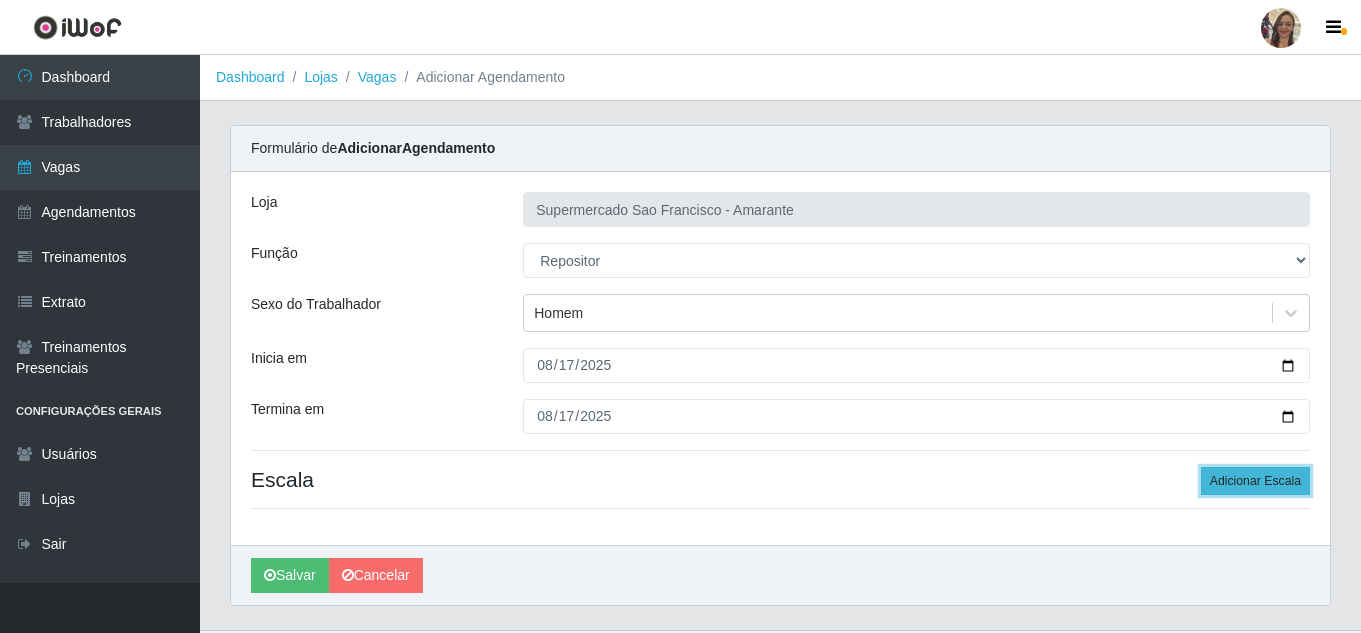 click on "Adicionar Escala" at bounding box center [1255, 481] 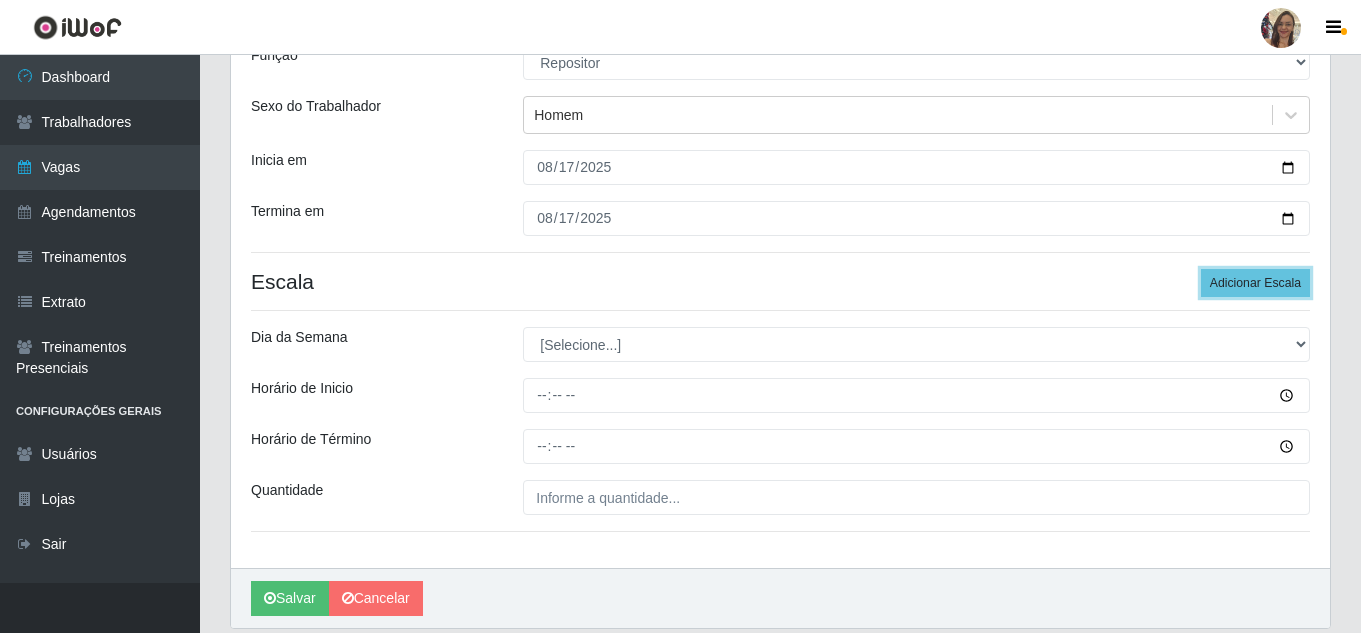 scroll, scrollTop: 200, scrollLeft: 0, axis: vertical 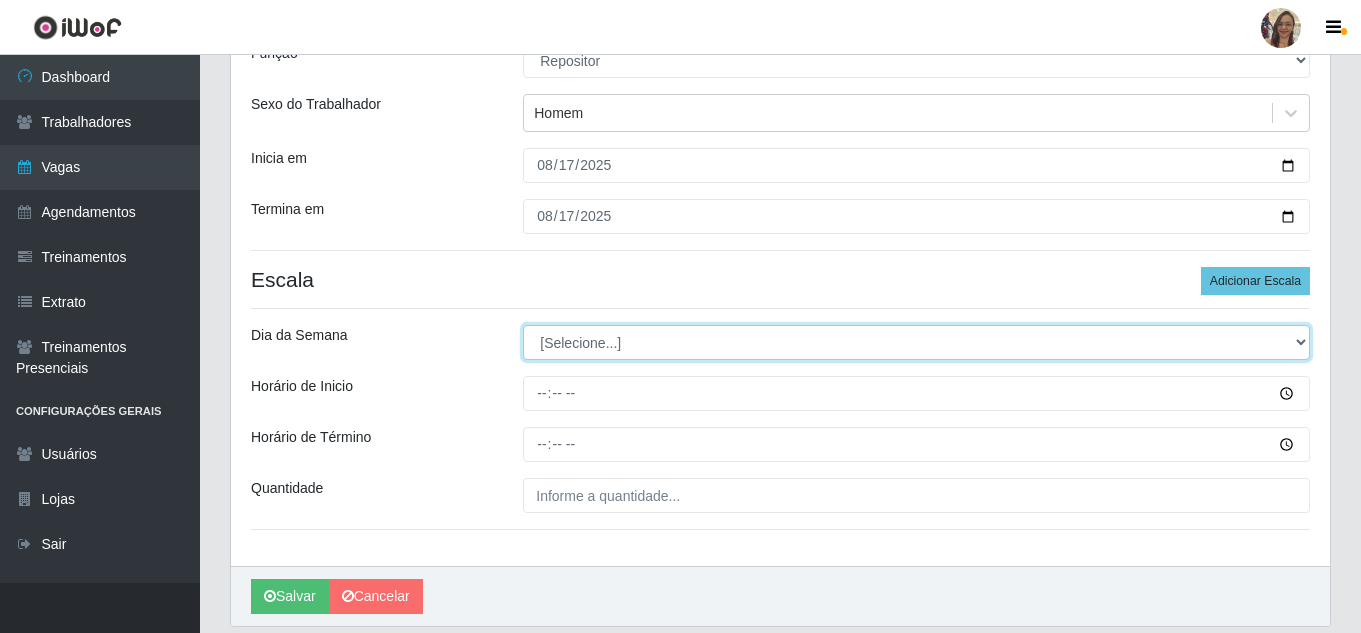 click on "[Selecione...] Segunda Terça Quarta Quinta Sexta Sábado Domingo" at bounding box center (916, 342) 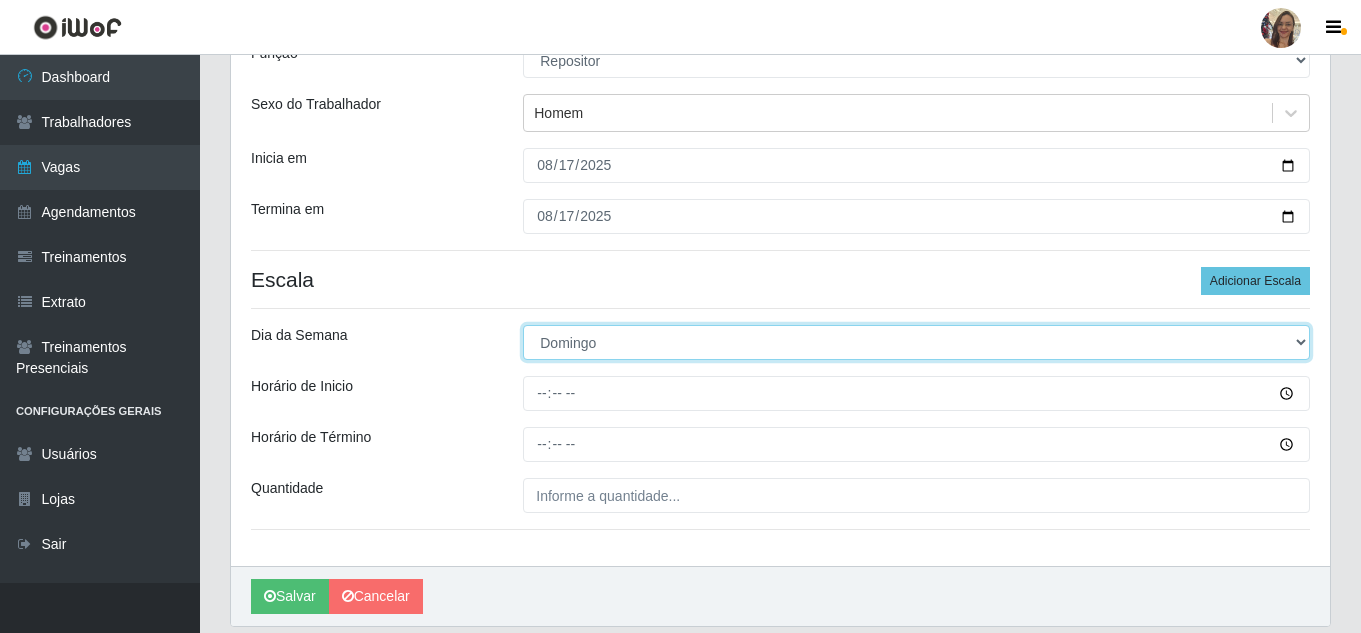 click on "[Selecione...] Segunda Terça Quarta Quinta Sexta Sábado Domingo" at bounding box center (916, 342) 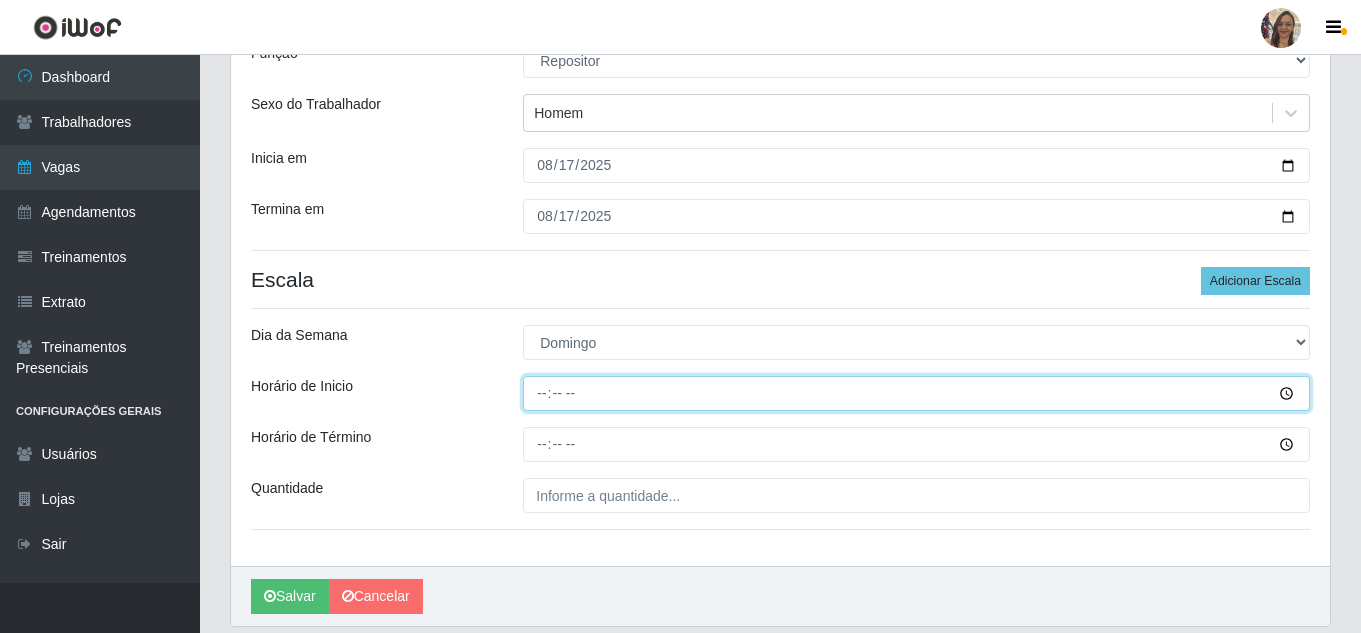 click on "Horário de Inicio" at bounding box center (916, 393) 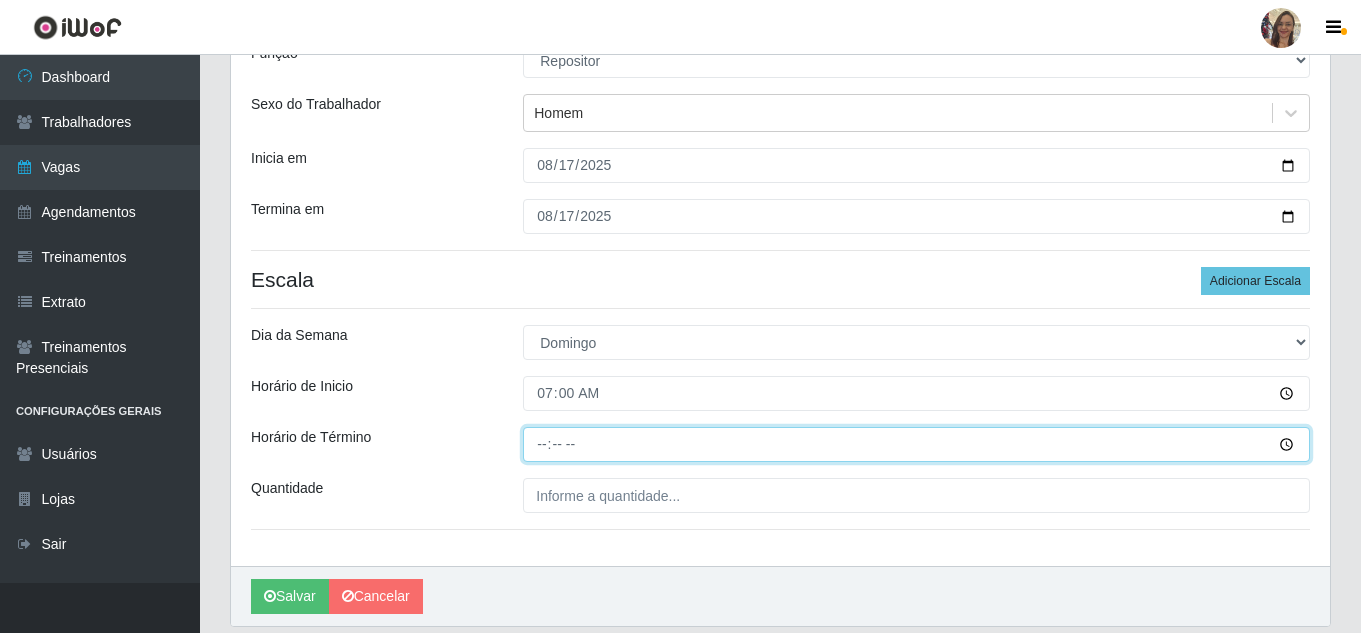 click on "Horário de Término" at bounding box center (916, 444) 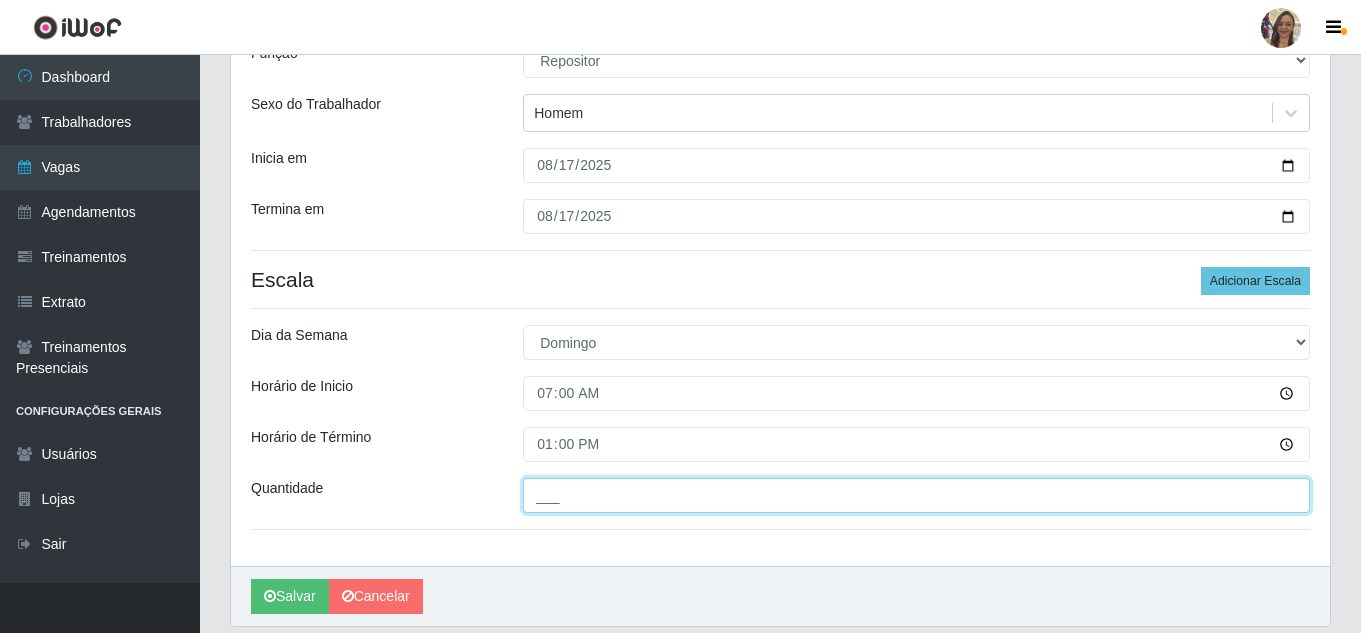 click on "___" at bounding box center (916, 495) 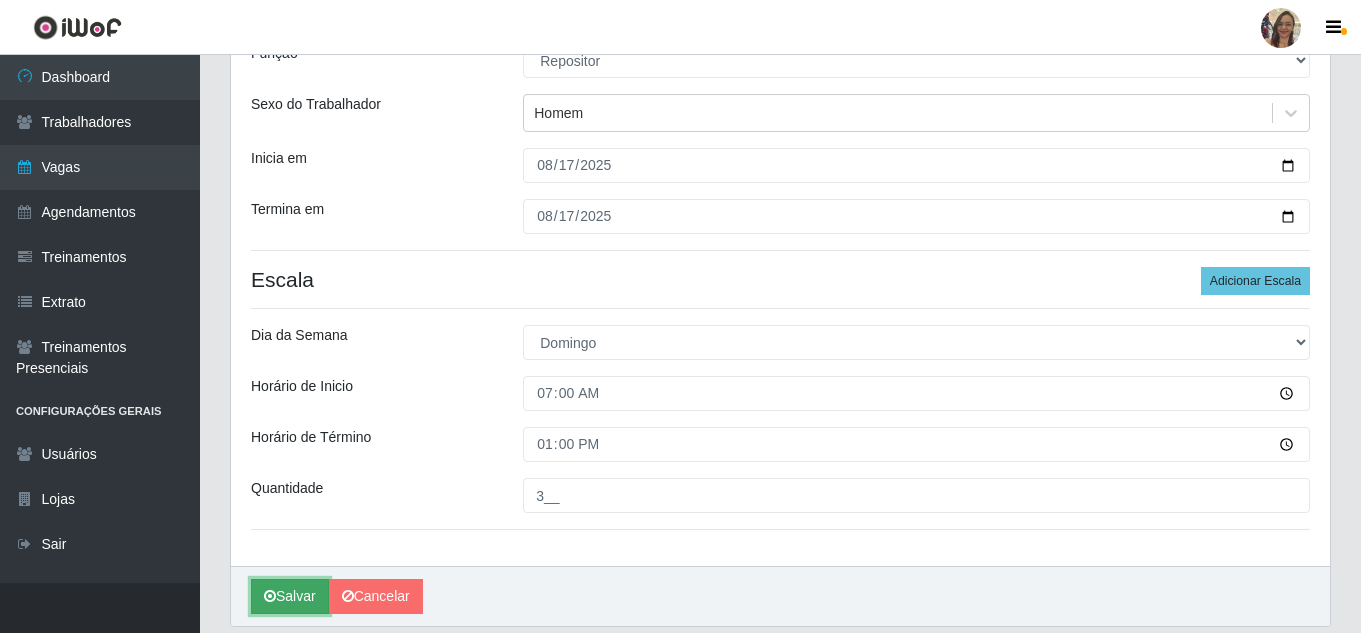 click on "Salvar" at bounding box center [290, 596] 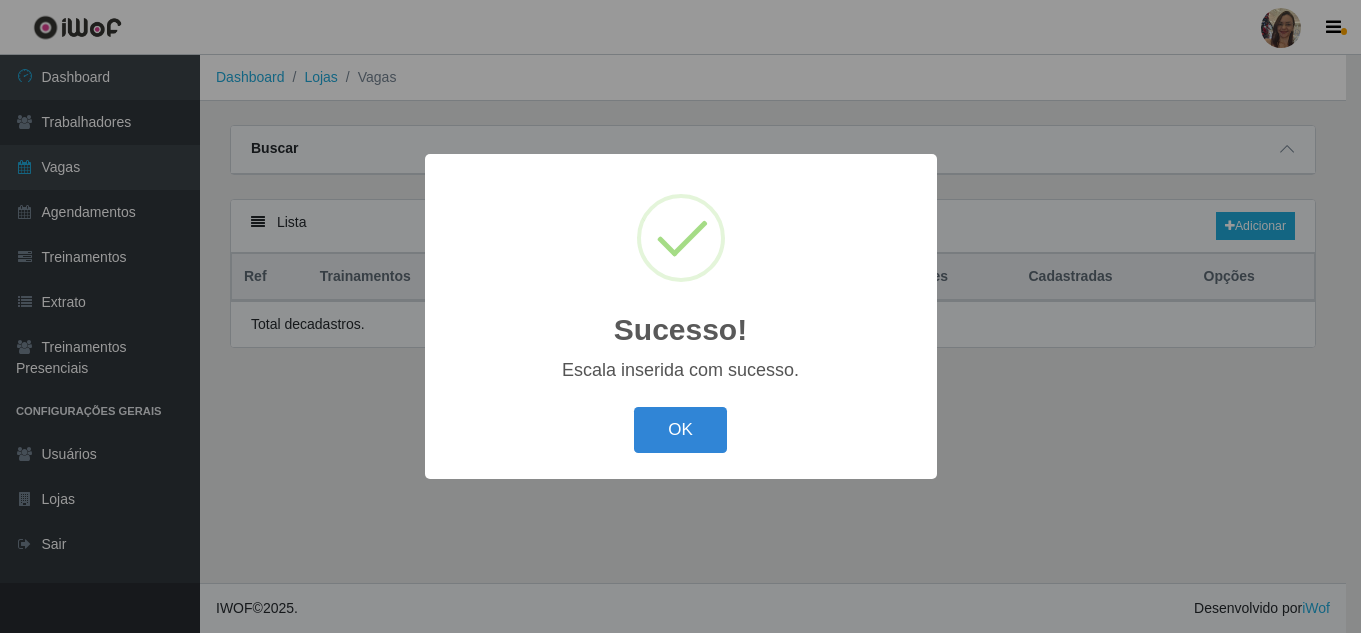 scroll, scrollTop: 0, scrollLeft: 0, axis: both 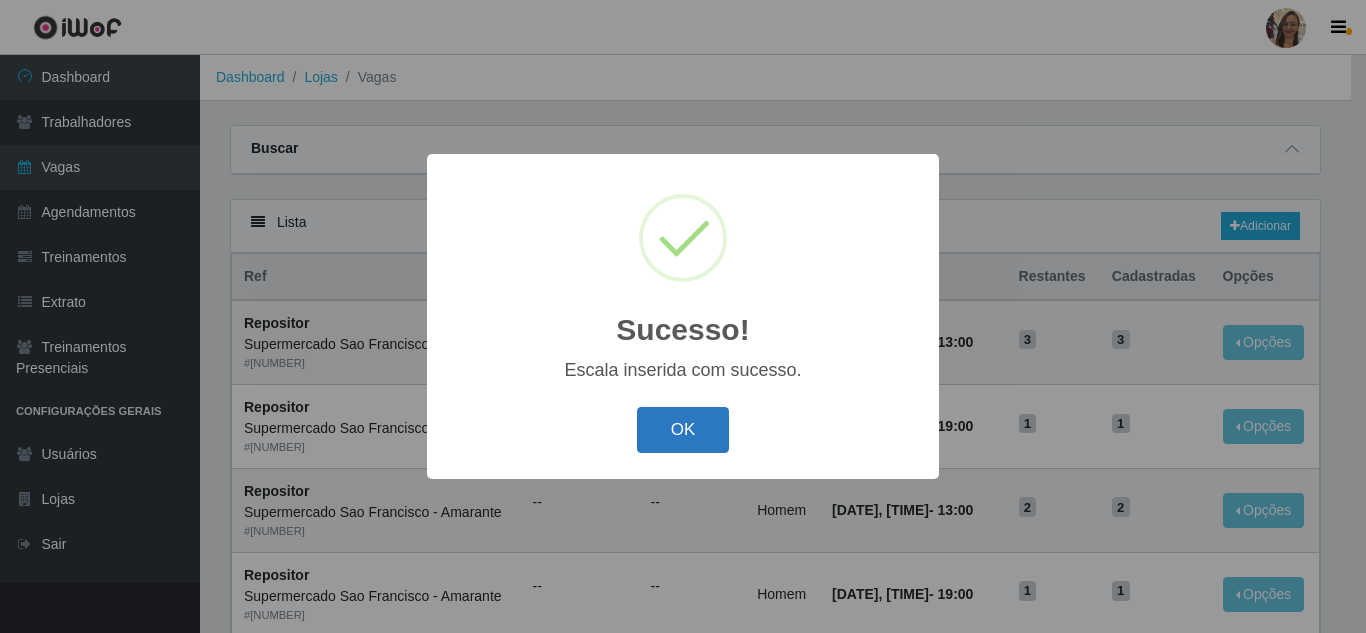 click on "OK" at bounding box center [683, 430] 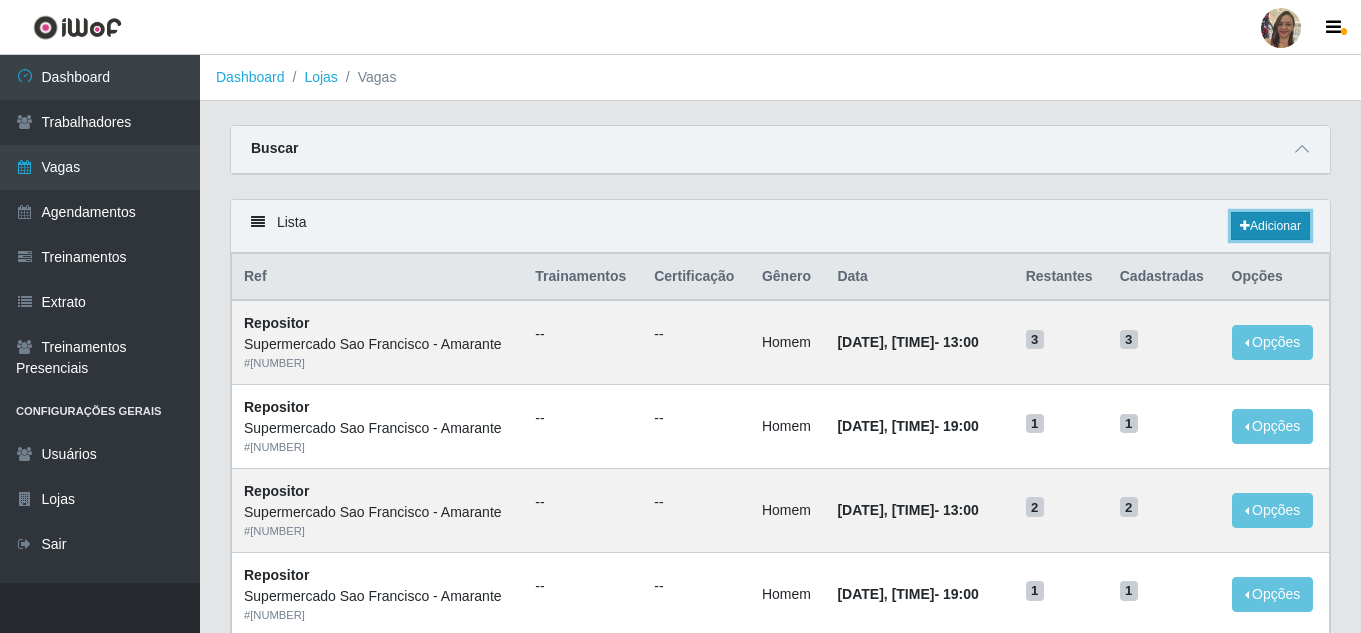 click on "Adicionar" at bounding box center [1270, 226] 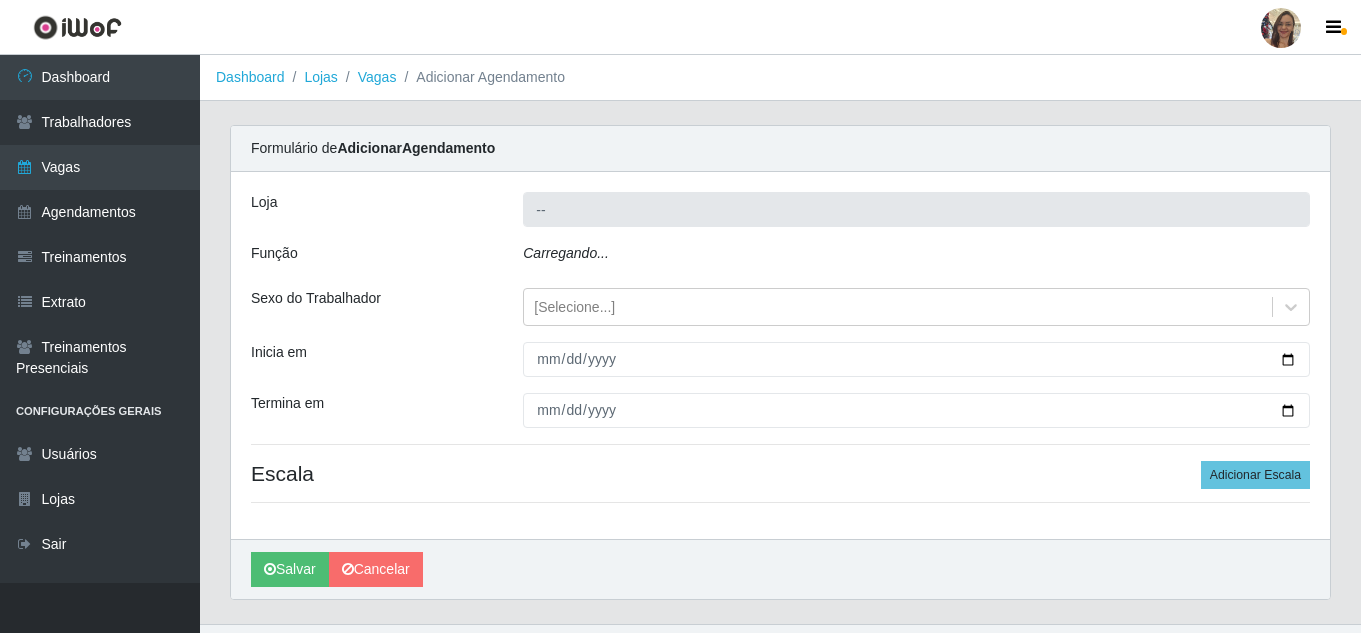 type on "Supermercado Sao Francisco - Amarante" 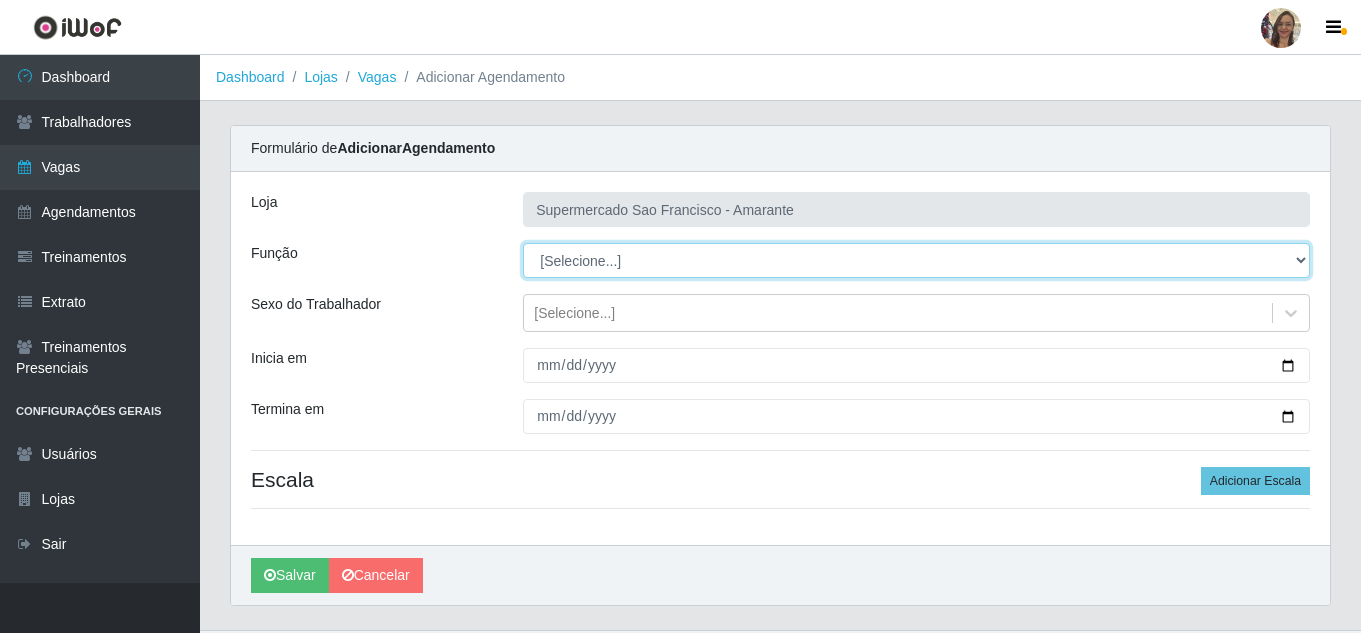 click on "[Selecione...] ASG ASG + ASG ++ Balconista de Açougue  Balconista de Açougue + Balconista de Açougue ++ Embalador Embalador + Embalador ++ Operador de Caixa Operador de Caixa ++ Operador de Loja Operador de Loja + Operador de Loja ++ Repositor  Repositor + Repositor ++" at bounding box center (916, 260) 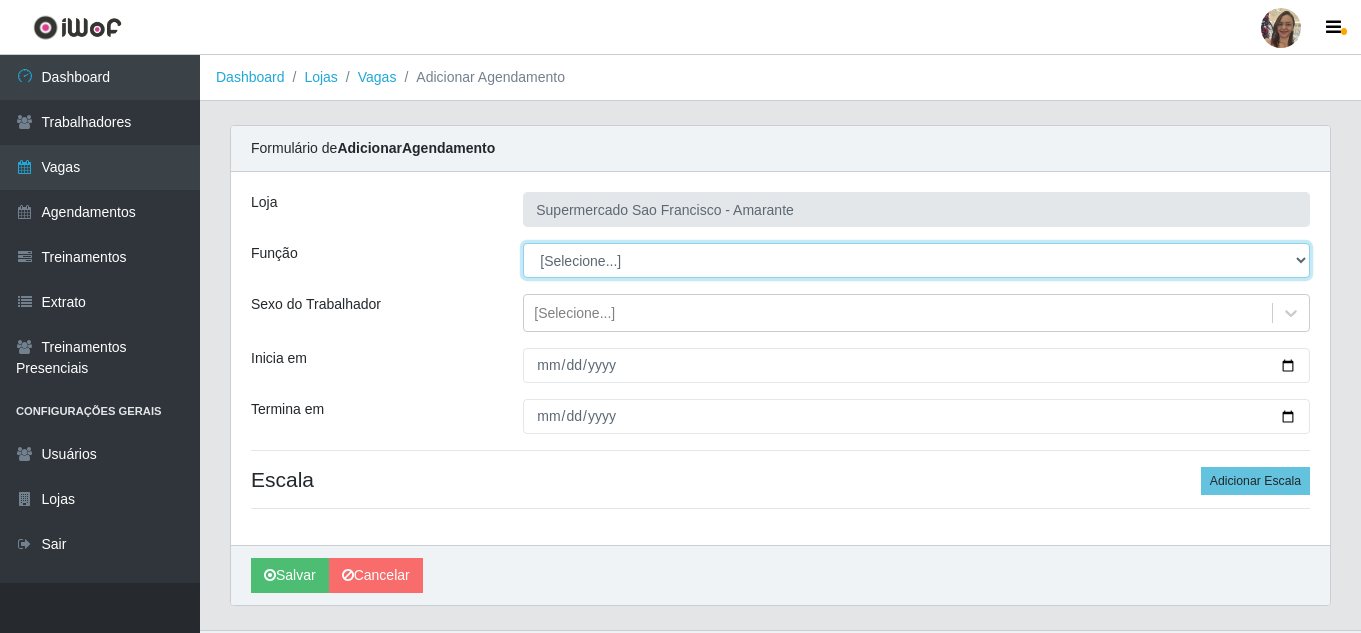 select on "24" 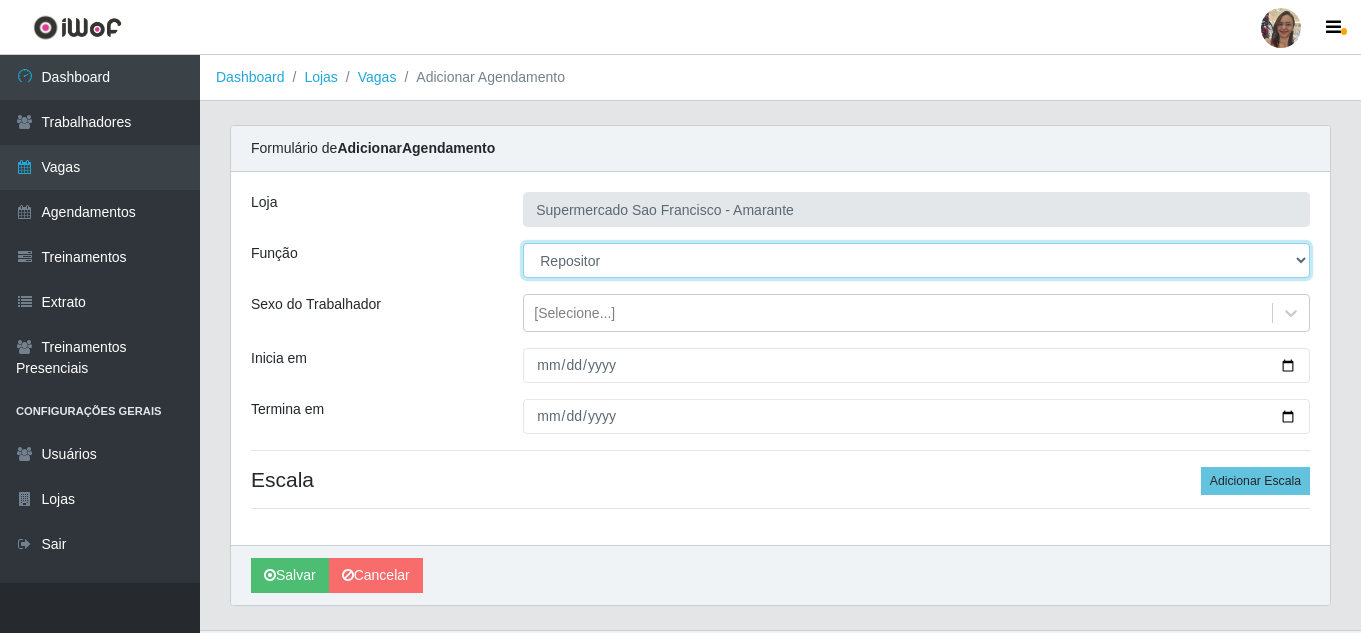 click on "[Selecione...] ASG ASG + ASG ++ Balconista de Açougue  Balconista de Açougue + Balconista de Açougue ++ Embalador Embalador + Embalador ++ Operador de Caixa Operador de Caixa ++ Operador de Loja Operador de Loja + Operador de Loja ++ Repositor  Repositor + Repositor ++" at bounding box center [916, 260] 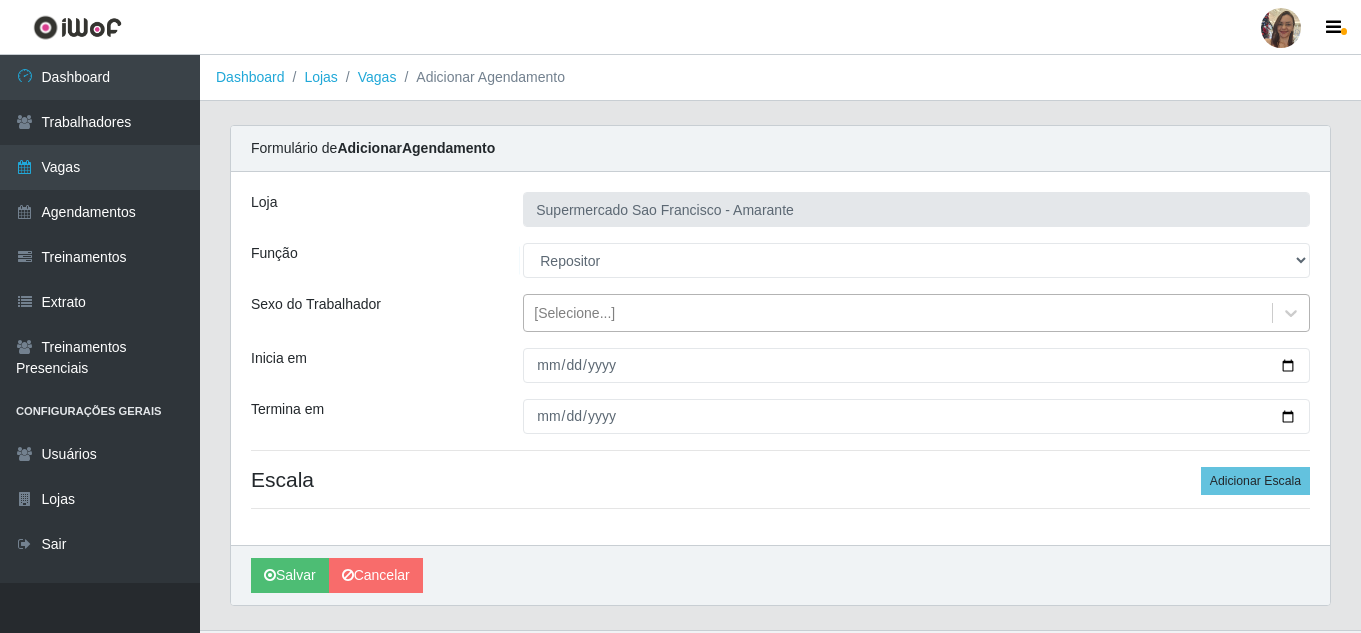 click on "[Selecione...]" at bounding box center [574, 313] 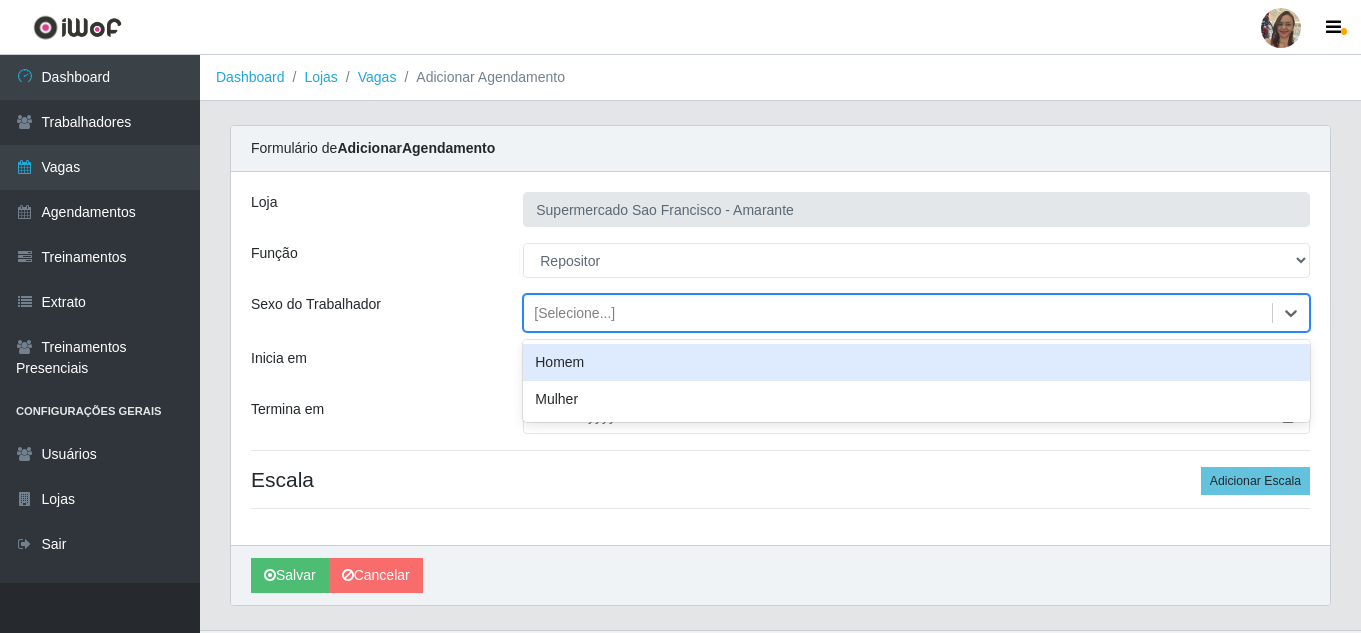 click on "Homem" at bounding box center (916, 362) 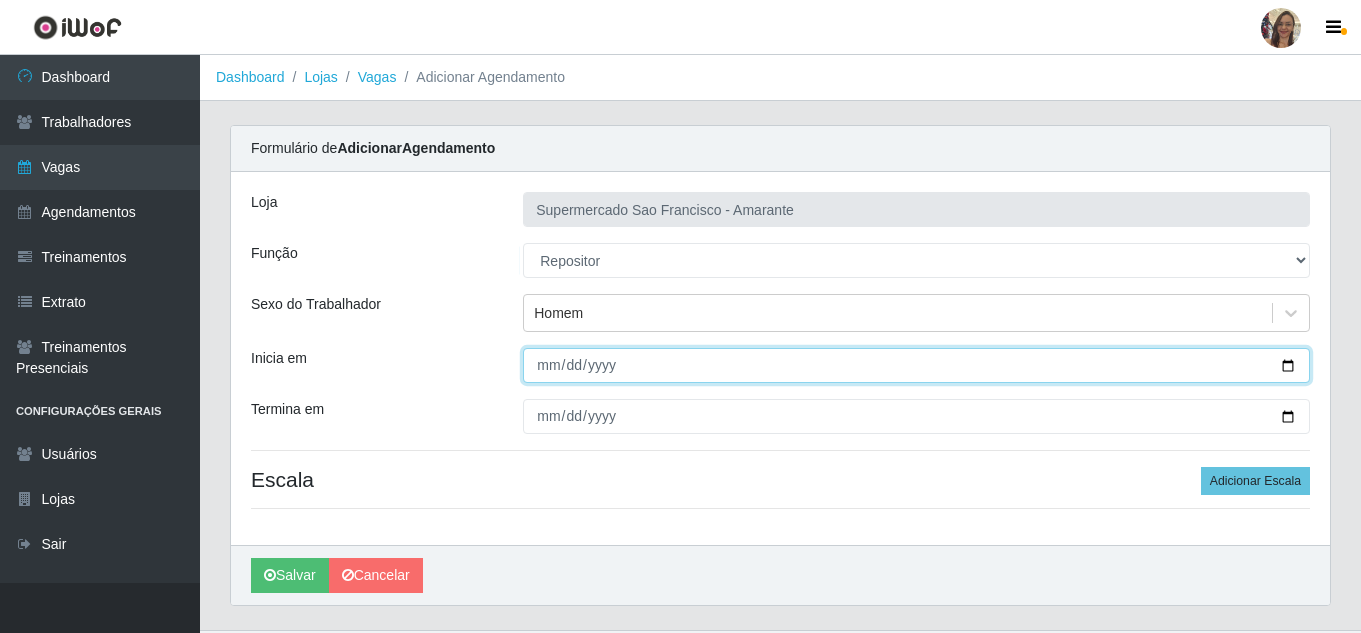 click on "Inicia em" at bounding box center [916, 365] 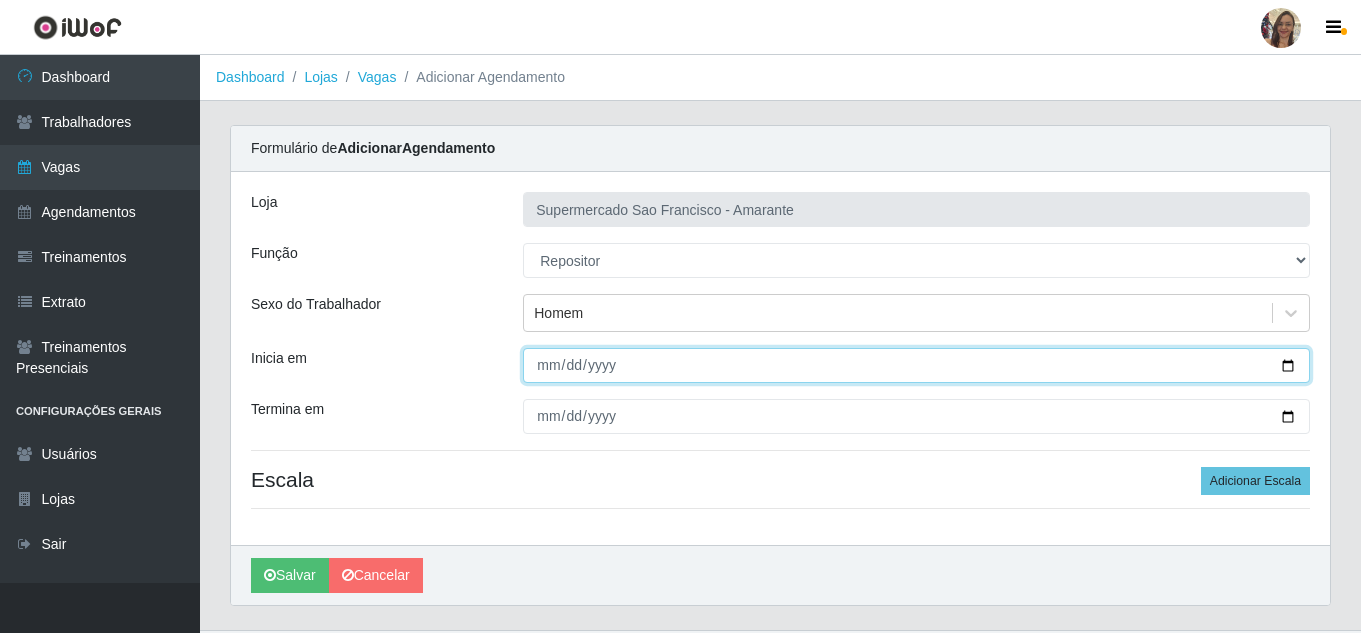 type on "[DATE]" 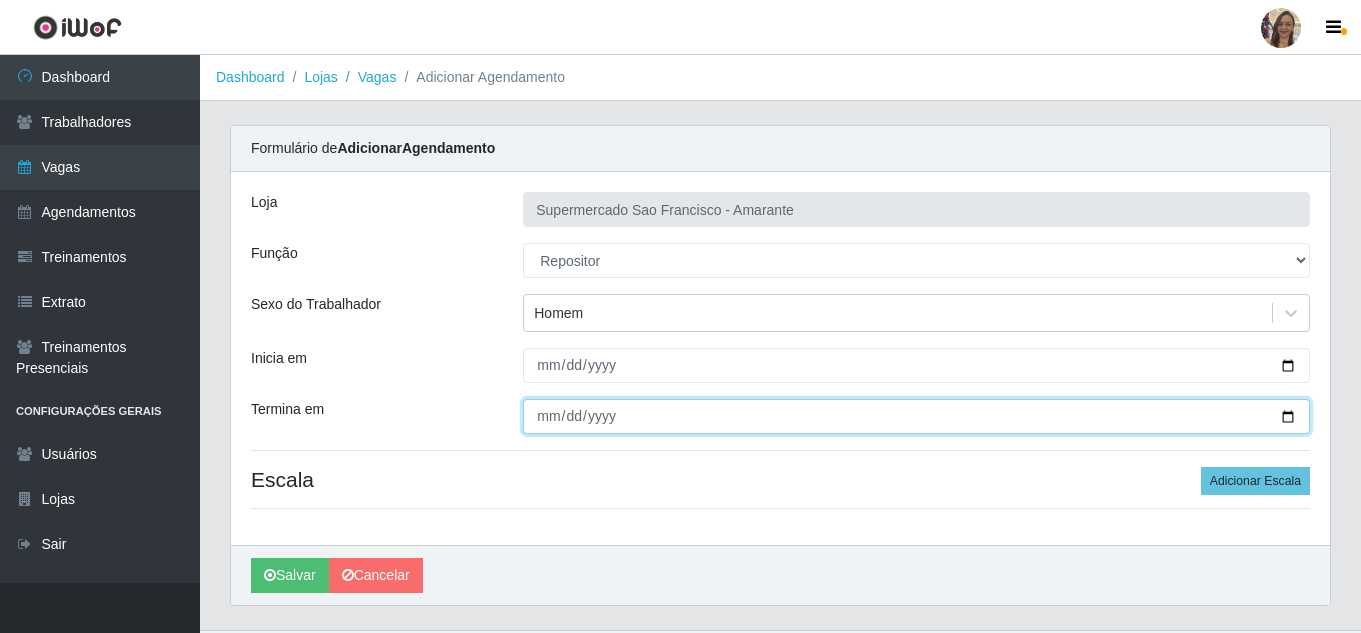 click on "Termina em" at bounding box center (916, 416) 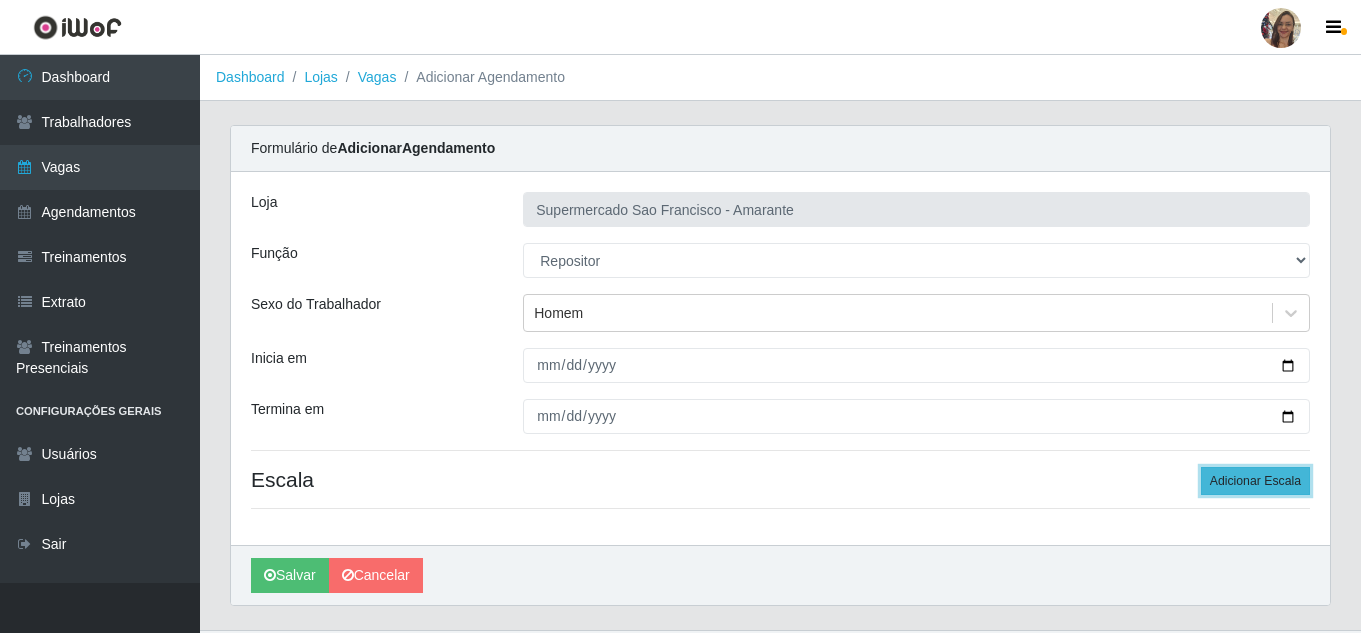 click on "Adicionar Escala" at bounding box center (1255, 481) 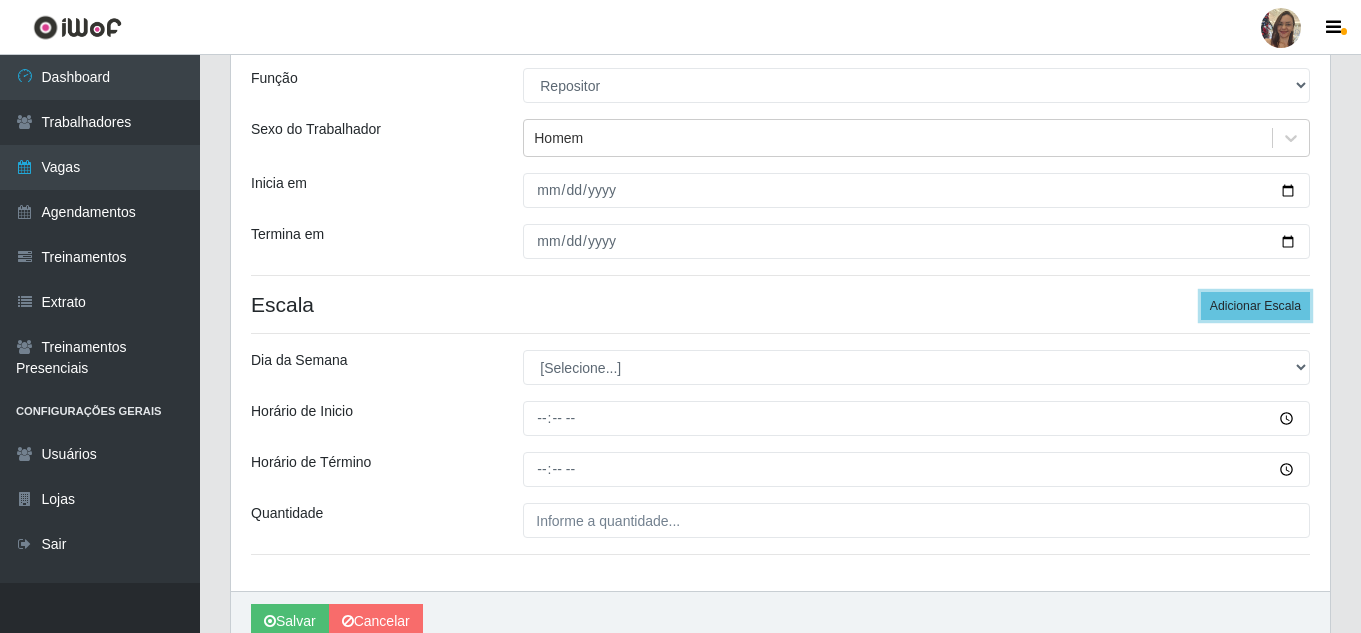 scroll, scrollTop: 200, scrollLeft: 0, axis: vertical 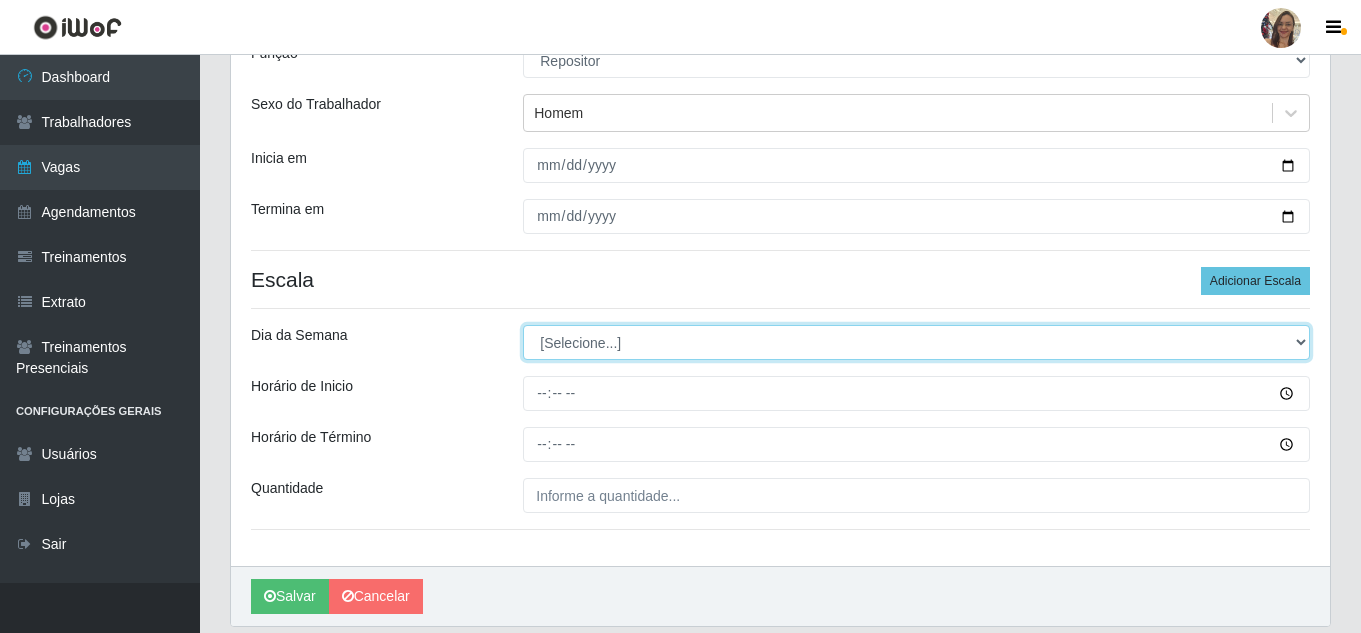 click on "[Selecione...] Segunda Terça Quarta Quinta Sexta Sábado Domingo" at bounding box center [916, 342] 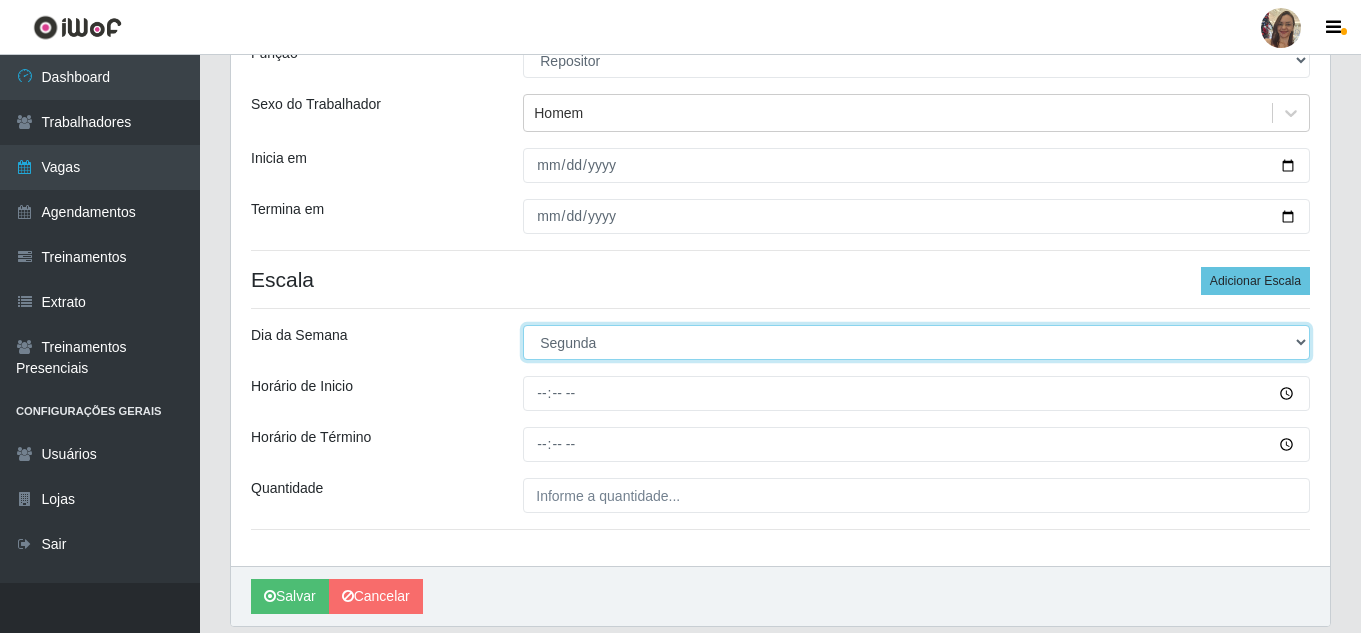 click on "[Selecione...] Segunda Terça Quarta Quinta Sexta Sábado Domingo" at bounding box center [916, 342] 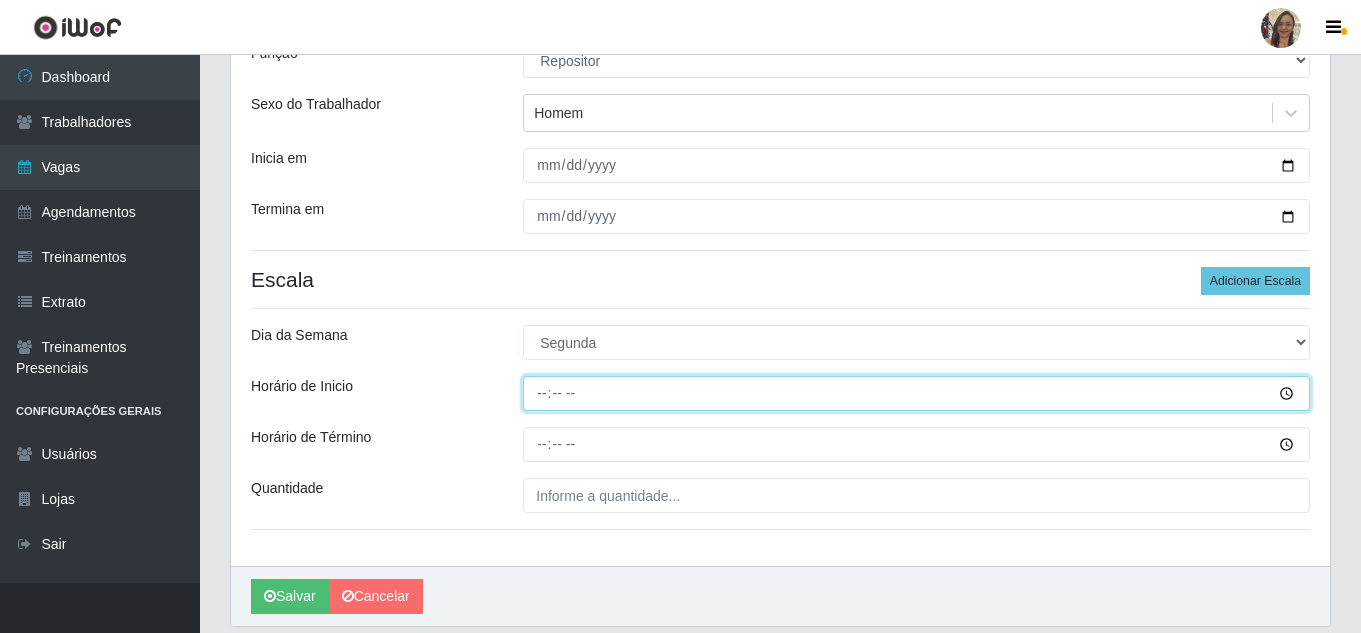 click on "Horário de Inicio" at bounding box center (916, 393) 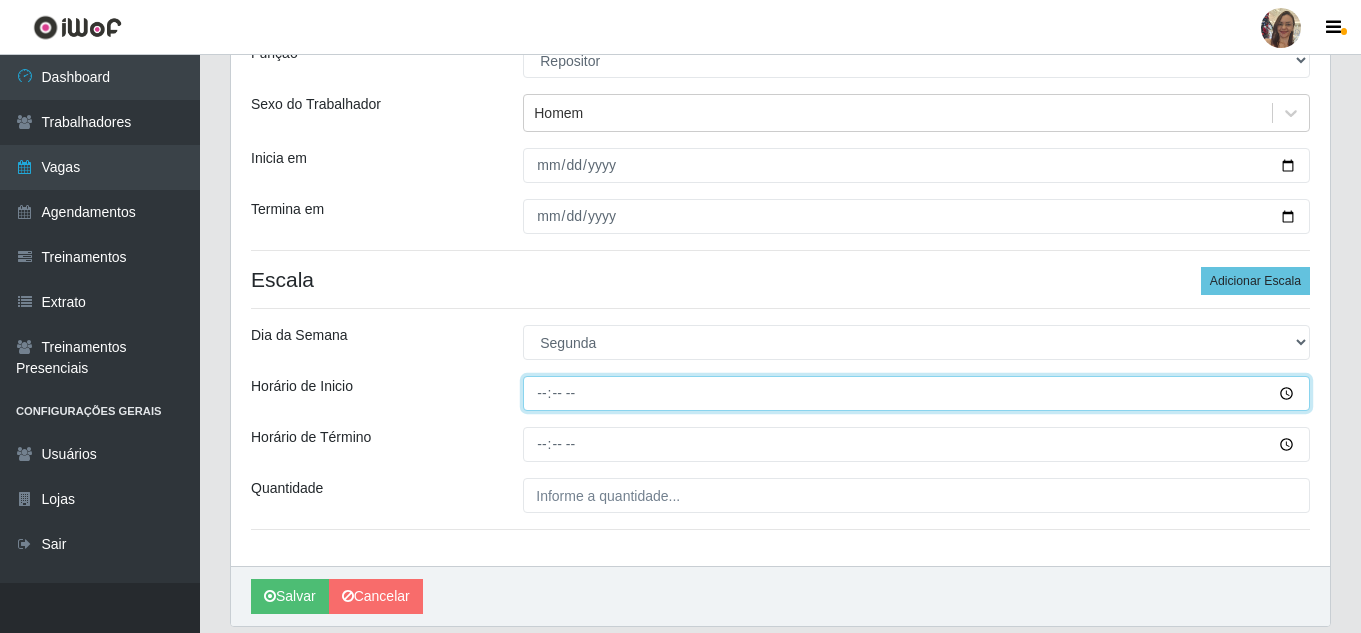 type on "07:00" 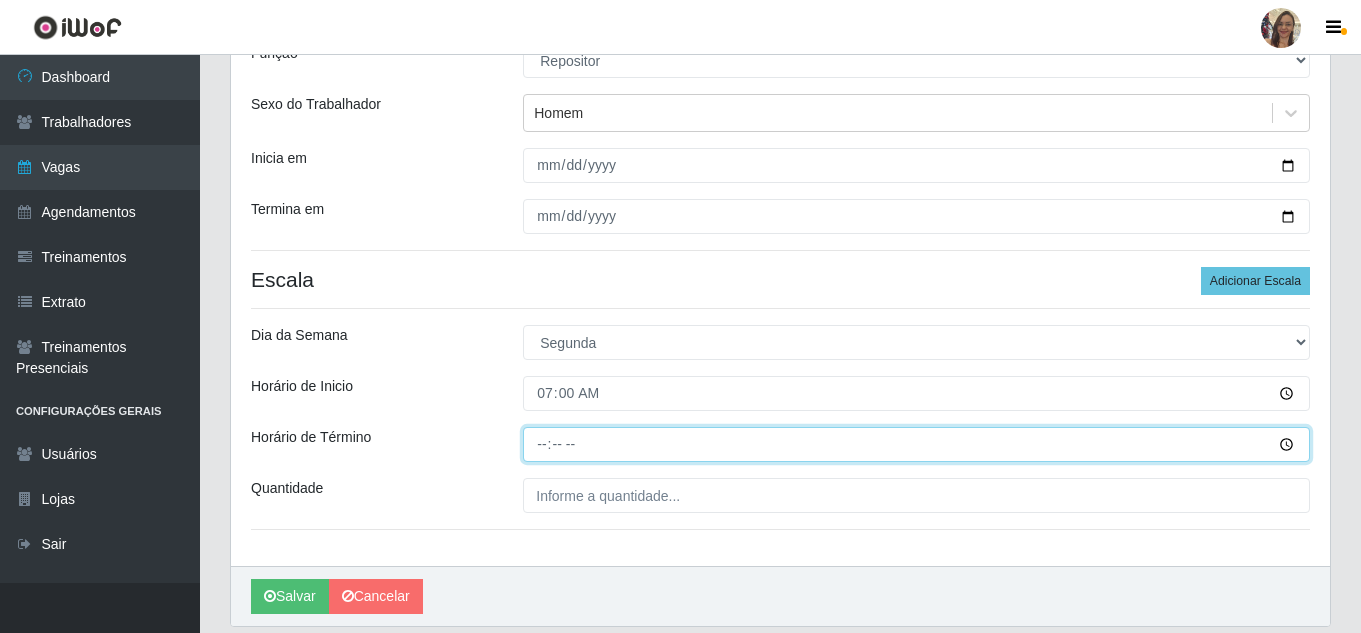 click on "Horário de Término" at bounding box center (916, 444) 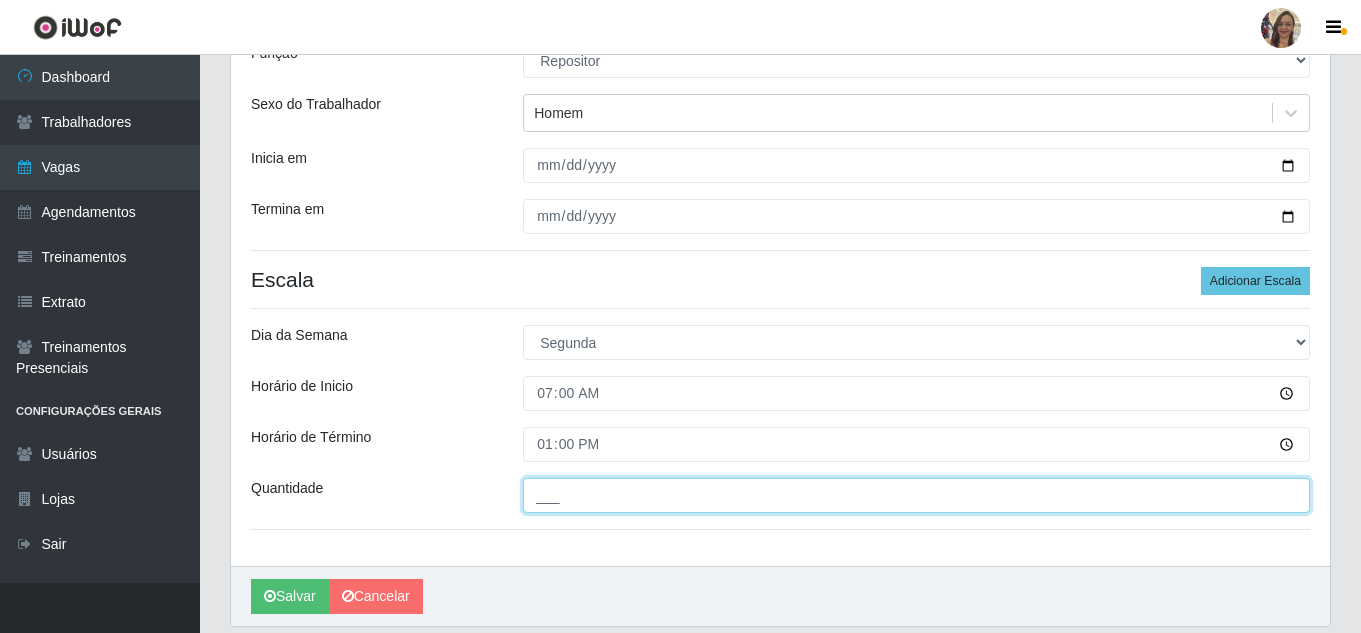 click on "___" at bounding box center [916, 495] 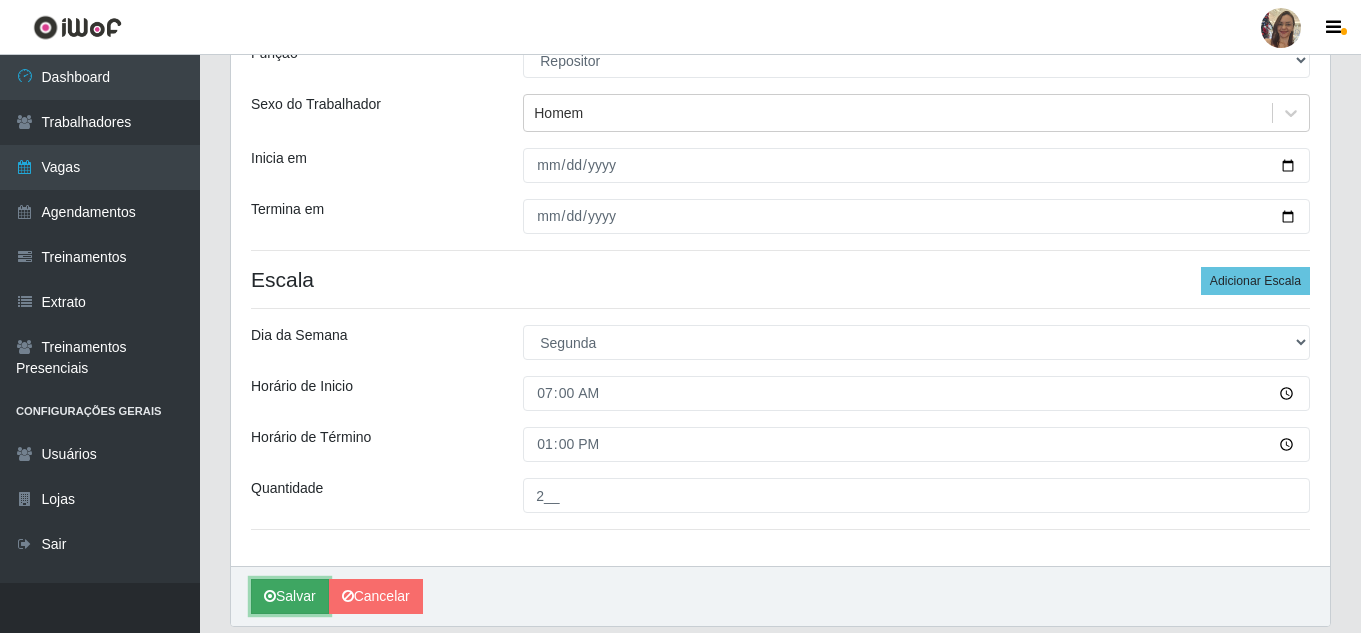 click on "Salvar" at bounding box center (290, 596) 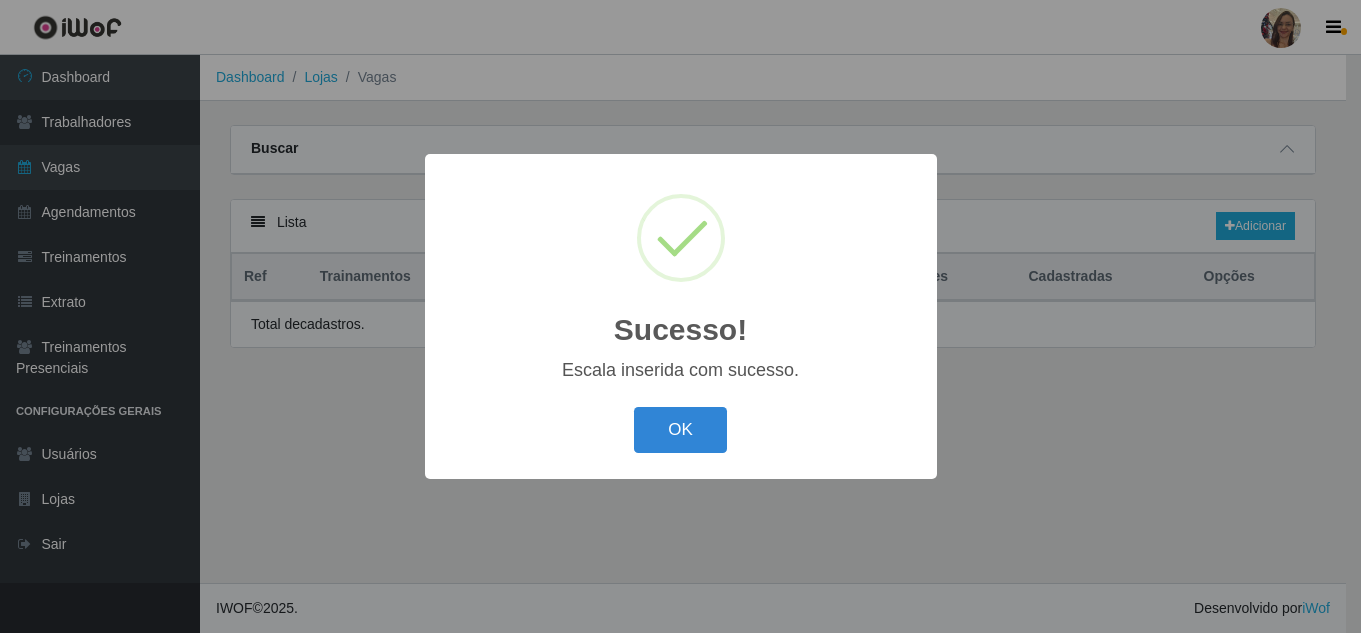 scroll, scrollTop: 0, scrollLeft: 0, axis: both 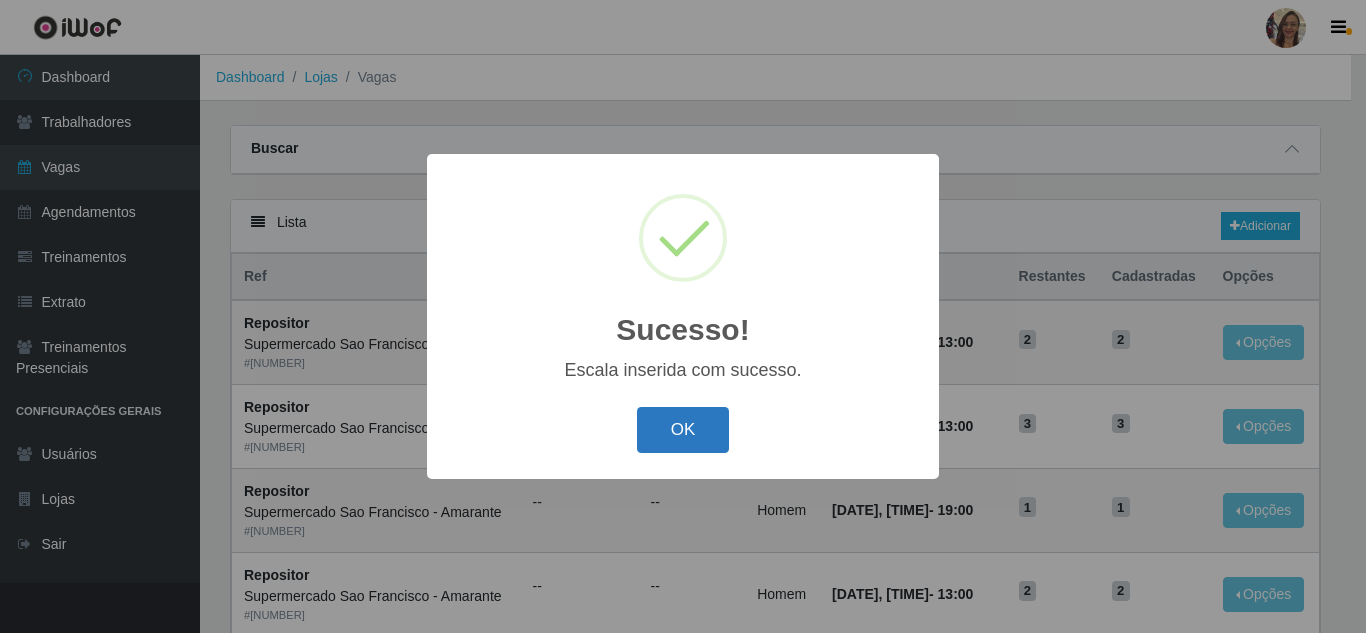click on "OK" at bounding box center (683, 430) 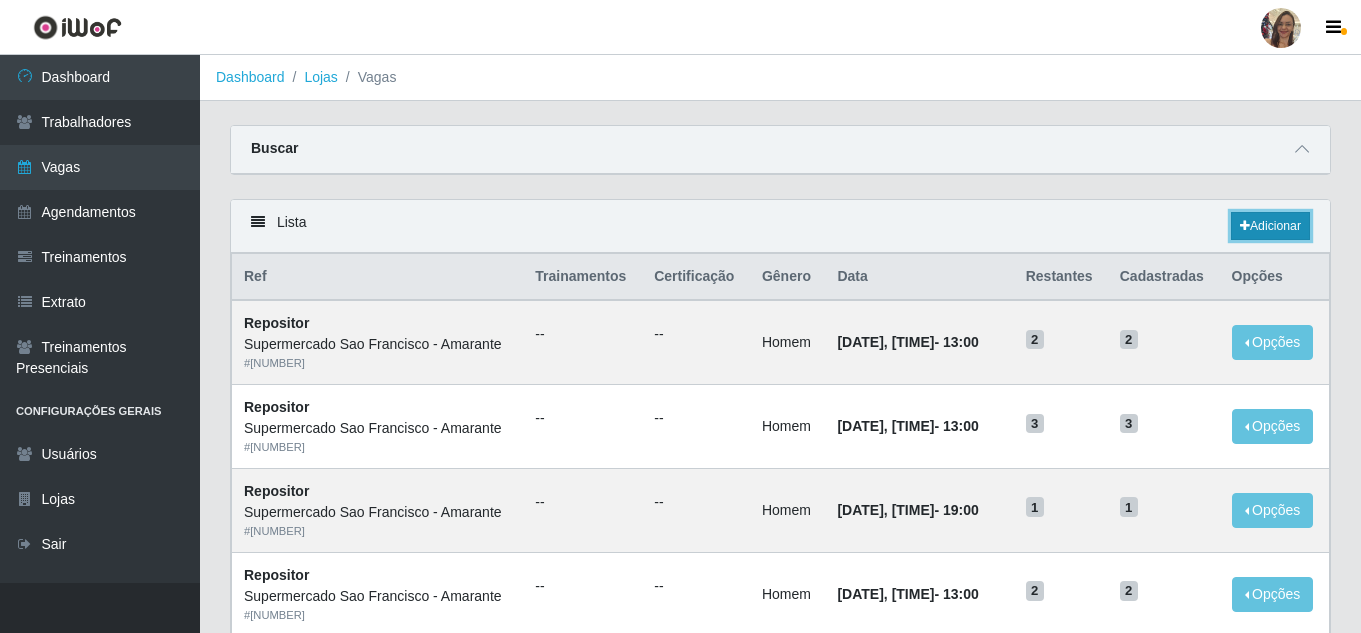 click on "Adicionar" at bounding box center [1270, 226] 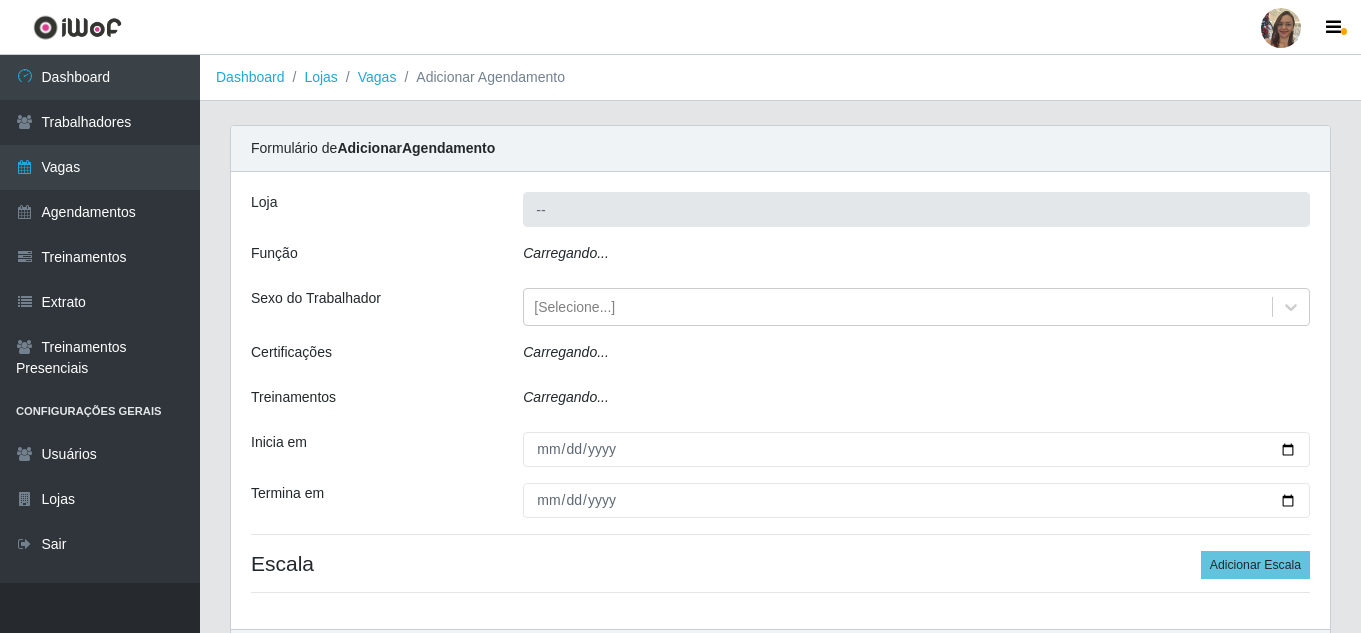 type on "Supermercado Sao Francisco - Amarante" 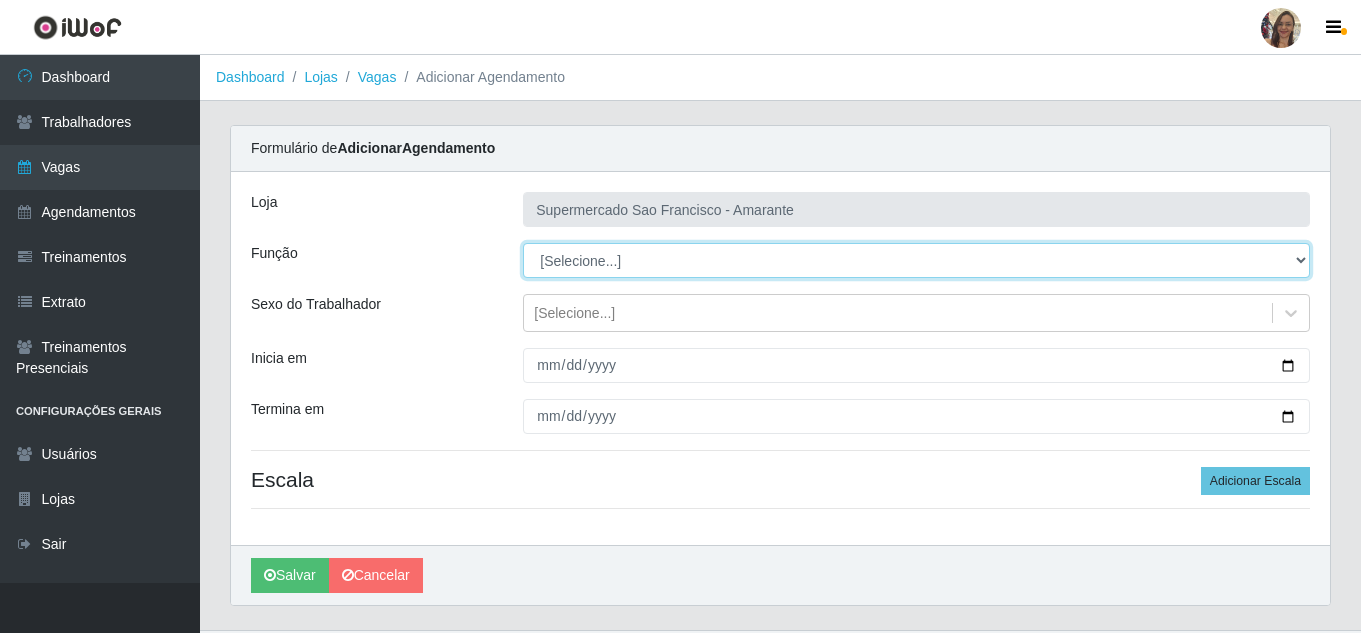 click on "[Selecione...] ASG ASG + ASG ++ Balconista de Açougue  Balconista de Açougue + Balconista de Açougue ++ Embalador Embalador + Embalador ++ Operador de Caixa Operador de Caixa ++ Operador de Loja Operador de Loja + Operador de Loja ++ Repositor  Repositor + Repositor ++" at bounding box center [916, 260] 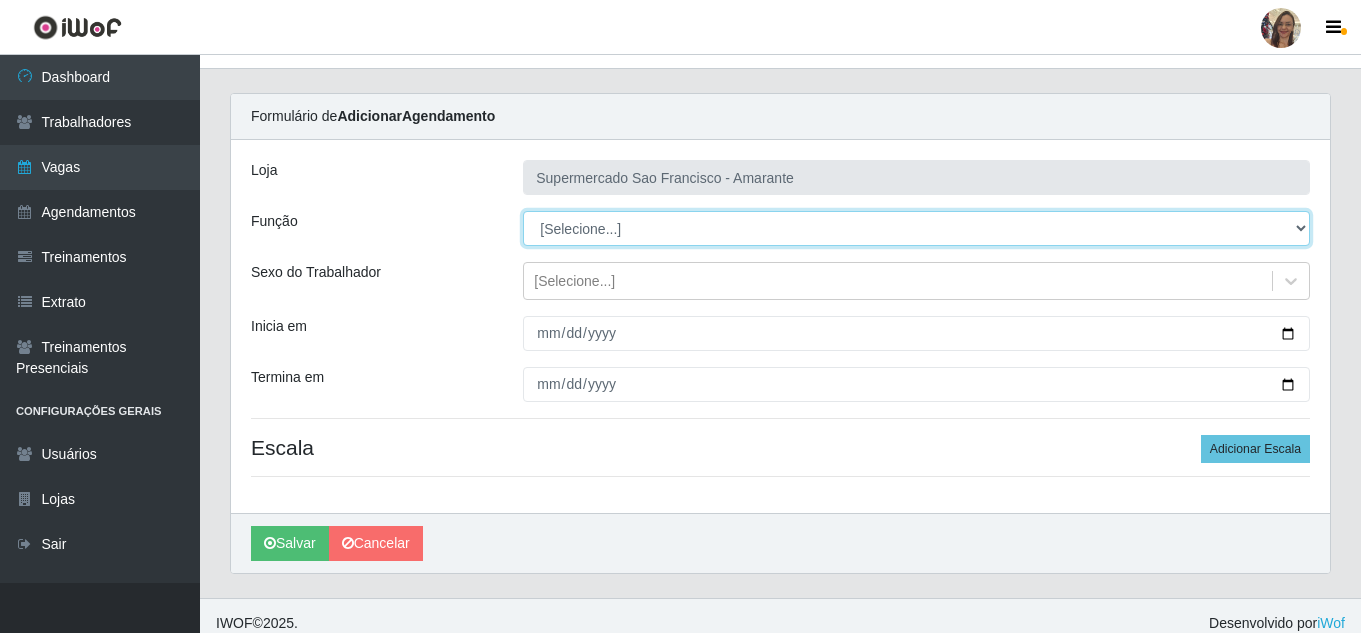 scroll, scrollTop: 47, scrollLeft: 0, axis: vertical 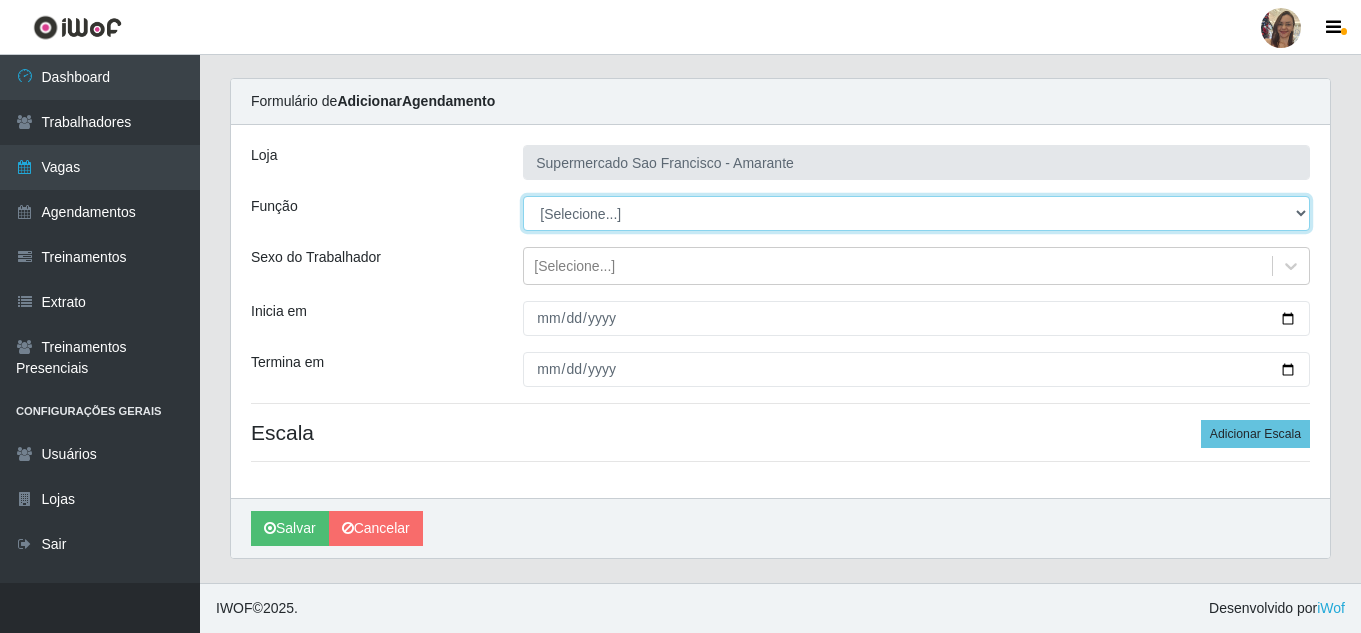 click on "[Selecione...] ASG ASG + ASG ++ Balconista de Açougue  Balconista de Açougue + Balconista de Açougue ++ Embalador Embalador + Embalador ++ Operador de Caixa Operador de Caixa ++ Operador de Loja Operador de Loja + Operador de Loja ++ Repositor  Repositor + Repositor ++" at bounding box center (916, 213) 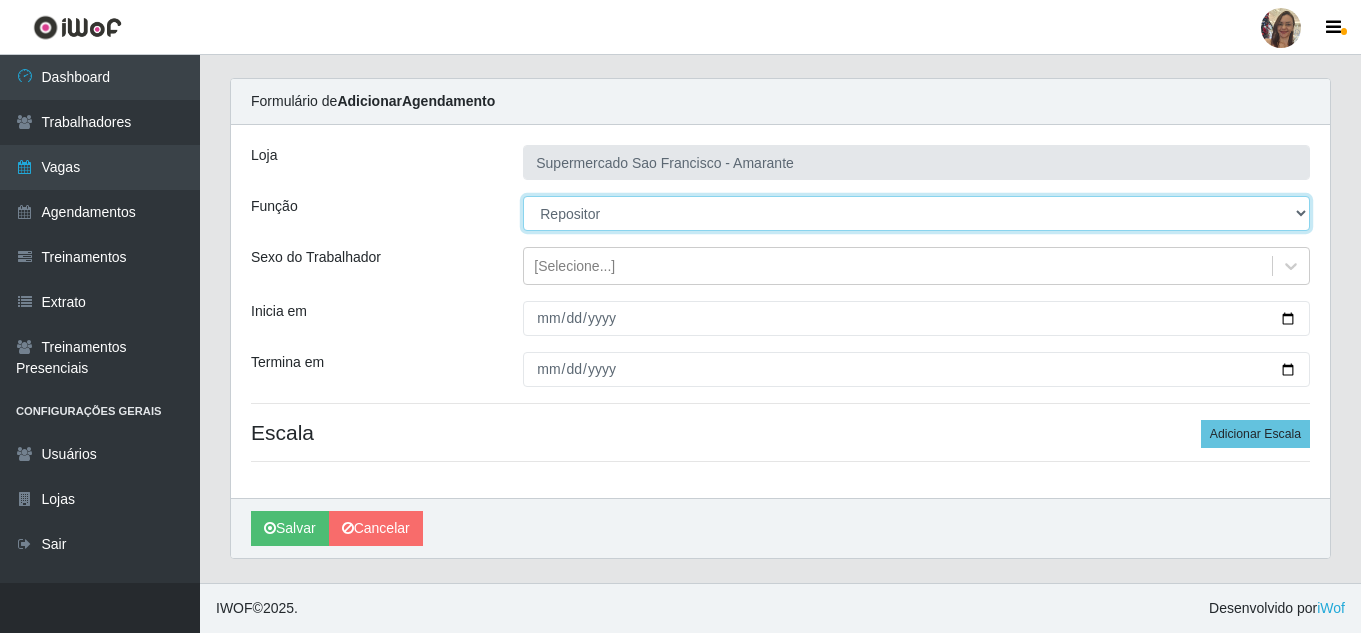 click on "[Selecione...] ASG ASG + ASG ++ Balconista de Açougue  Balconista de Açougue + Balconista de Açougue ++ Embalador Embalador + Embalador ++ Operador de Caixa Operador de Caixa ++ Operador de Loja Operador de Loja + Operador de Loja ++ Repositor  Repositor + Repositor ++" at bounding box center (916, 213) 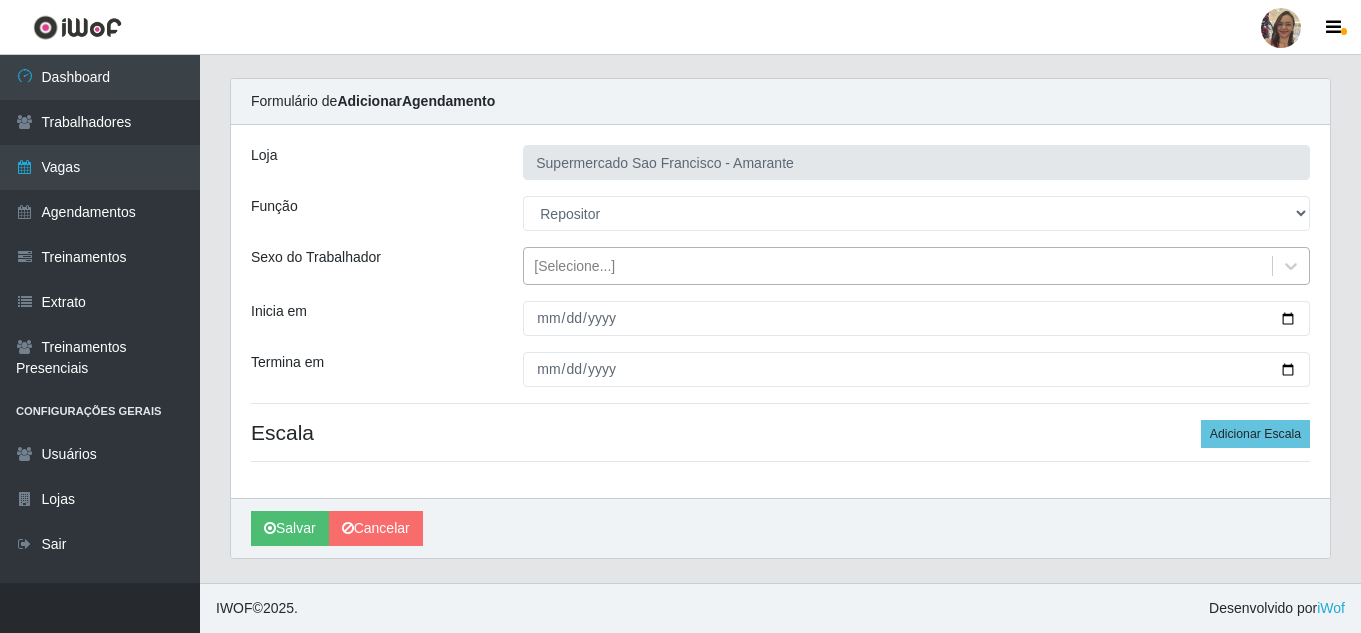 click on "[Selecione...]" at bounding box center (574, 266) 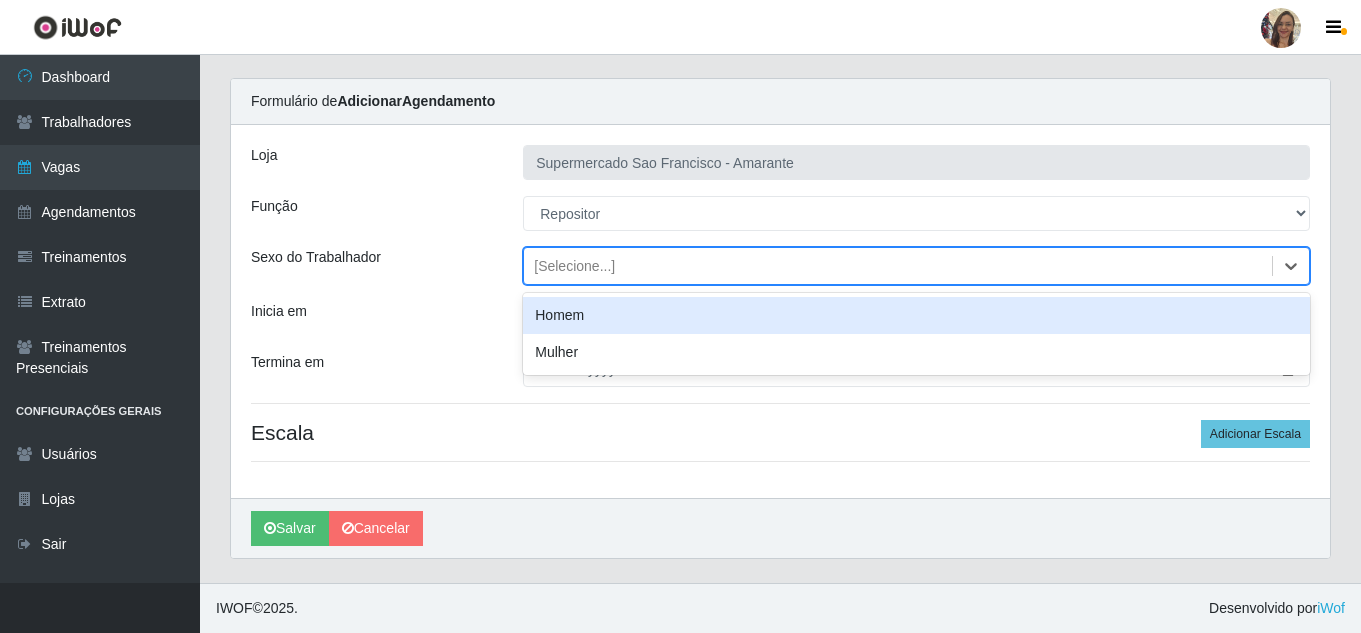 click on "Homem" at bounding box center (916, 315) 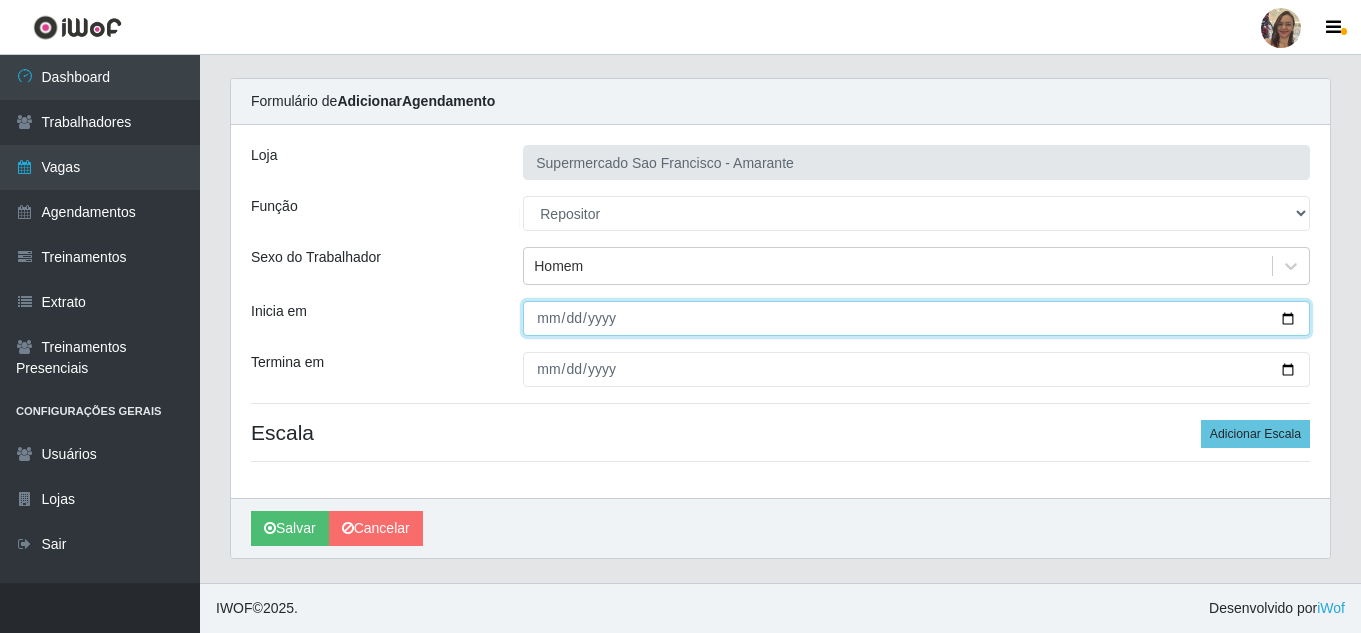 click on "Inicia em" at bounding box center [916, 318] 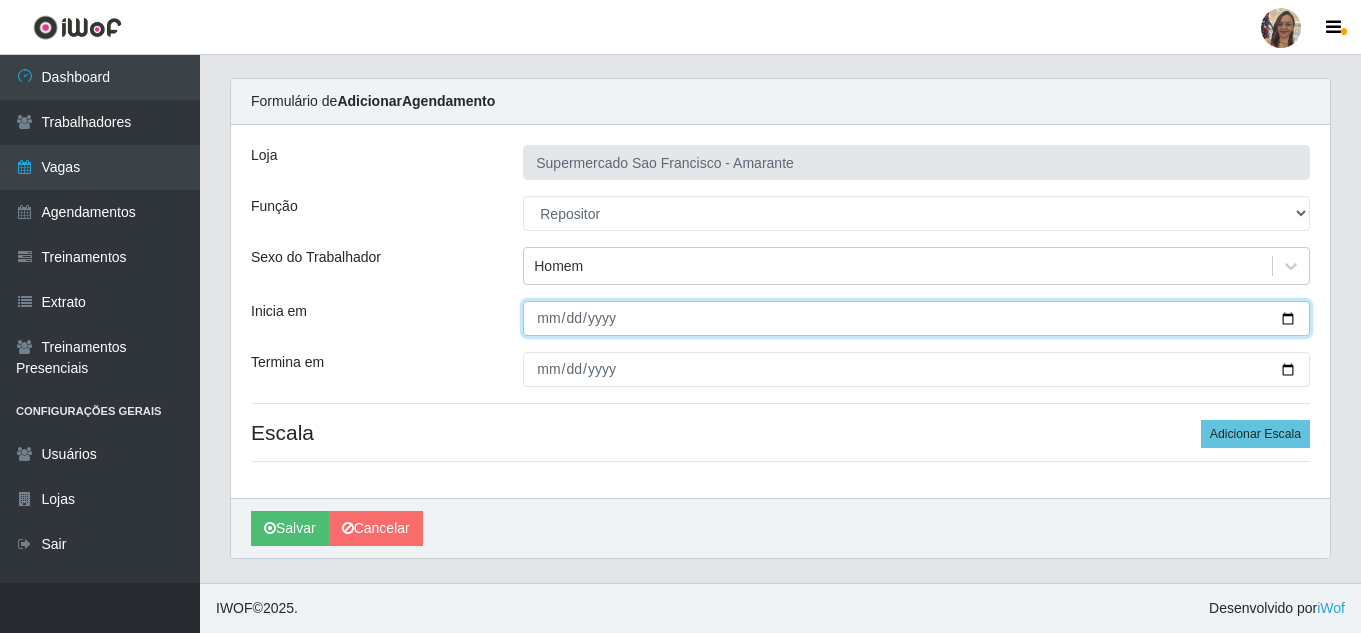 click on "Inicia em" at bounding box center [916, 318] 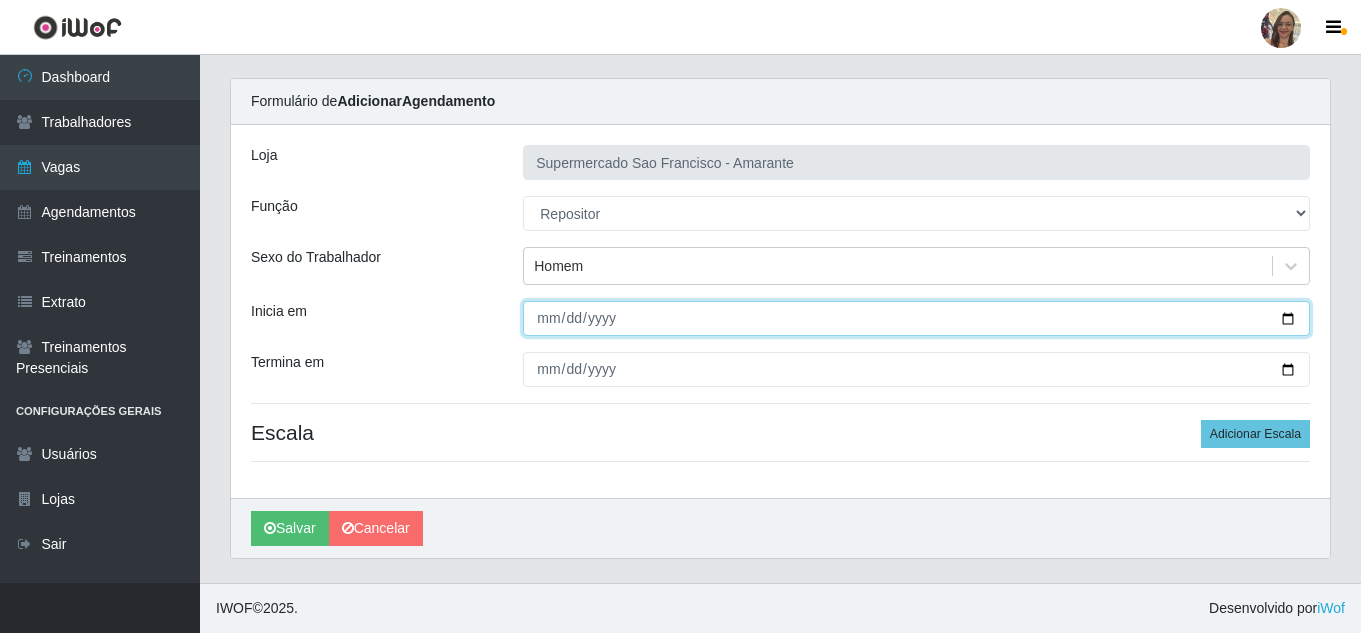 type on "[DATE]" 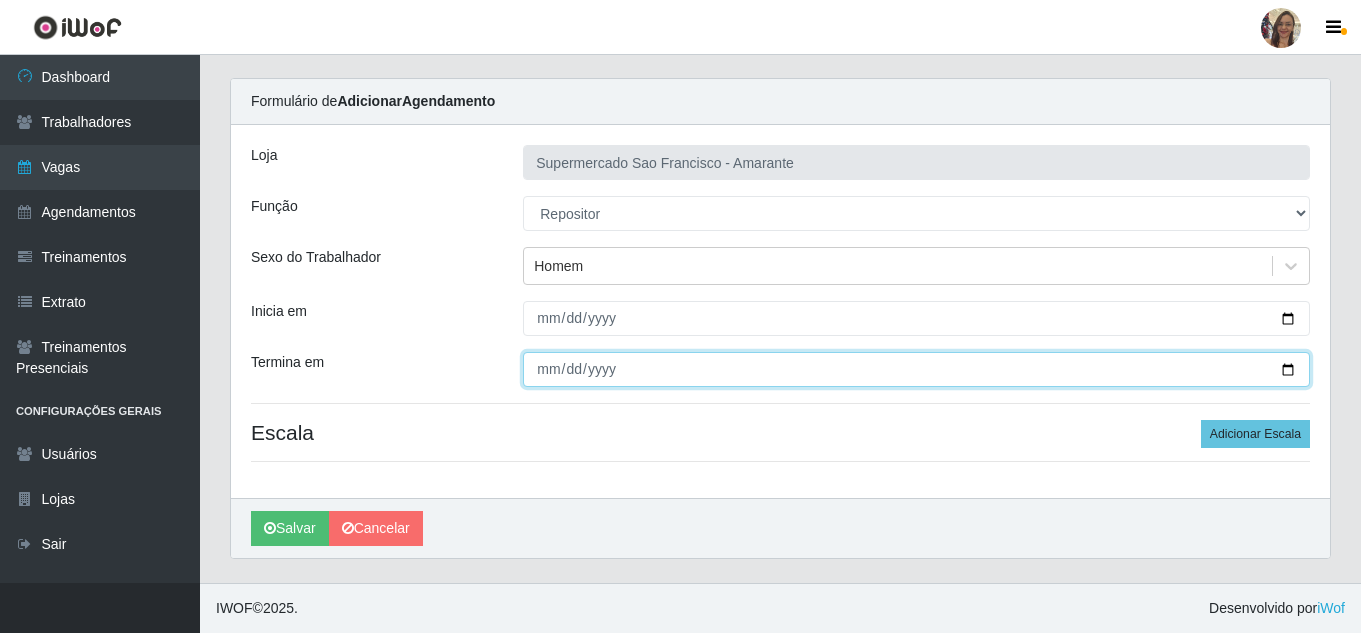 click on "Termina em" at bounding box center (916, 369) 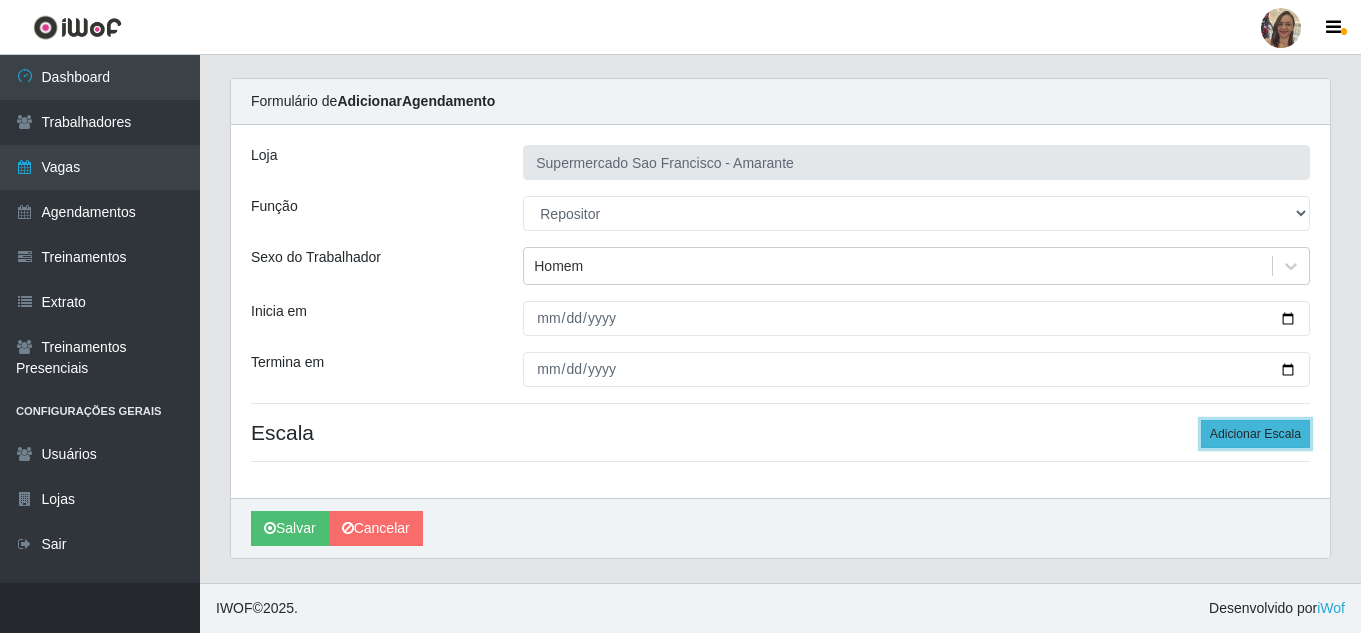 click on "Adicionar Escala" at bounding box center [1255, 434] 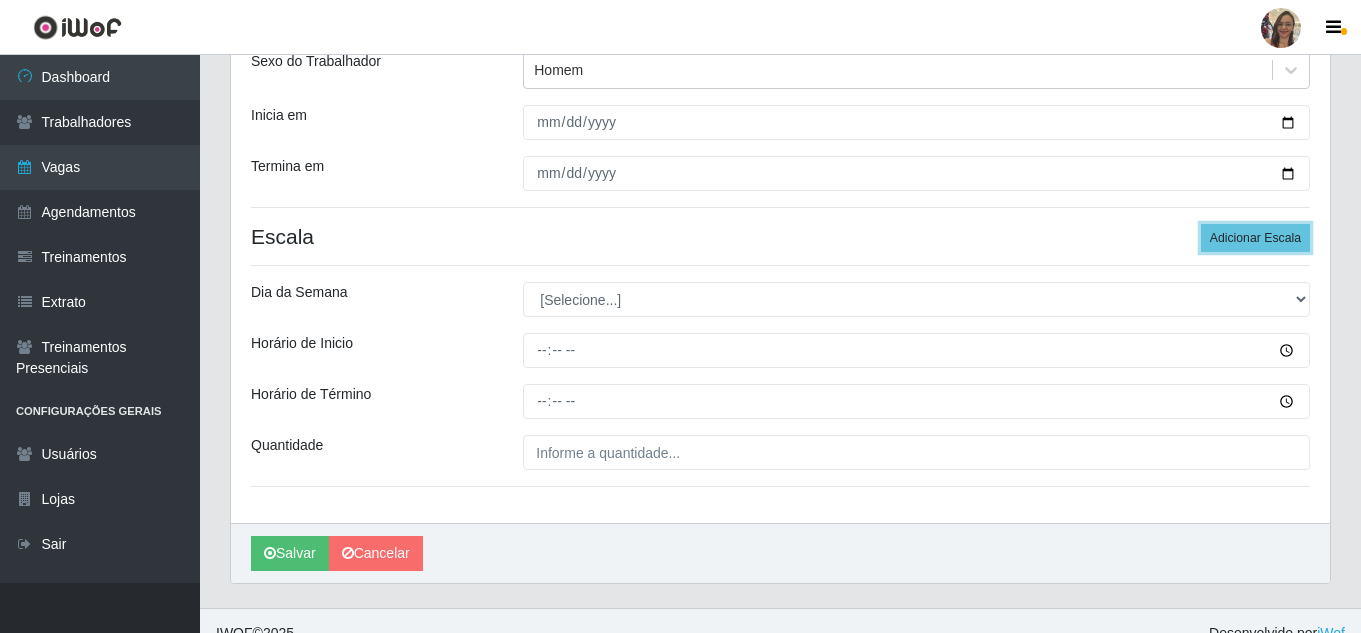 scroll, scrollTop: 247, scrollLeft: 0, axis: vertical 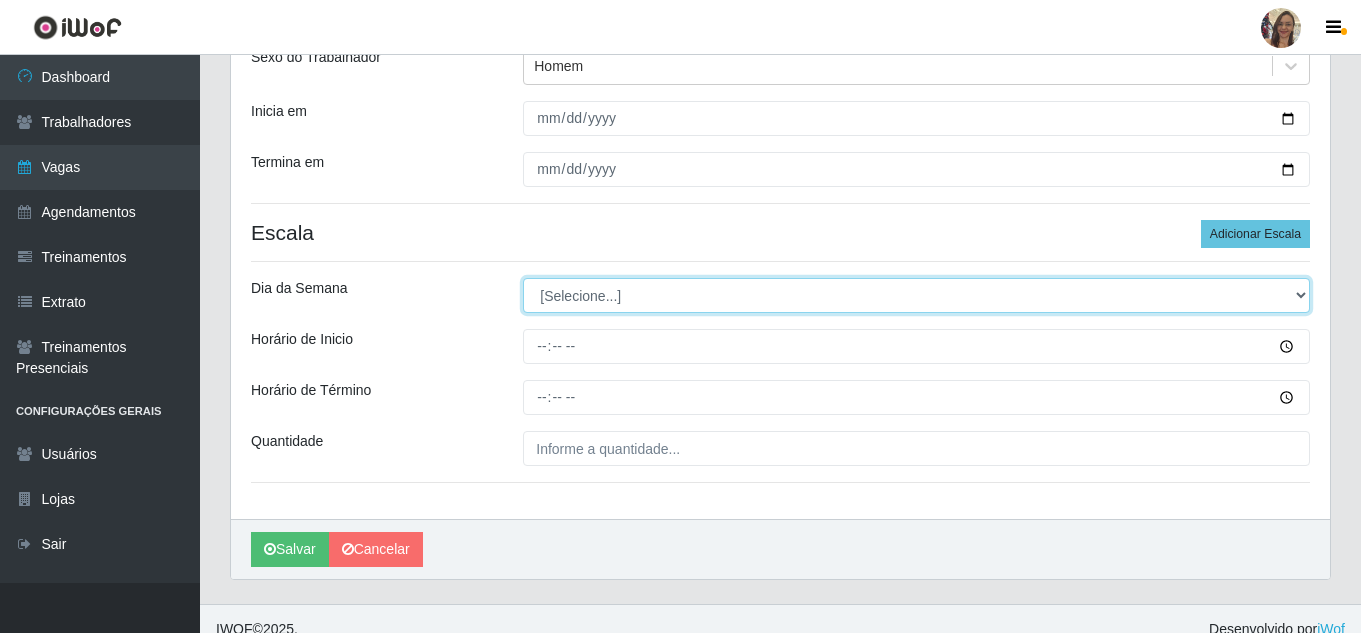 click on "[Selecione...] Segunda Terça Quarta Quinta Sexta Sábado Domingo" at bounding box center [916, 295] 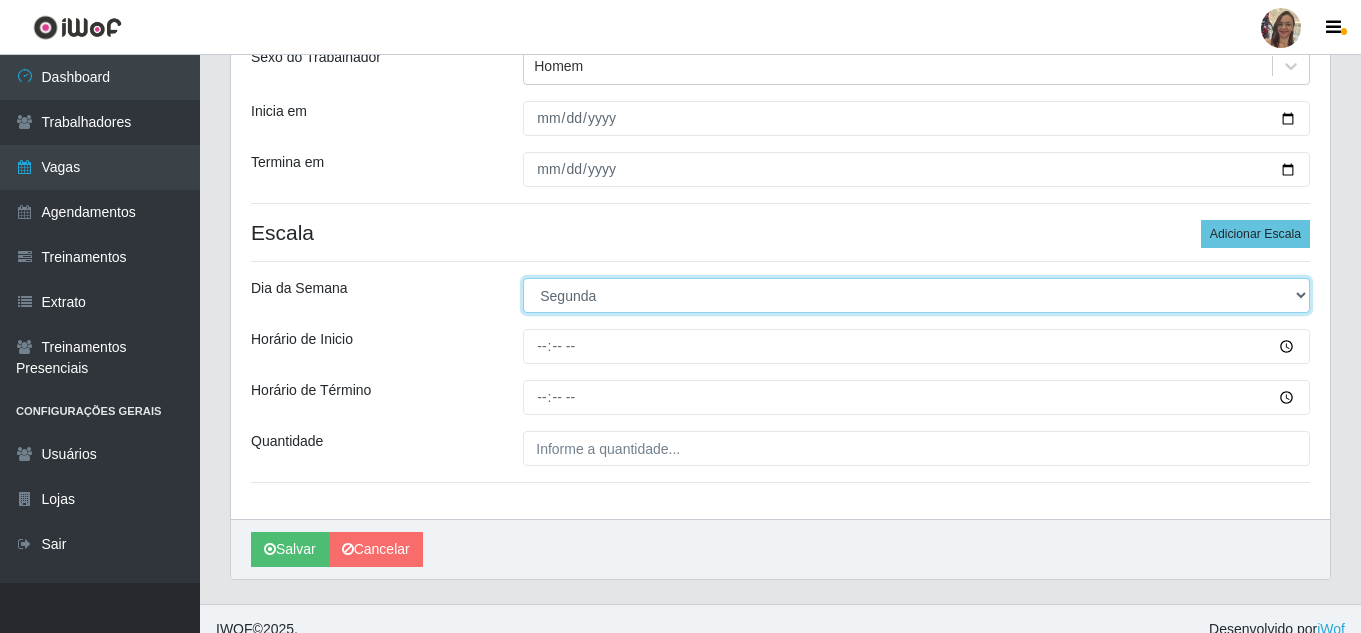 click on "[Selecione...] Segunda Terça Quarta Quinta Sexta Sábado Domingo" at bounding box center [916, 295] 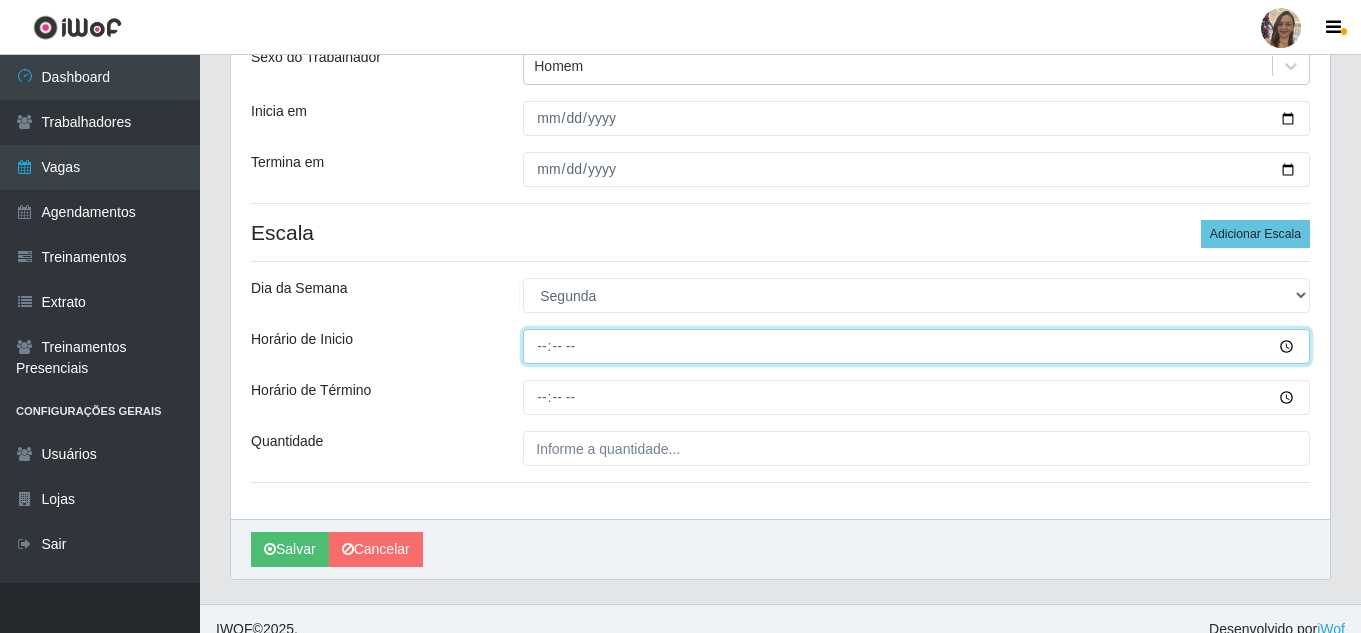 click on "Horário de Inicio" at bounding box center [916, 346] 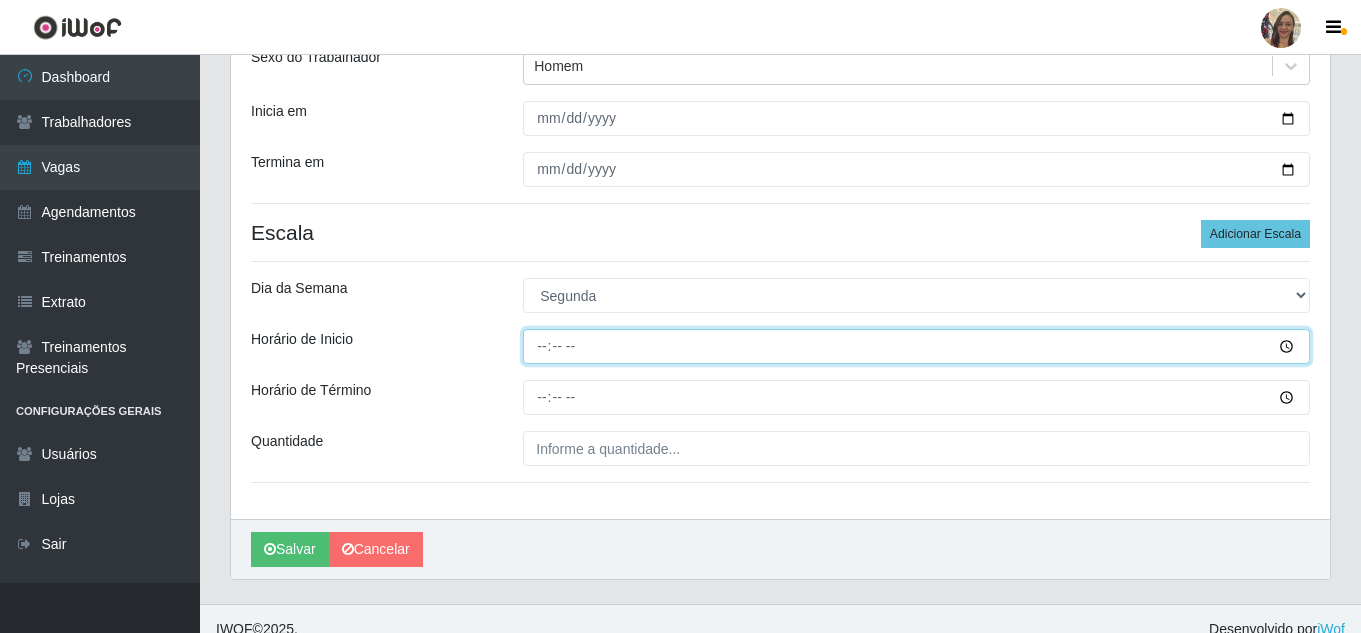 type on "13:00" 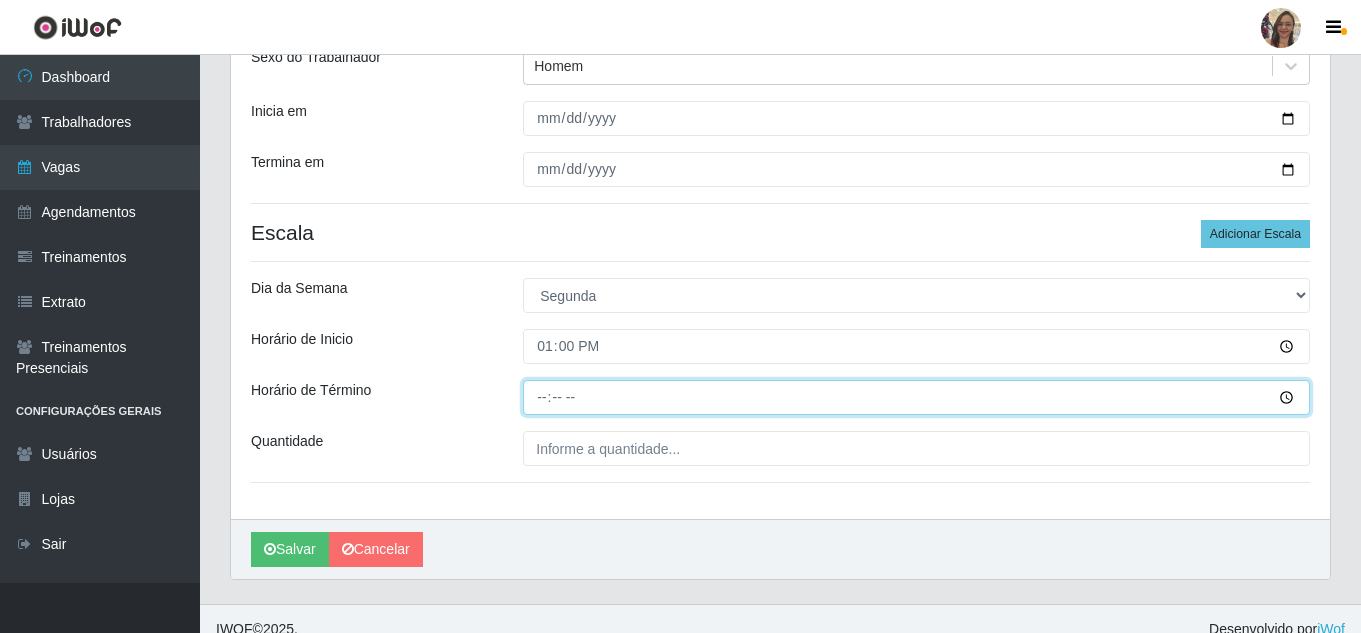 click on "Horário de Término" at bounding box center (916, 397) 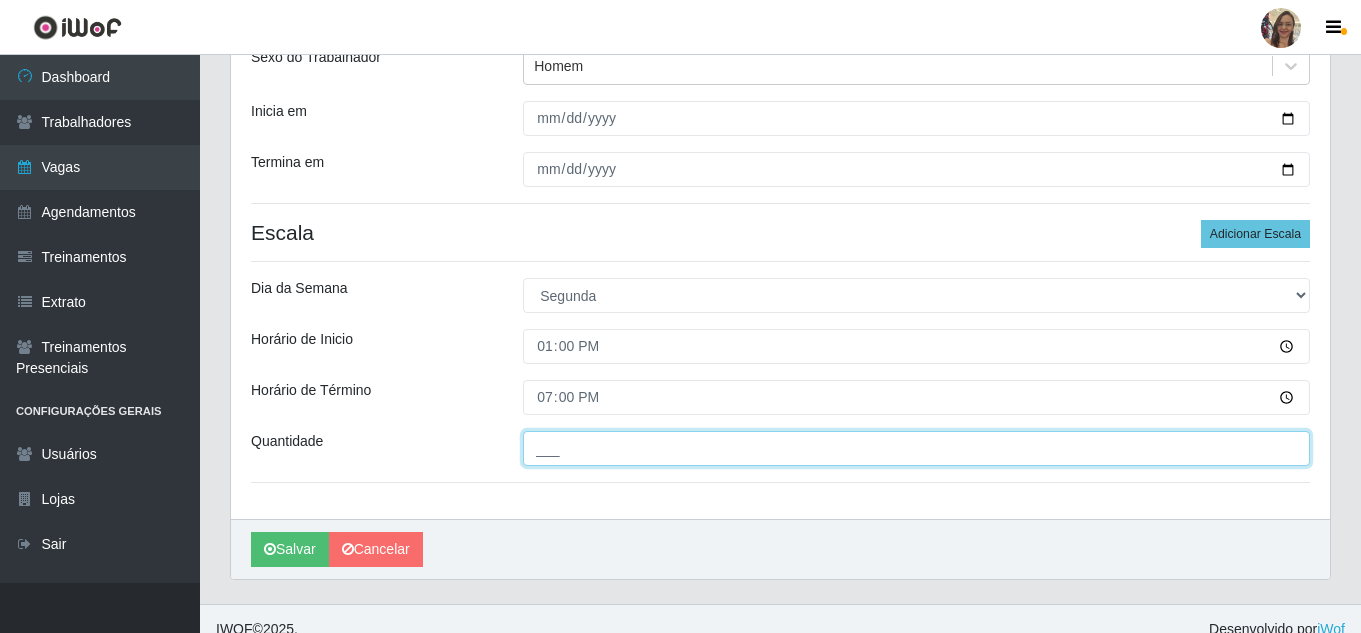 click on "___" at bounding box center [916, 448] 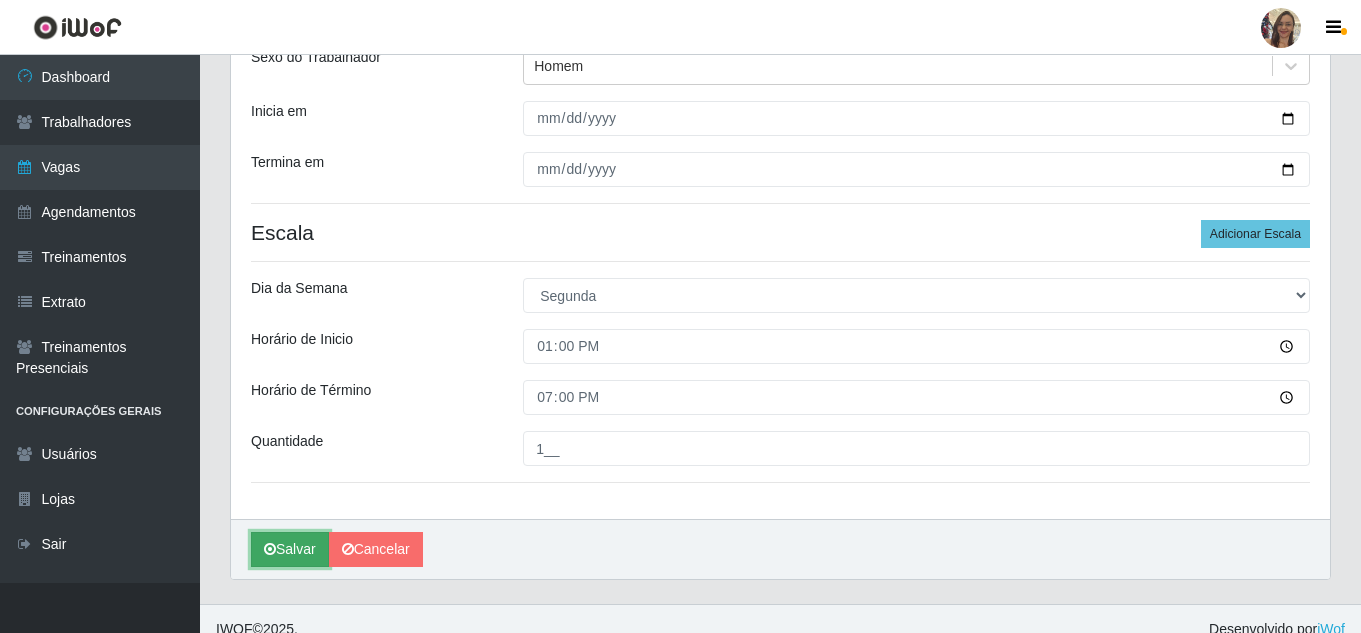 click on "Salvar" at bounding box center (290, 549) 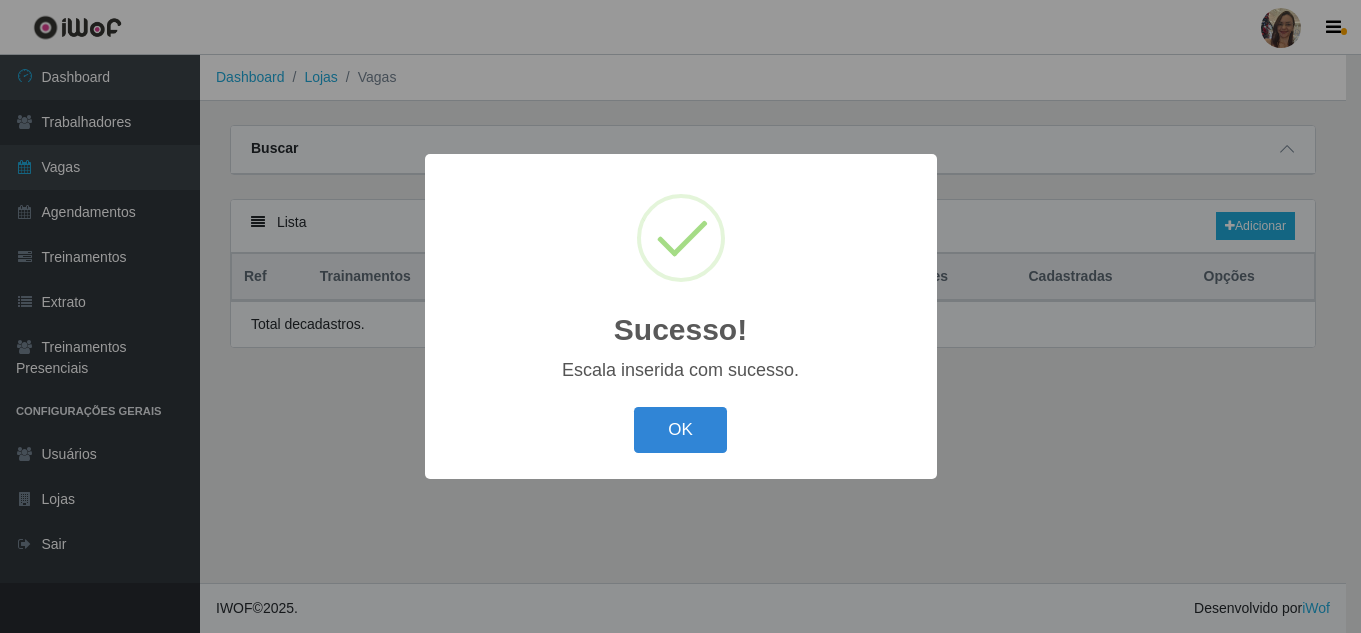 scroll, scrollTop: 0, scrollLeft: 0, axis: both 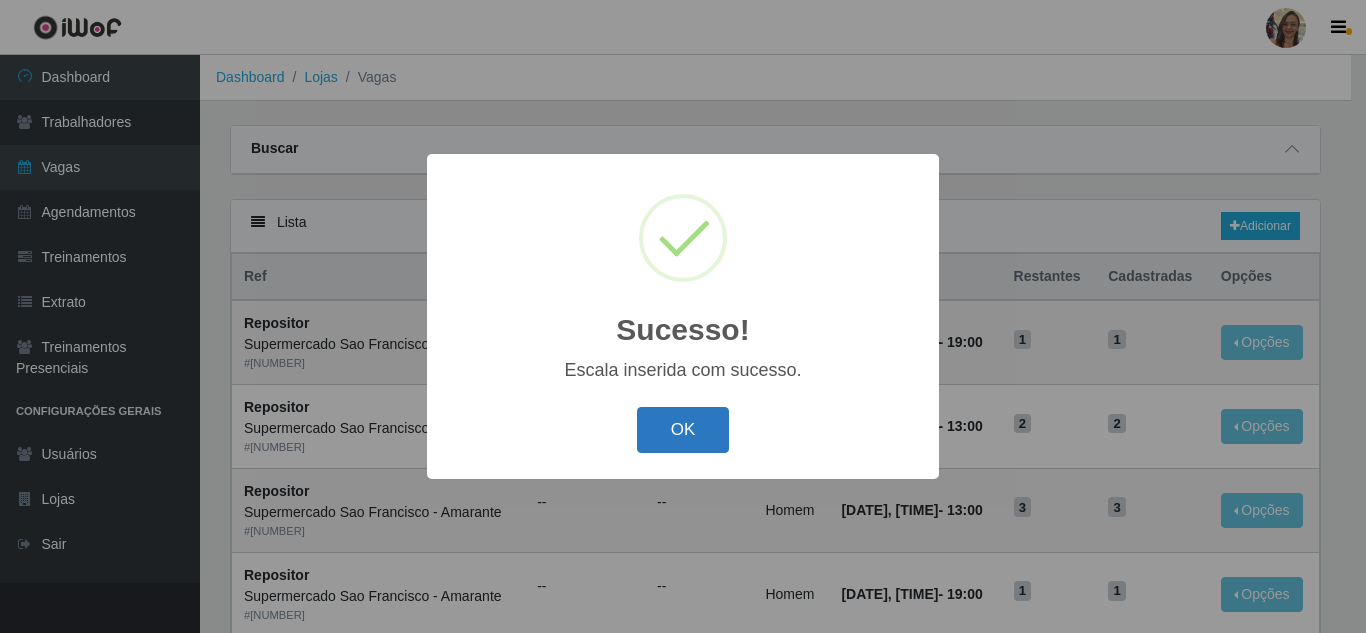 click on "OK" at bounding box center (683, 430) 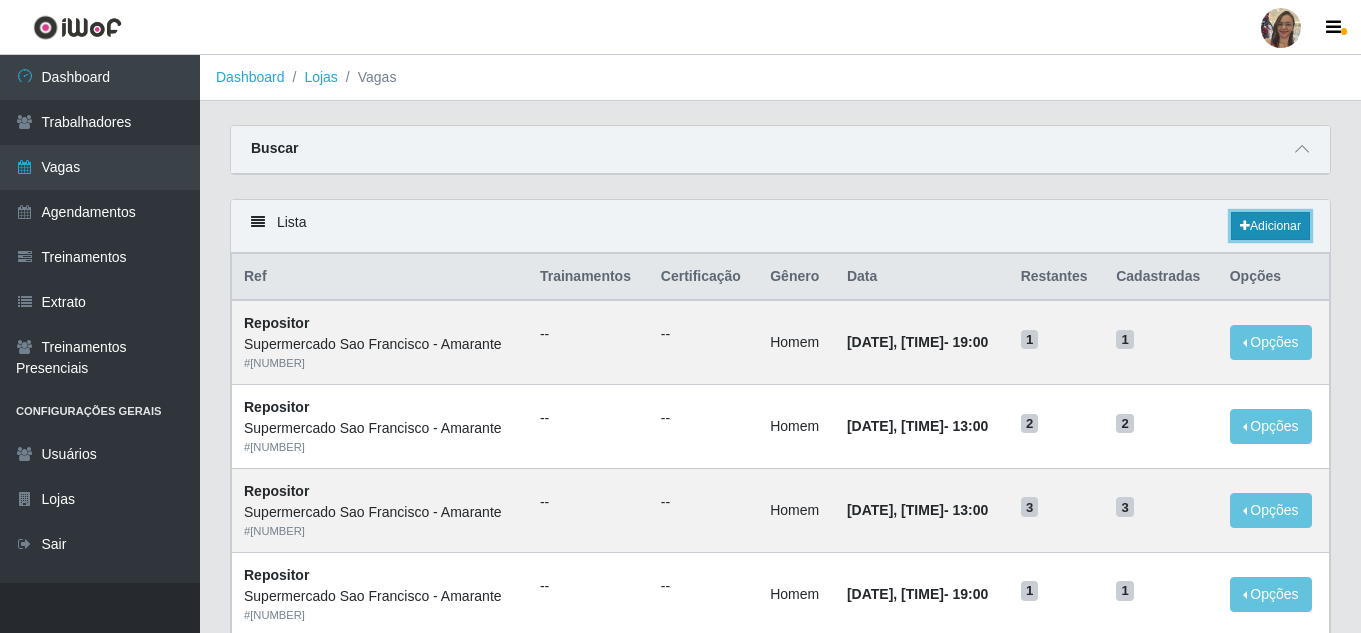 click on "Adicionar" at bounding box center (1270, 226) 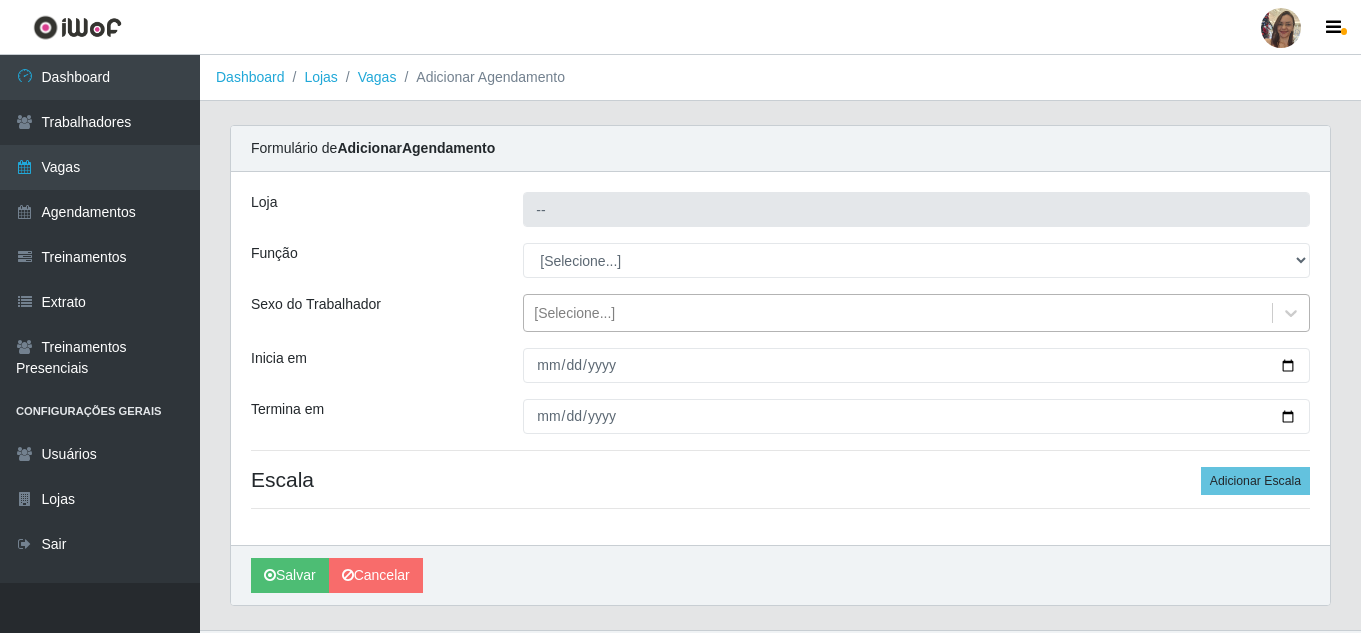 type on "Supermercado Sao Francisco - Amarante" 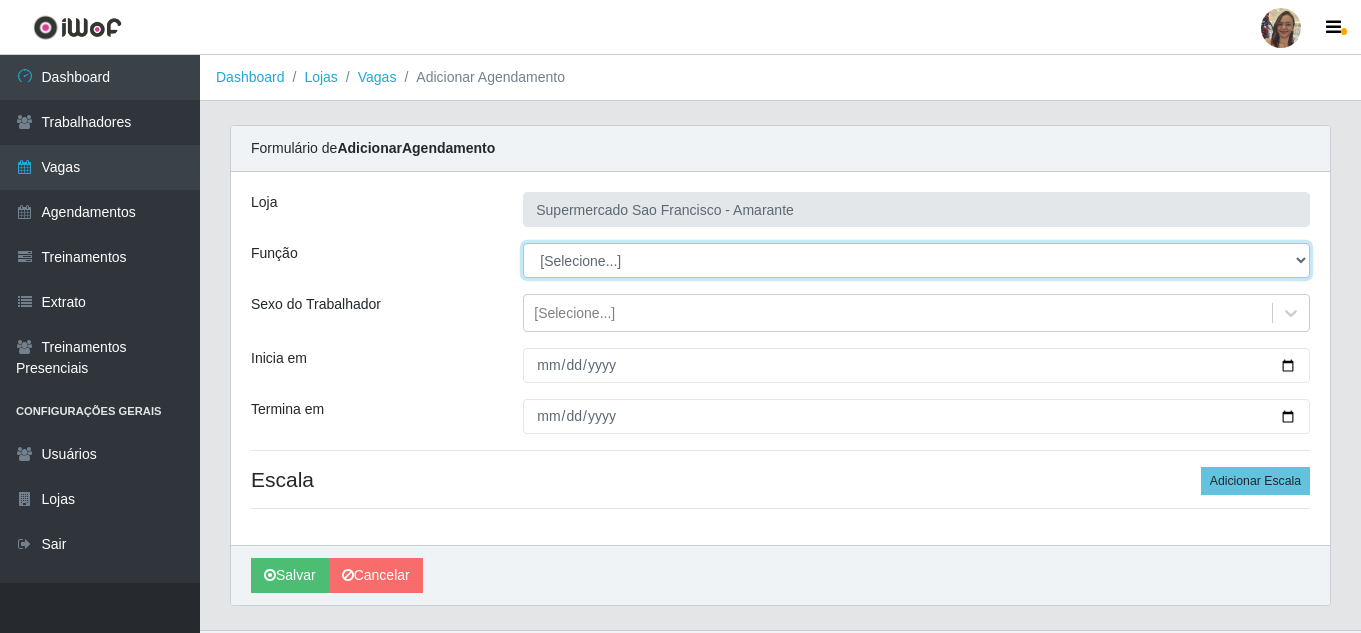 click on "[Selecione...] ASG ASG + ASG ++ Balconista de Açougue  Balconista de Açougue + Balconista de Açougue ++ Embalador Embalador + Embalador ++ Operador de Caixa Operador de Caixa ++ Operador de Loja Operador de Loja + Operador de Loja ++ Repositor  Repositor + Repositor ++" at bounding box center [916, 260] 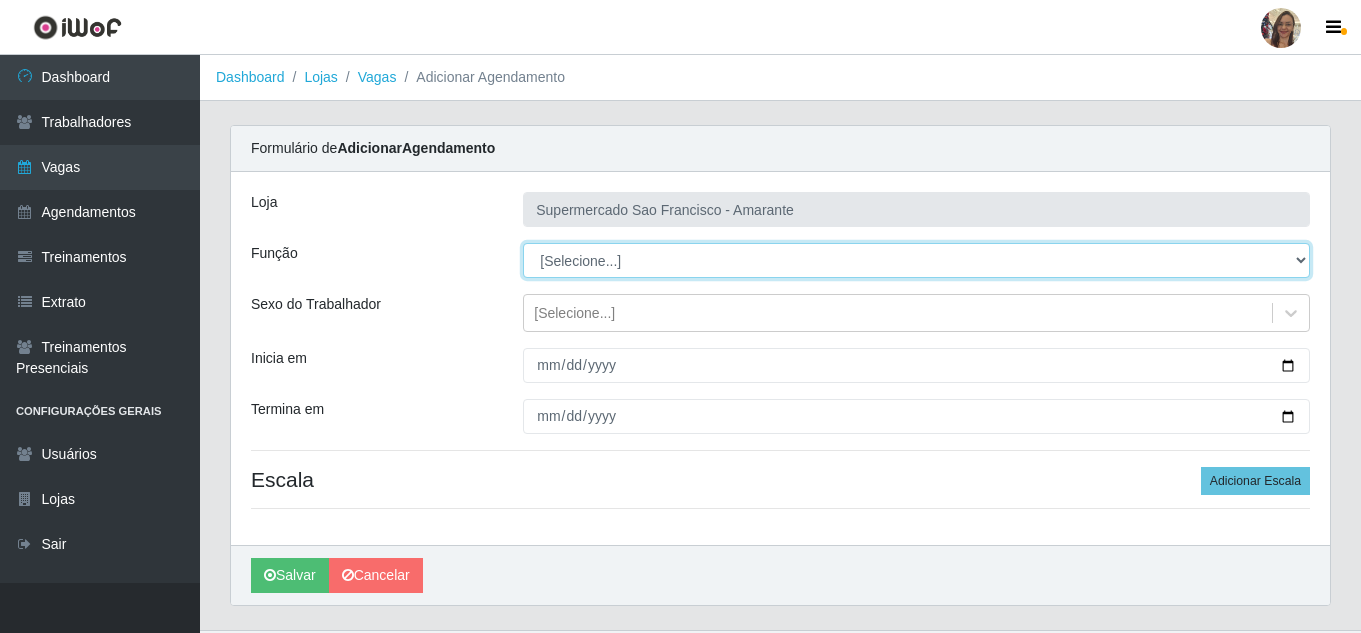 select on "24" 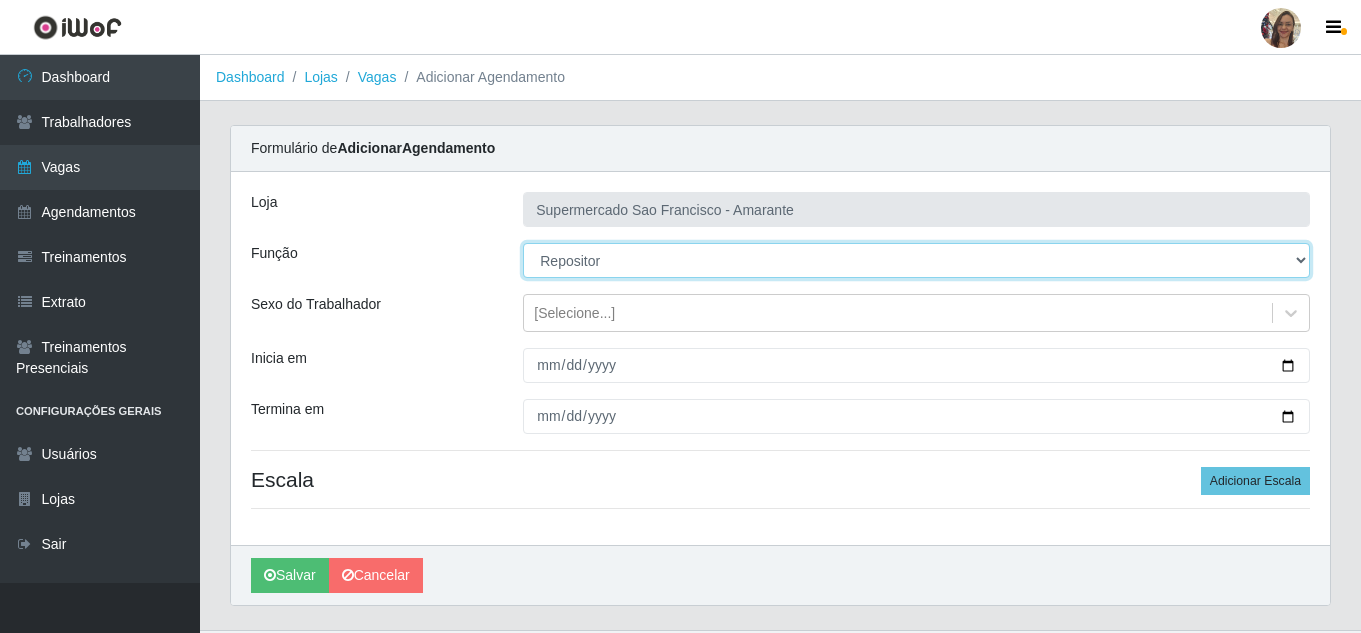 click on "[Selecione...] ASG ASG + ASG ++ Balconista de Açougue  Balconista de Açougue + Balconista de Açougue ++ Embalador Embalador + Embalador ++ Operador de Caixa Operador de Caixa ++ Operador de Loja Operador de Loja + Operador de Loja ++ Repositor  Repositor + Repositor ++" at bounding box center [916, 260] 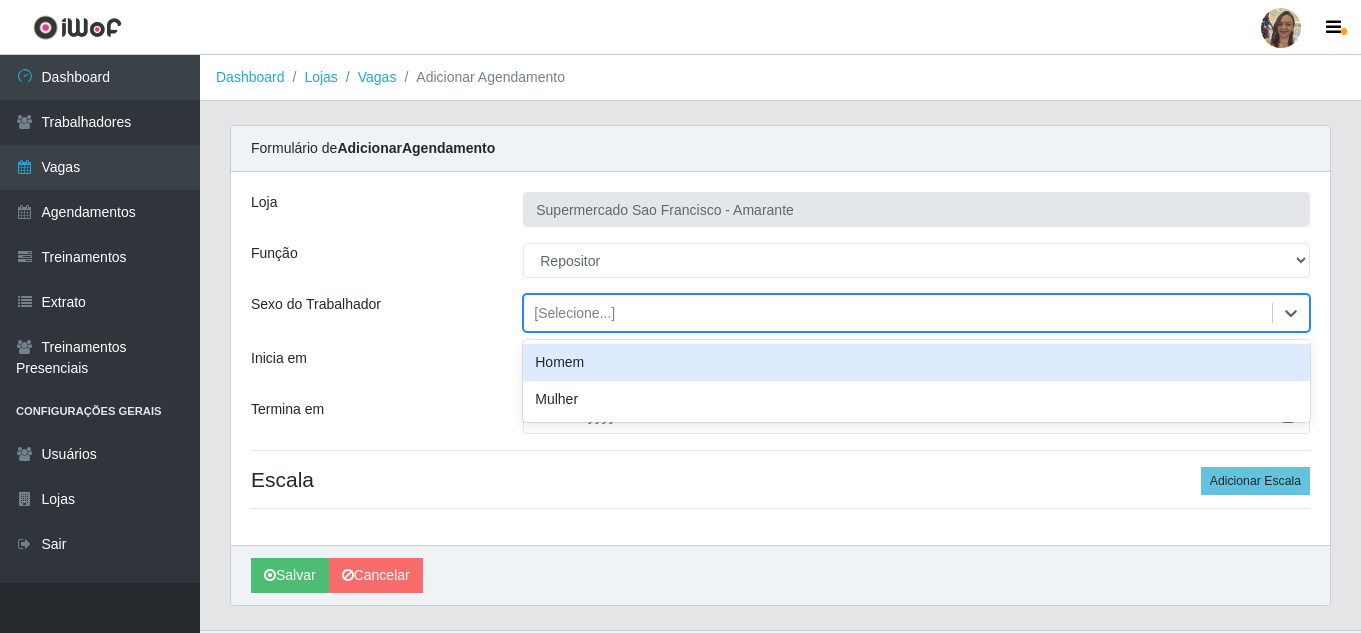 click on "[Selecione...]" at bounding box center [574, 313] 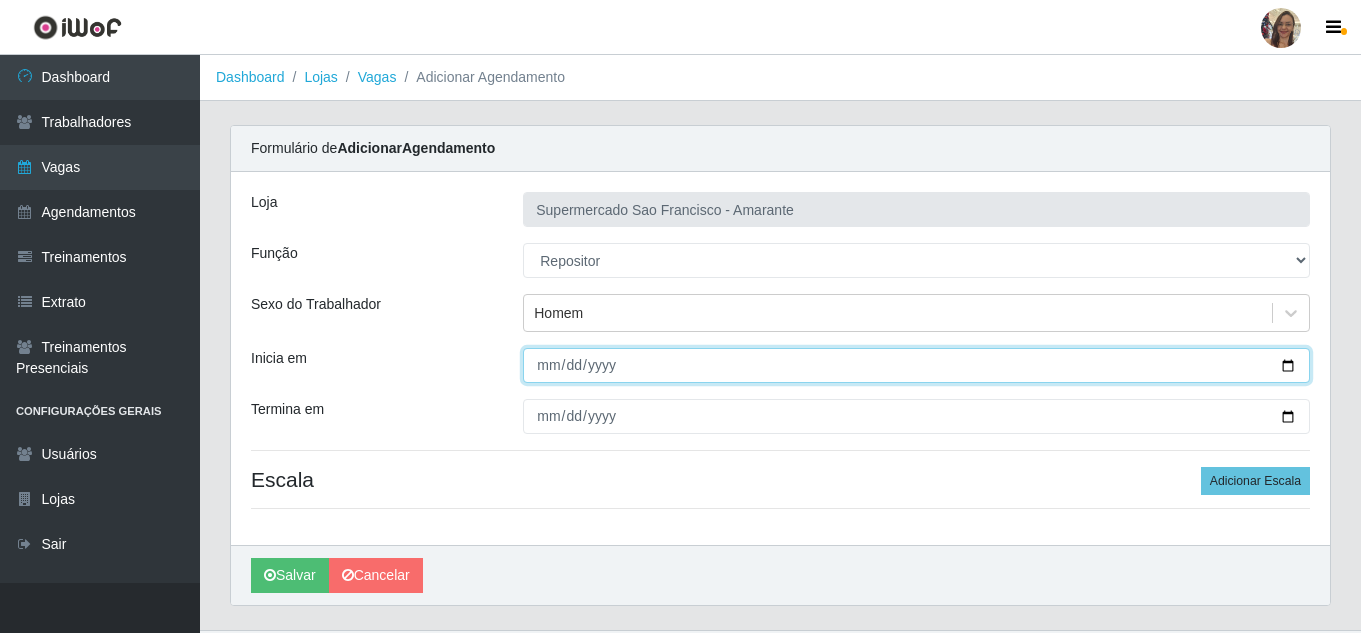 click on "Inicia em" at bounding box center (916, 365) 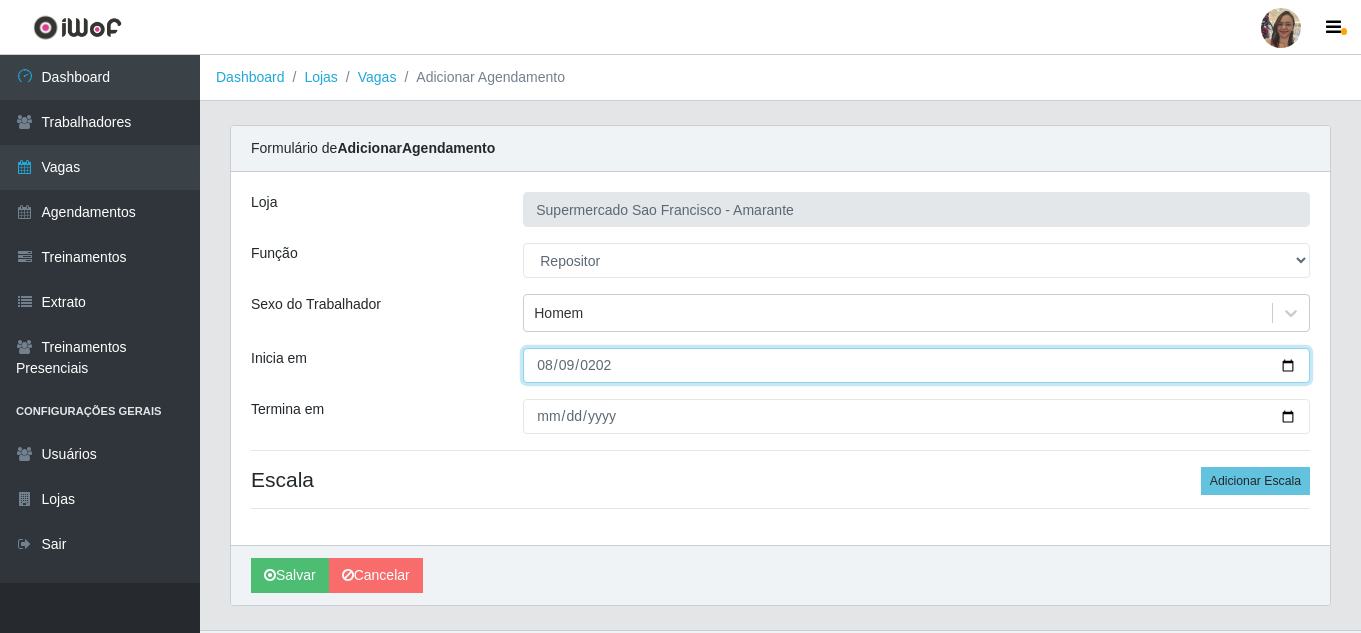 type on "2025-08-09" 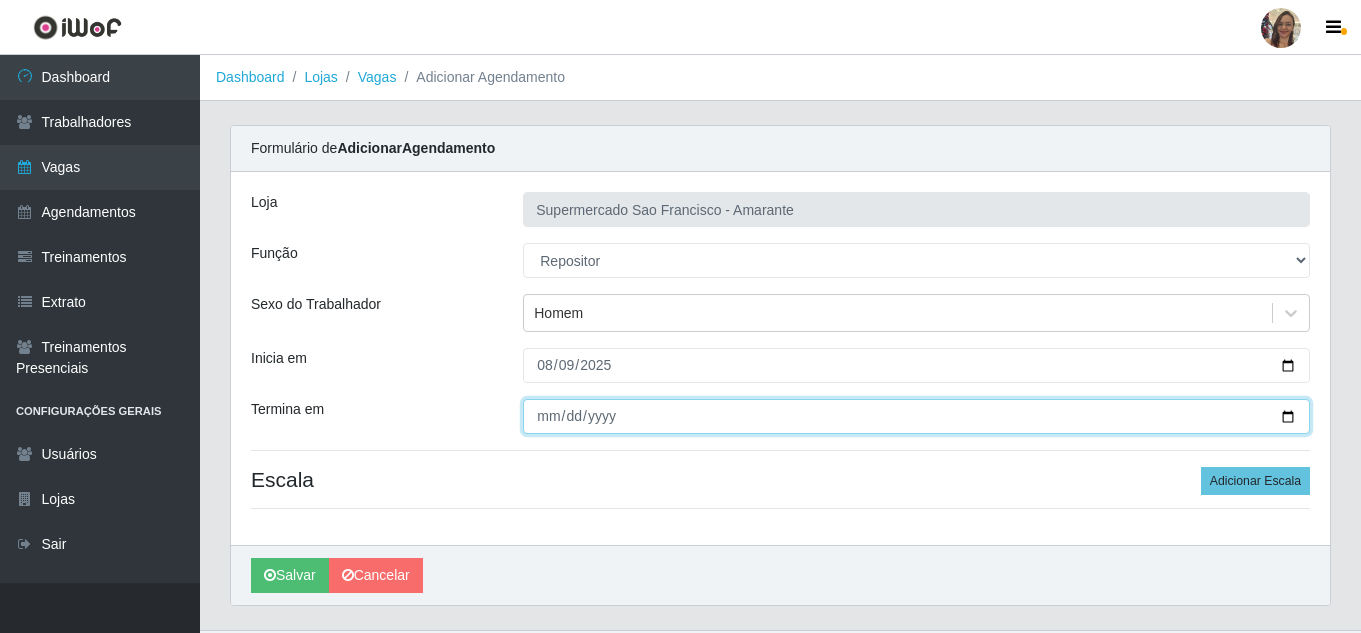 click on "Termina em" at bounding box center [916, 416] 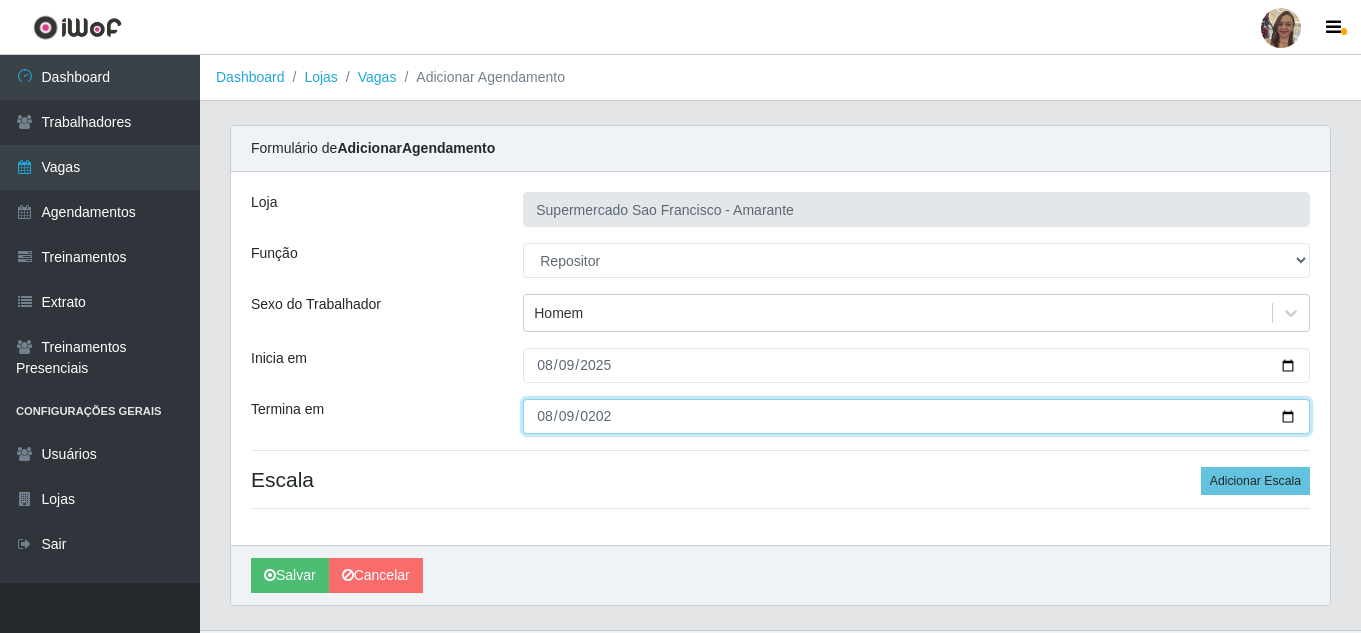 type on "2025-08-09" 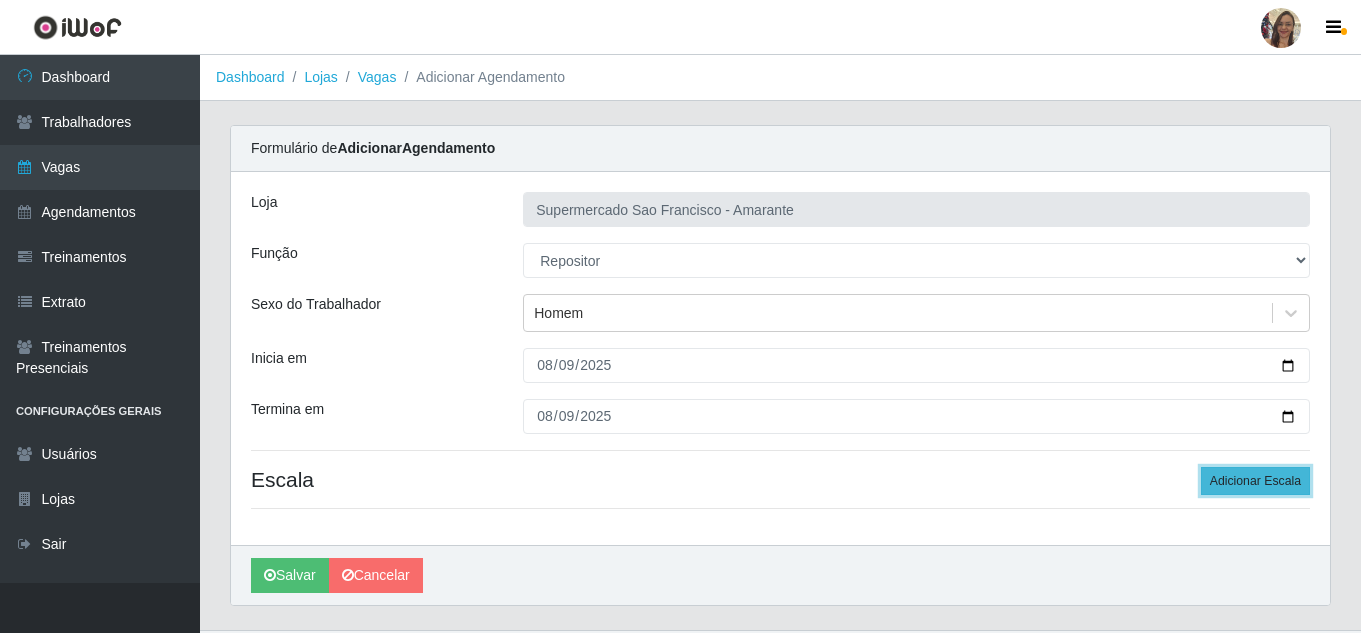 click on "Adicionar Escala" at bounding box center [1255, 481] 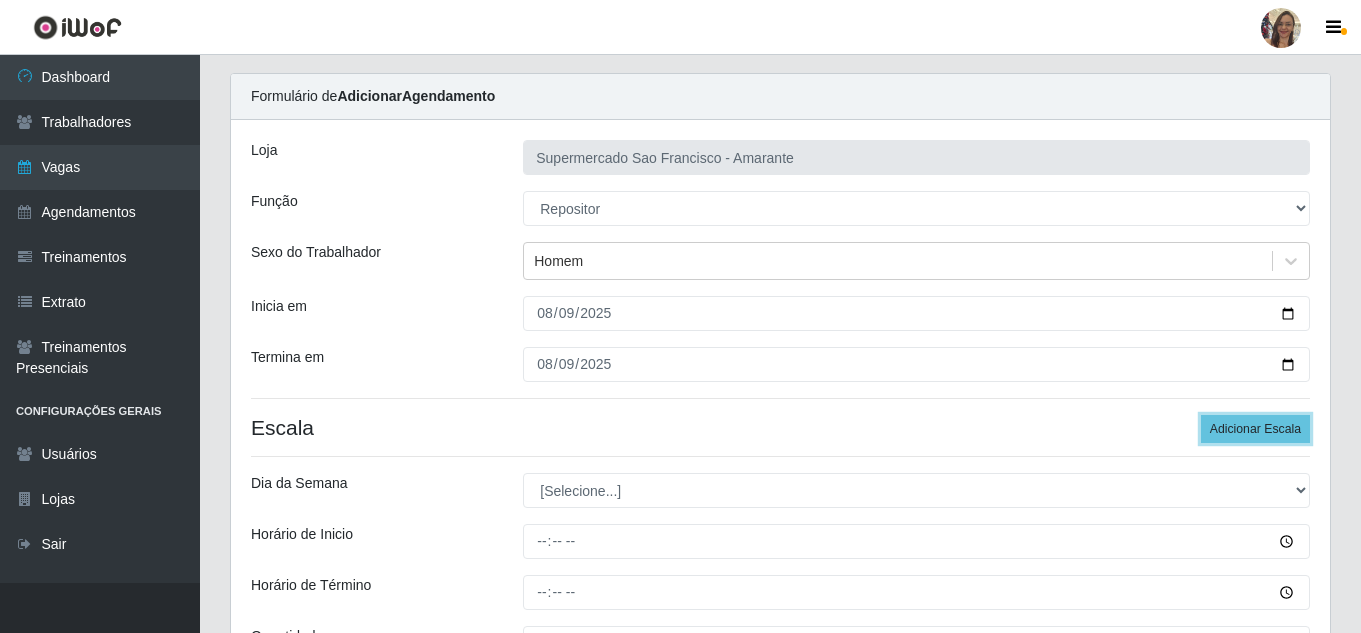 scroll, scrollTop: 100, scrollLeft: 0, axis: vertical 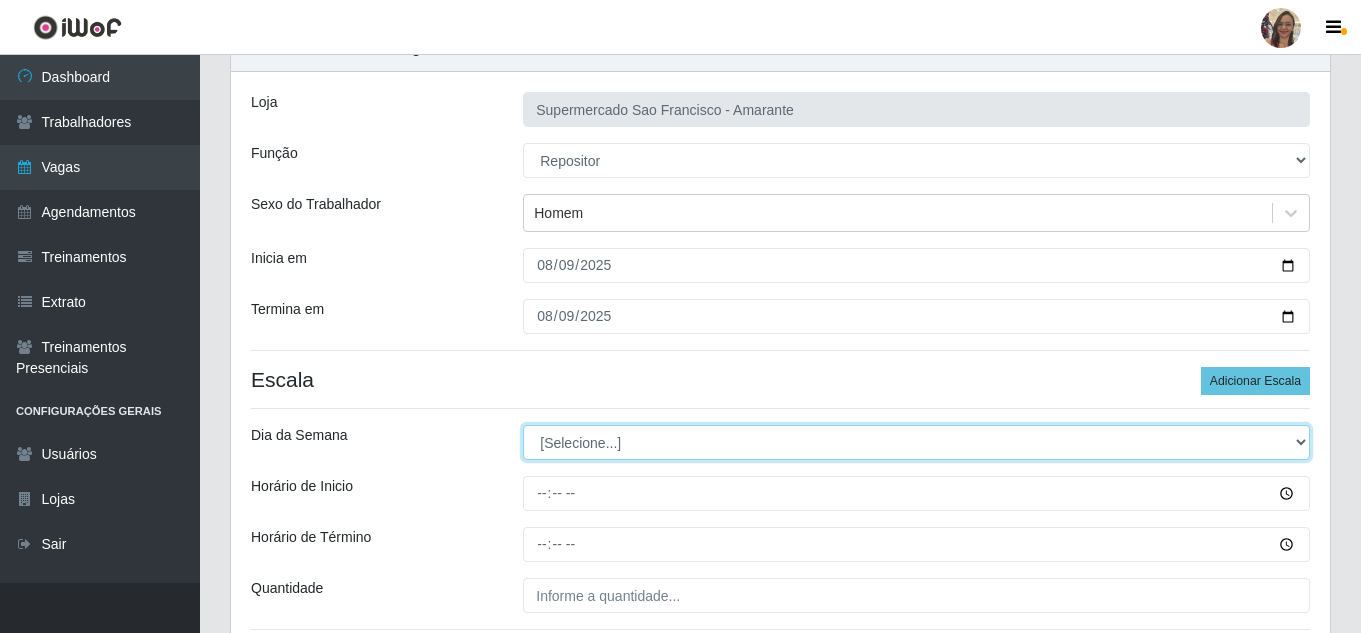 click on "[Selecione...] Segunda Terça Quarta Quinta Sexta Sábado Domingo" at bounding box center [916, 442] 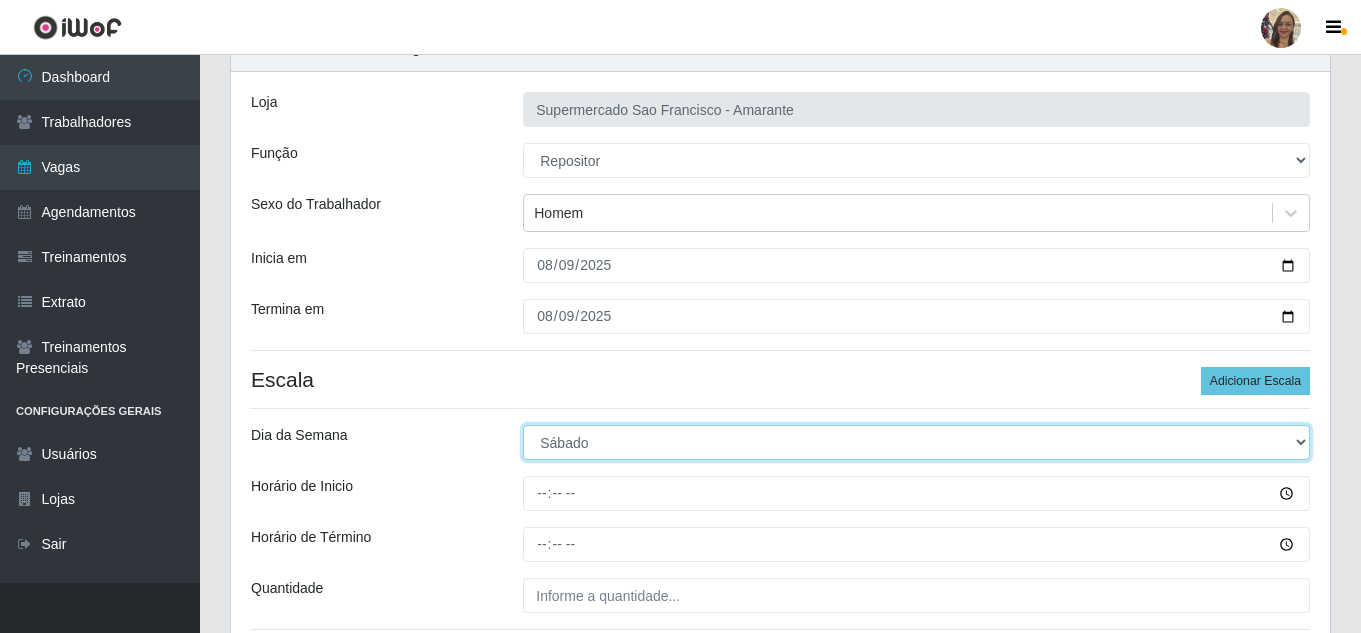 click on "[Selecione...] Segunda Terça Quarta Quinta Sexta Sábado Domingo" at bounding box center [916, 442] 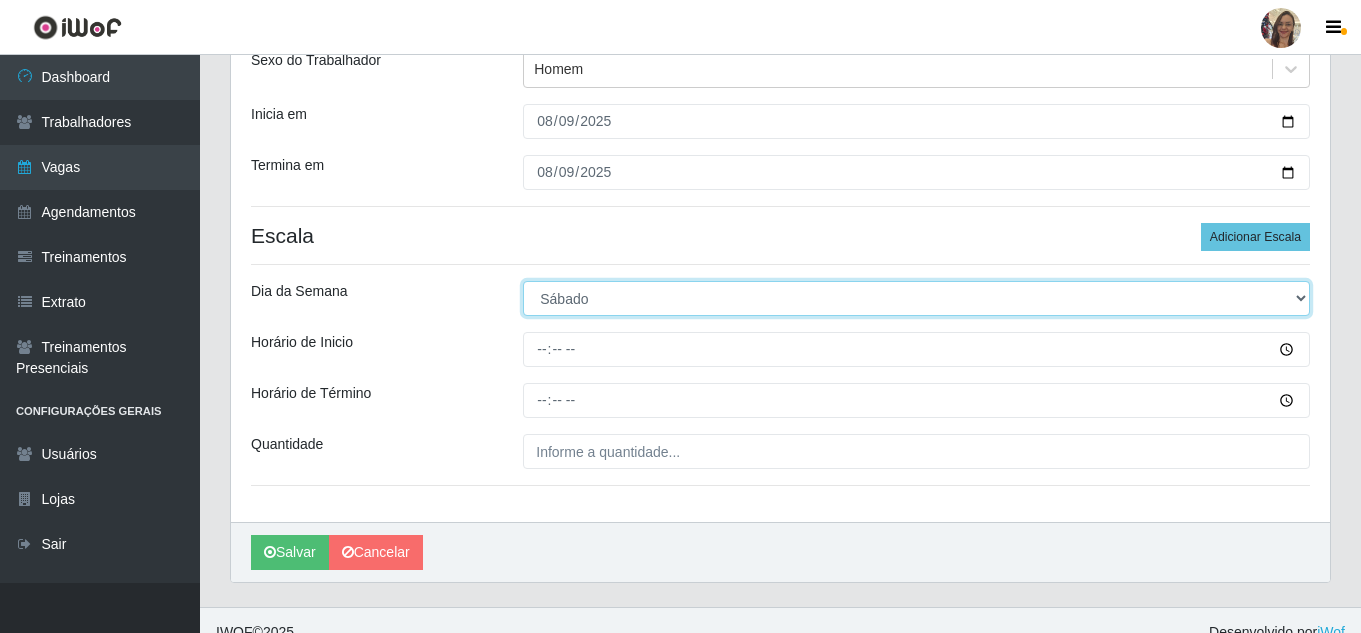 scroll, scrollTop: 268, scrollLeft: 0, axis: vertical 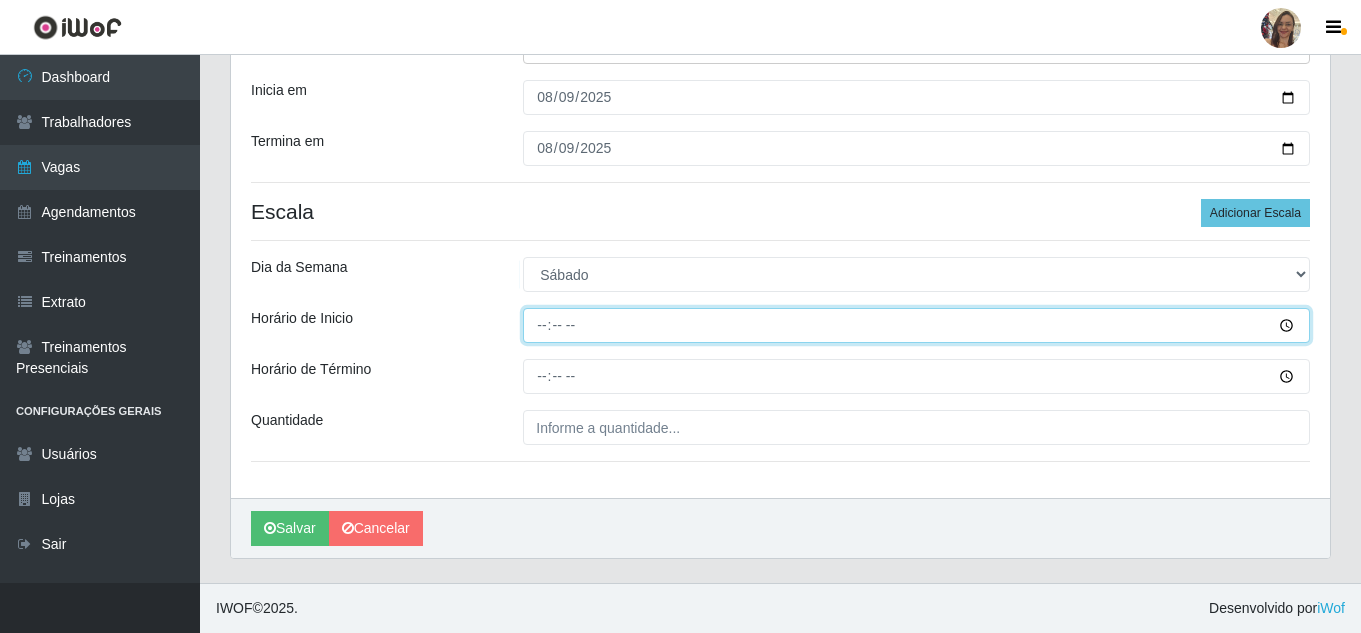 click on "Horário de Inicio" at bounding box center [916, 325] 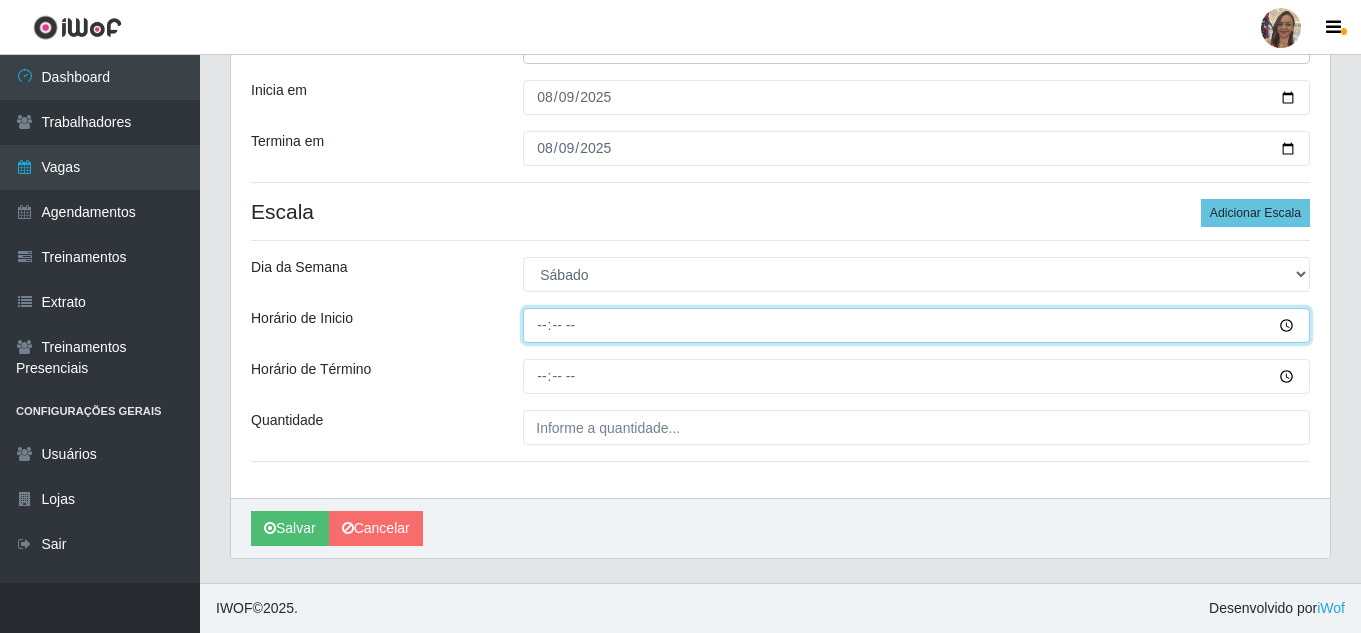 type on "07:00" 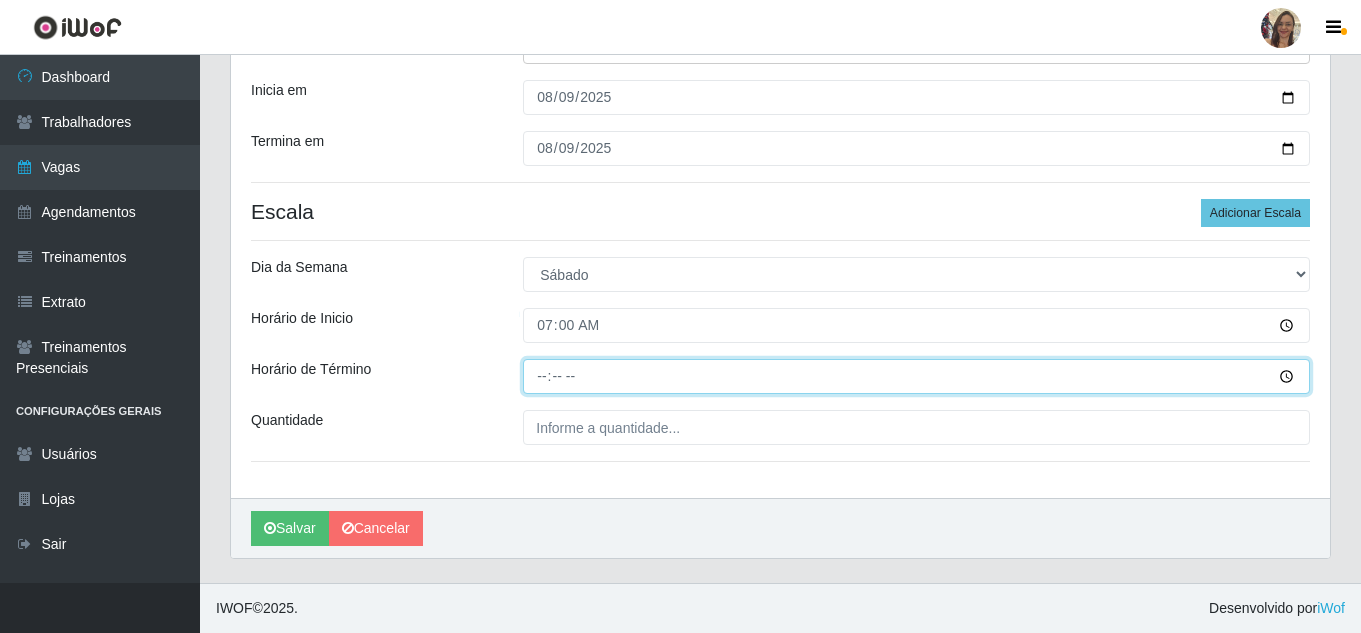 click on "Horário de Término" at bounding box center [916, 376] 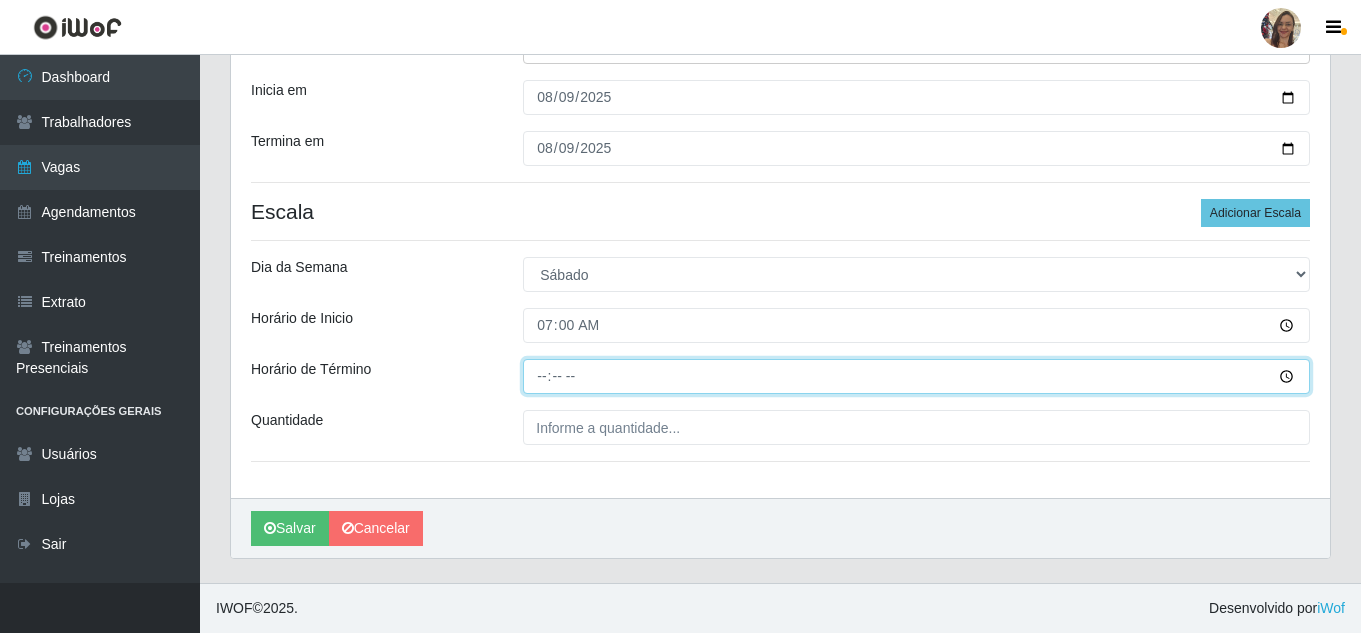 type on "13:00" 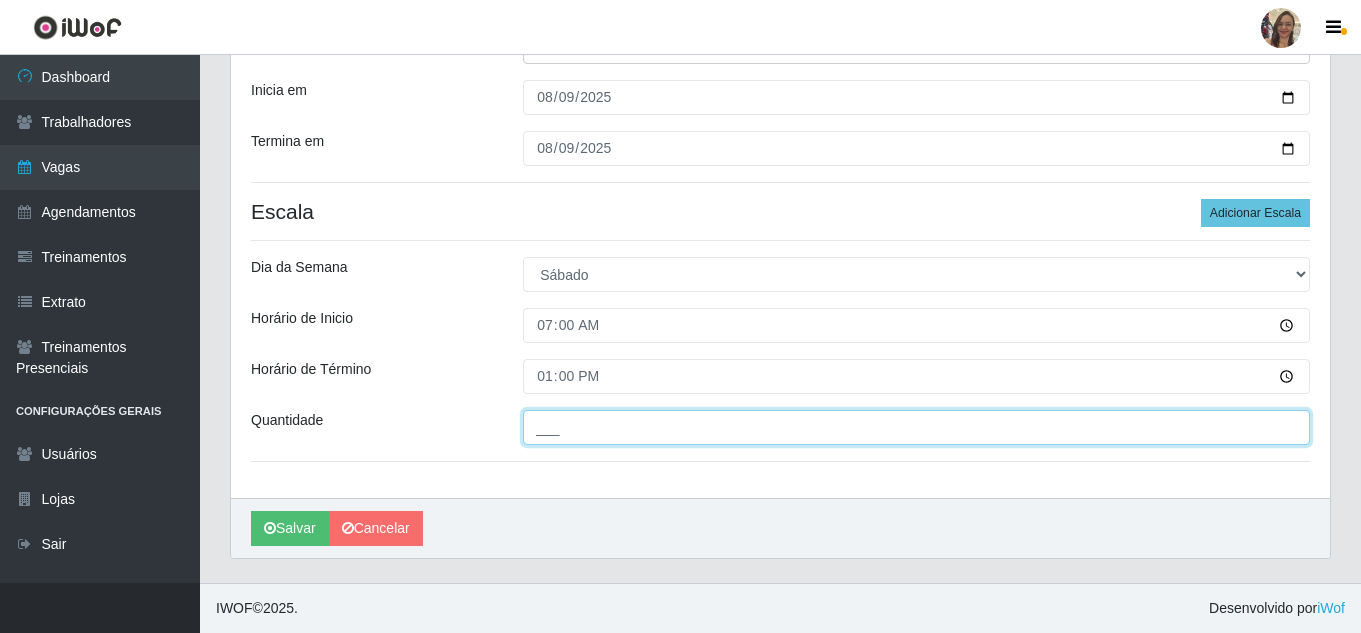 click on "___" at bounding box center (916, 427) 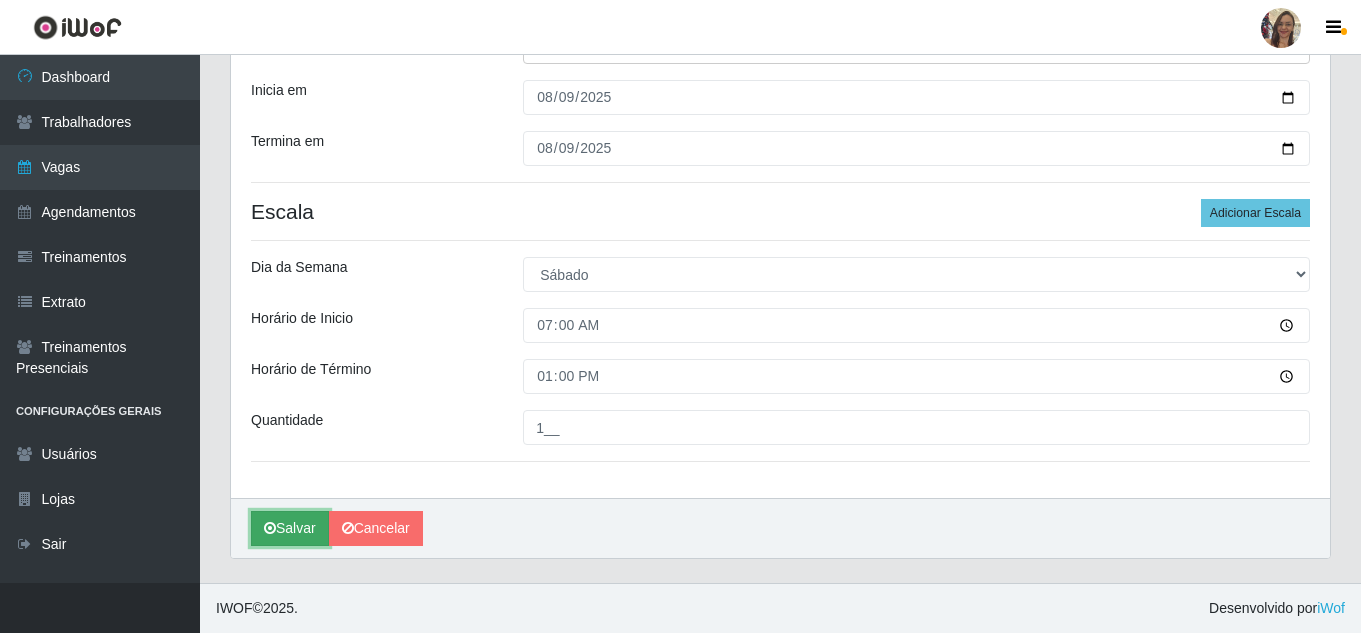 click on "Salvar" at bounding box center (290, 528) 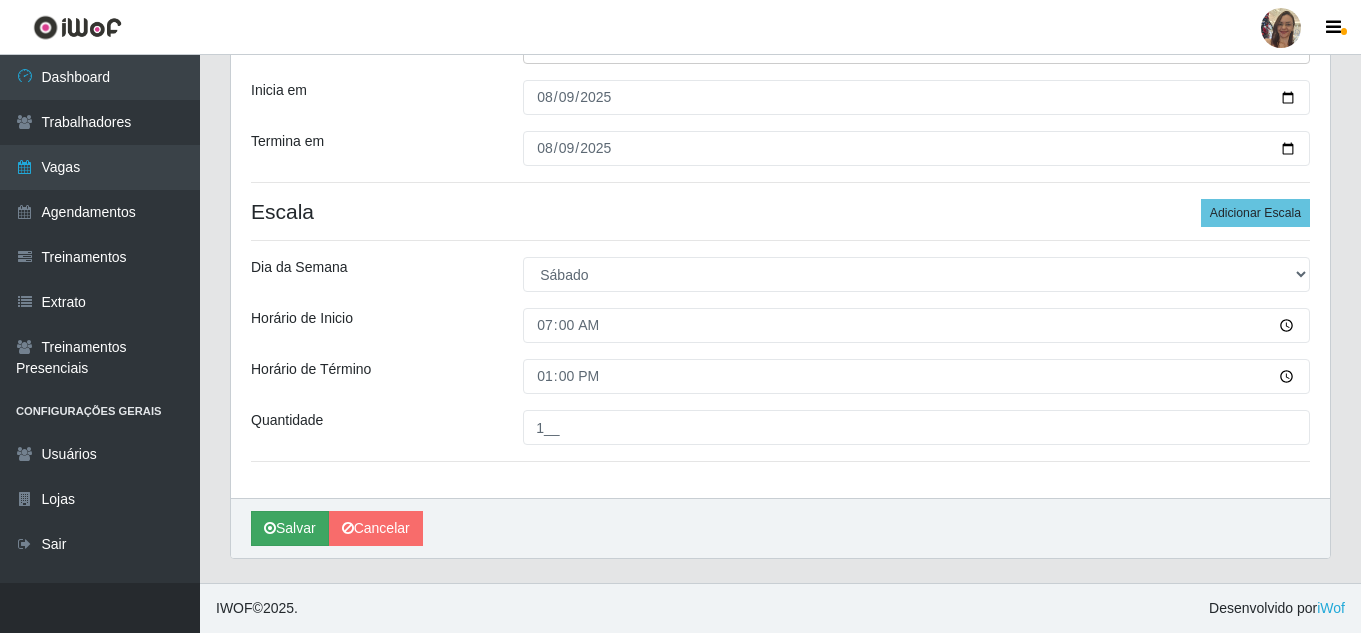 scroll, scrollTop: 0, scrollLeft: 0, axis: both 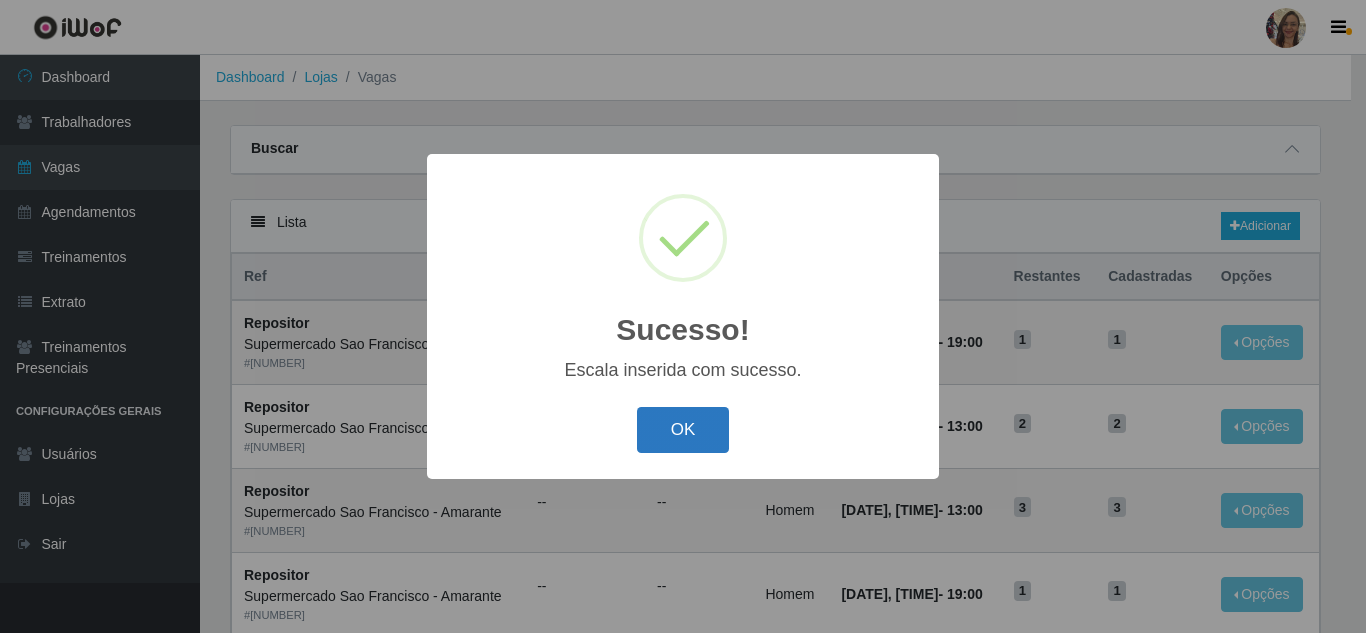 click on "OK" at bounding box center (683, 430) 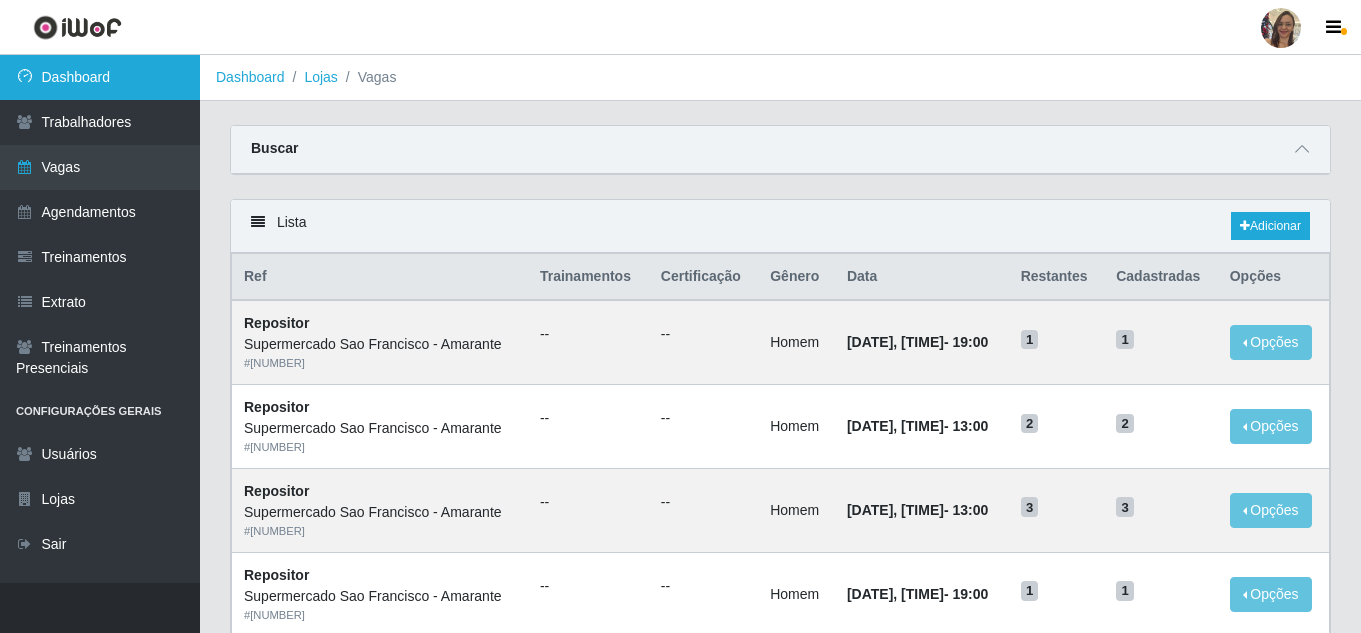 click on "Dashboard" at bounding box center (100, 77) 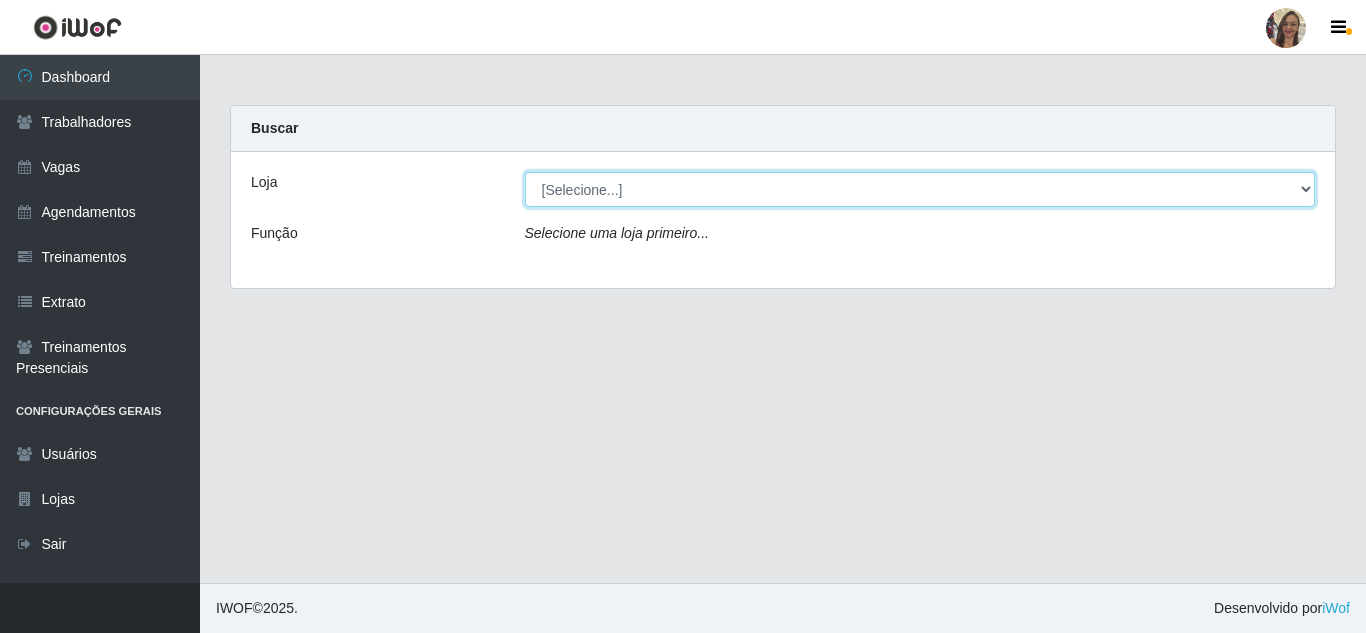 click on "[Selecione...] Supermercado Sao Francisco - Amarante" at bounding box center [920, 189] 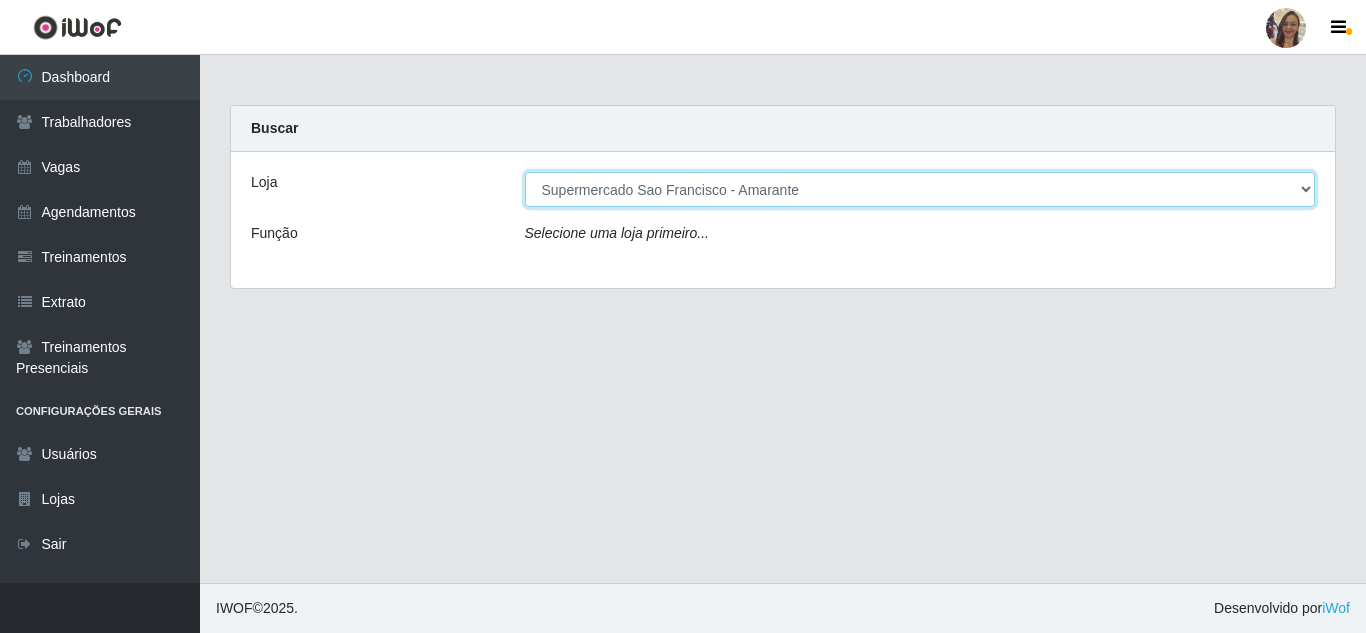 click on "[Selecione...] Supermercado Sao Francisco - Amarante" at bounding box center (920, 189) 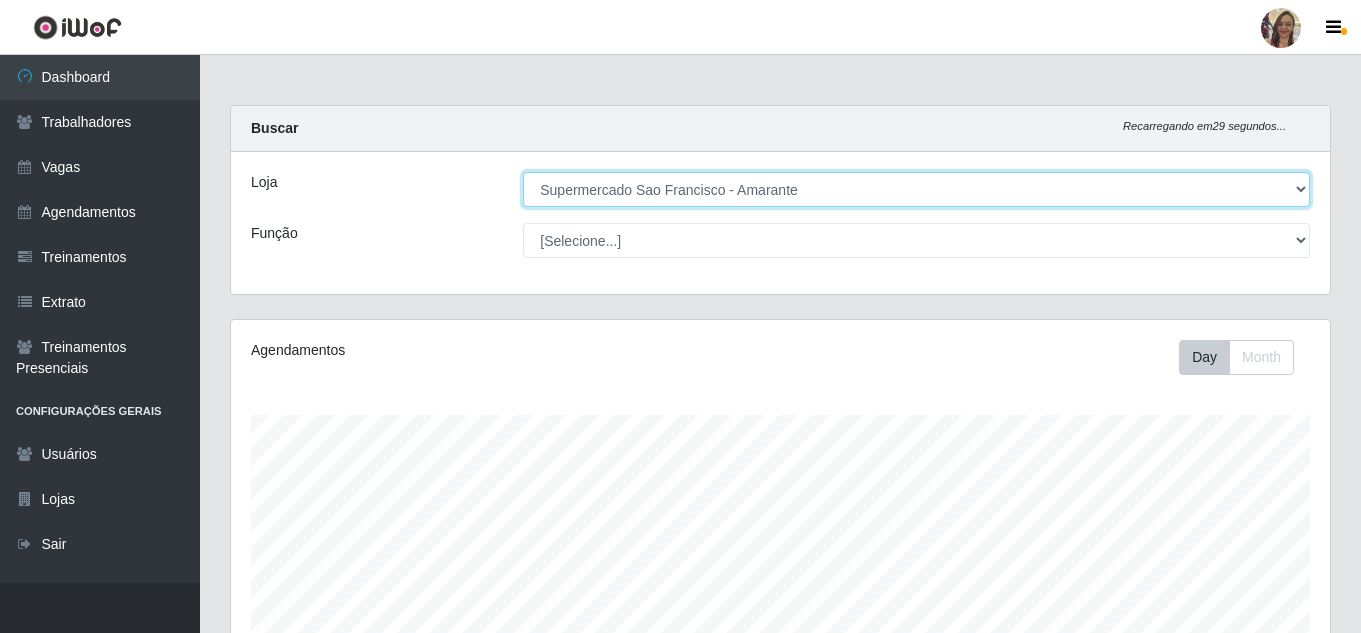 scroll, scrollTop: 999585, scrollLeft: 998901, axis: both 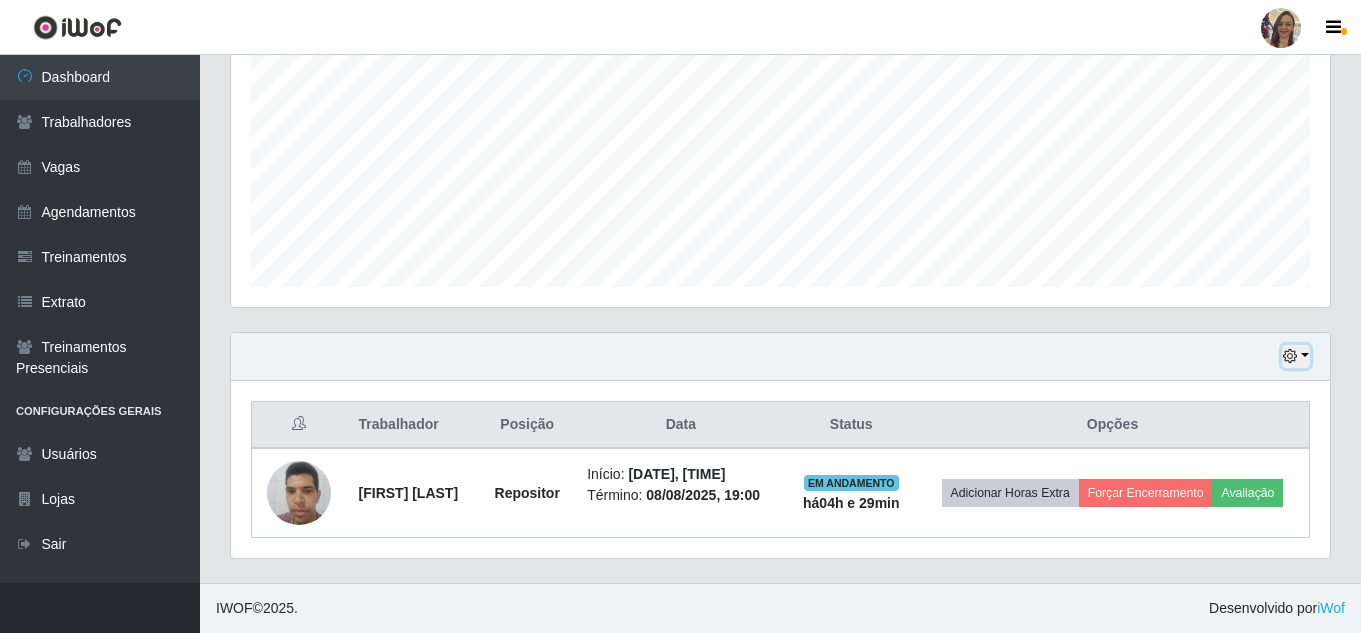 click at bounding box center (1296, 356) 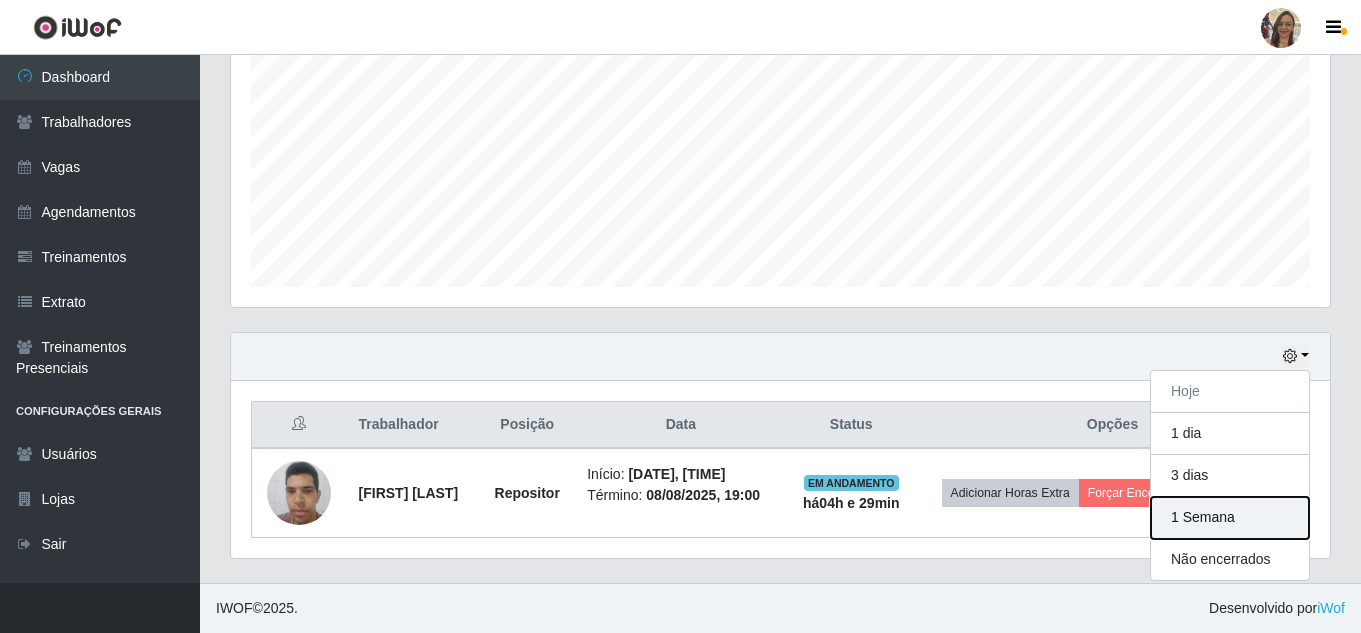 click on "1 Semana" at bounding box center (1230, 518) 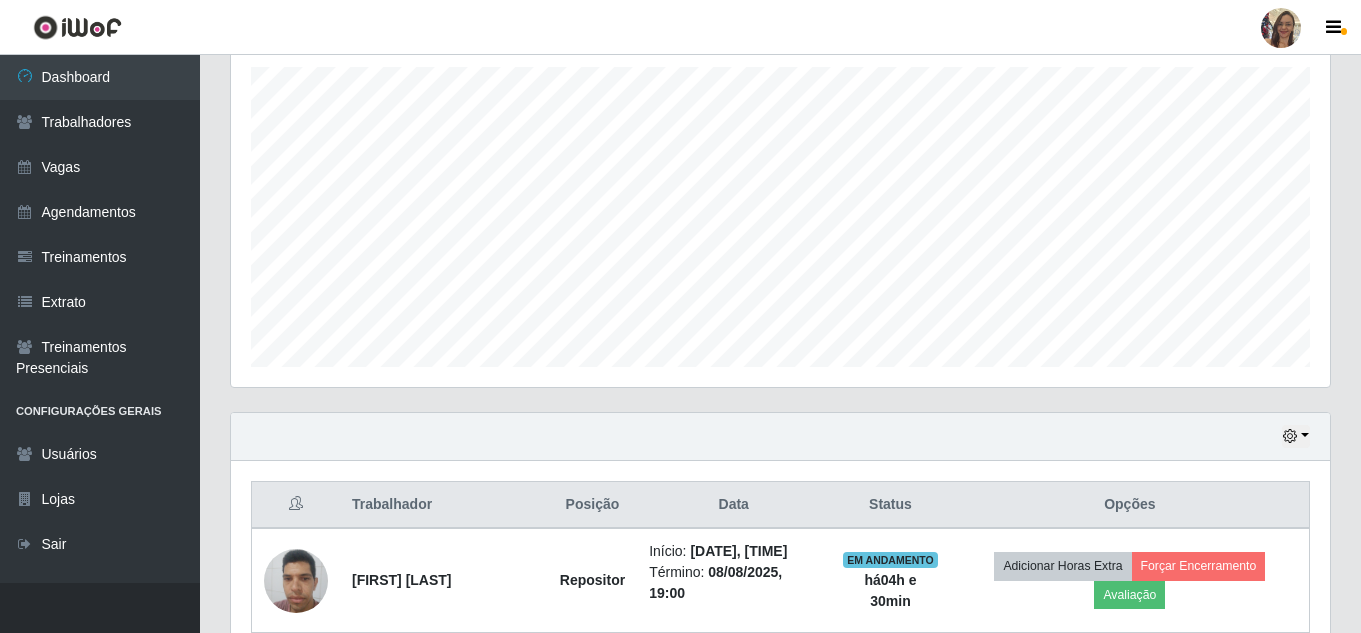scroll, scrollTop: 215, scrollLeft: 0, axis: vertical 